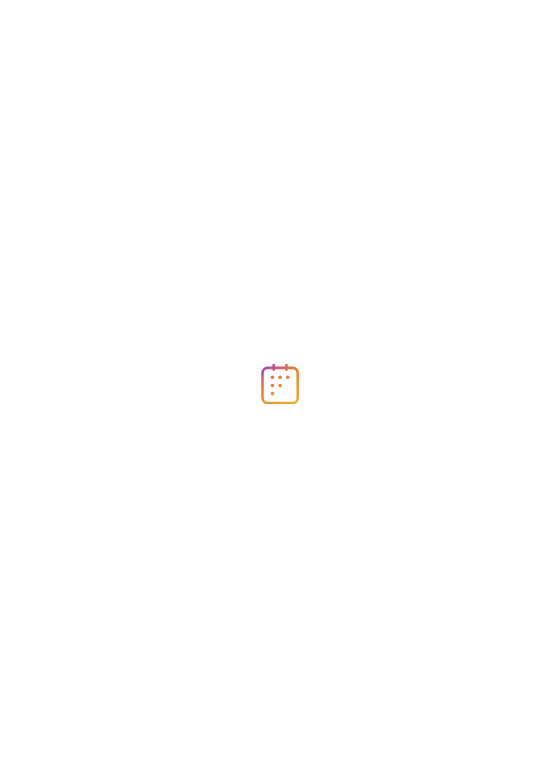 scroll, scrollTop: 0, scrollLeft: 0, axis: both 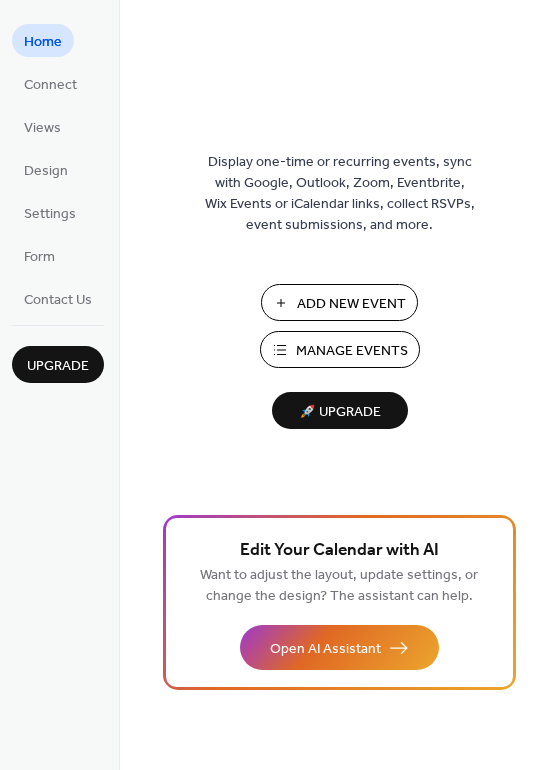 click on "Manage Events" at bounding box center [352, 351] 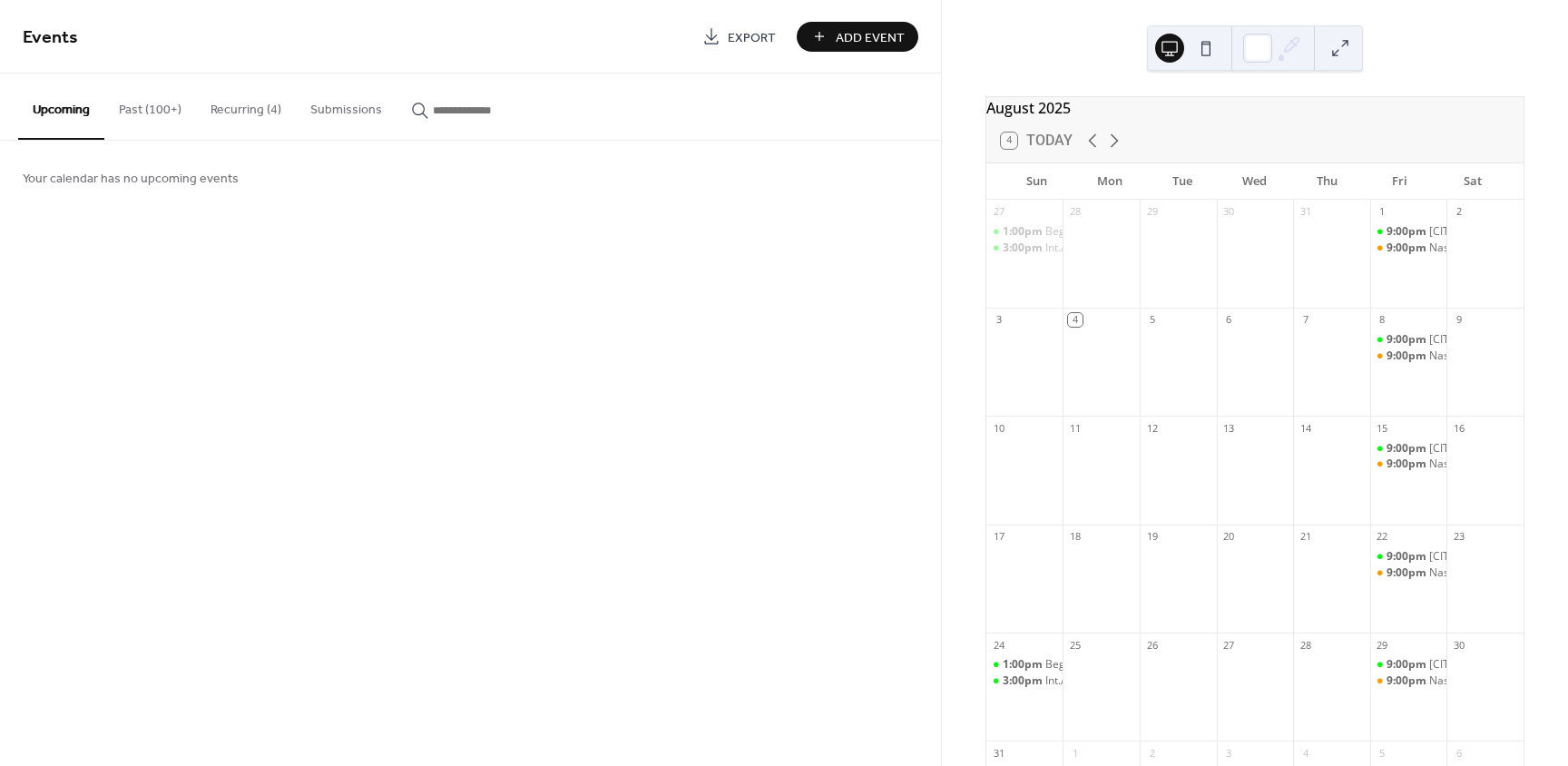 scroll, scrollTop: 0, scrollLeft: 0, axis: both 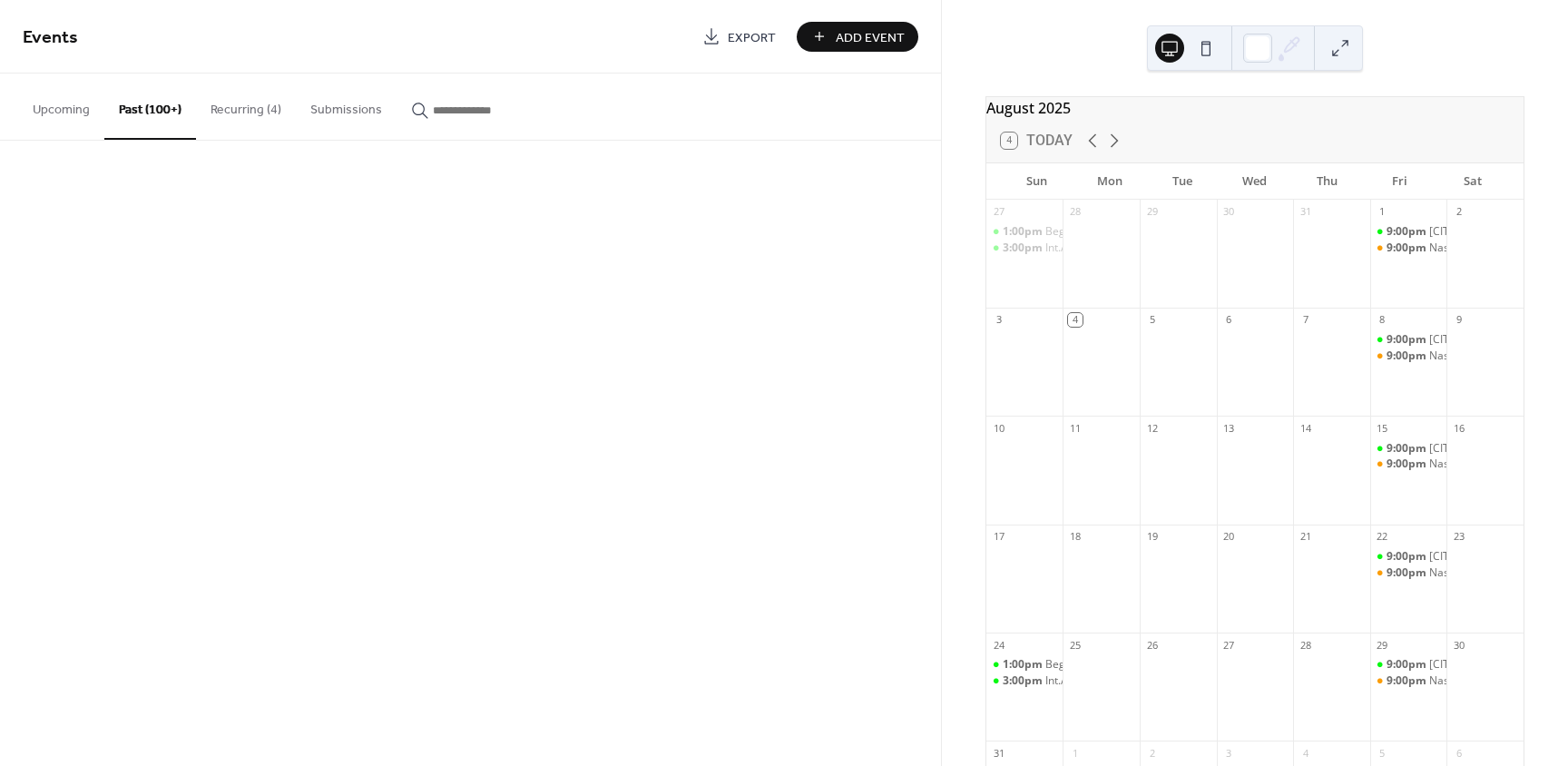 click on "Past (100+)" at bounding box center (150, 106) 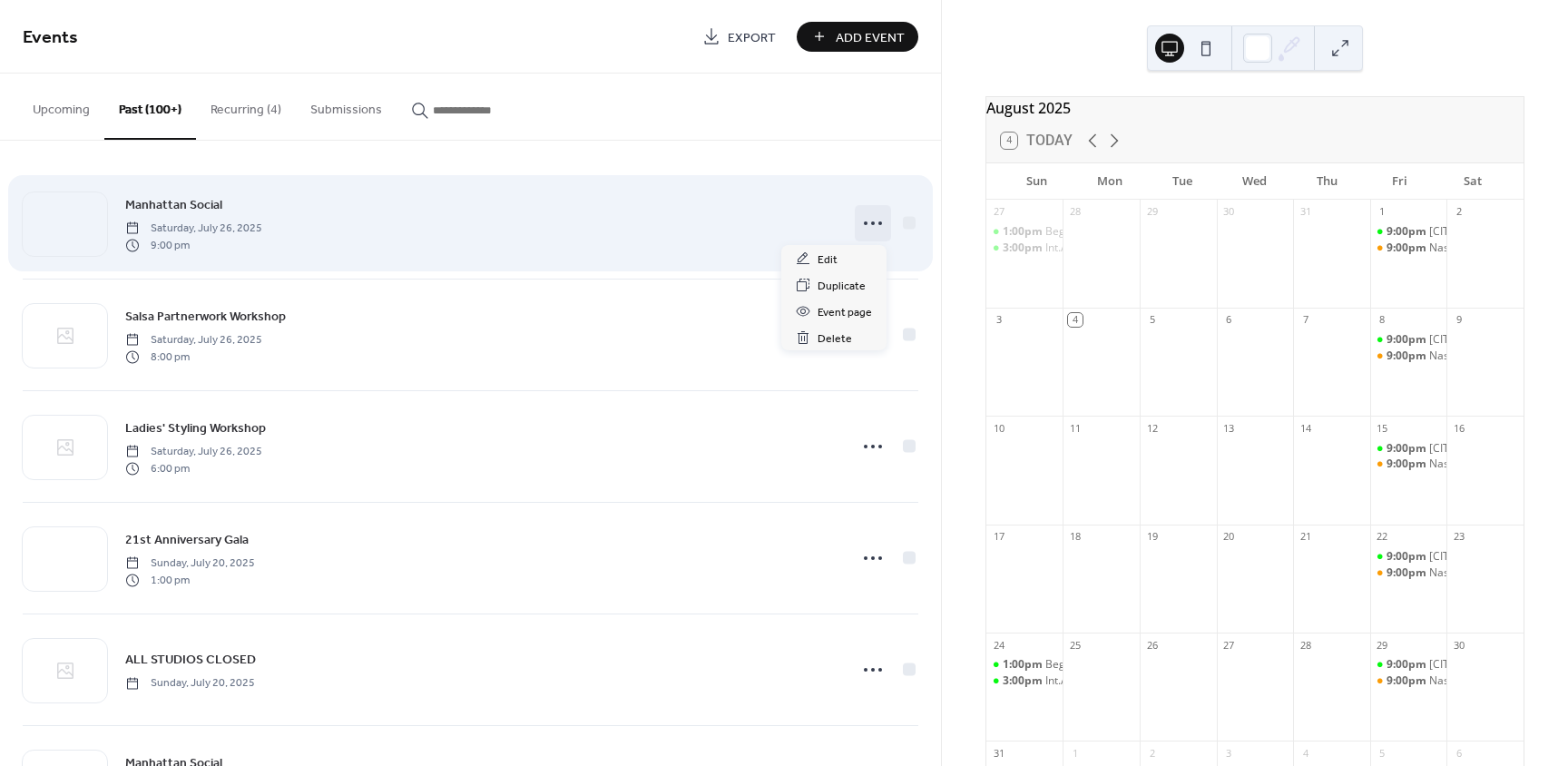 click 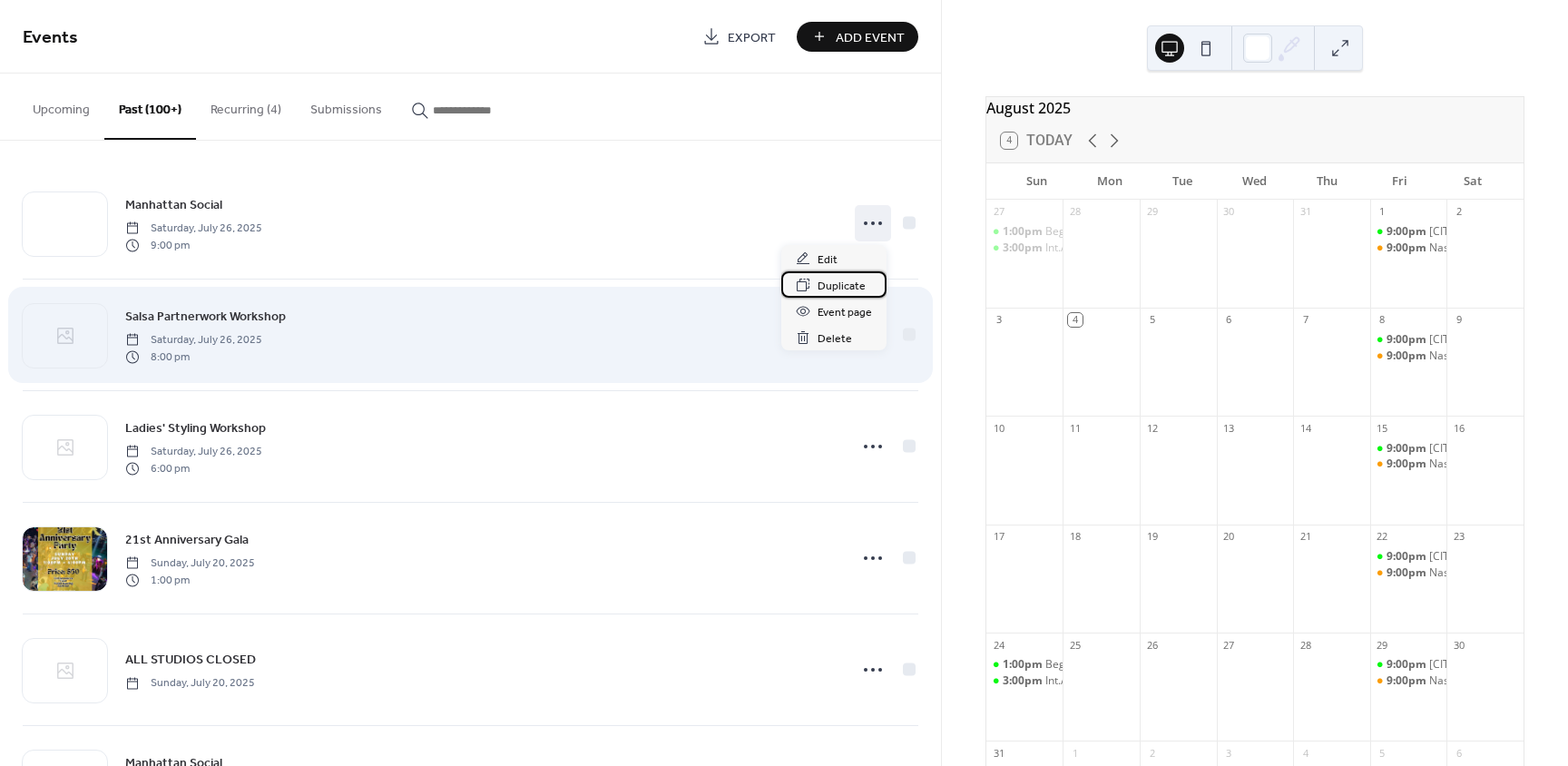 drag, startPoint x: 850, startPoint y: 282, endPoint x: 838, endPoint y: 300, distance: 21.633308 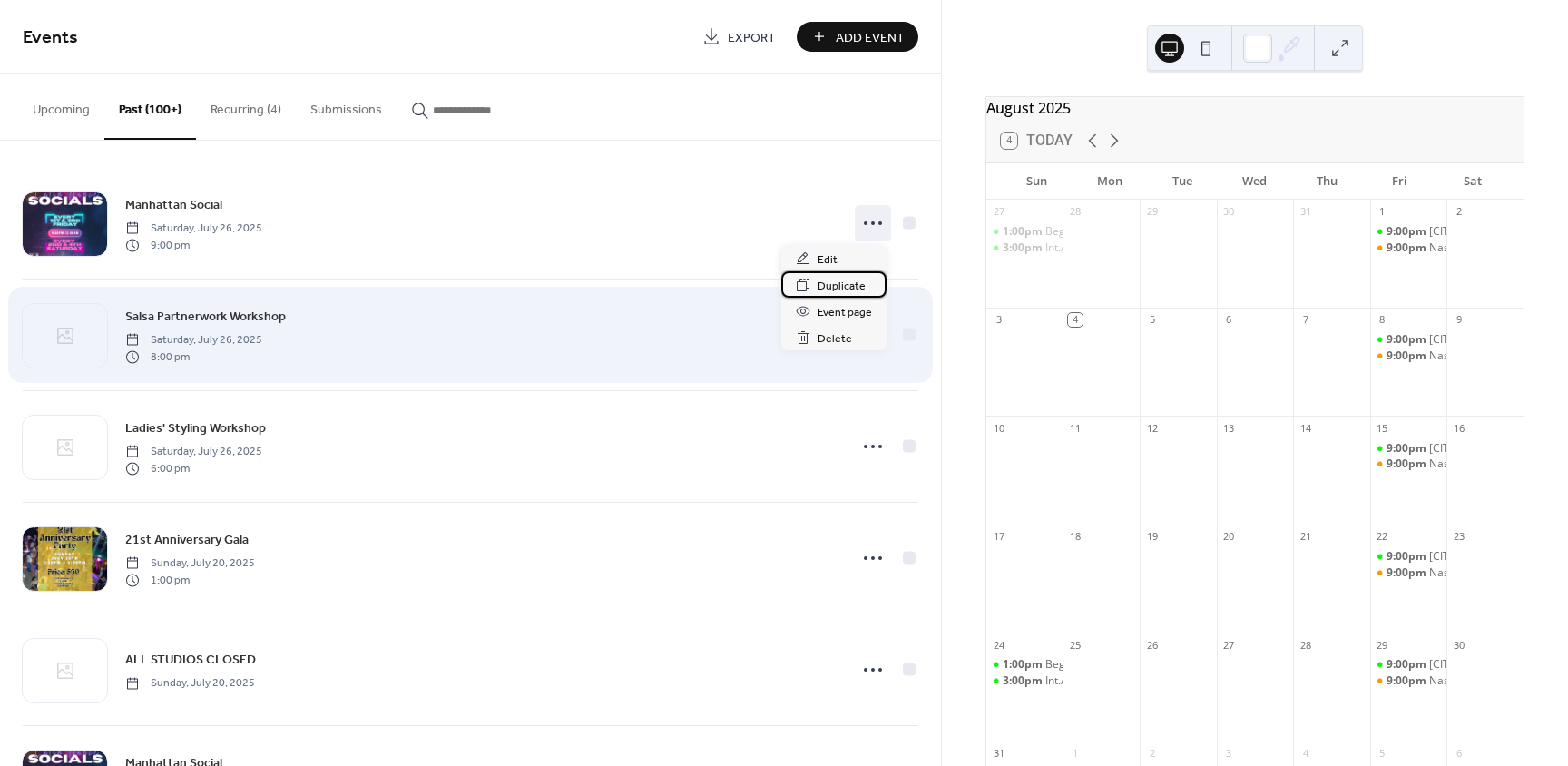click on "Duplicate" at bounding box center (841, 286) 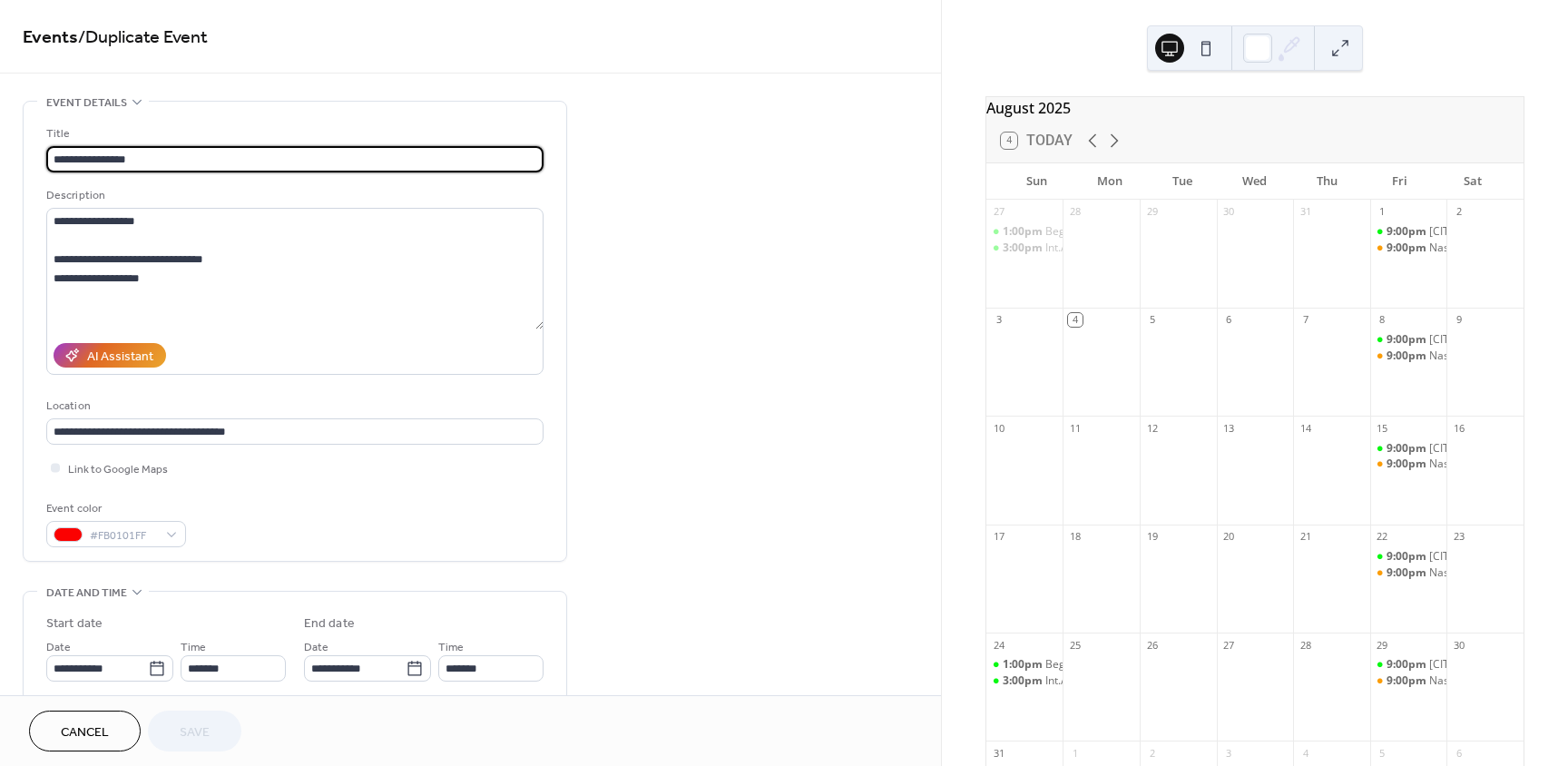click on "**********" at bounding box center [295, 159] 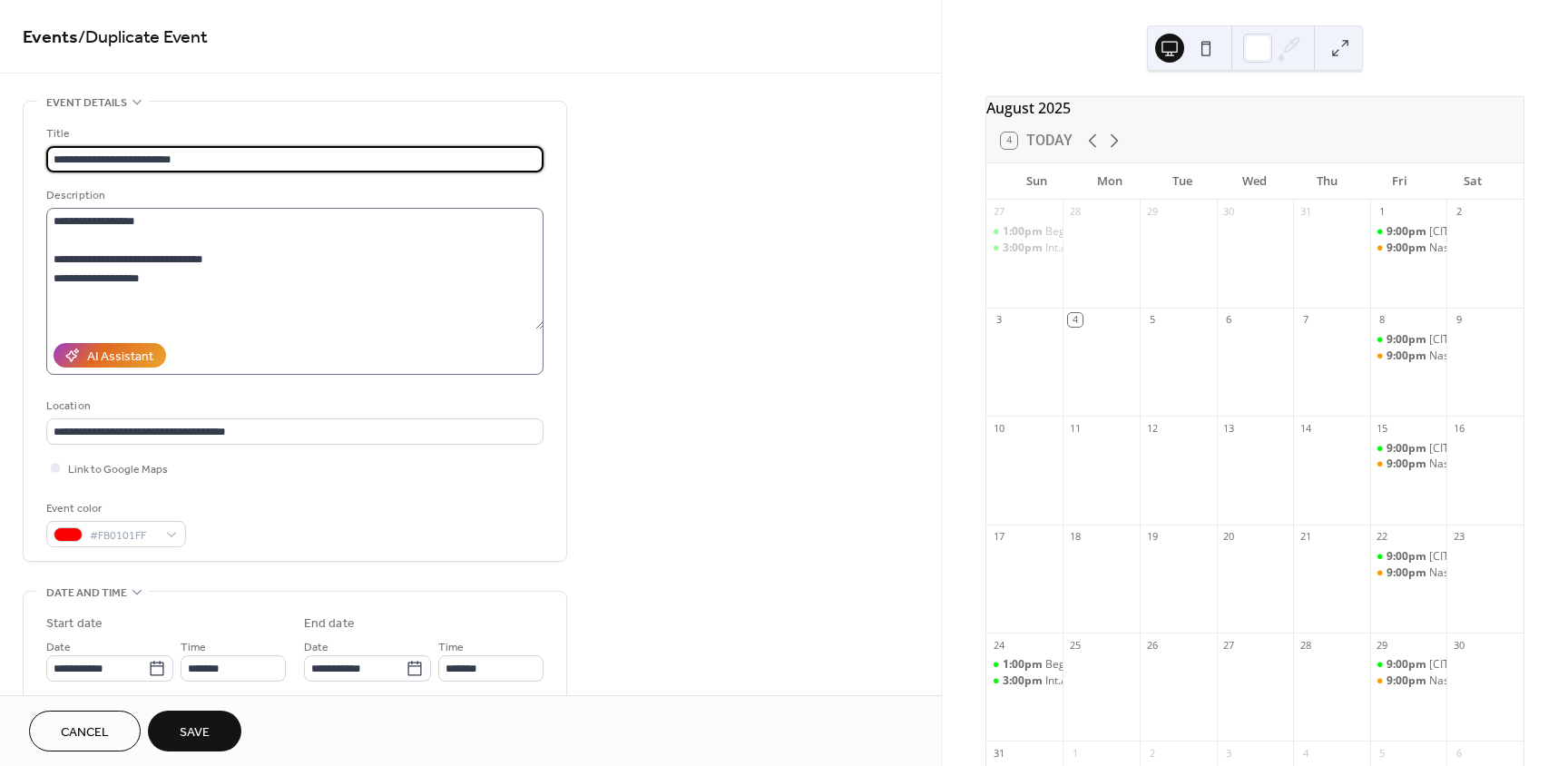 type on "**********" 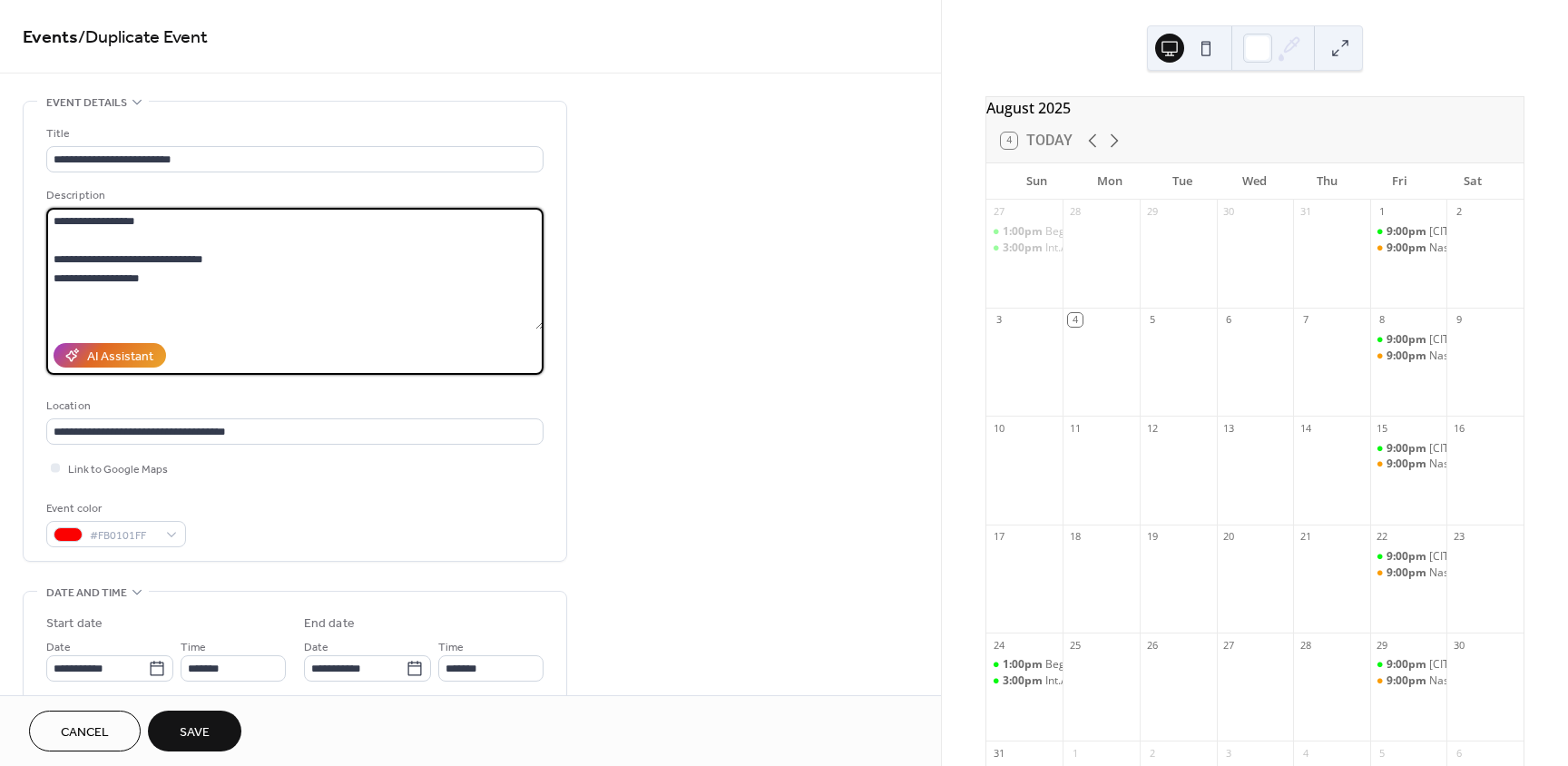 click on "**********" at bounding box center (295, 269) 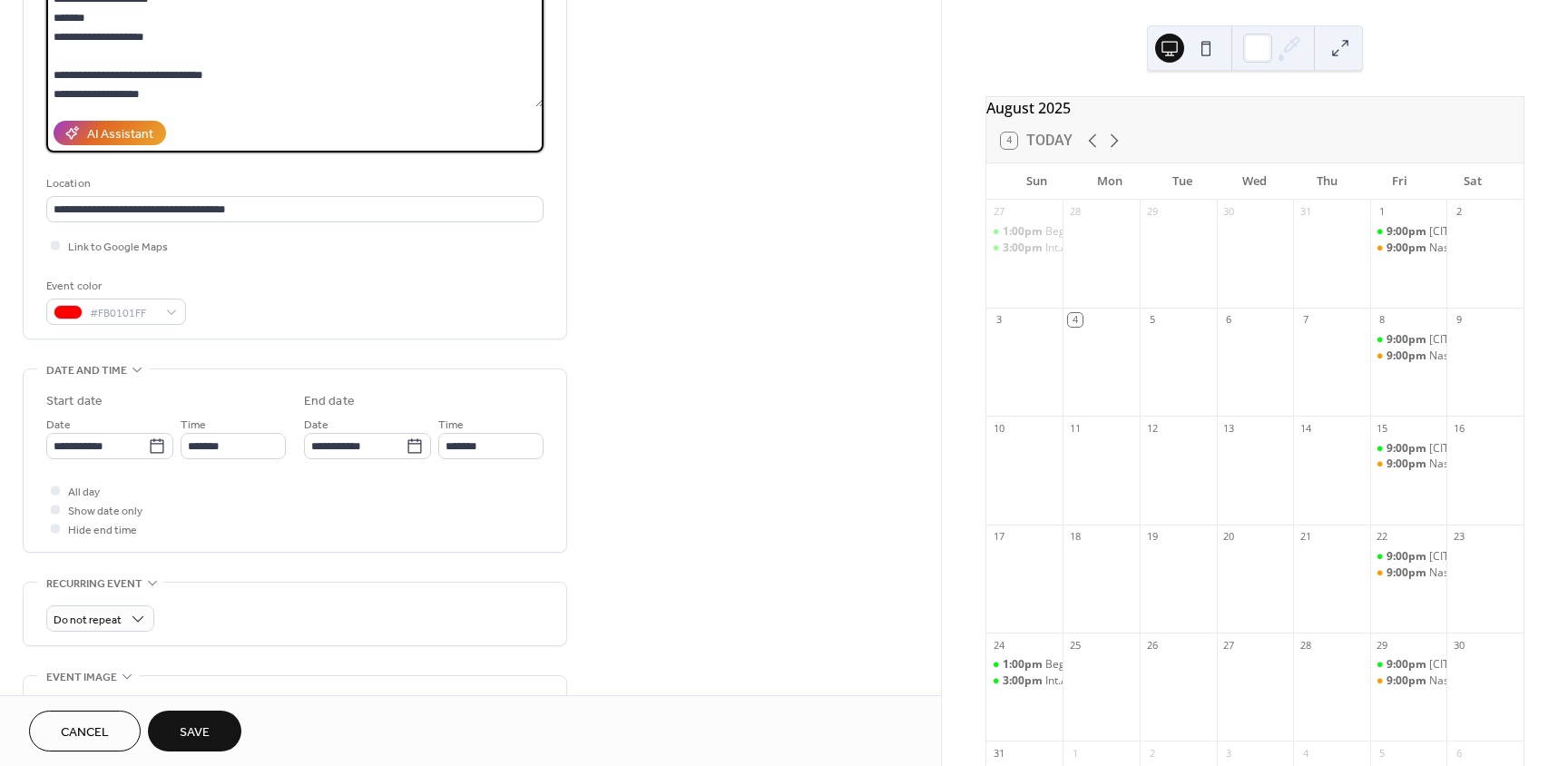 scroll, scrollTop: 272, scrollLeft: 0, axis: vertical 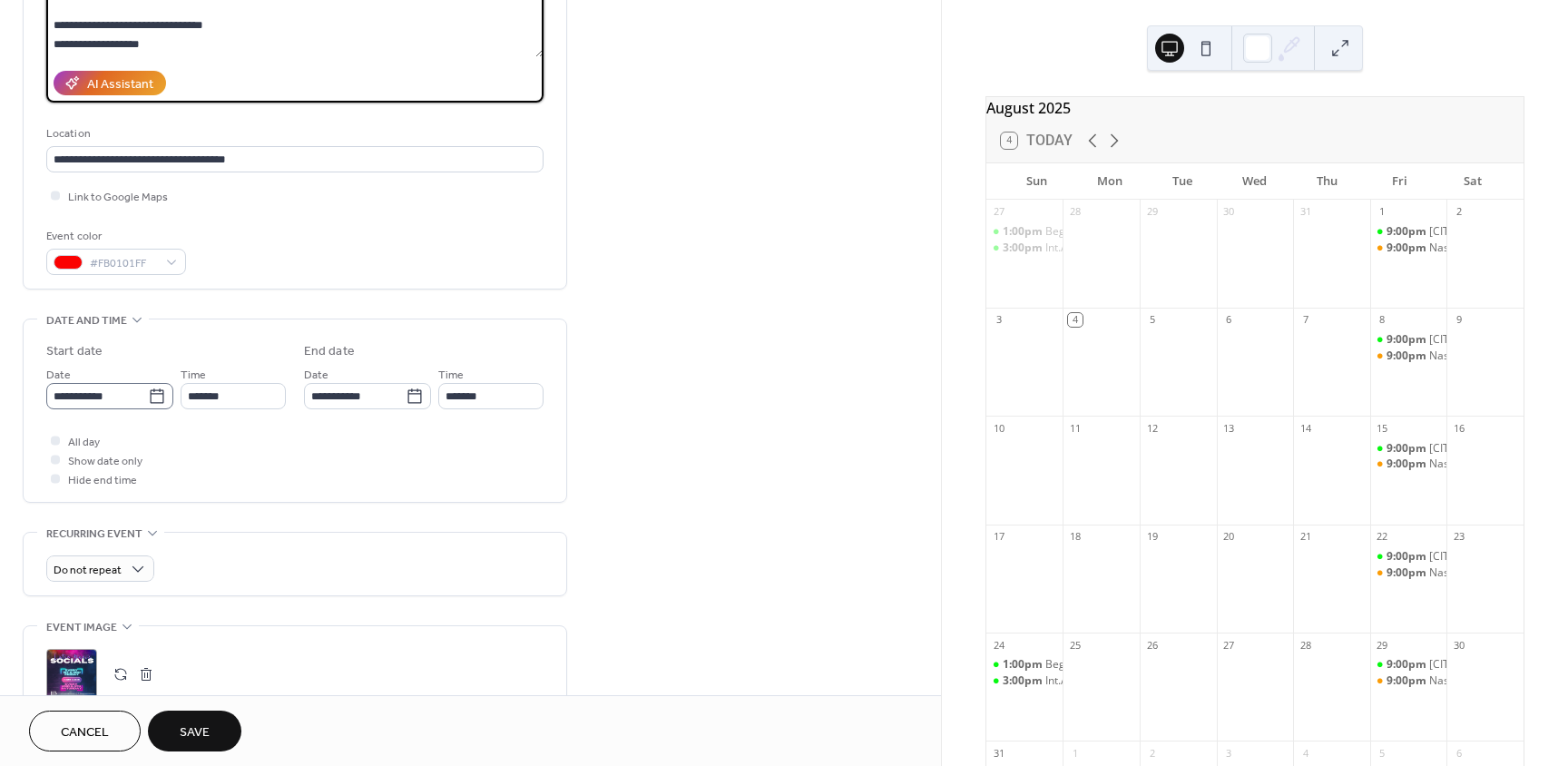 type on "**********" 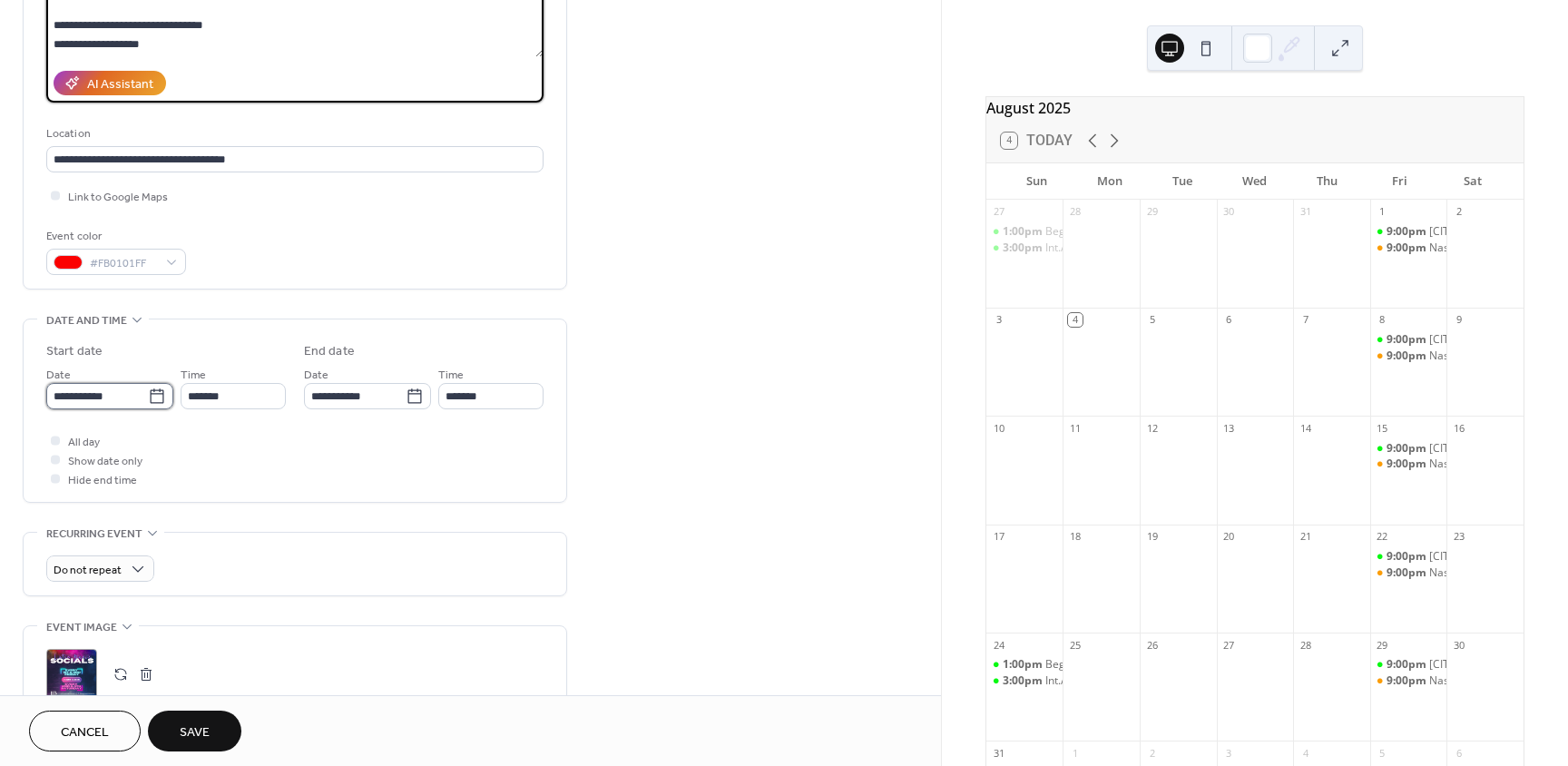 click on "**********" at bounding box center (97, 396) 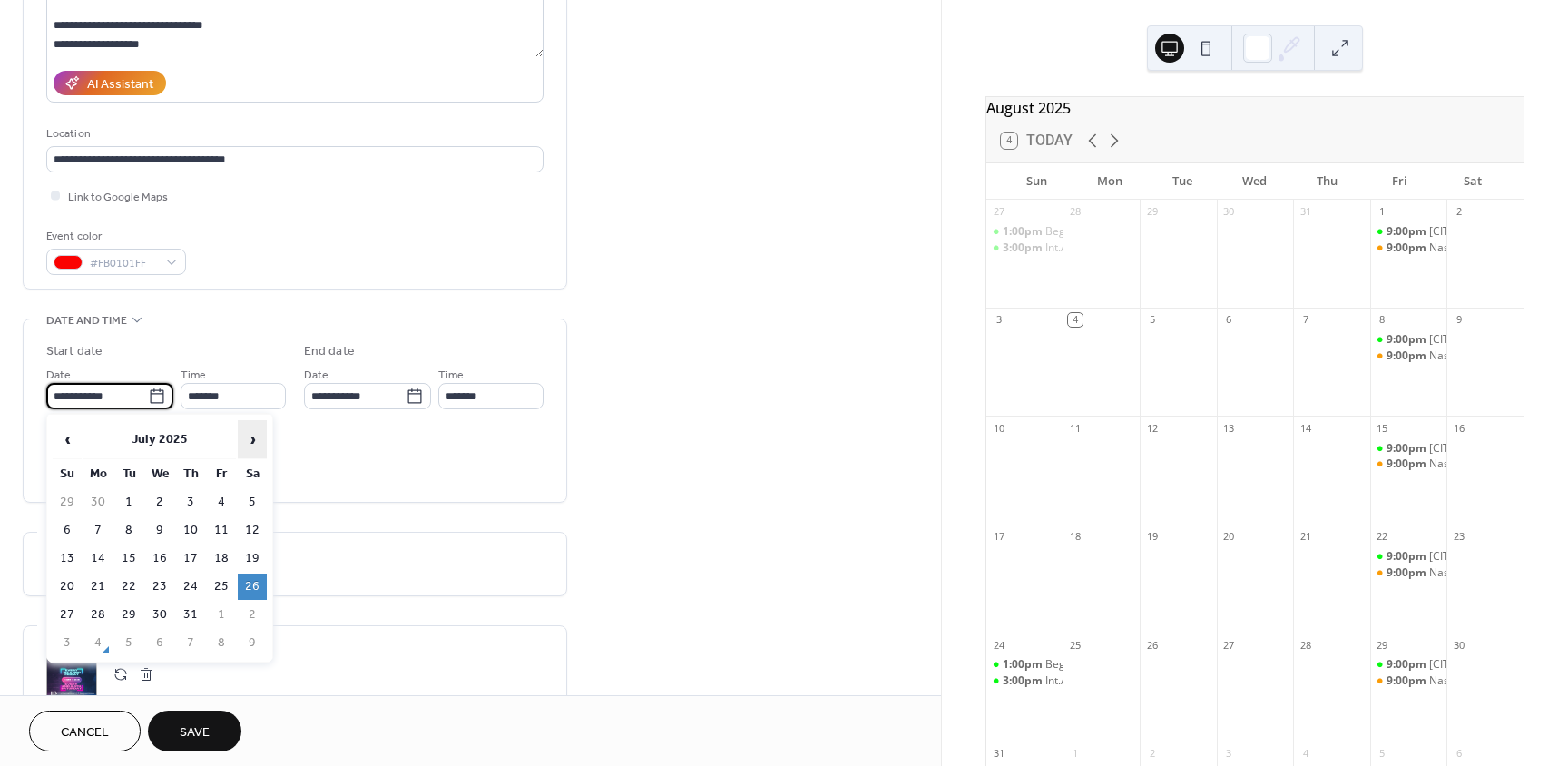 click on "›" at bounding box center (252, 439) 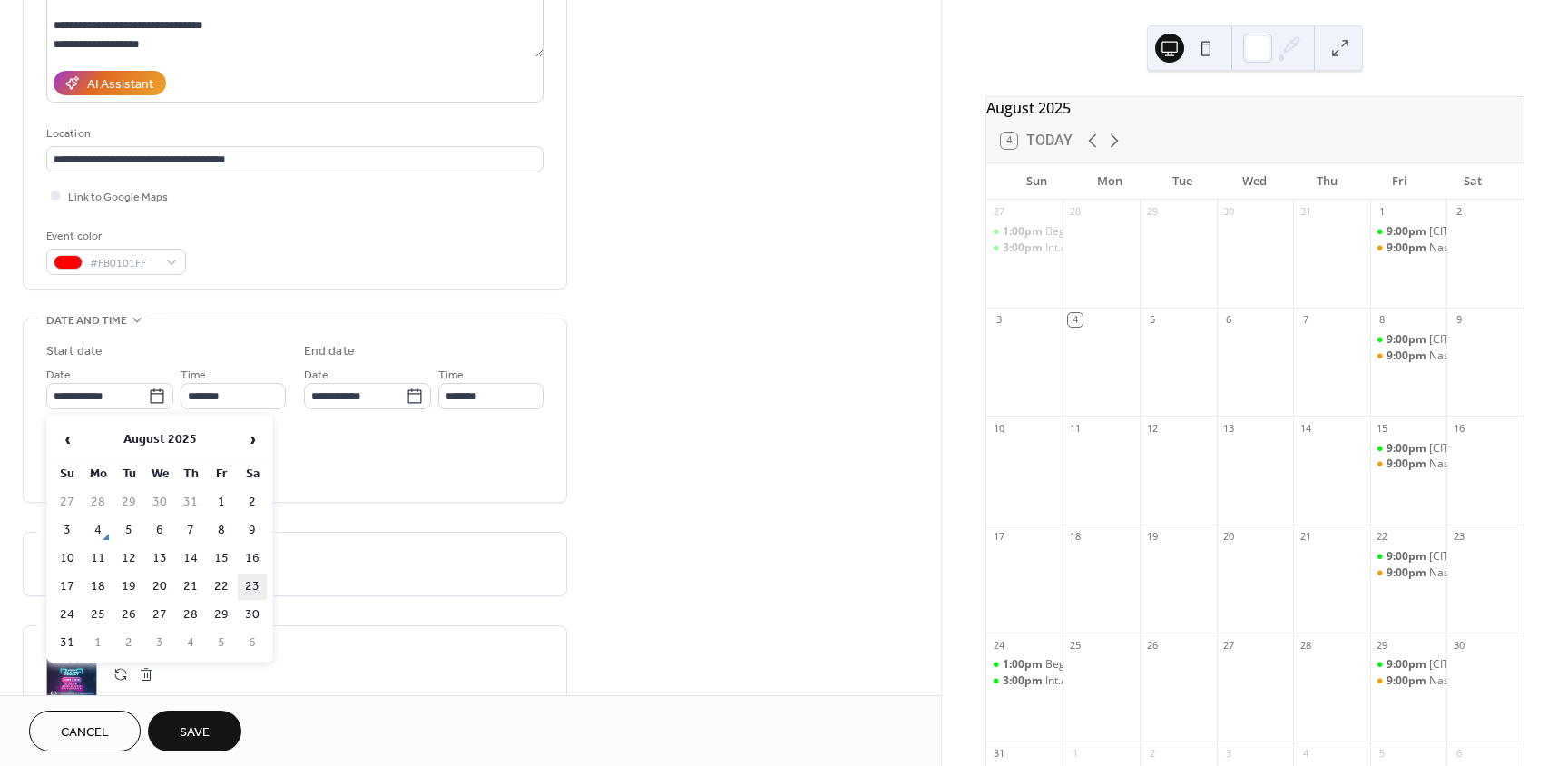 click on "23" at bounding box center [252, 586] 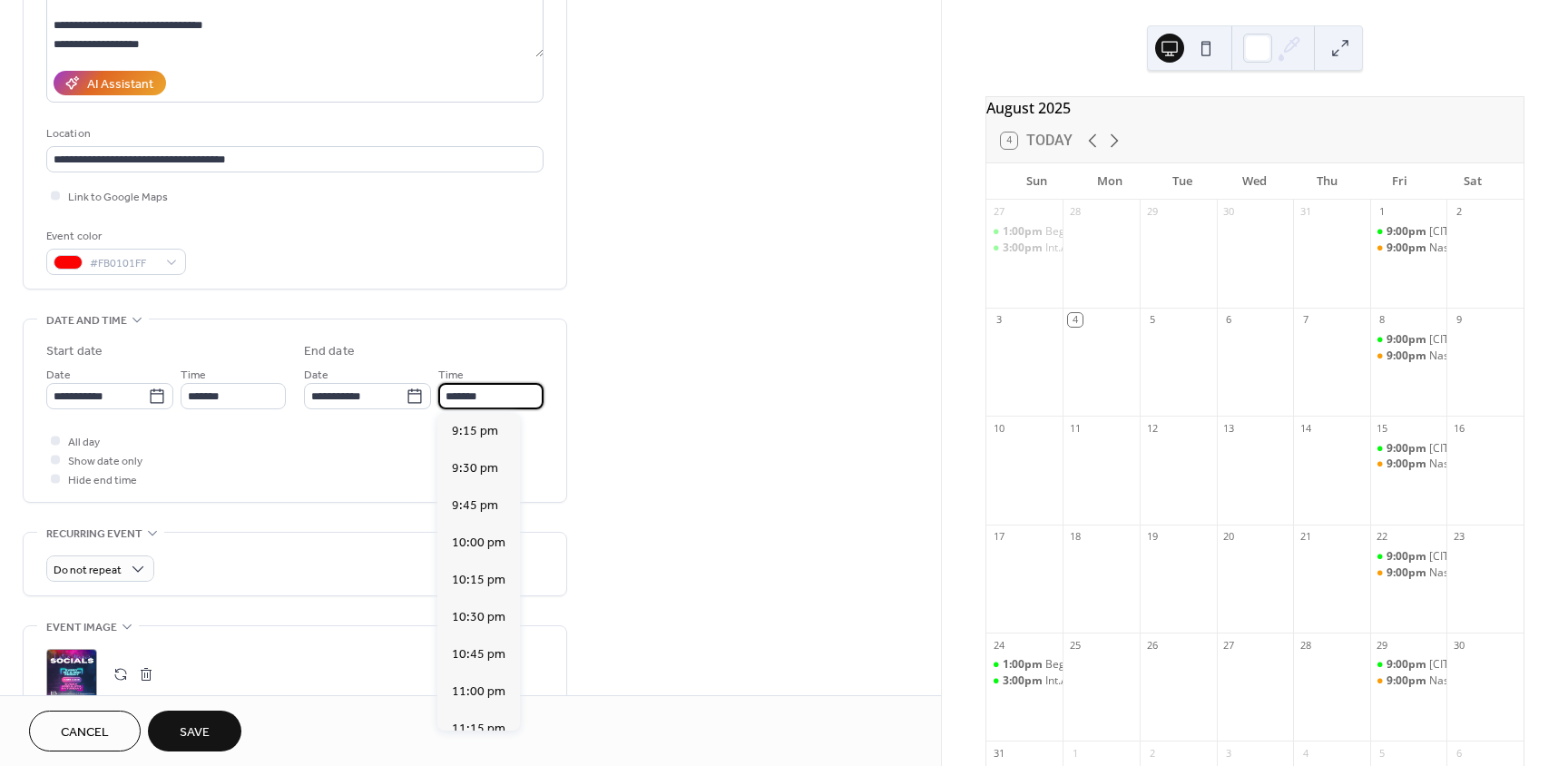 click on "*******" at bounding box center [491, 396] 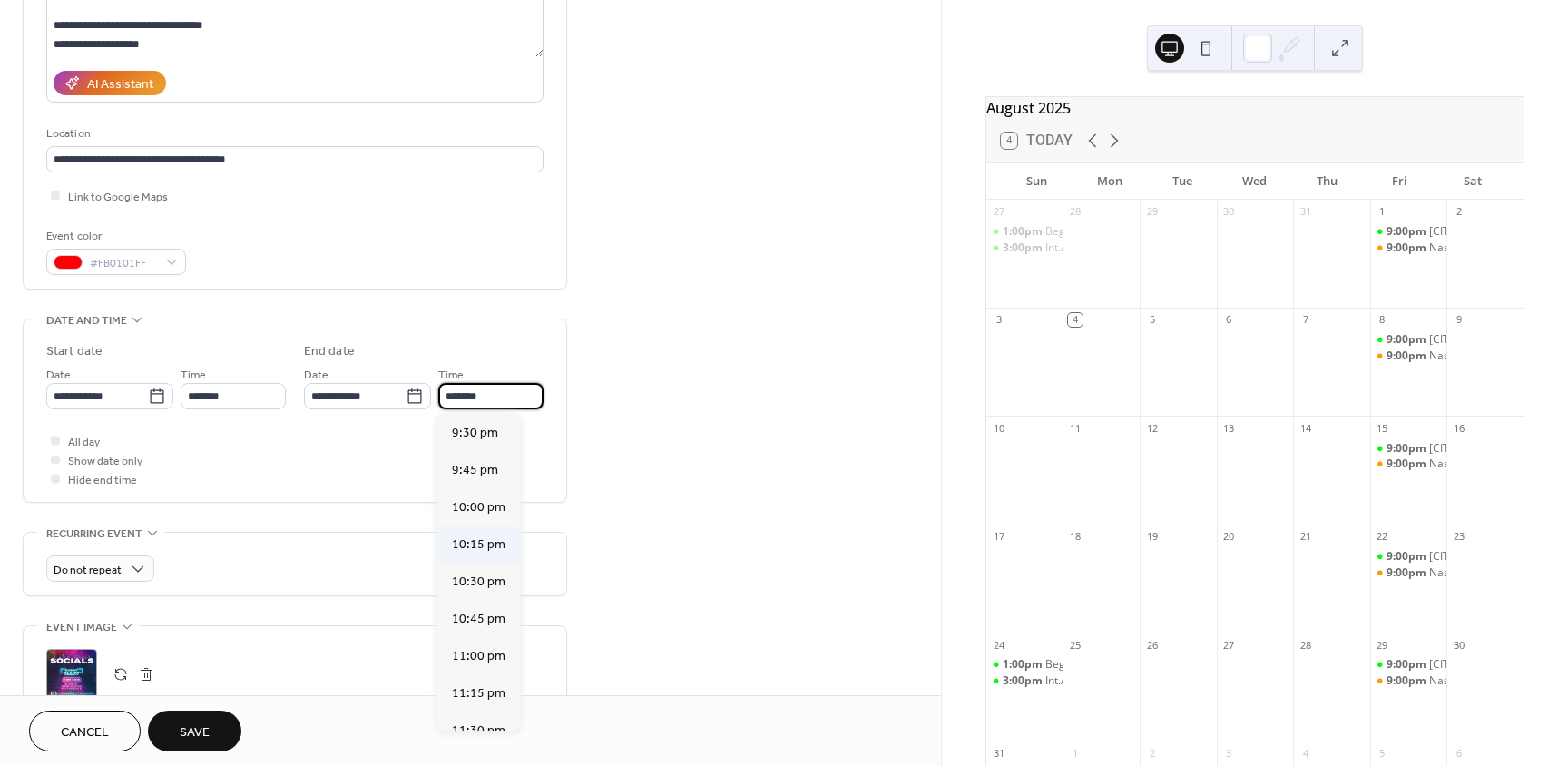 scroll, scrollTop: 91, scrollLeft: 0, axis: vertical 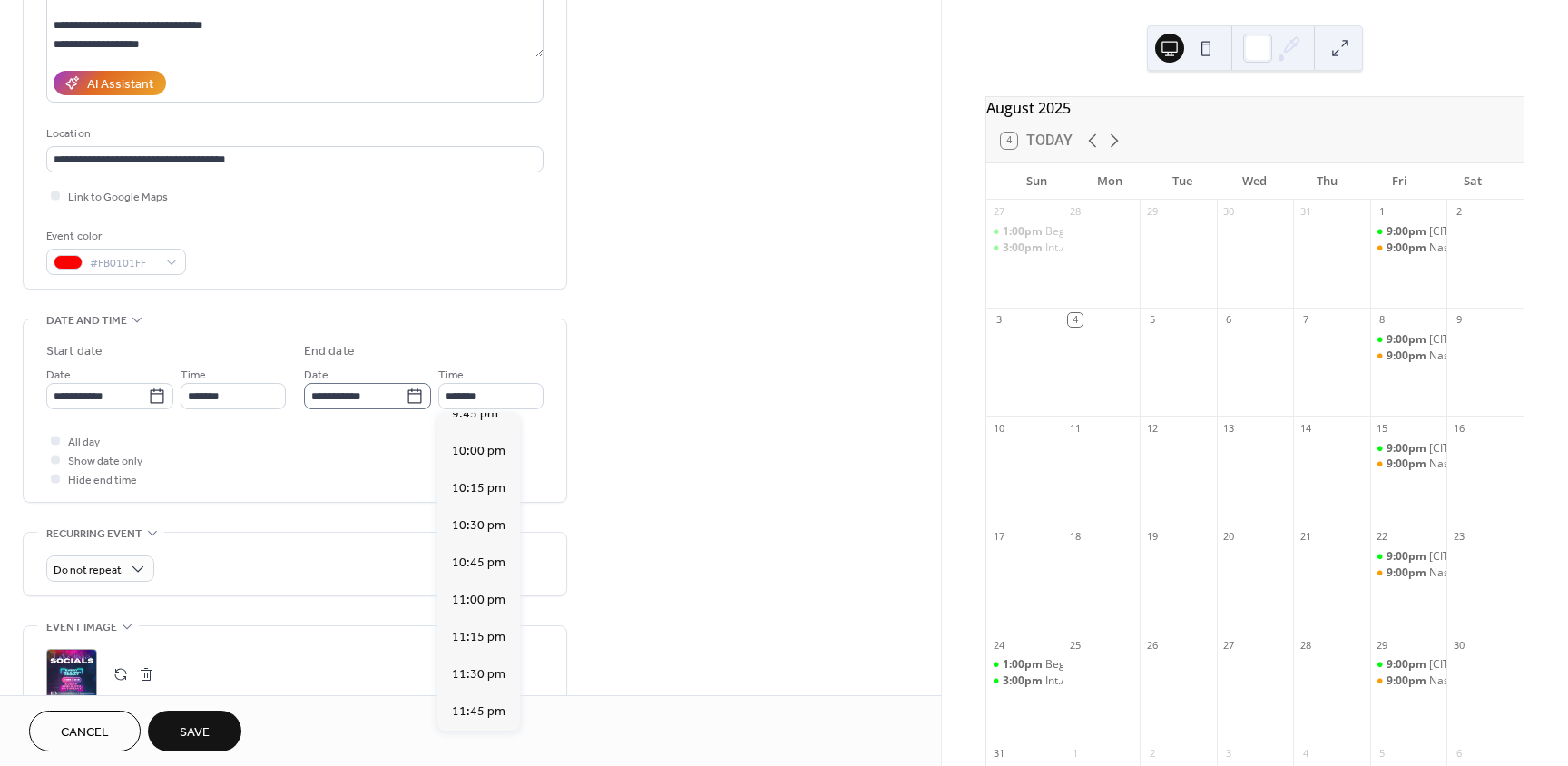 click 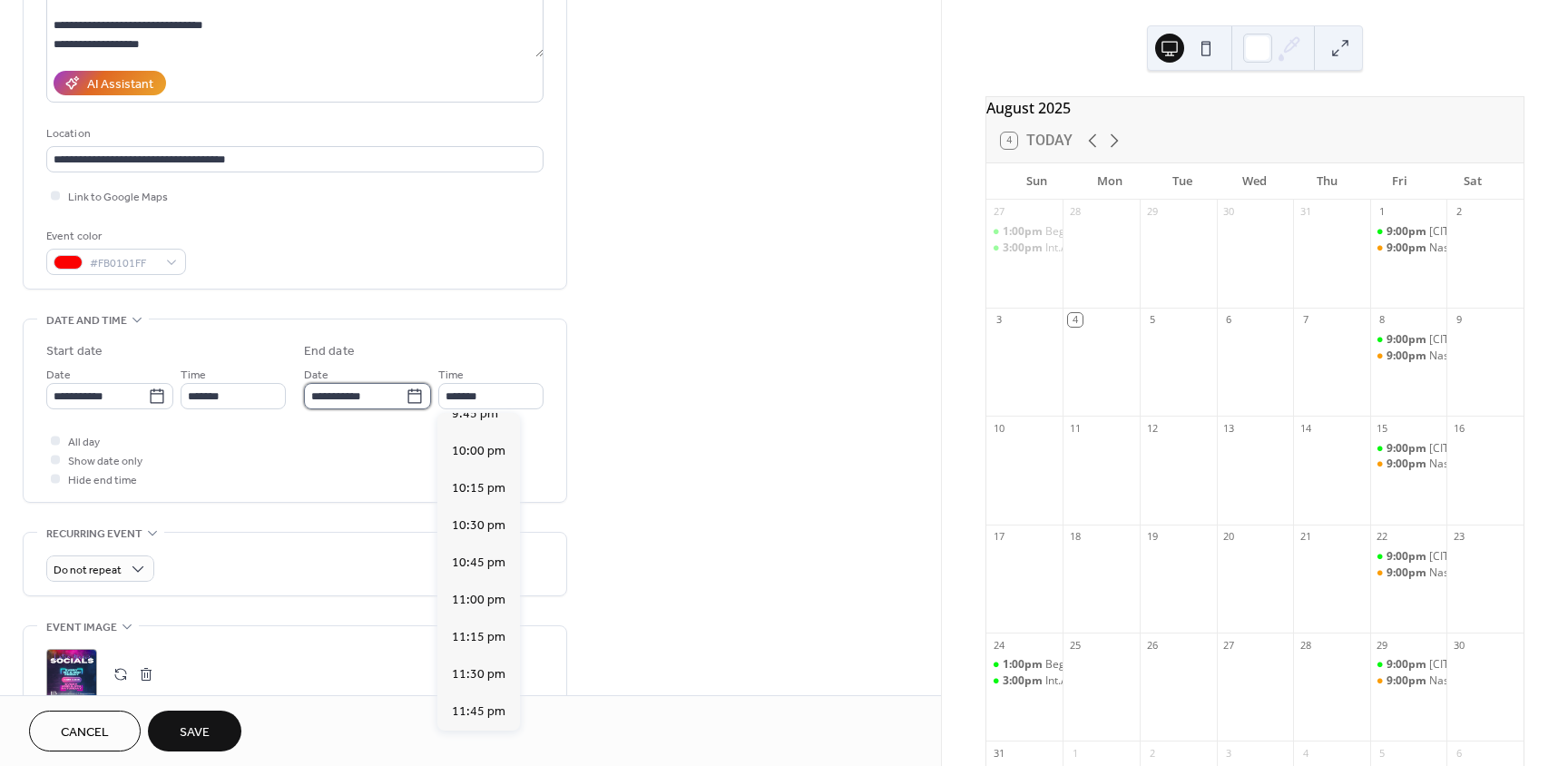 click on "**********" at bounding box center (355, 396) 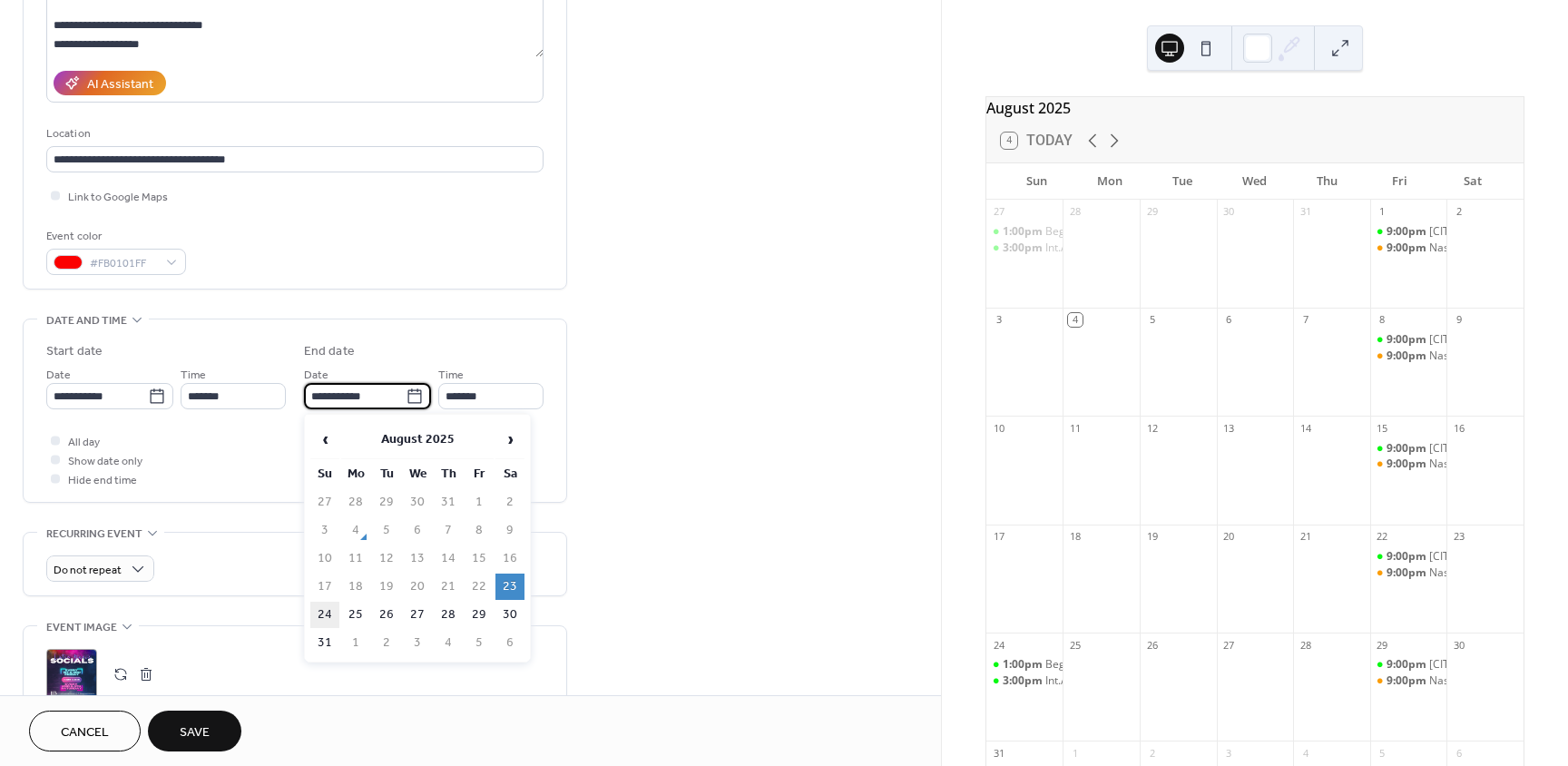 click on "24" at bounding box center [325, 614] 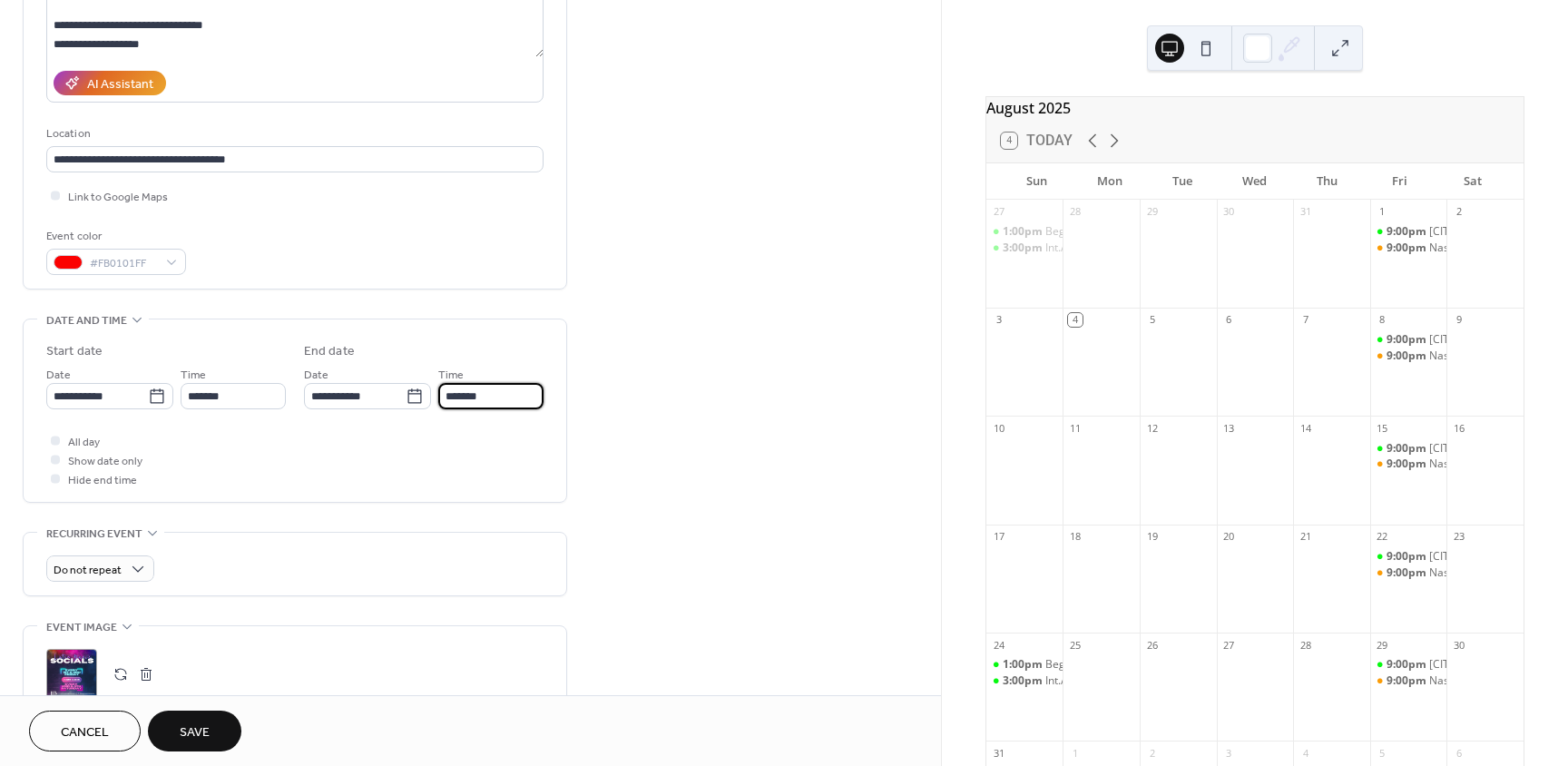 drag, startPoint x: 495, startPoint y: 396, endPoint x: 310, endPoint y: 409, distance: 185.45619 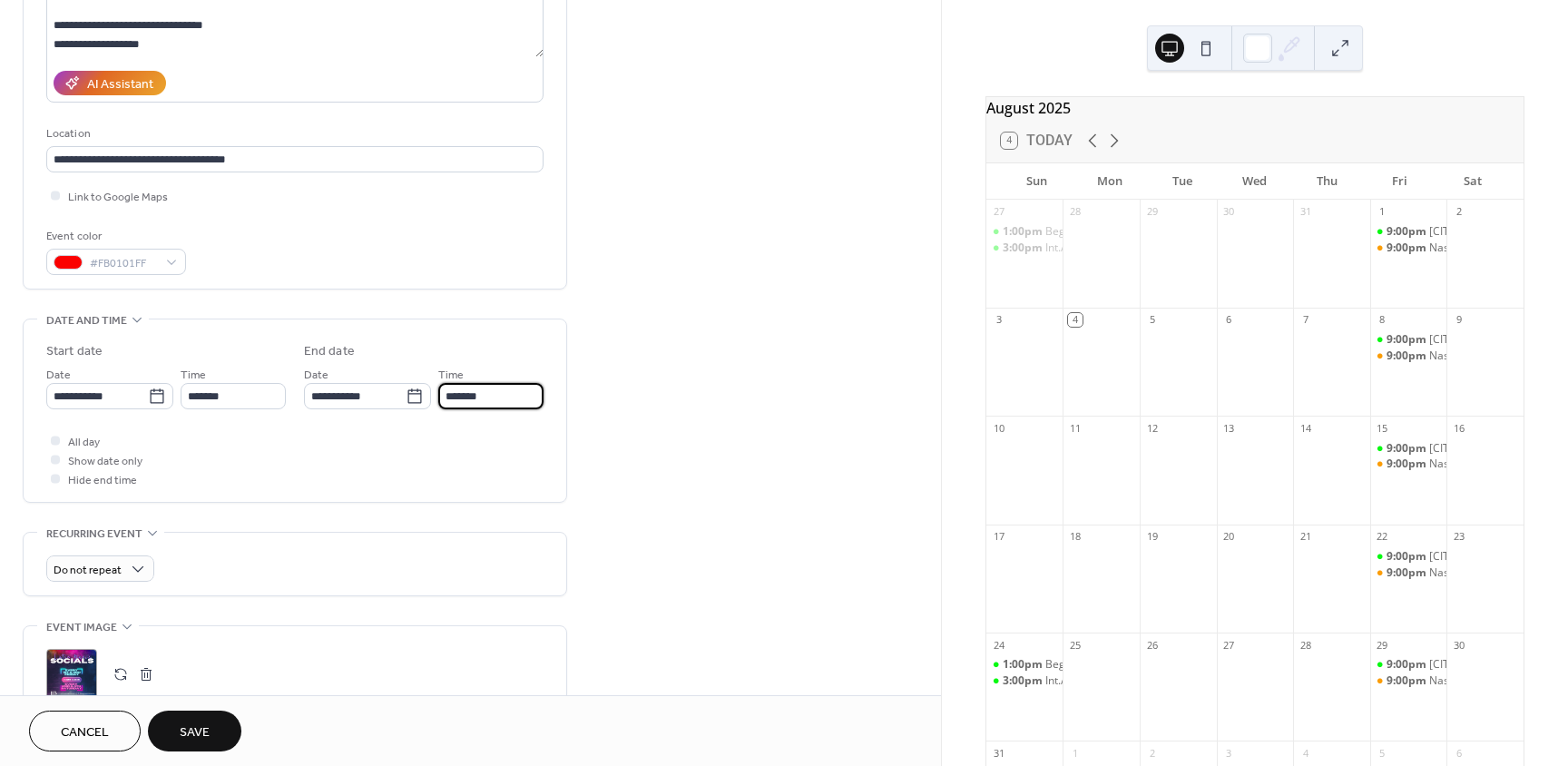 click on "**********" at bounding box center [295, 415] 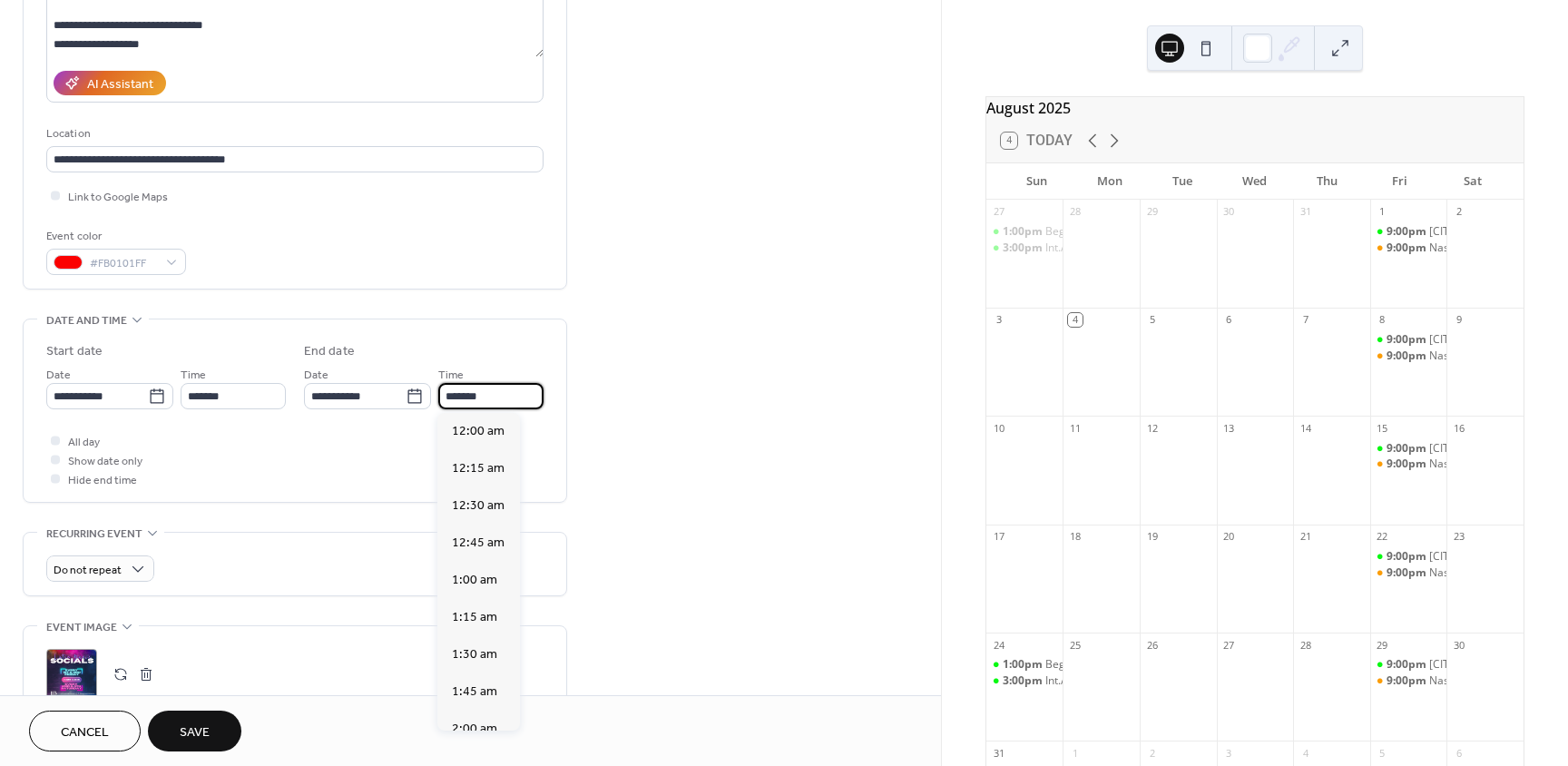 scroll, scrollTop: 1, scrollLeft: 0, axis: vertical 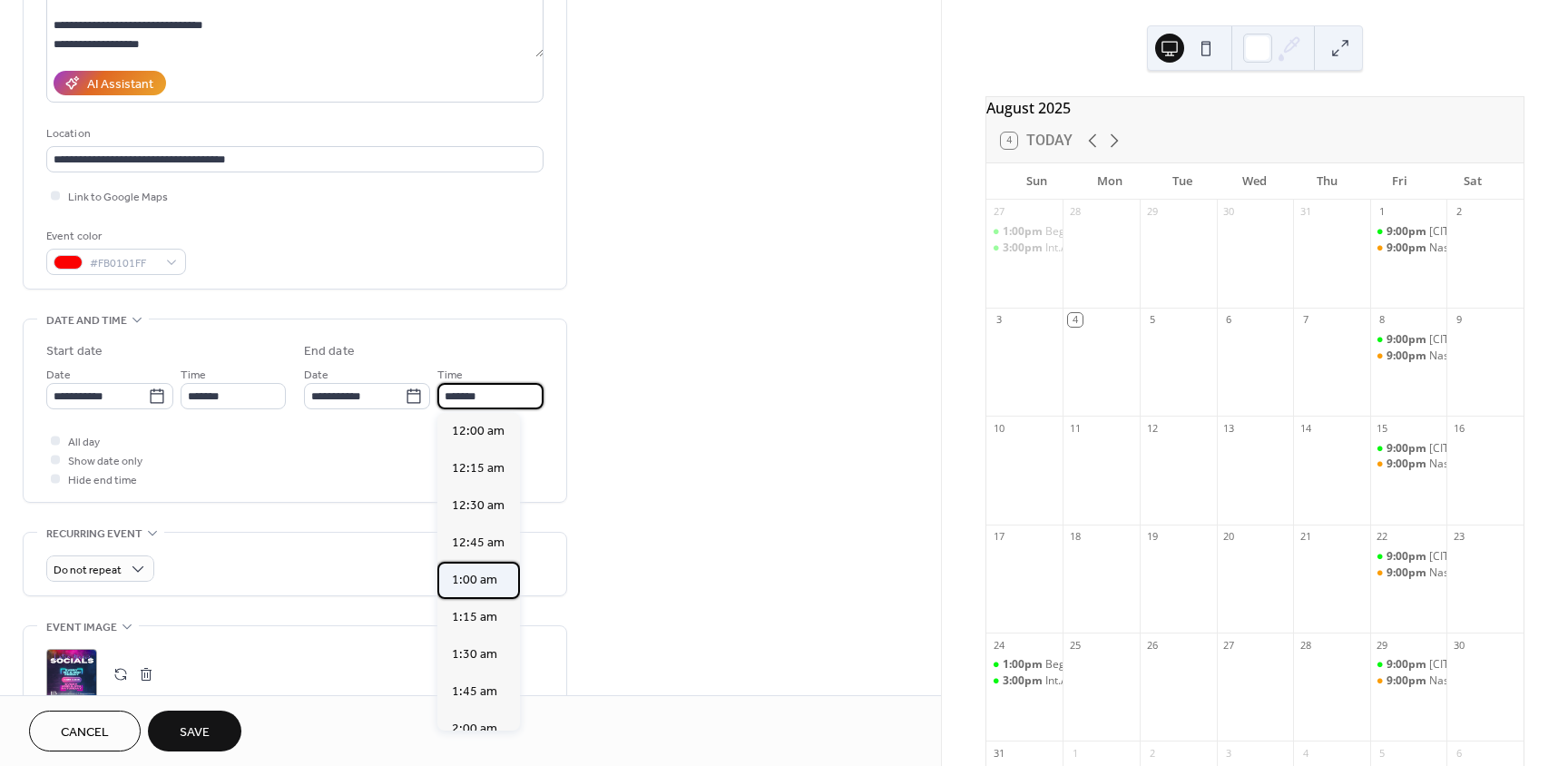 click on "1:00 am" at bounding box center (475, 580) 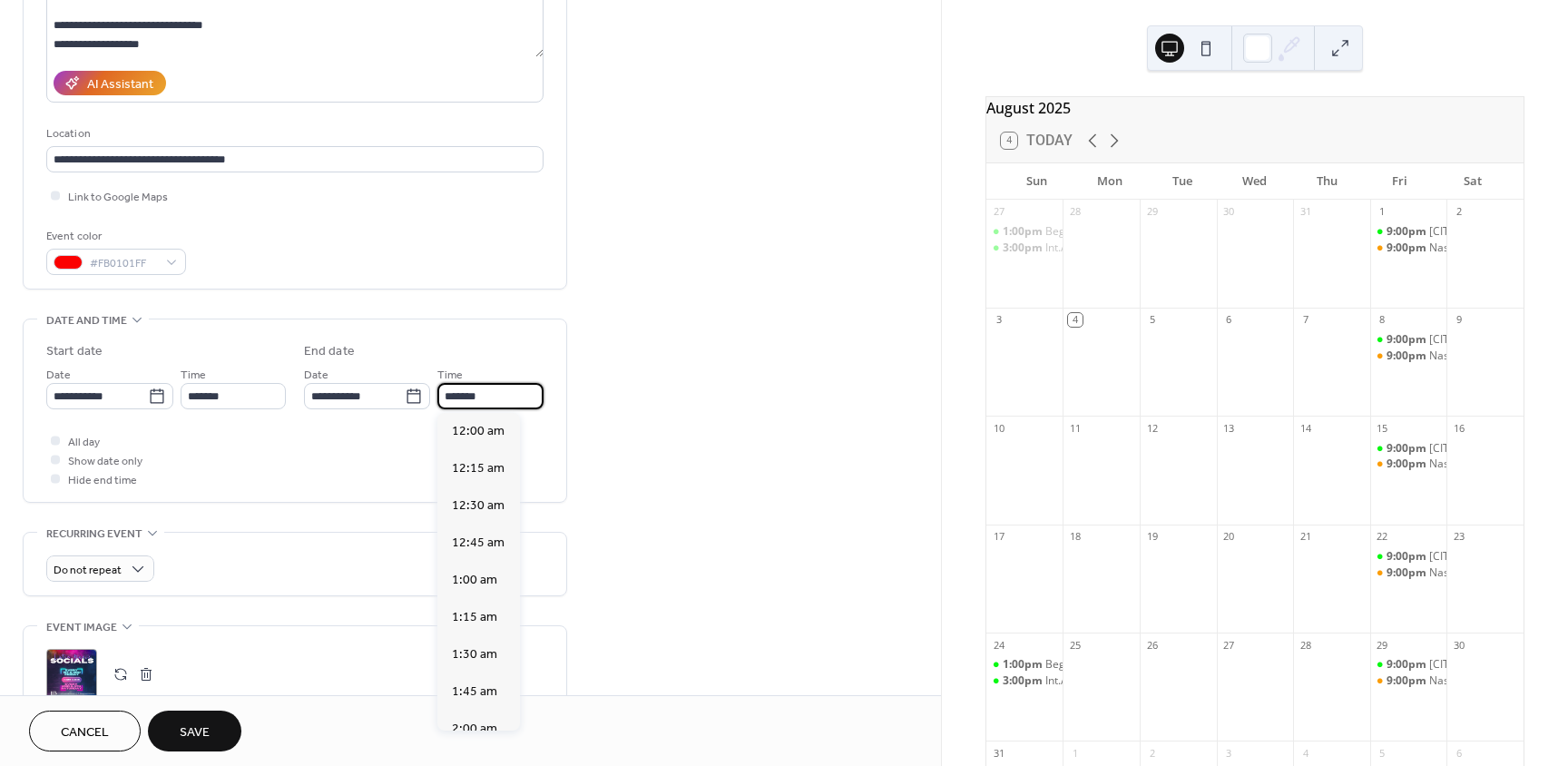 type on "*******" 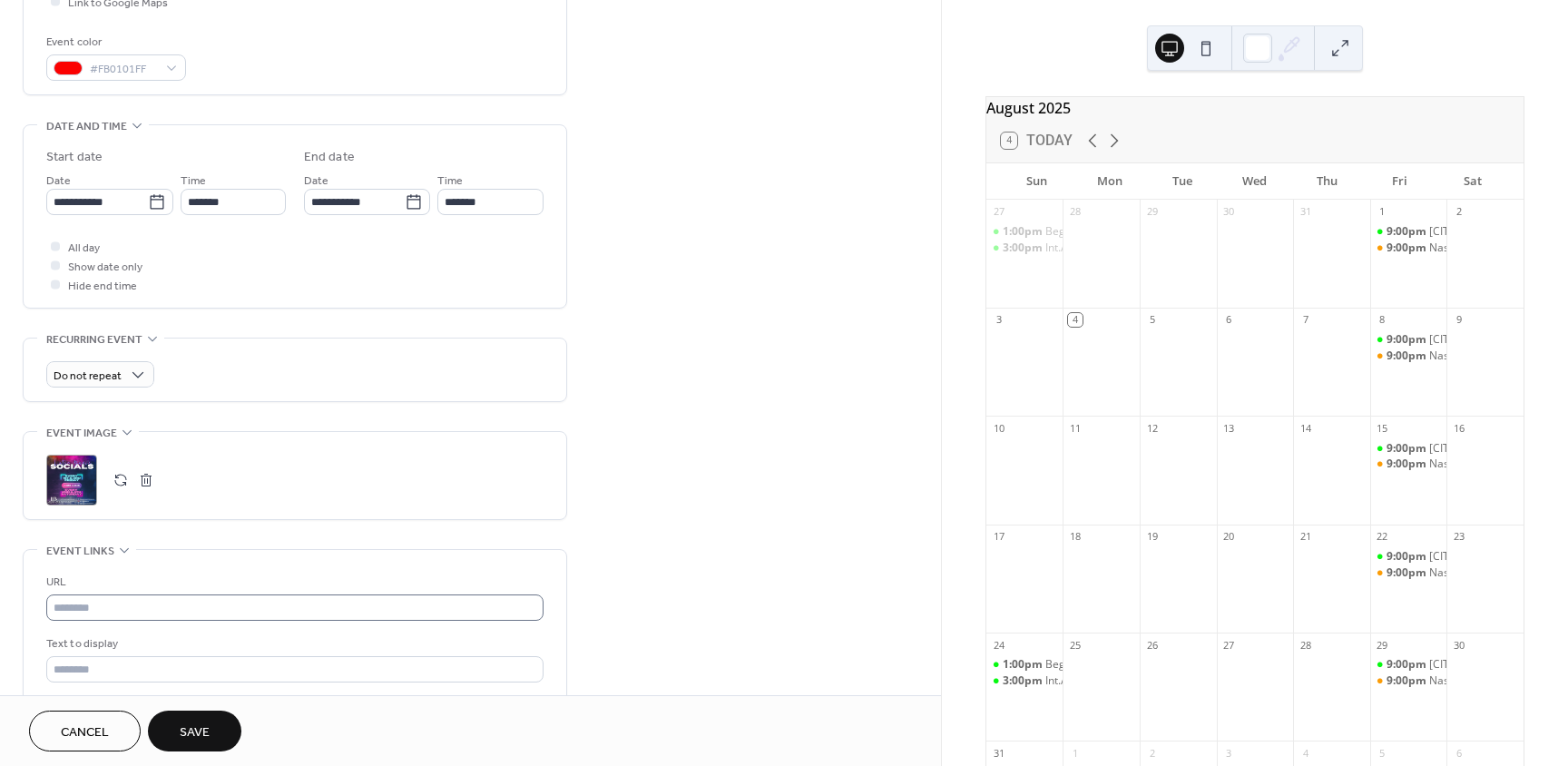 scroll, scrollTop: 545, scrollLeft: 0, axis: vertical 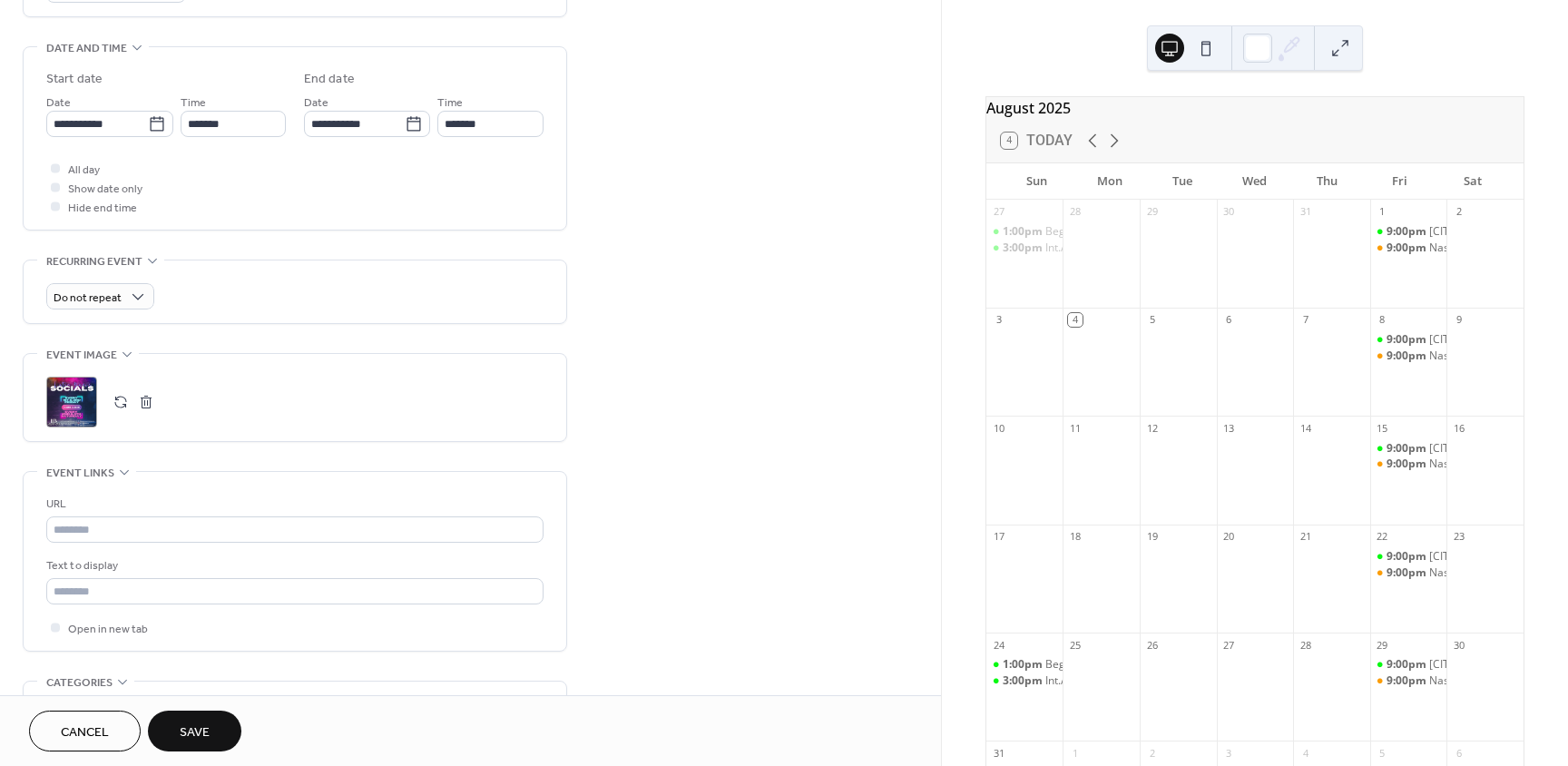 click on ";" at bounding box center (72, 402) 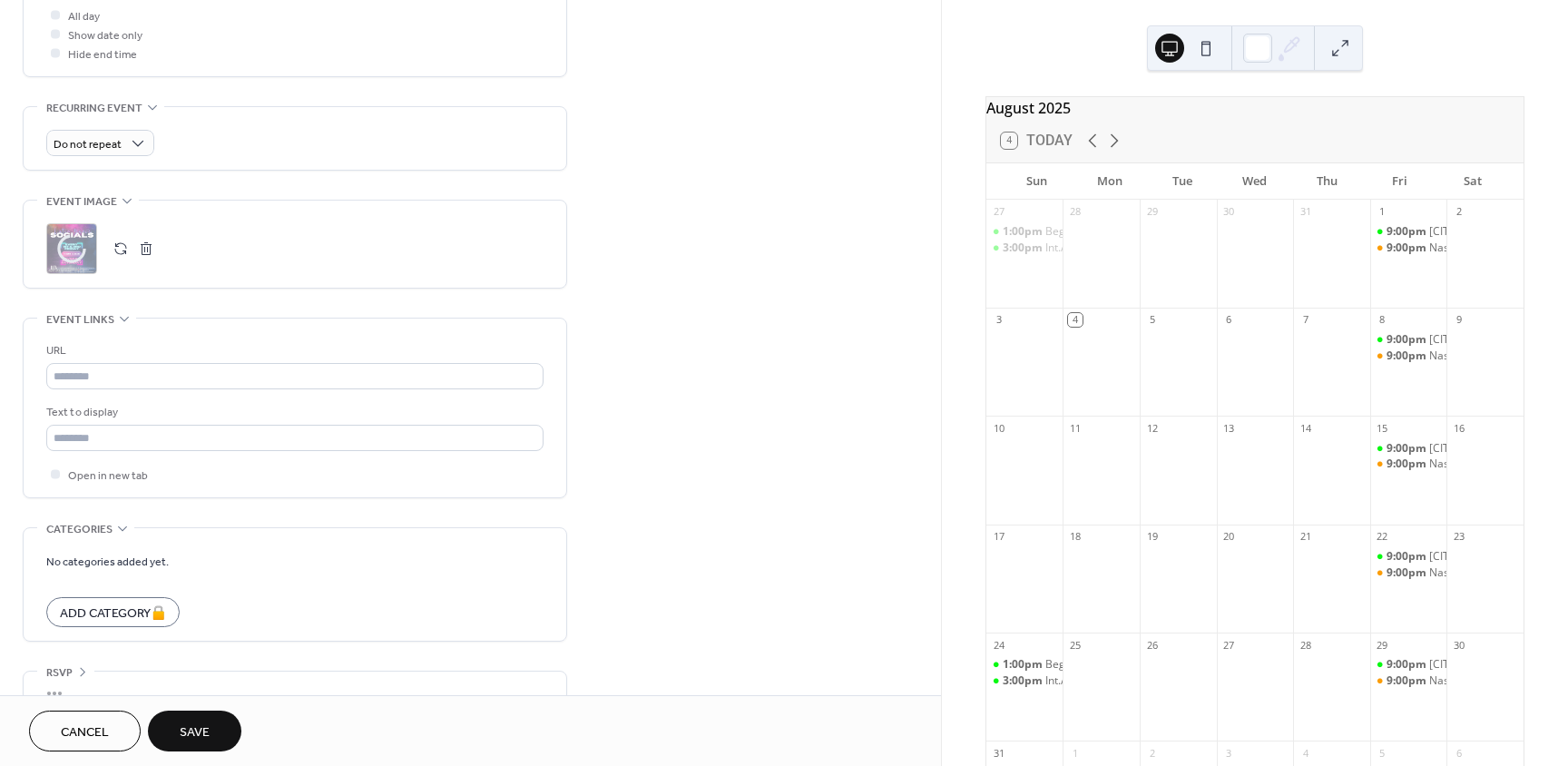 scroll, scrollTop: 730, scrollLeft: 0, axis: vertical 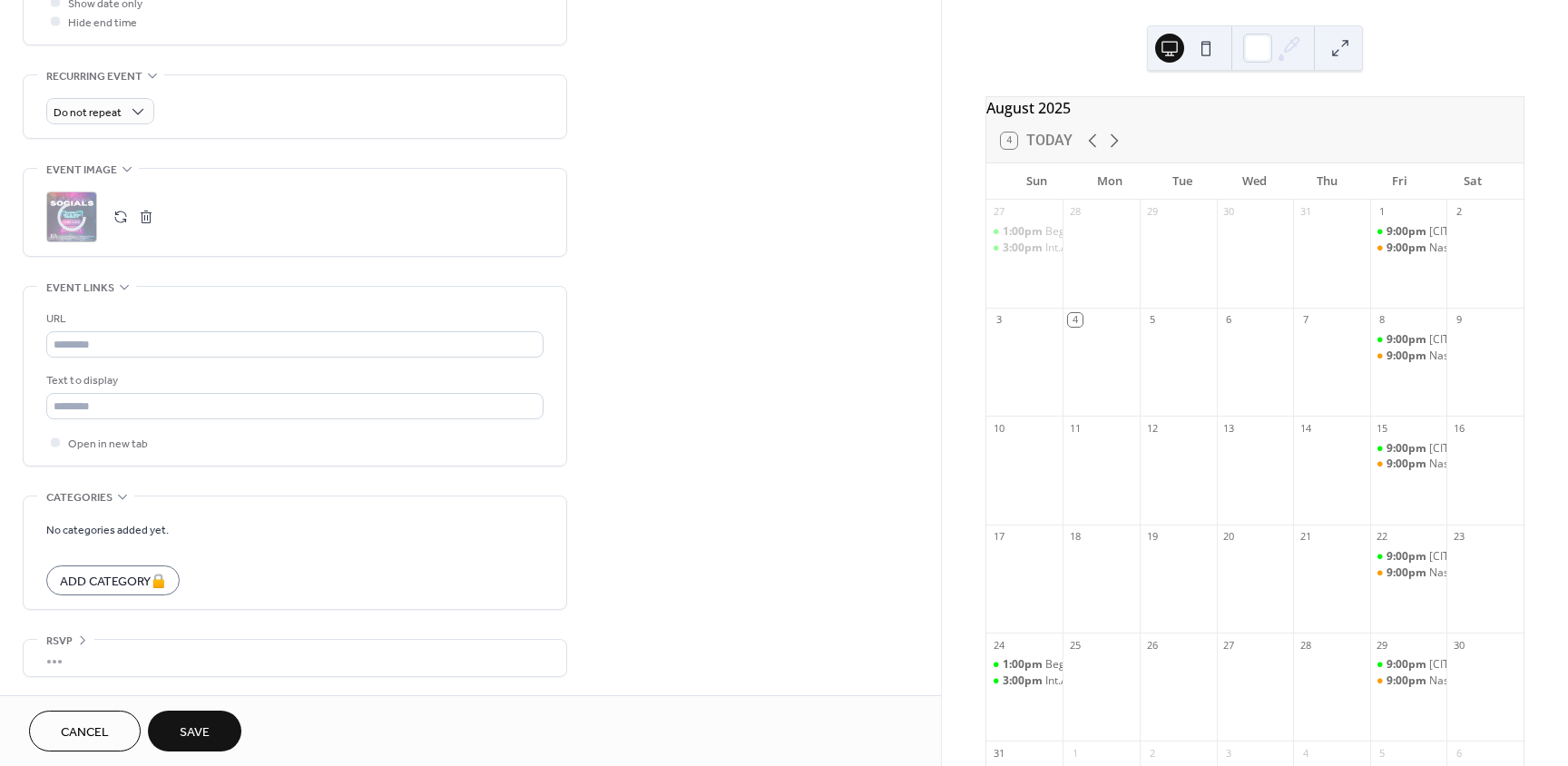 click on "Save" at bounding box center [194, 732] 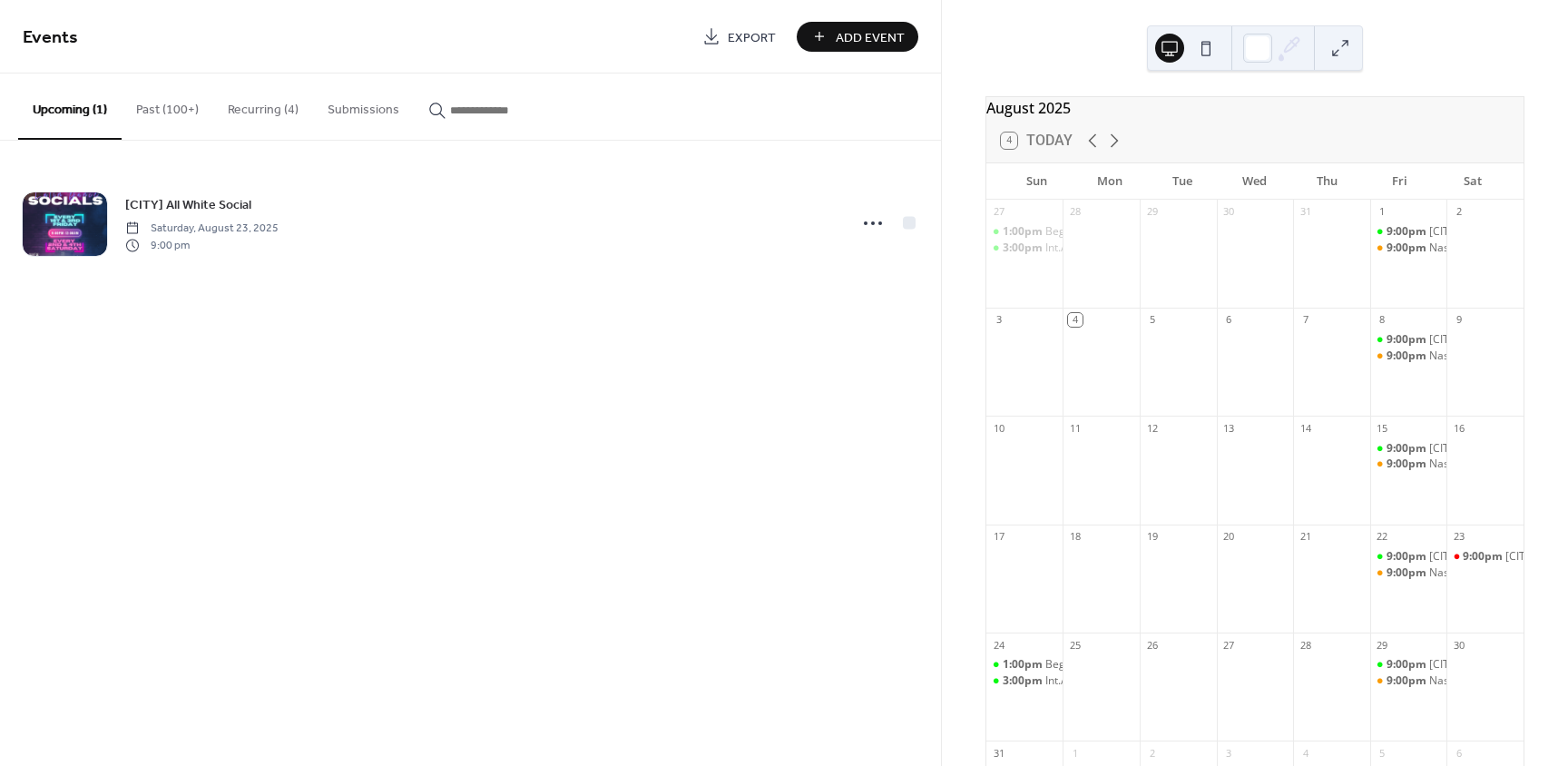 click on "Past (100+)" at bounding box center (167, 105) 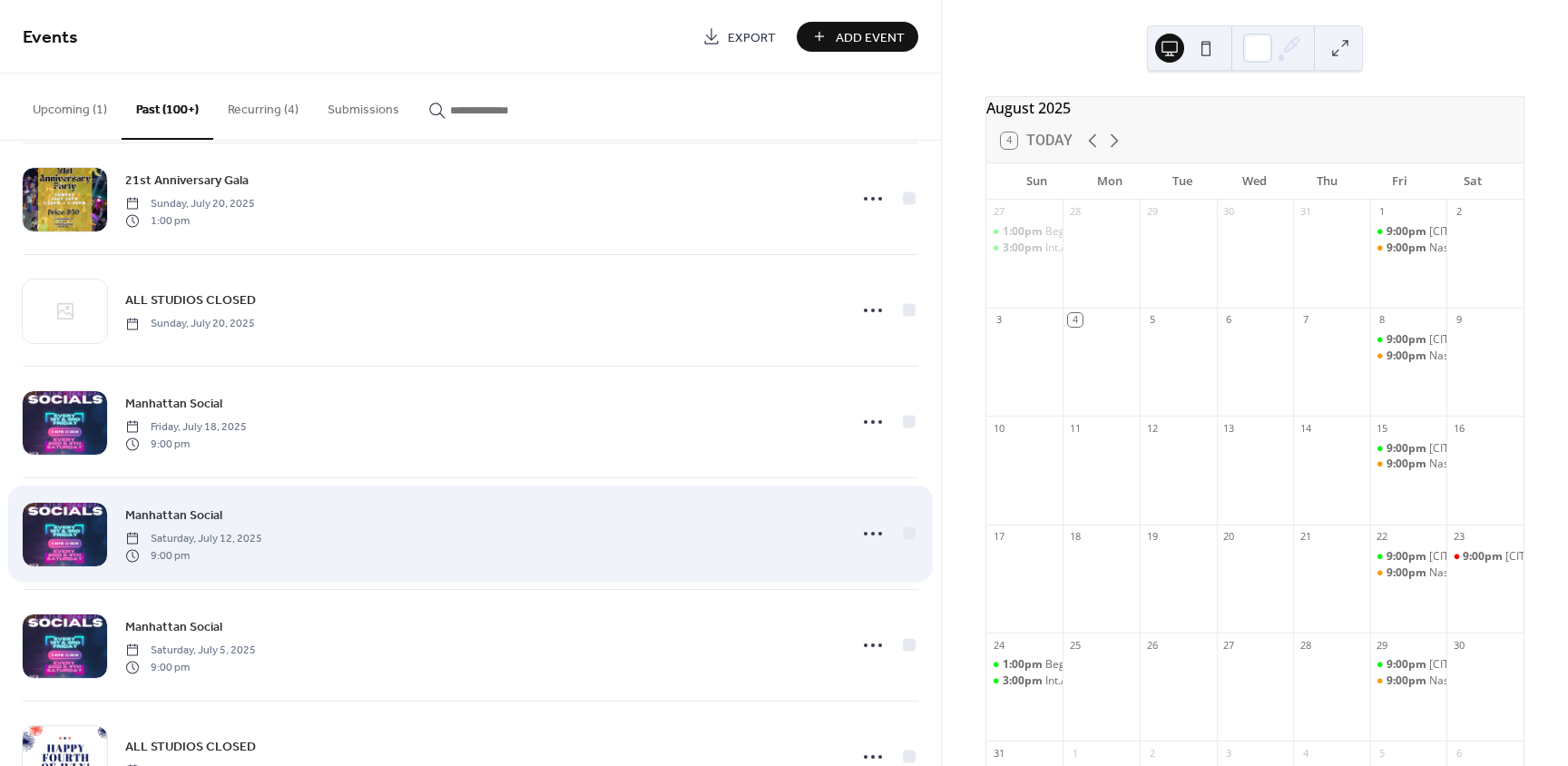 scroll, scrollTop: 363, scrollLeft: 0, axis: vertical 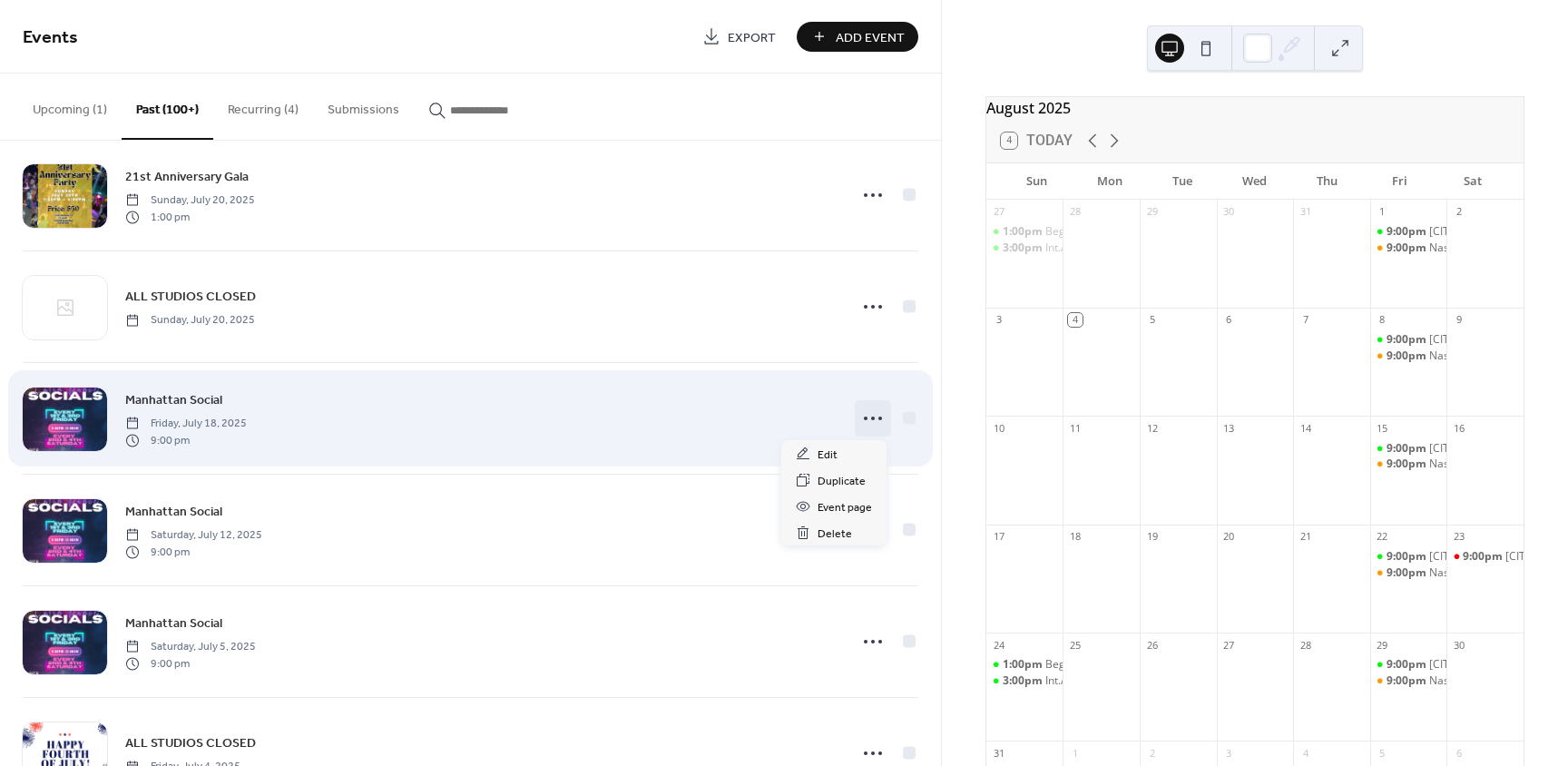 click 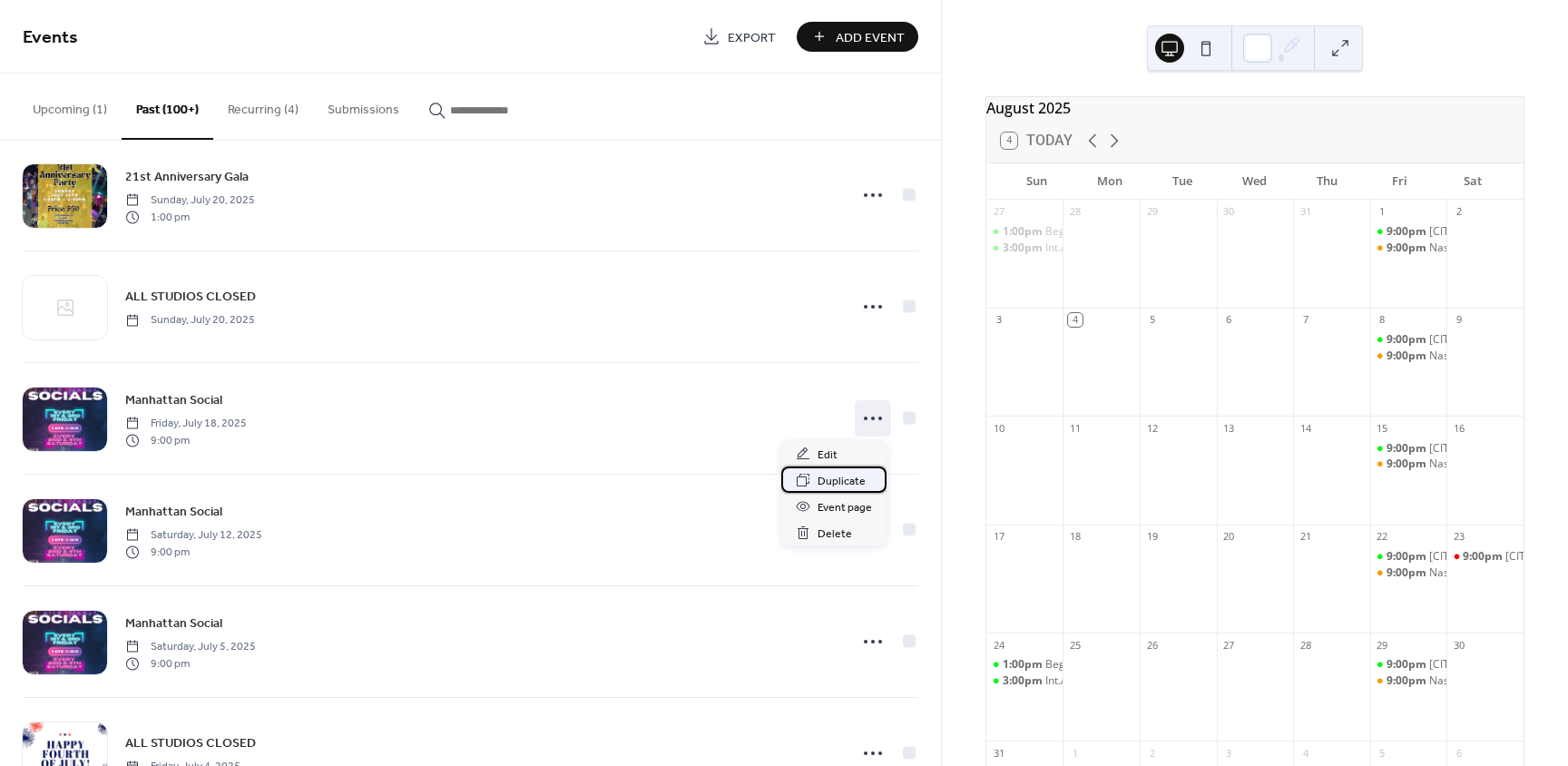click on "Duplicate" at bounding box center (841, 481) 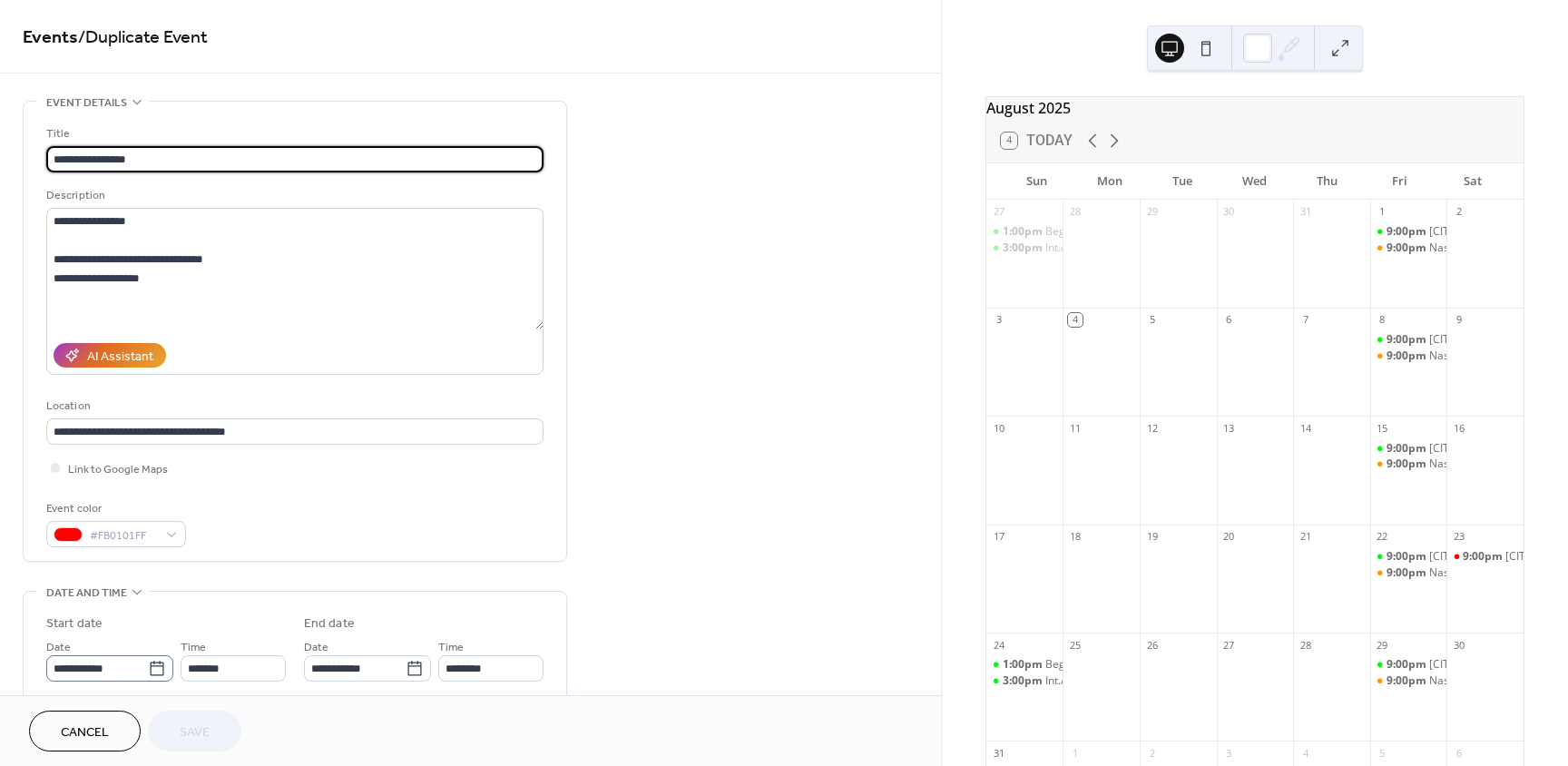 click 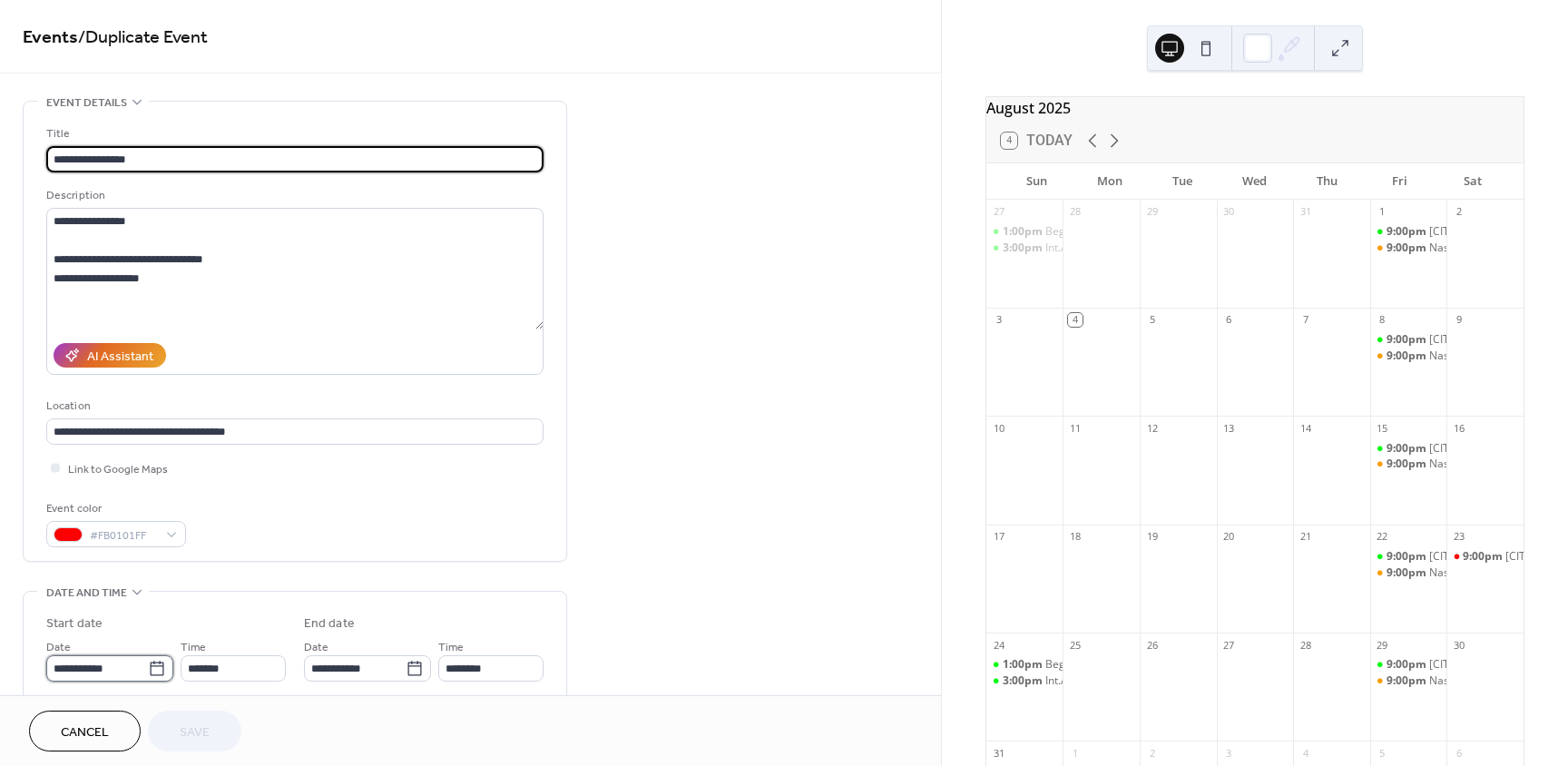 click on "**********" at bounding box center [97, 668] 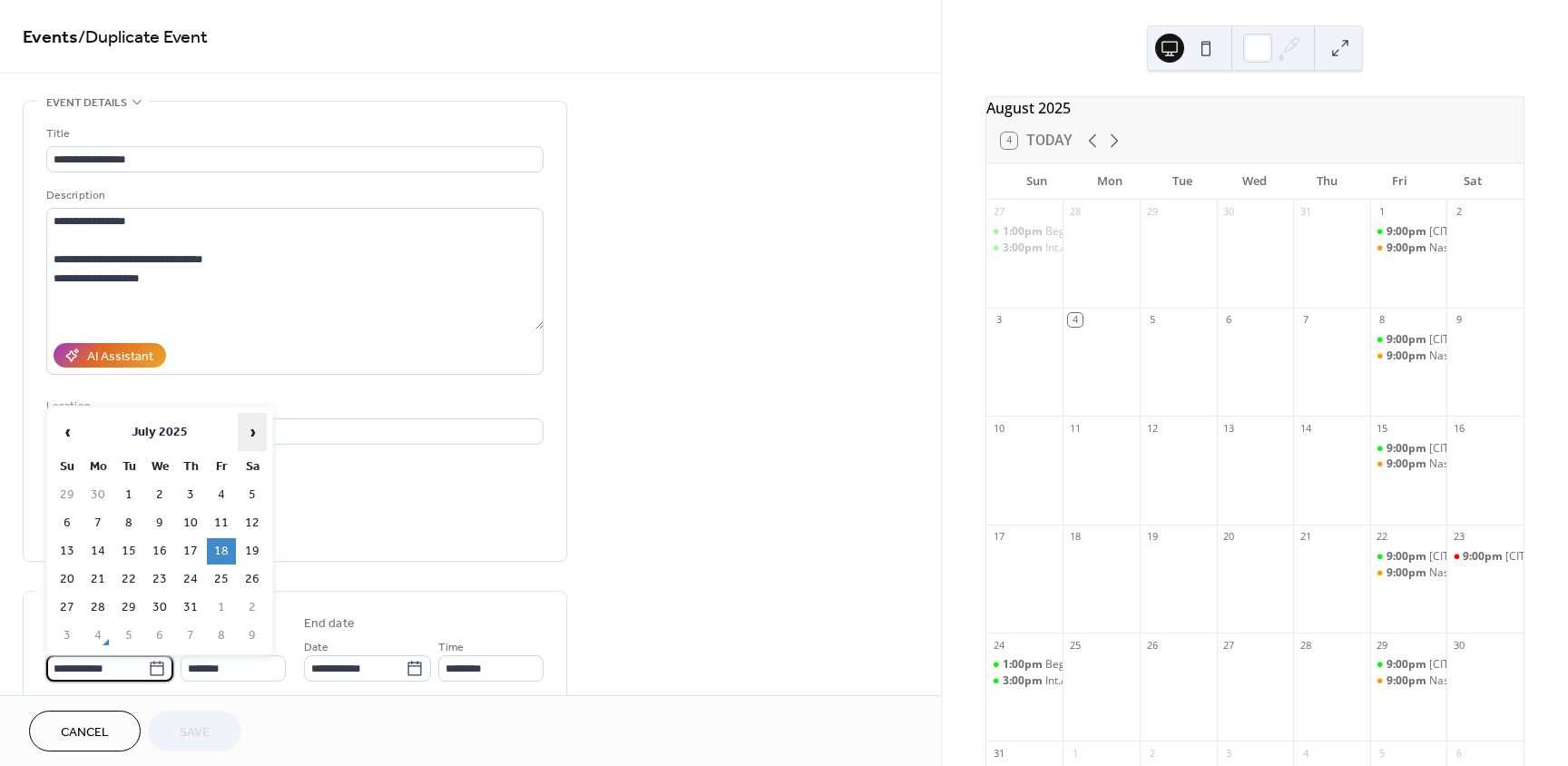click on "›" at bounding box center (252, 432) 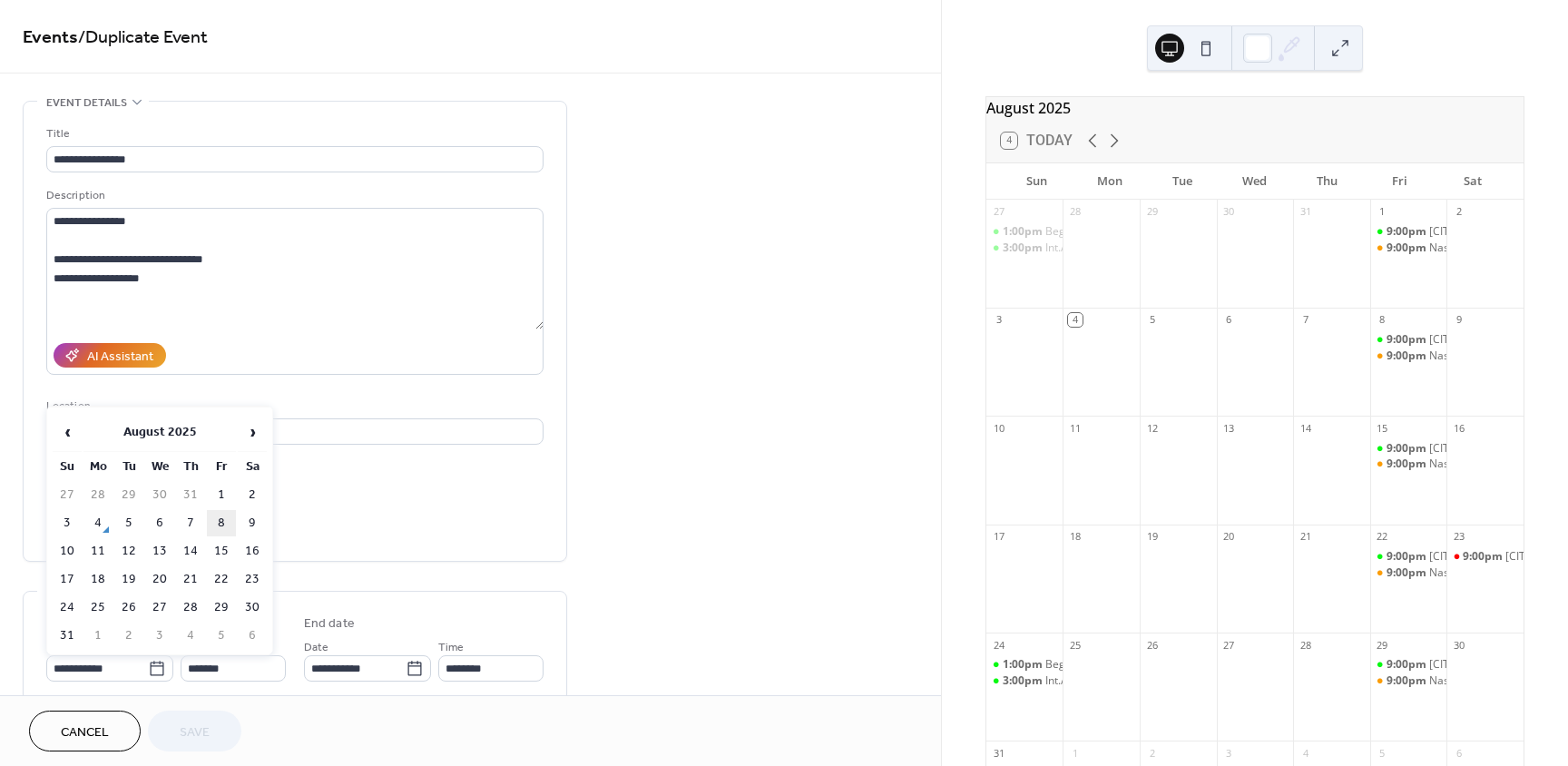 click on "8" at bounding box center [221, 523] 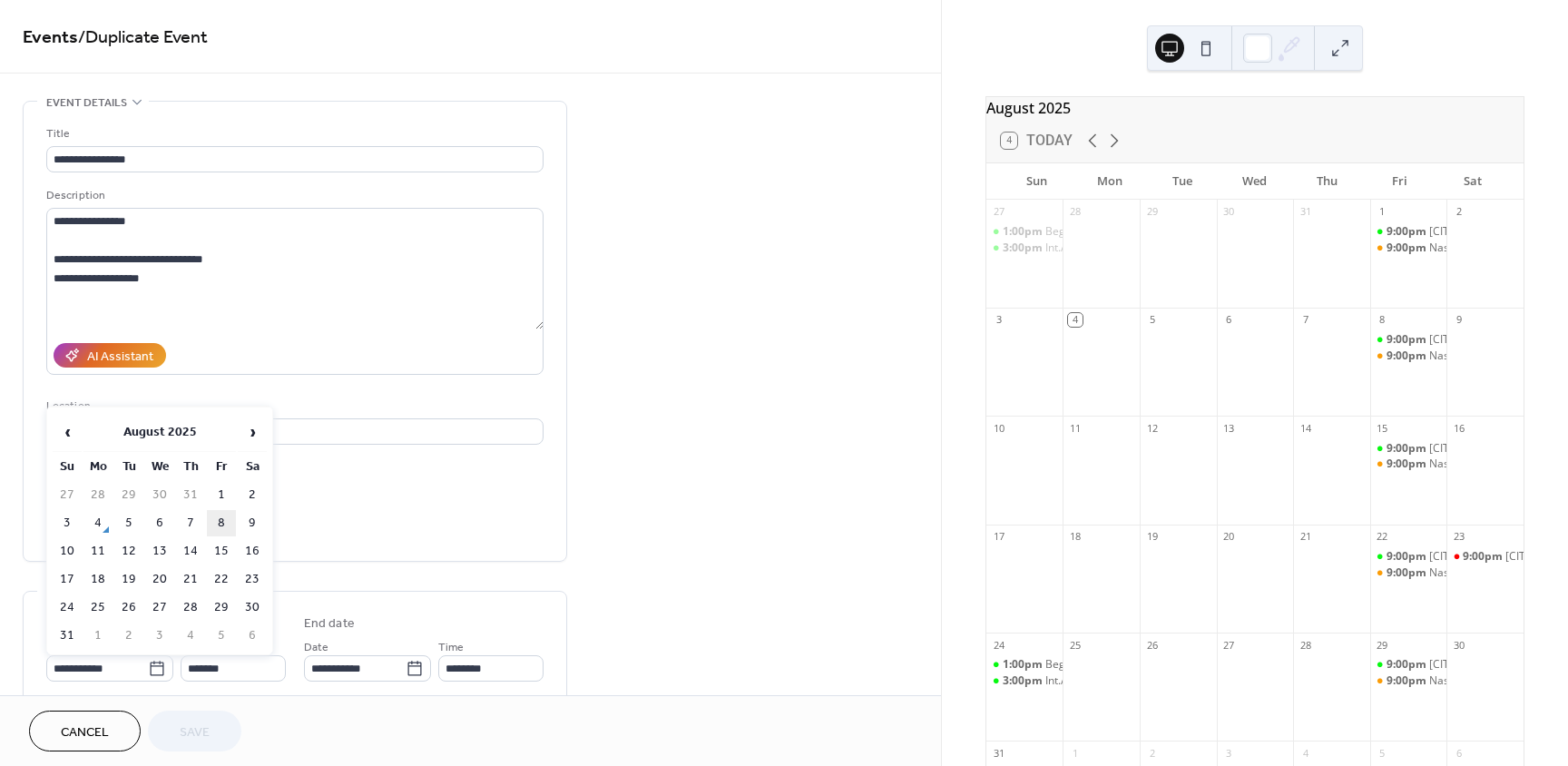 type on "**********" 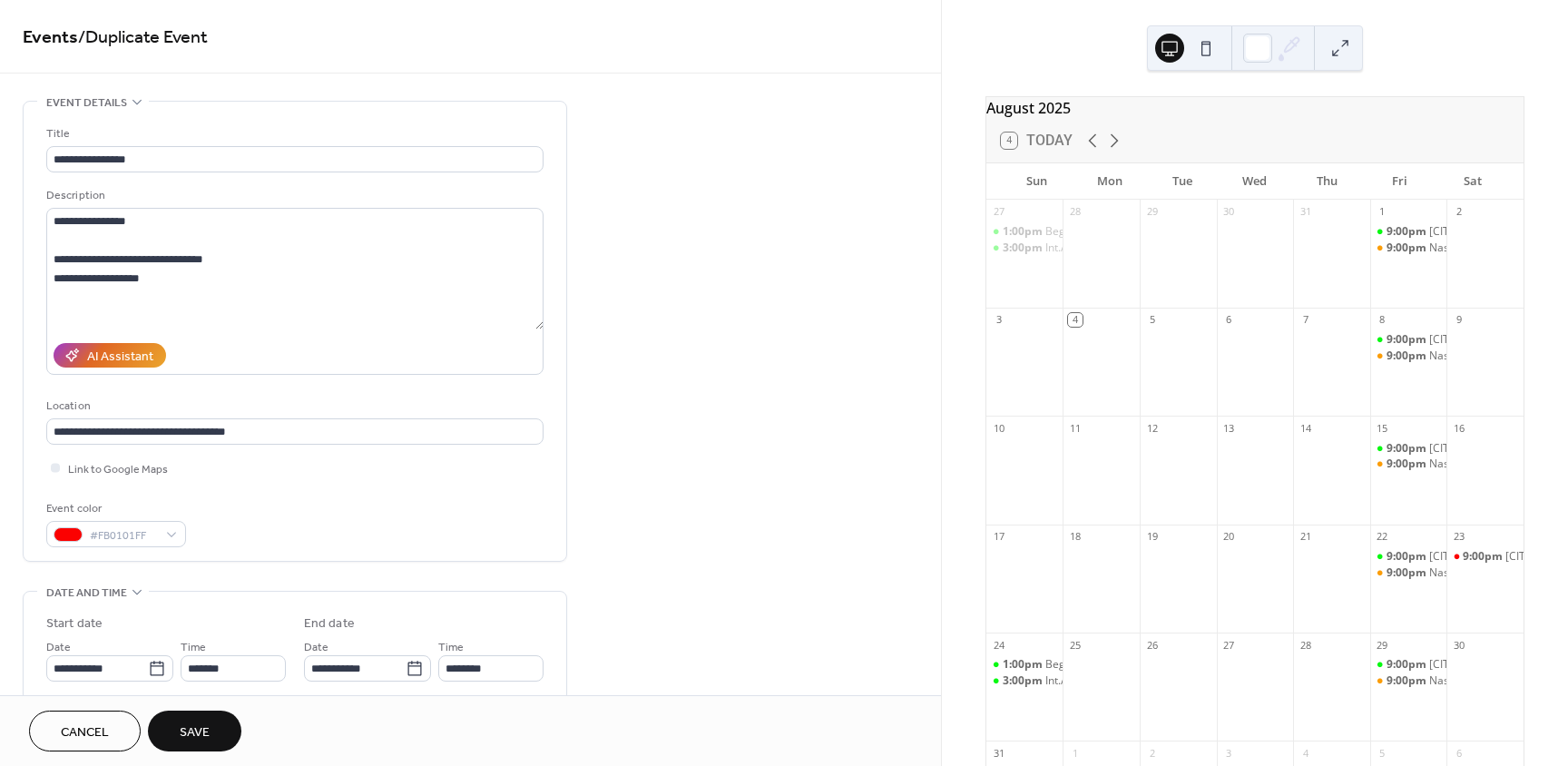 click on "Save" at bounding box center (194, 731) 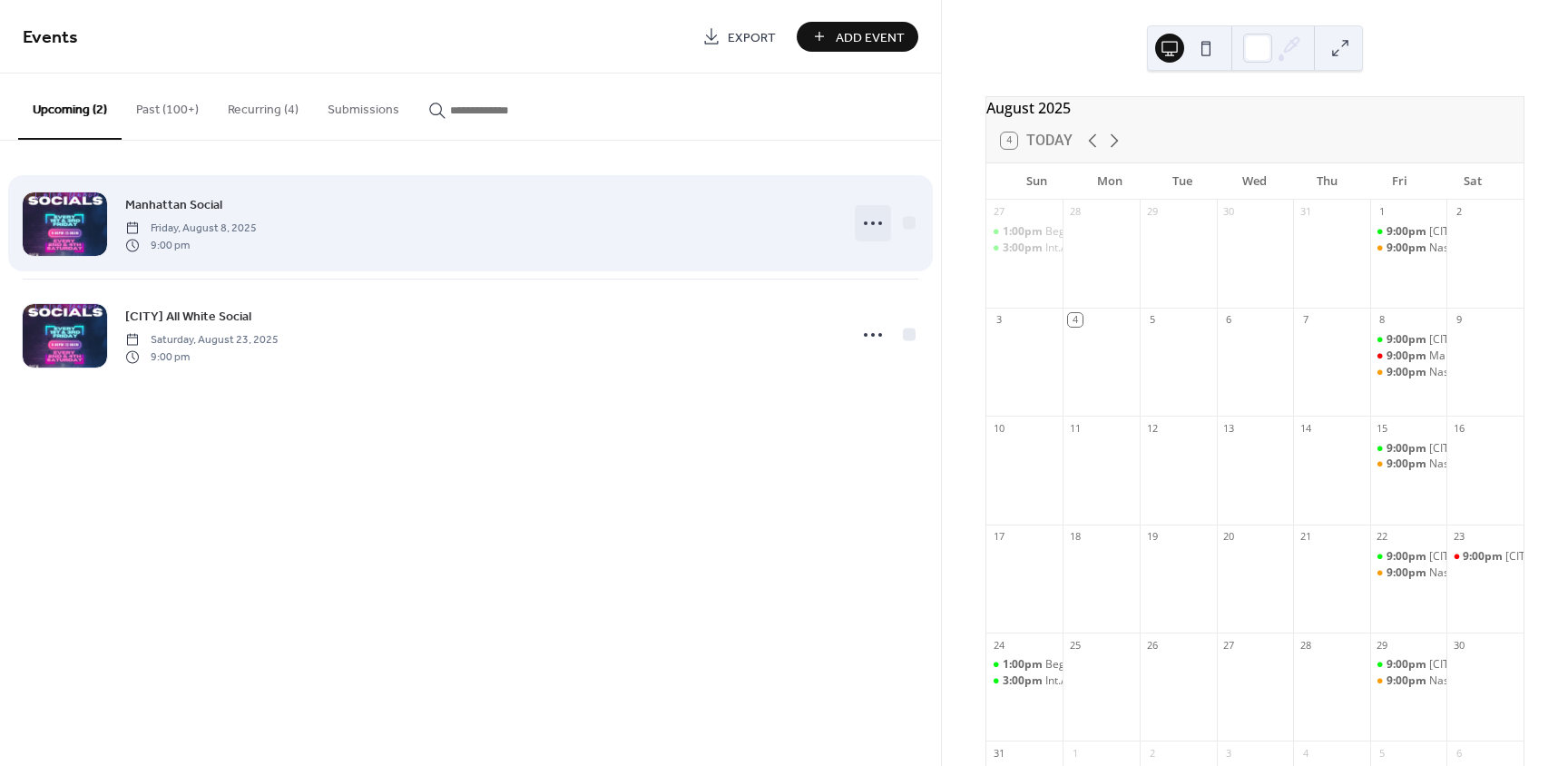 click 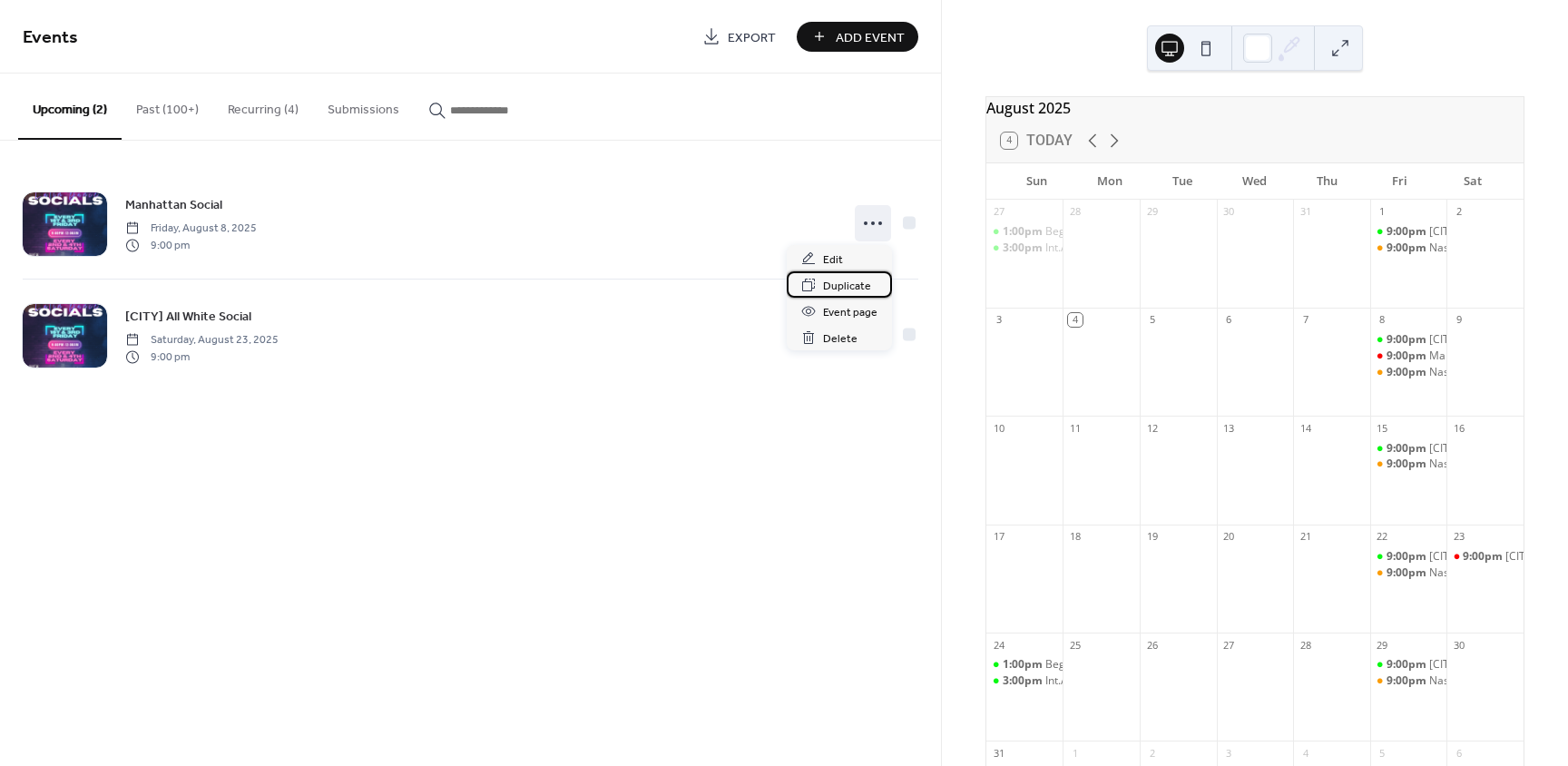 click on "Duplicate" at bounding box center [847, 286] 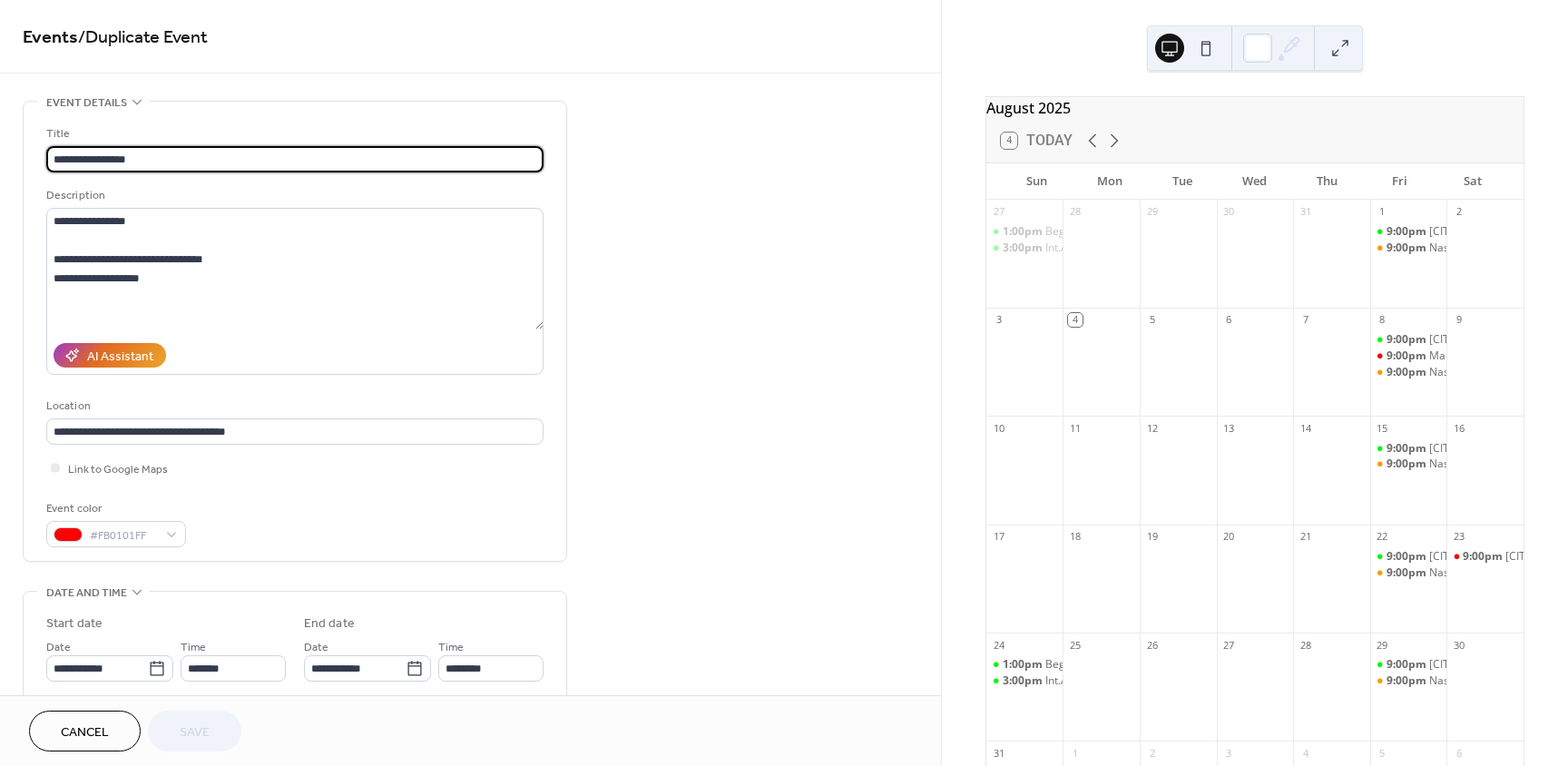 click on "**********" at bounding box center (295, 159) 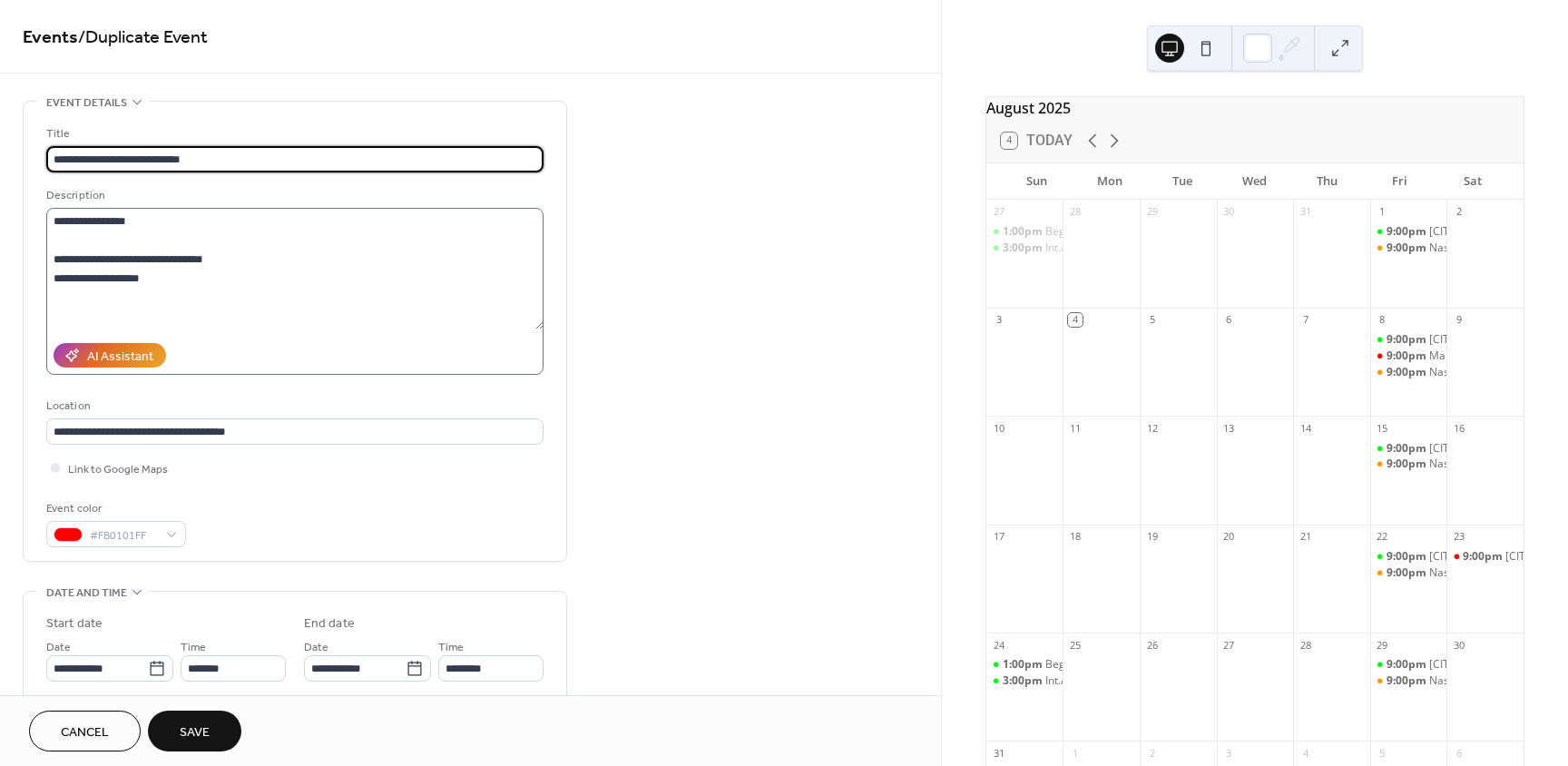 type on "**********" 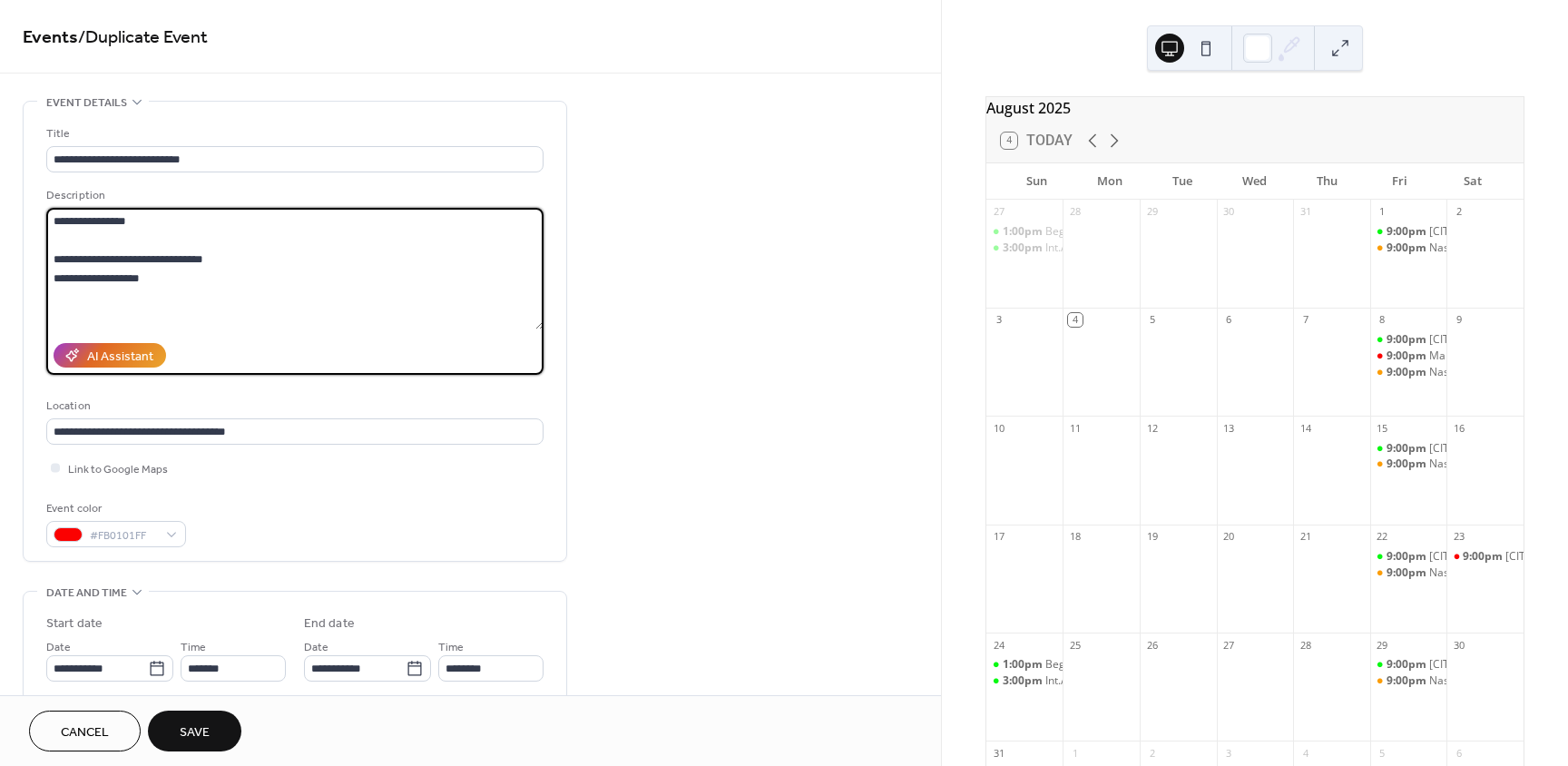 drag, startPoint x: 148, startPoint y: 221, endPoint x: -70, endPoint y: 225, distance: 218.03669 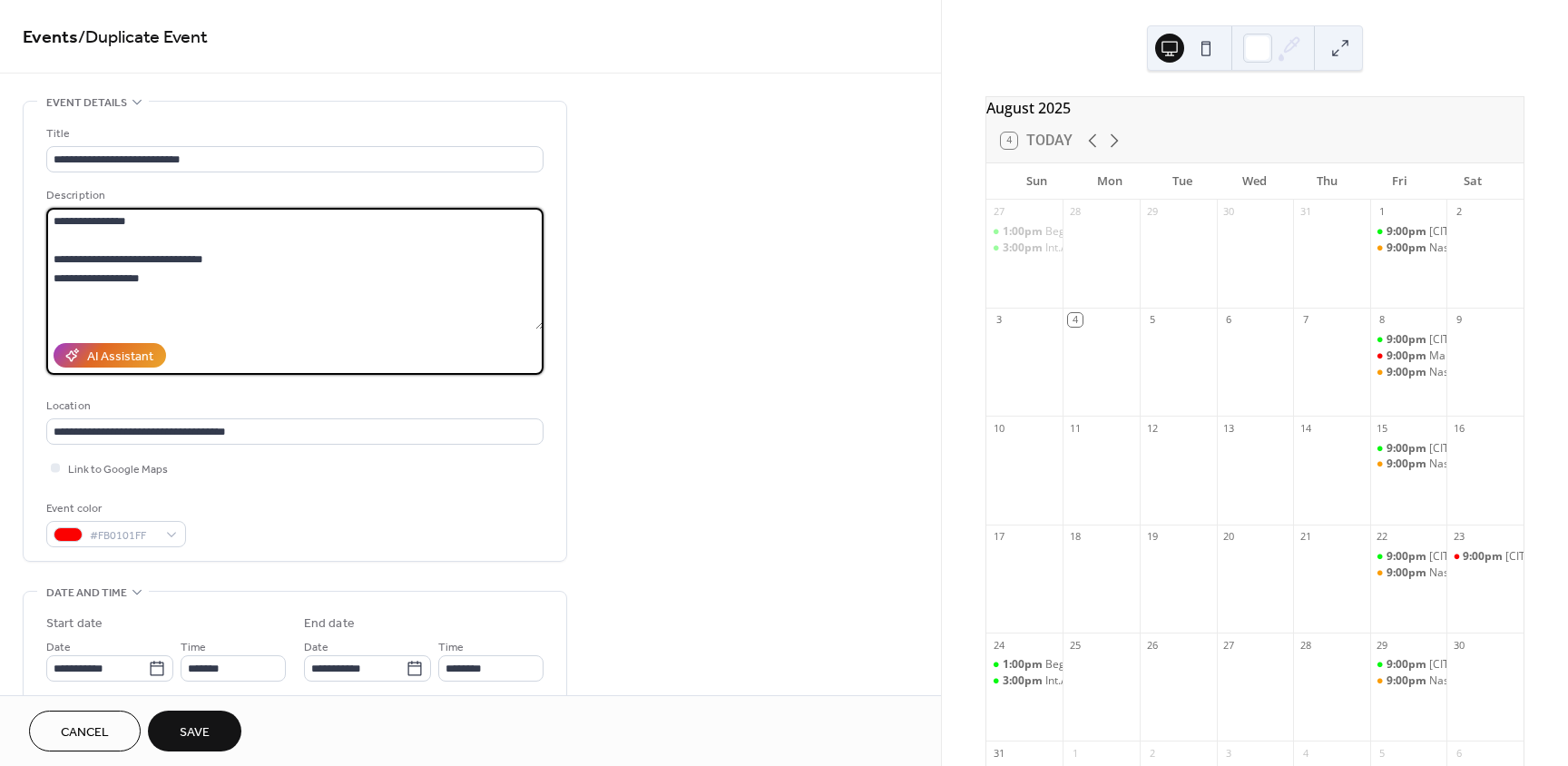 click on "**********" at bounding box center [784, 383] 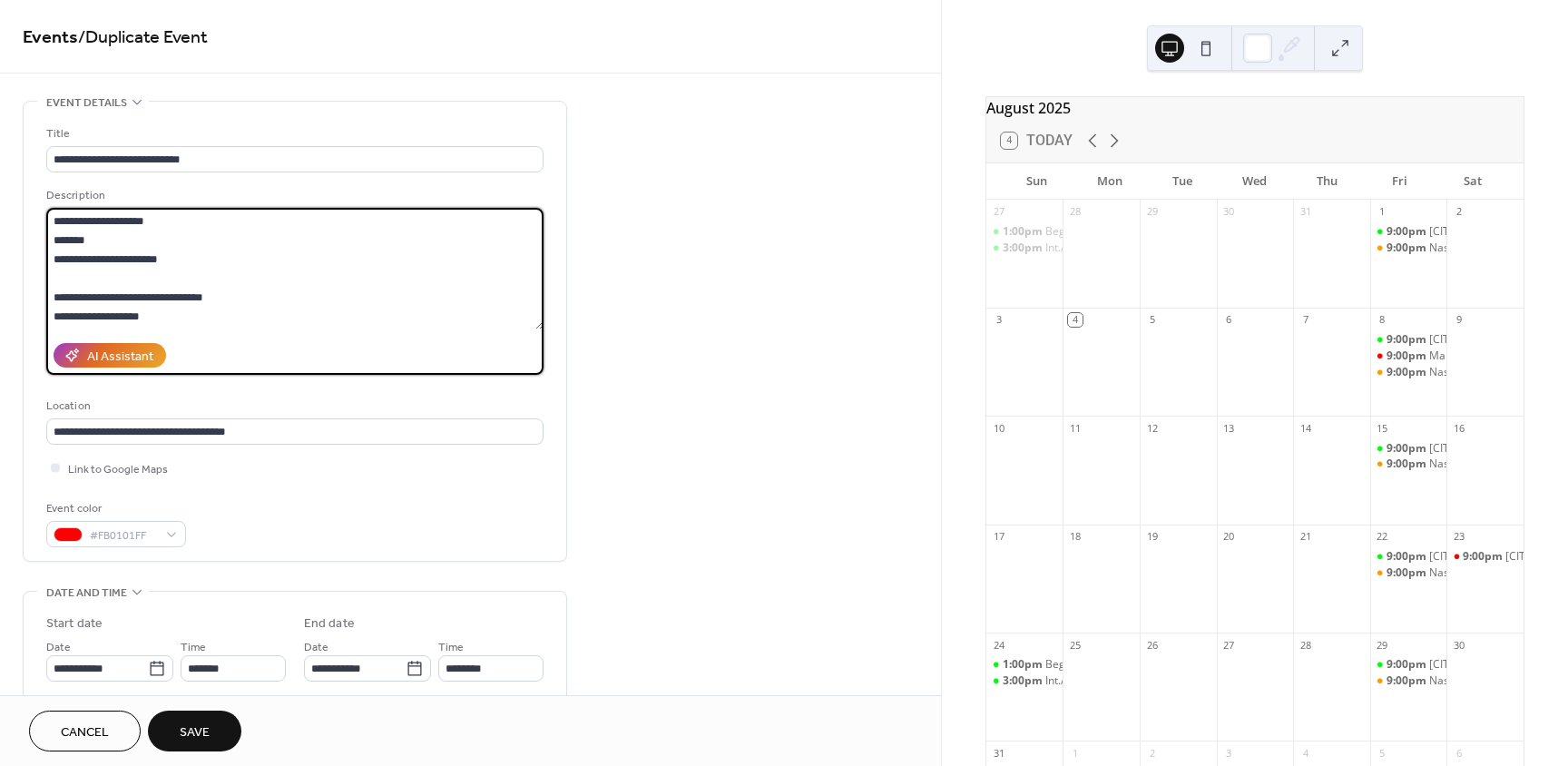 drag, startPoint x: 224, startPoint y: 265, endPoint x: -49, endPoint y: 200, distance: 280.63143 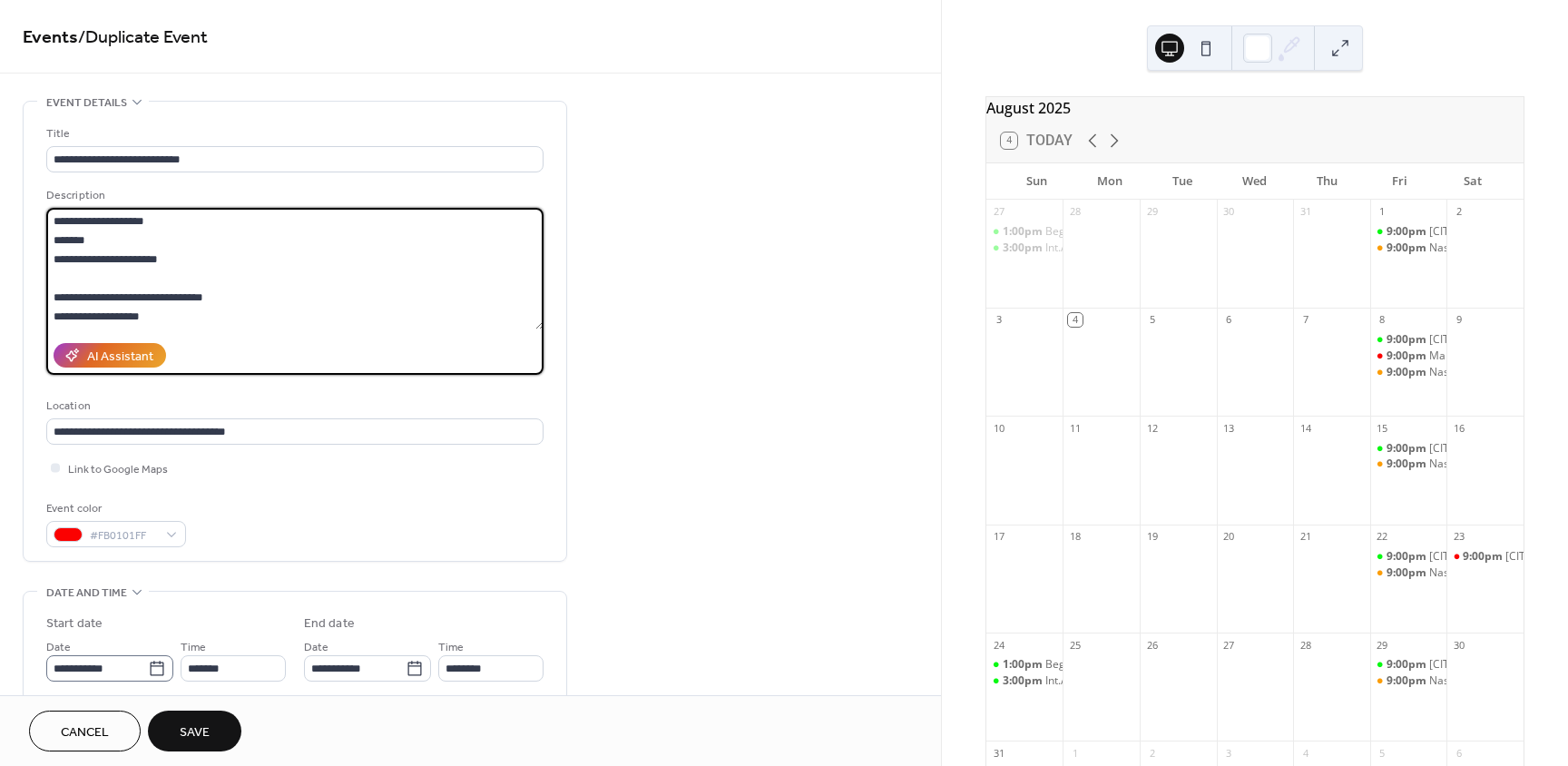 type on "**********" 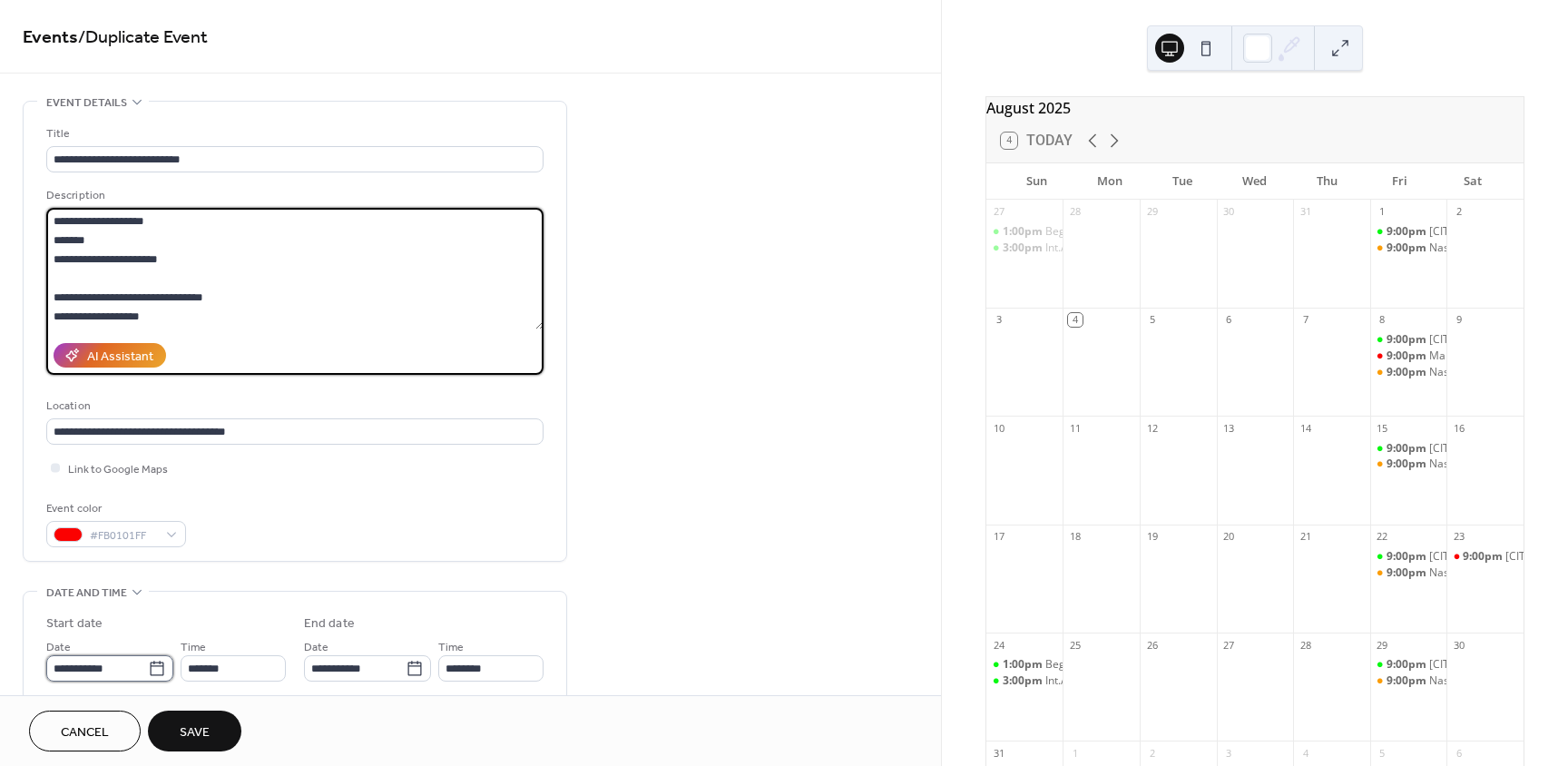 click on "**********" at bounding box center [97, 668] 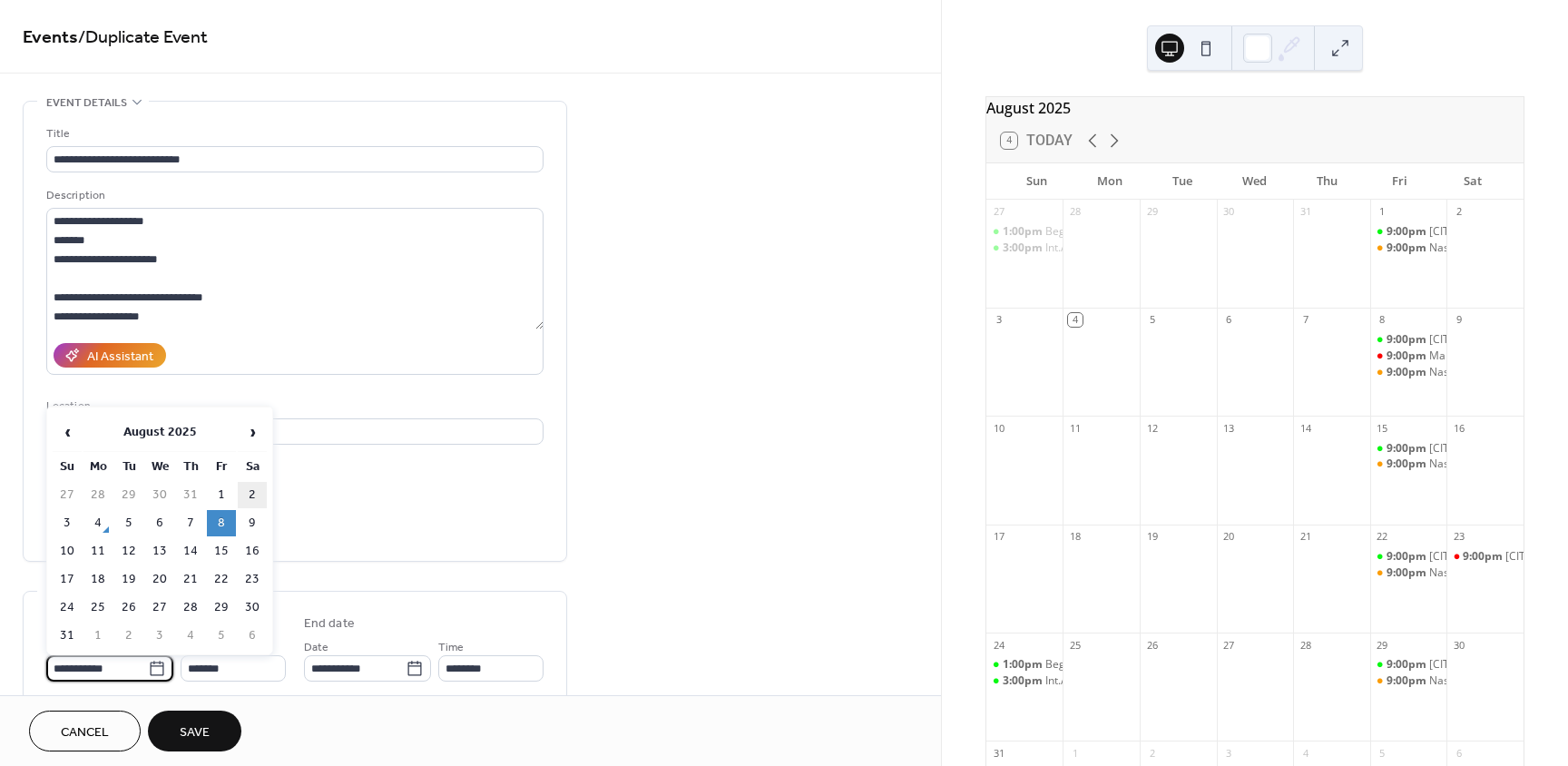 click on "2" at bounding box center [252, 495] 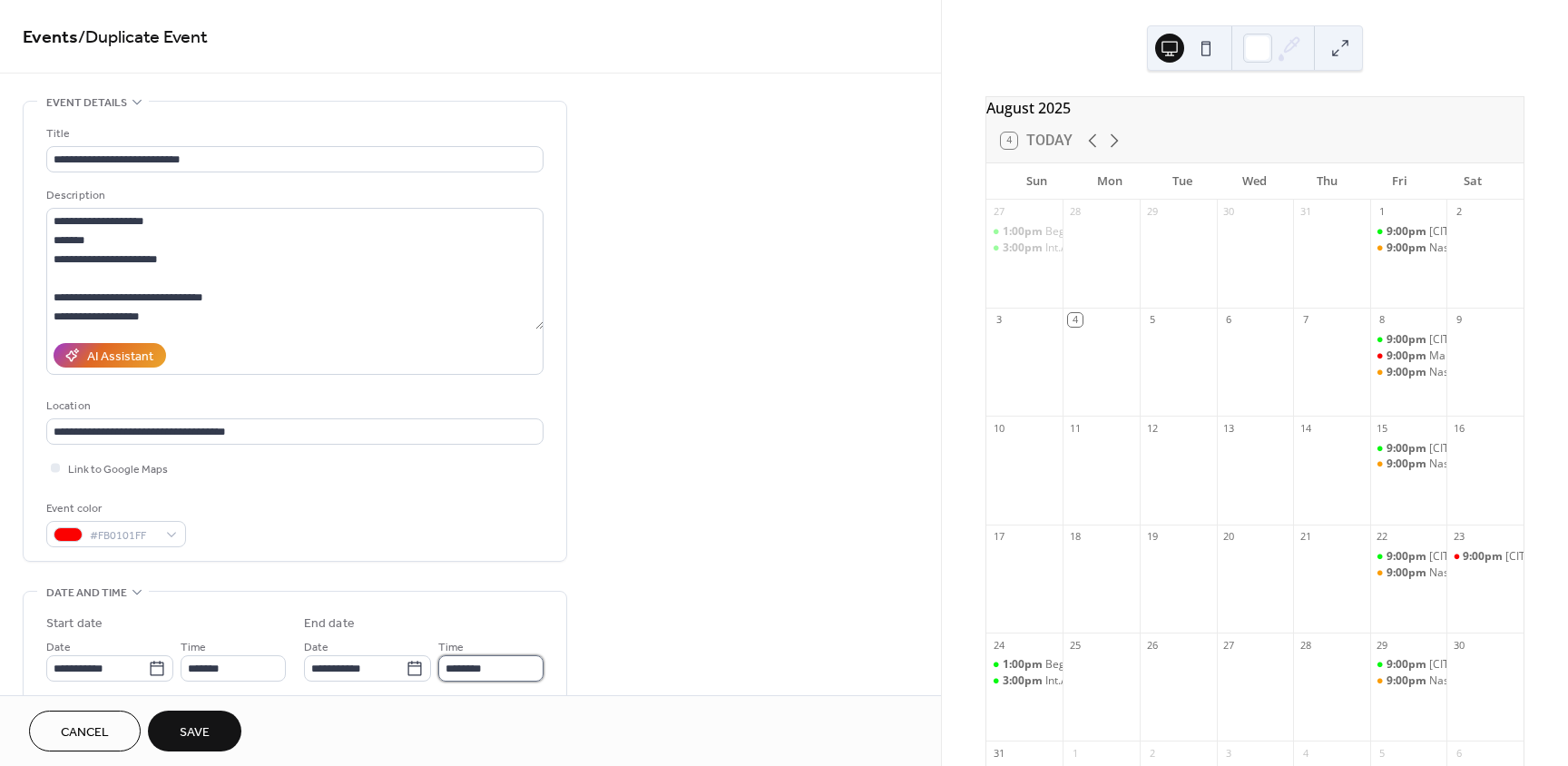 click on "********" at bounding box center [491, 668] 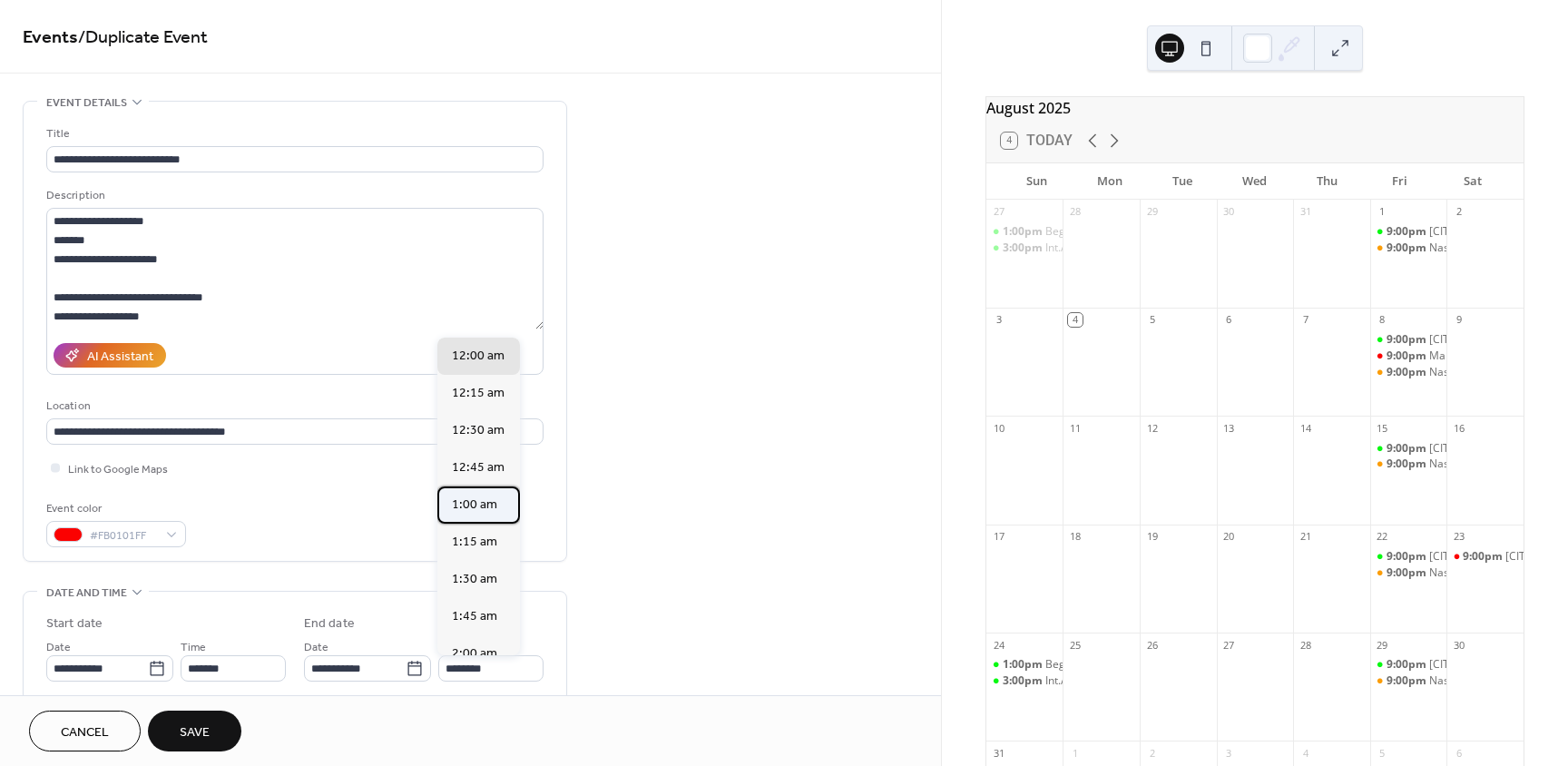 click on "1:00 am" at bounding box center [475, 505] 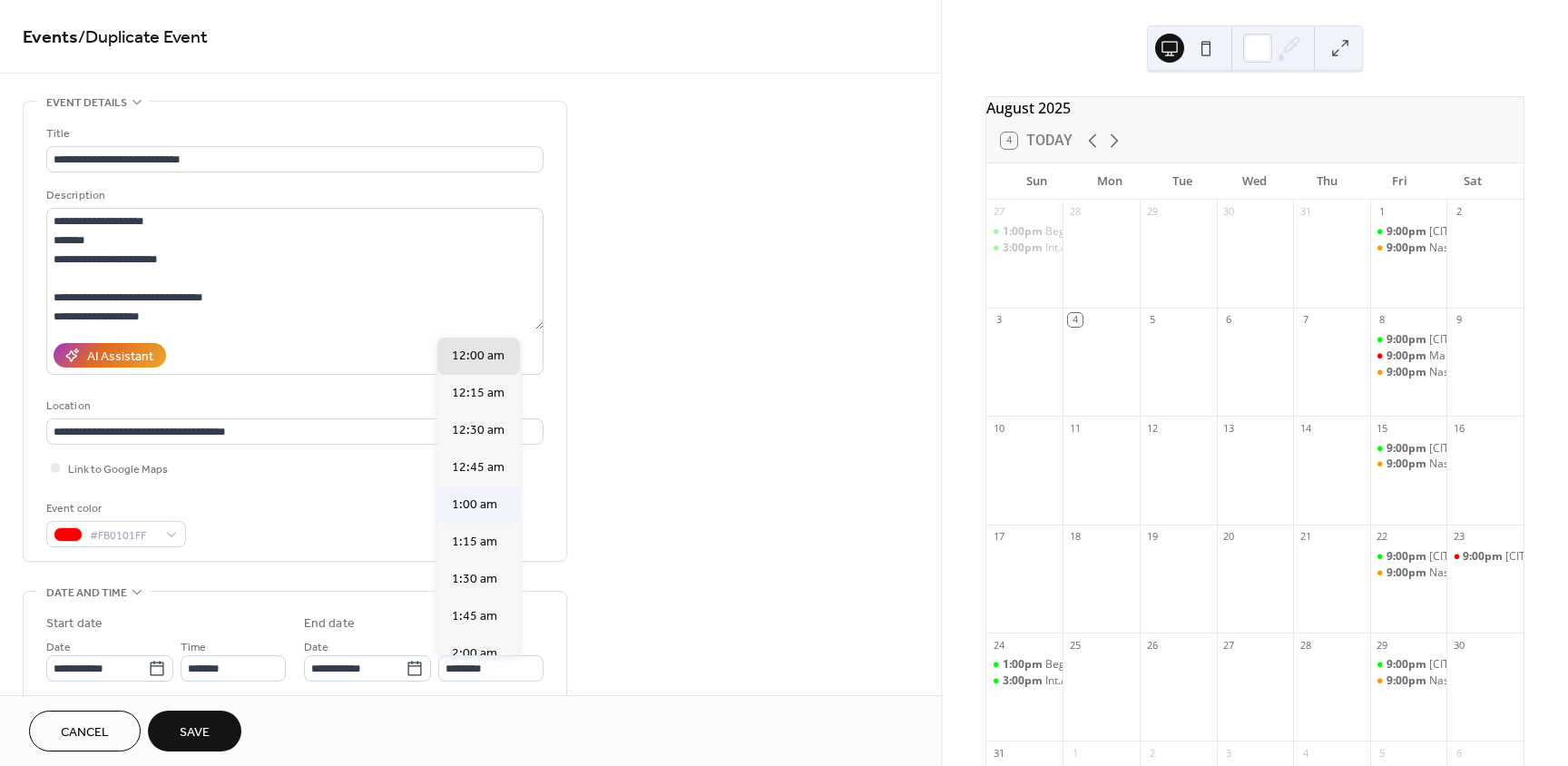 type on "*******" 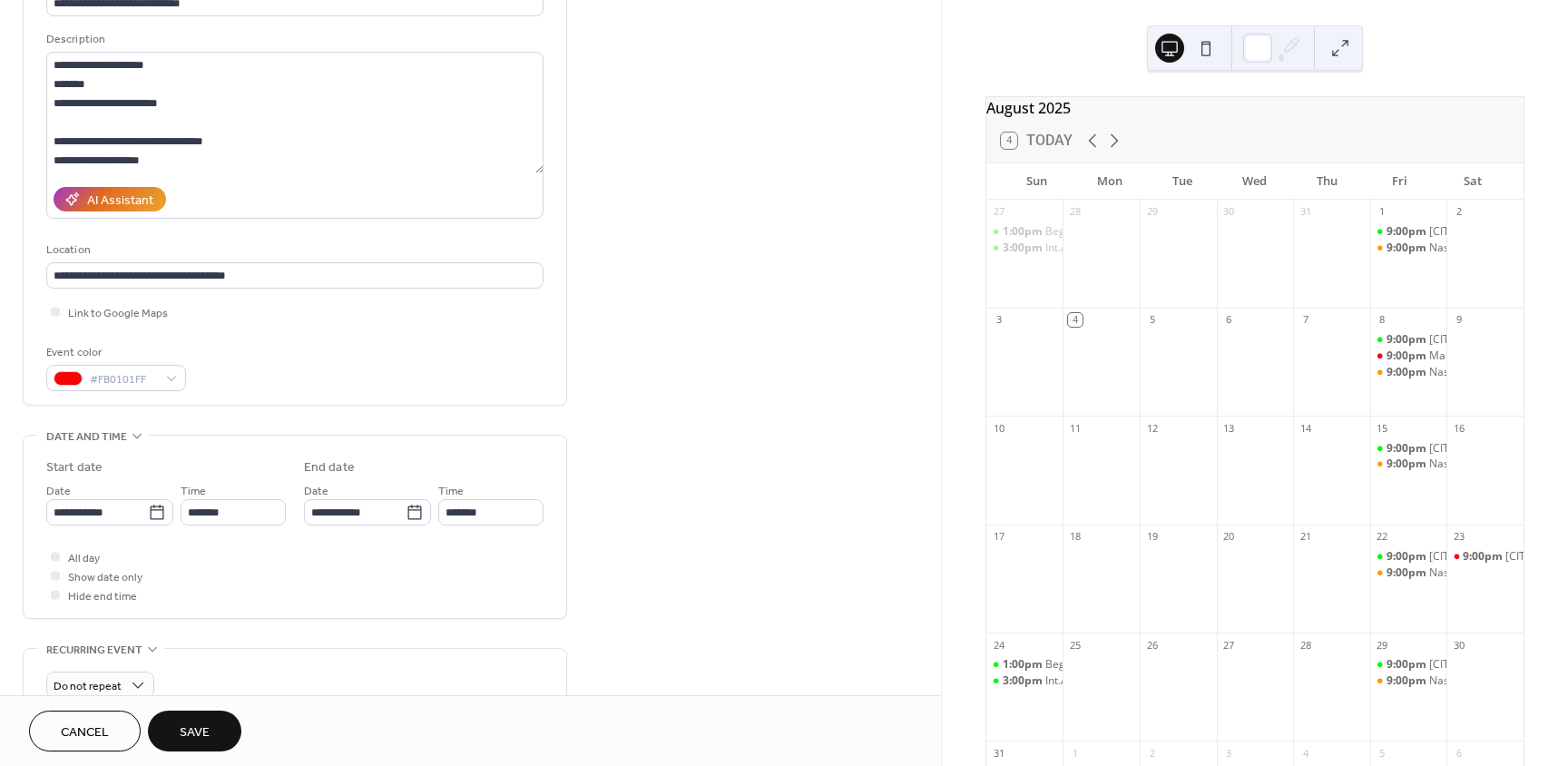 scroll, scrollTop: 182, scrollLeft: 0, axis: vertical 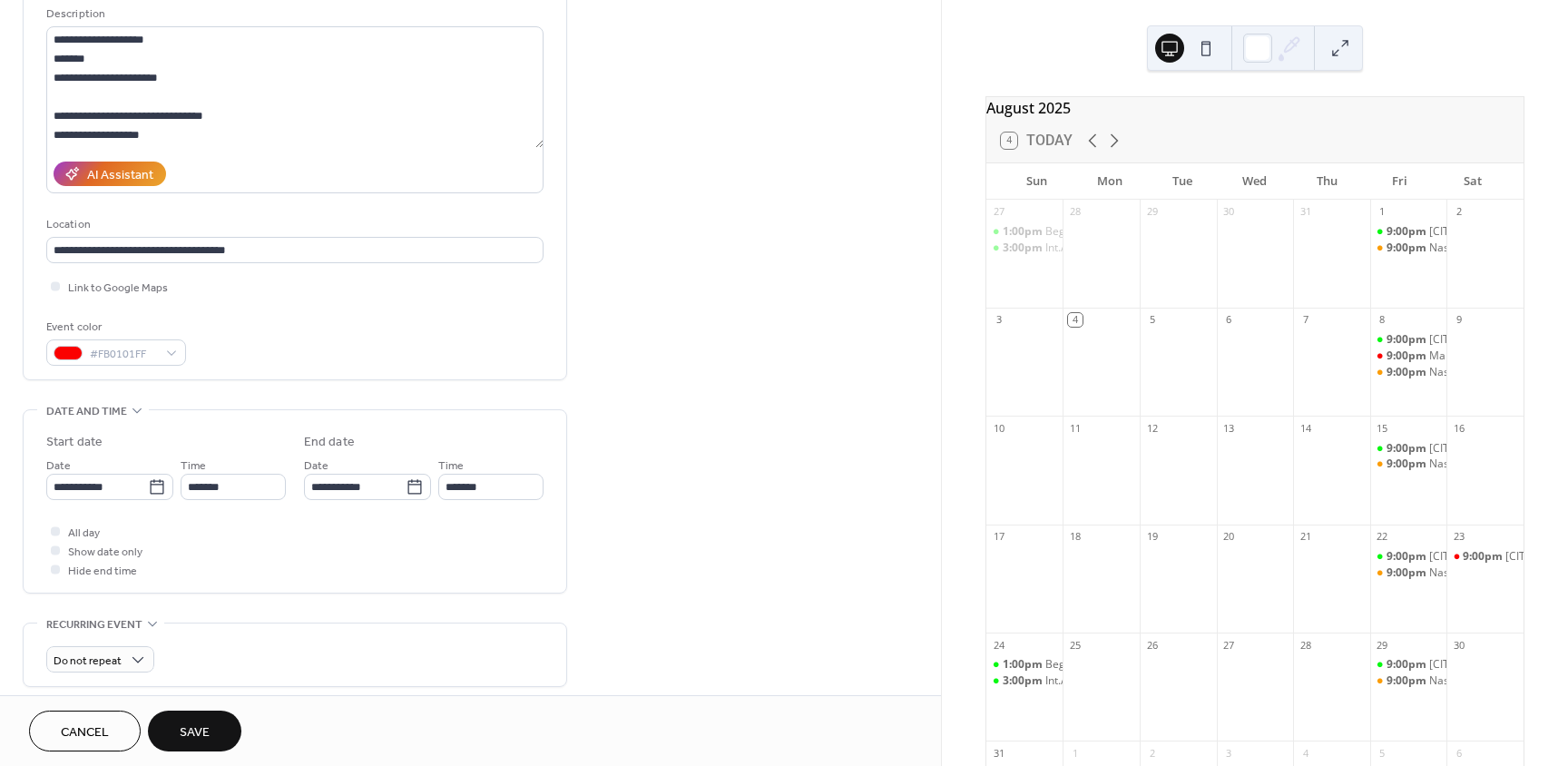 click on "Save" at bounding box center [194, 732] 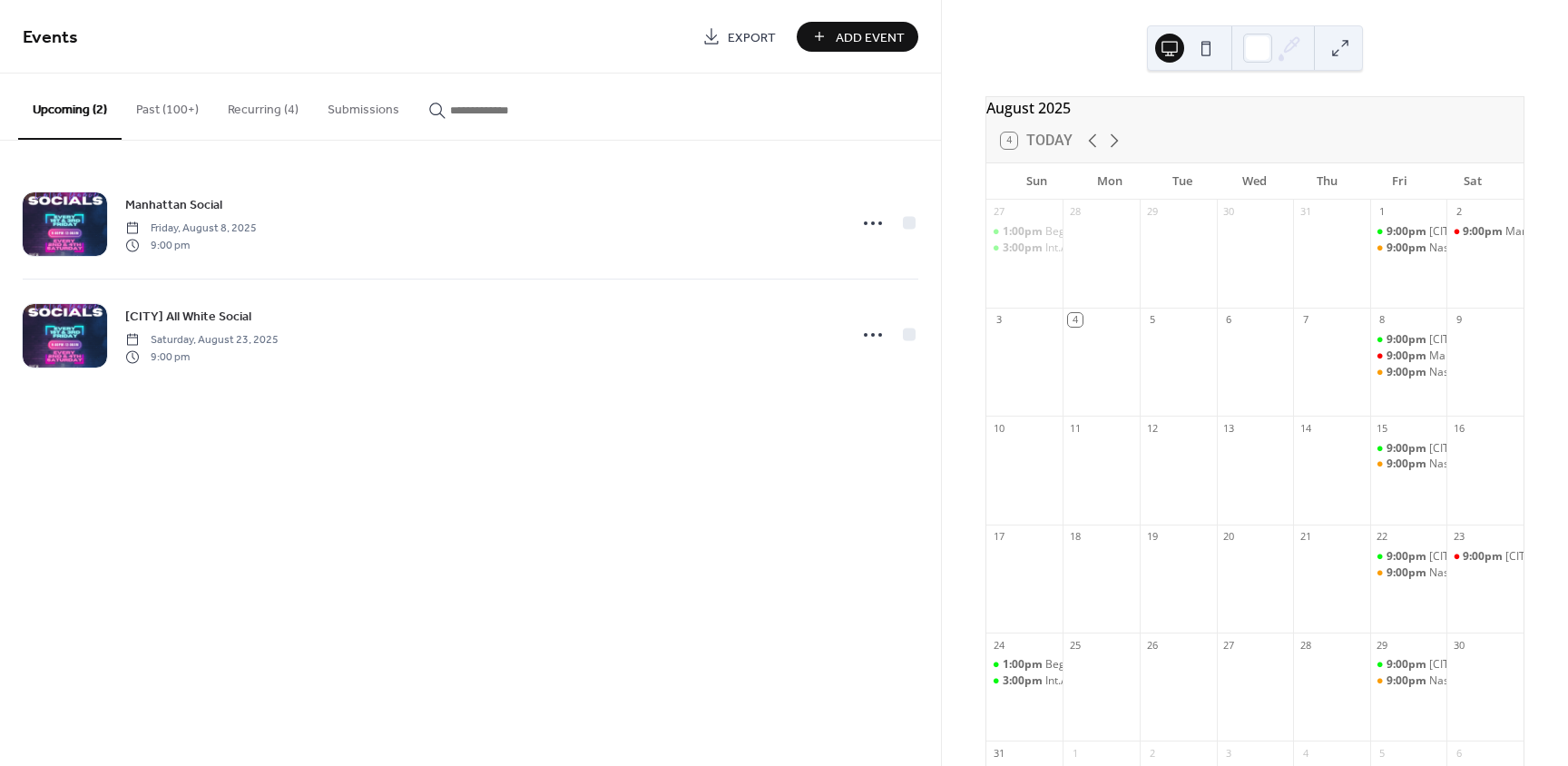 click on "Recurring (4)" at bounding box center [263, 105] 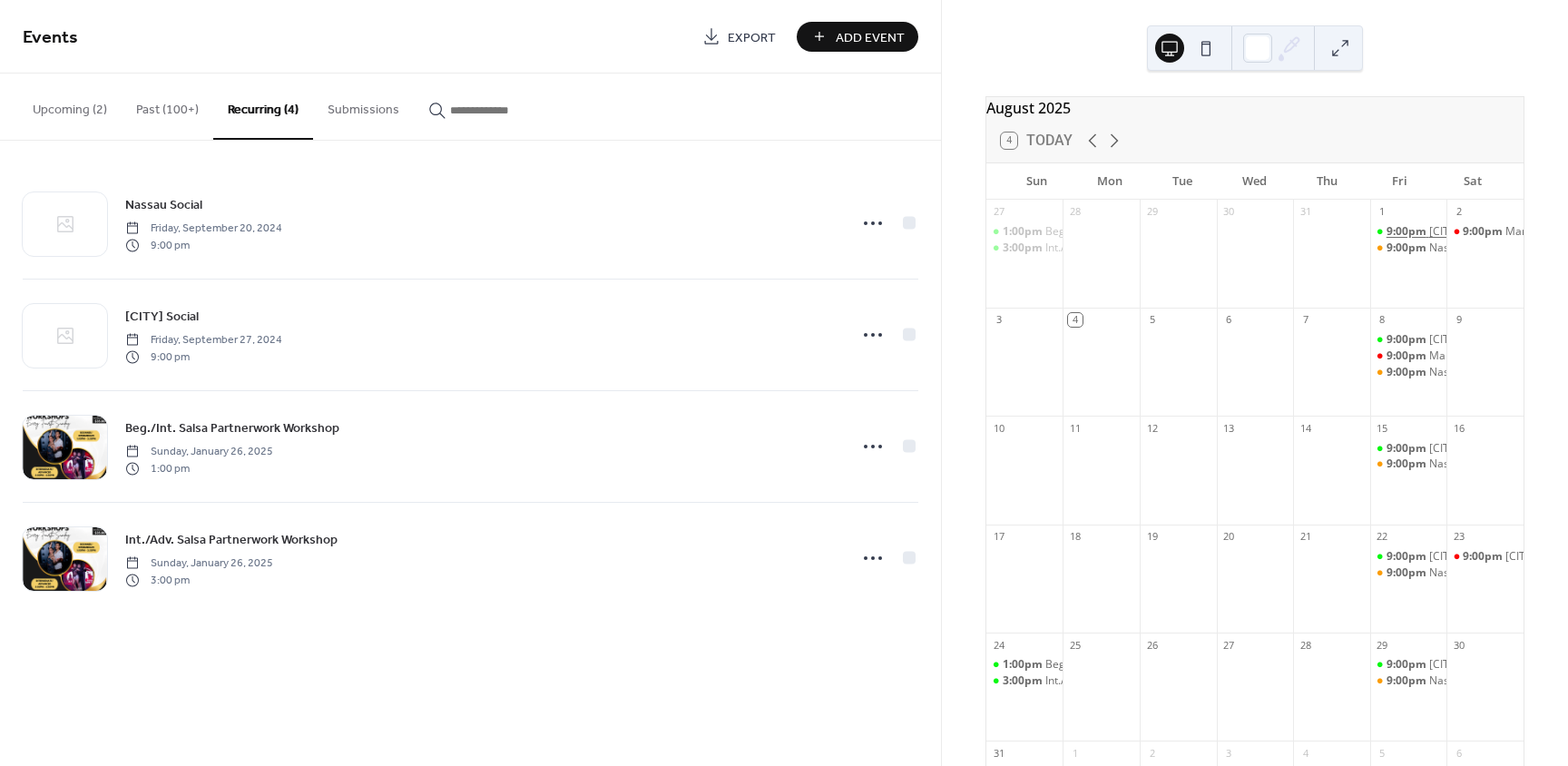 click on "9:00pm" at bounding box center [1407, 231] 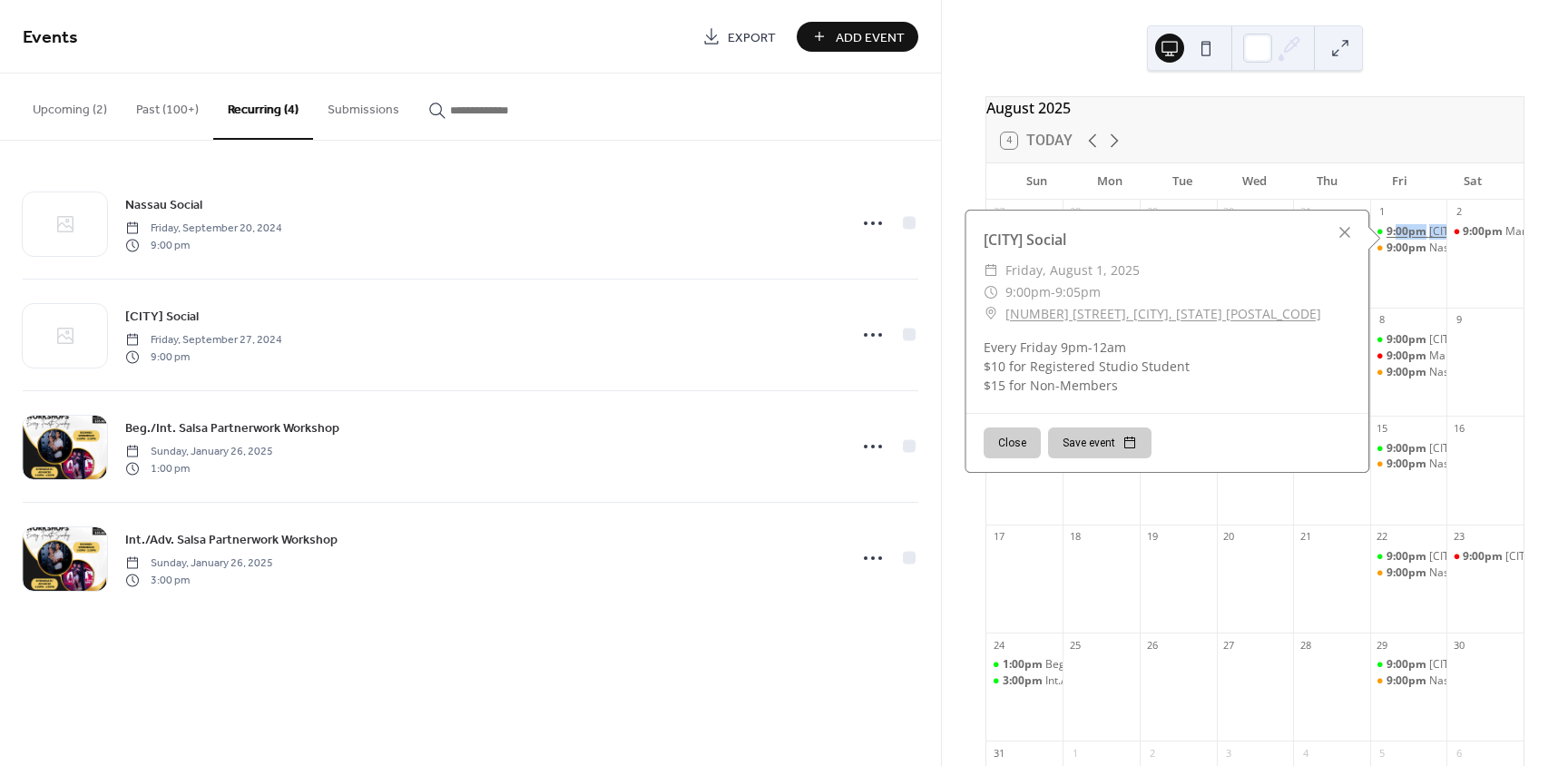 click on "9:00pm" at bounding box center [1407, 231] 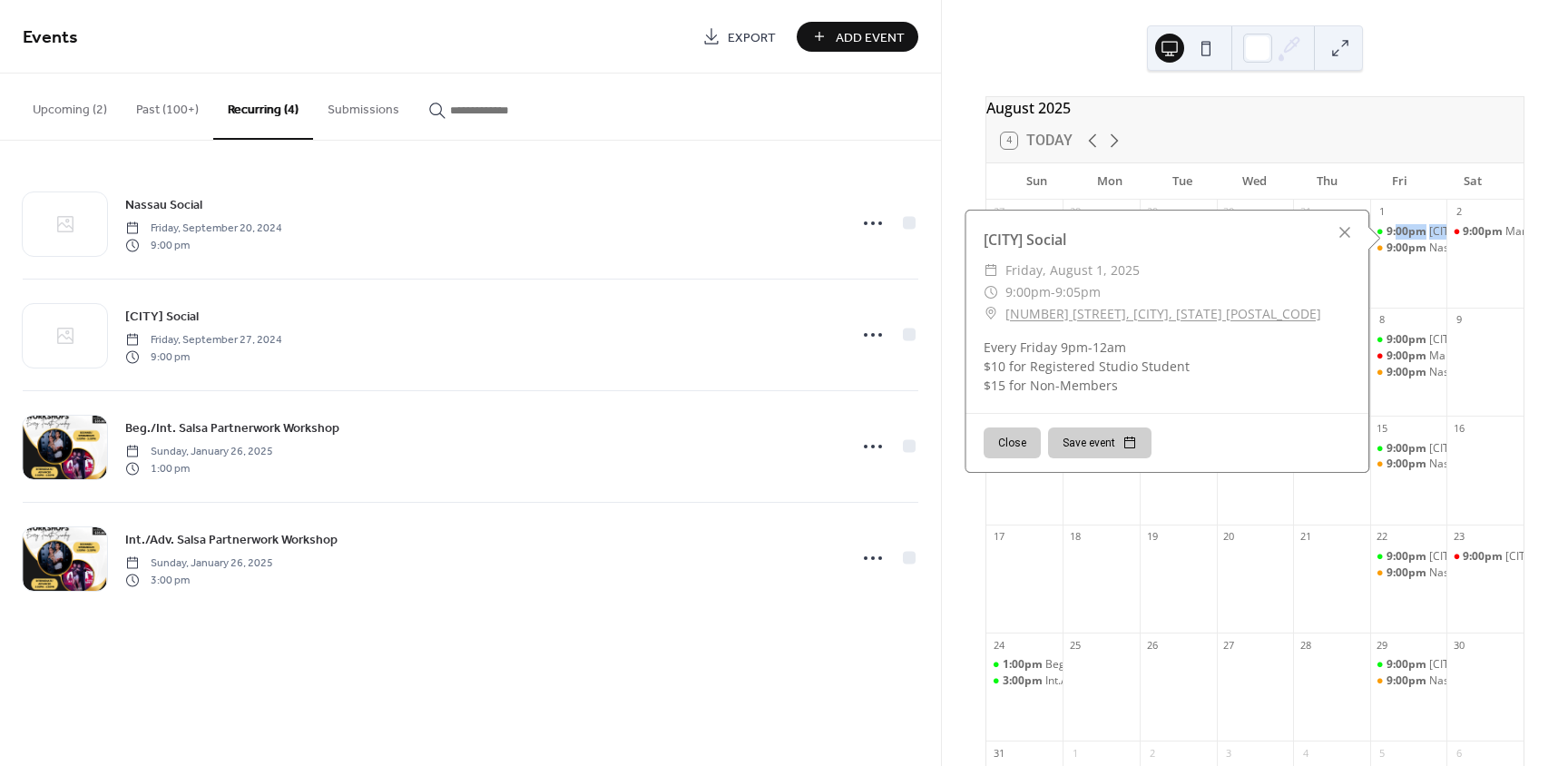 click on "Past (100+)" at bounding box center (167, 105) 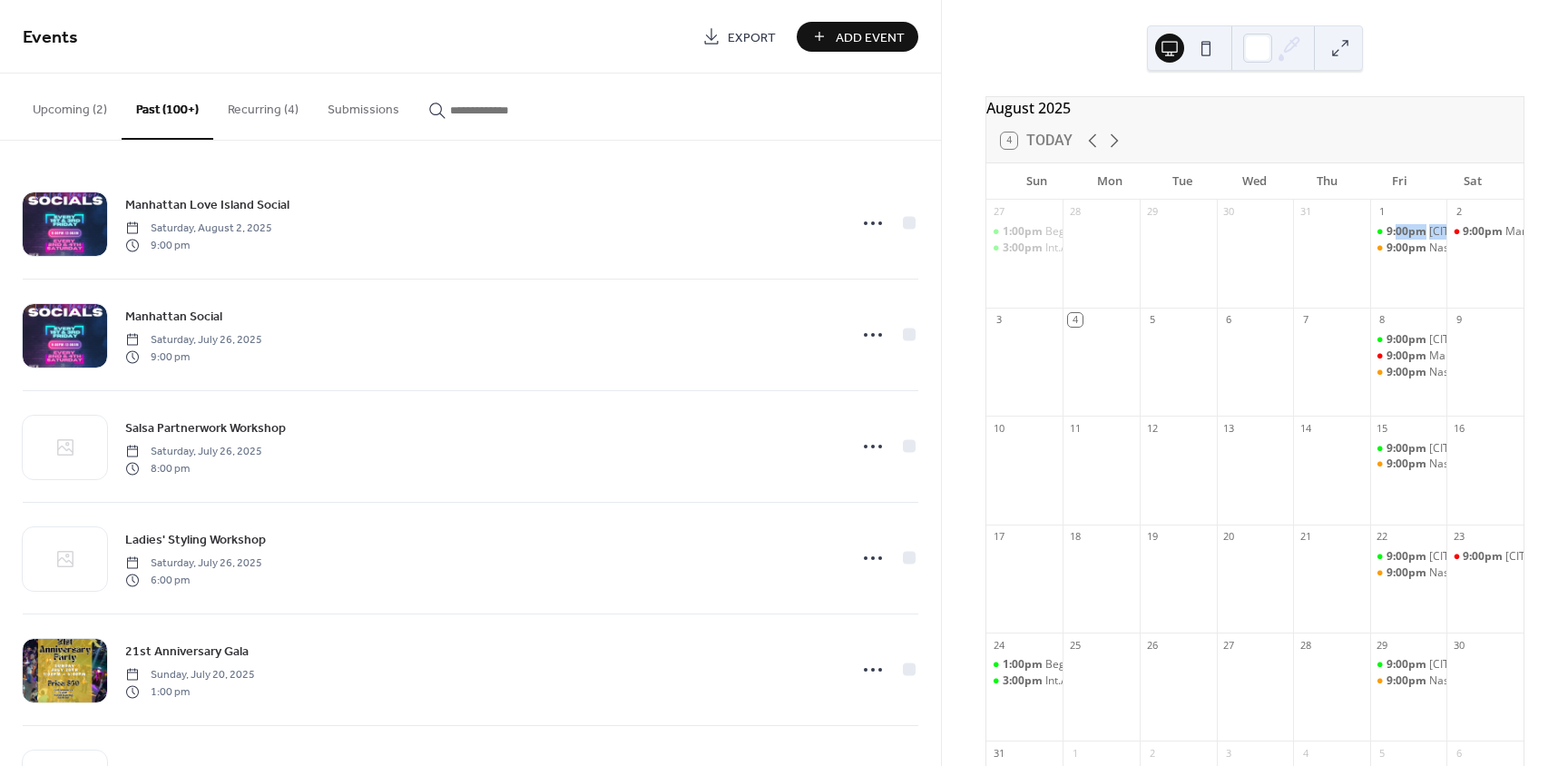 click on "Upcoming (2)" at bounding box center [70, 105] 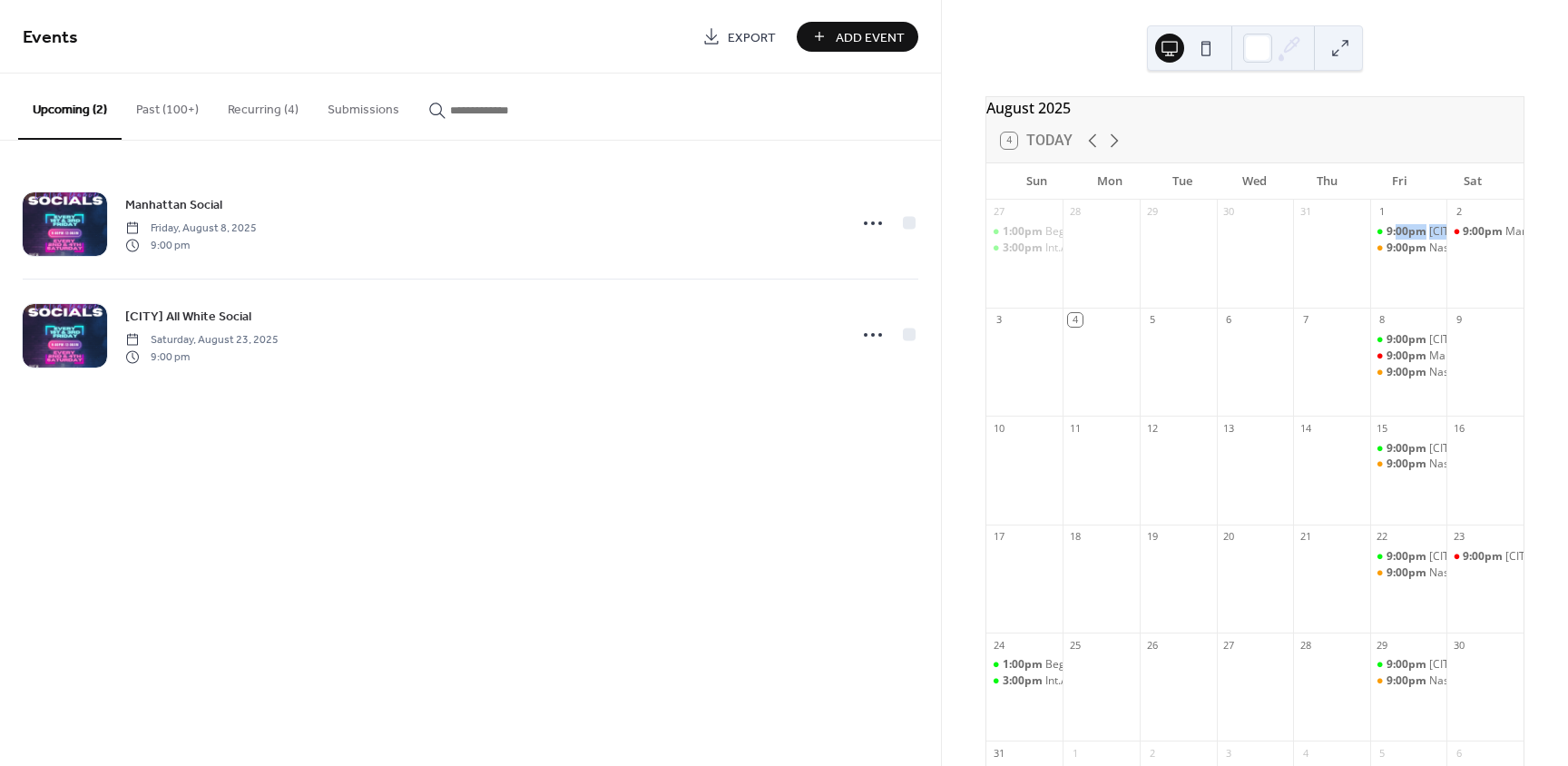 click on "Recurring (4)" at bounding box center [263, 105] 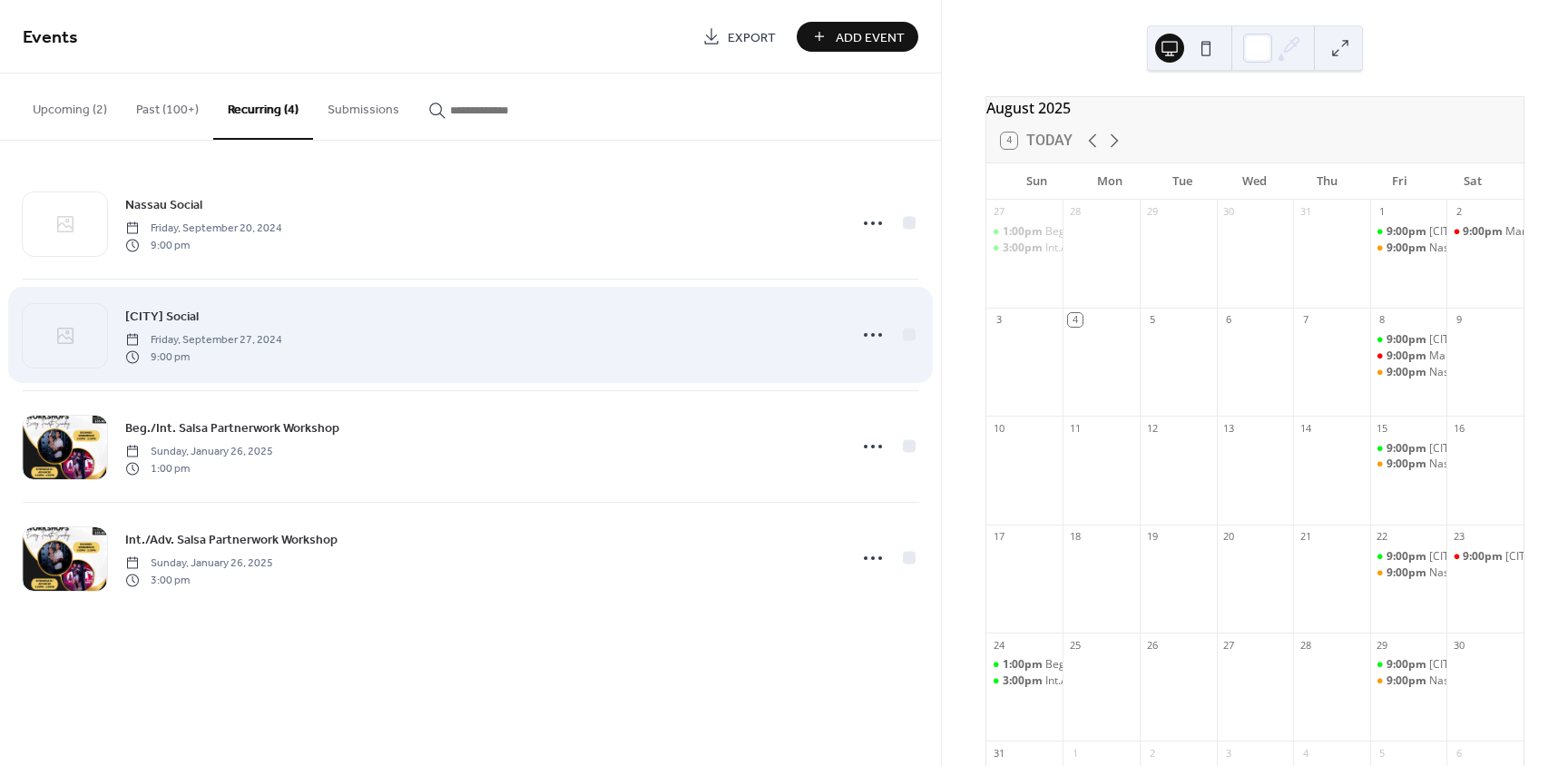 click on "[CITY] Social [DAY], [MONTH] [DAY_NUM], [YEAR] 9:00 pm" at bounding box center (480, 335) 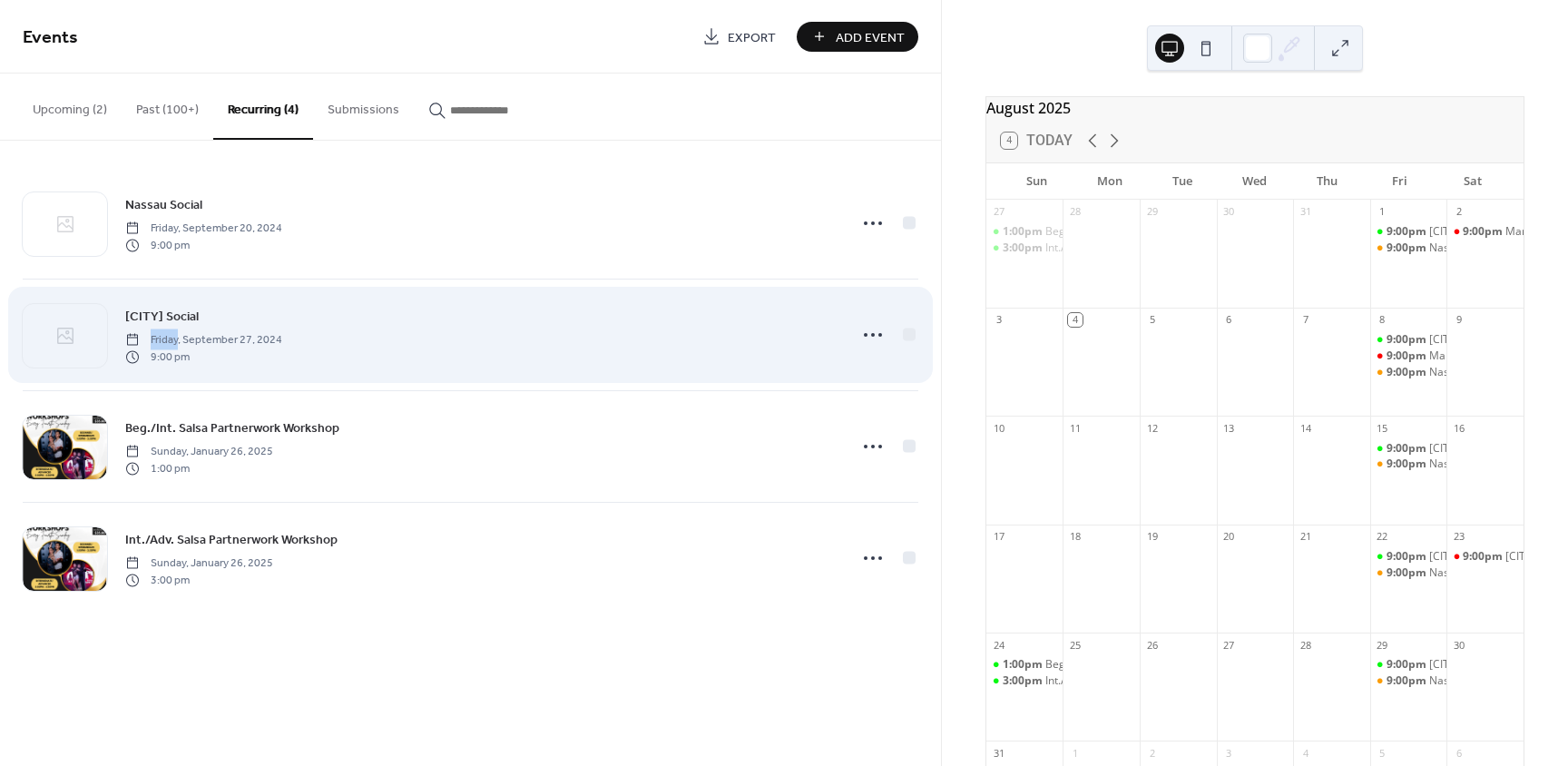 click on "[CITY] Social [DAY], [MONTH] [DAY_NUM], [YEAR] 9:00 pm" at bounding box center (480, 335) 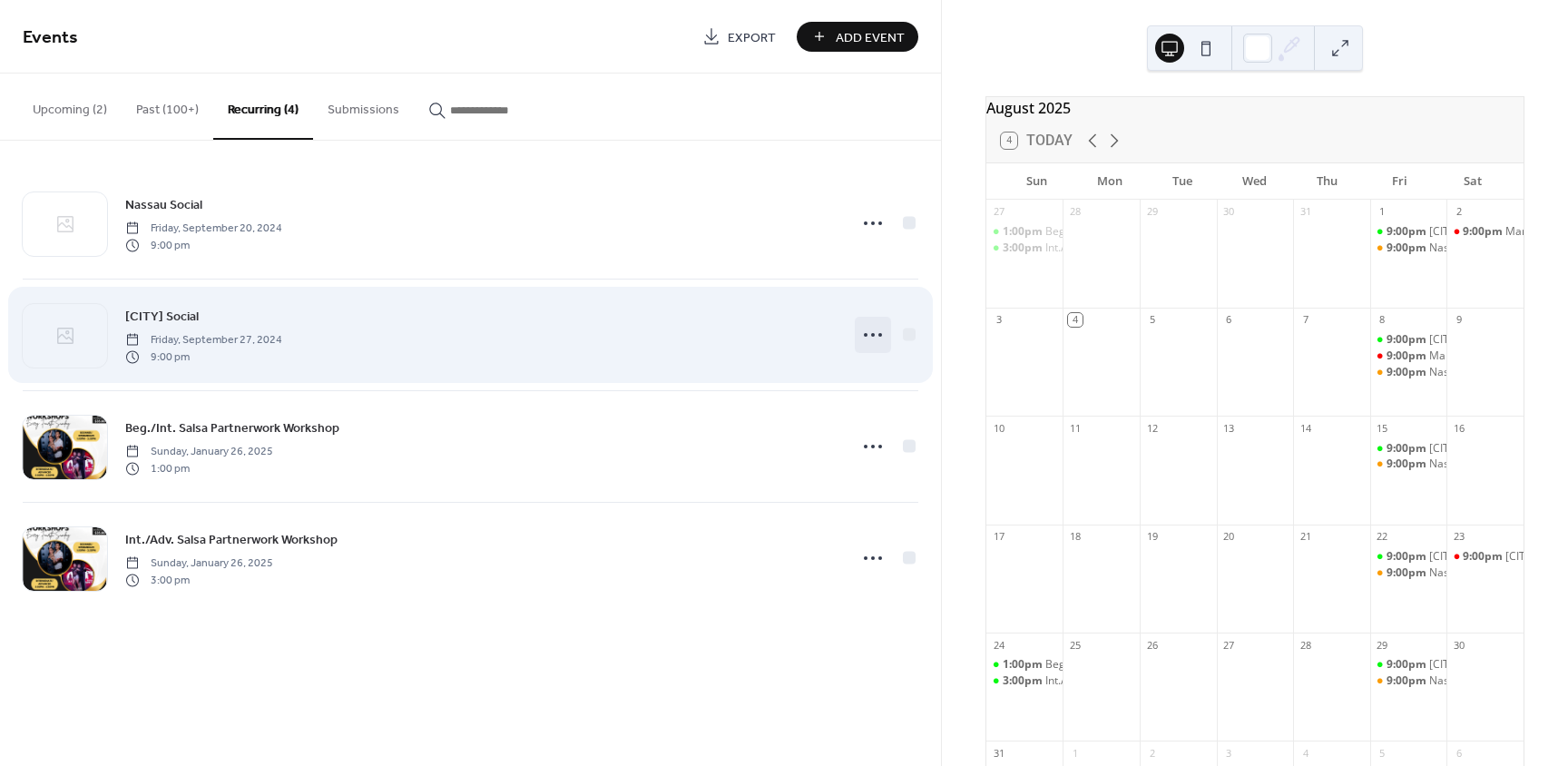 click 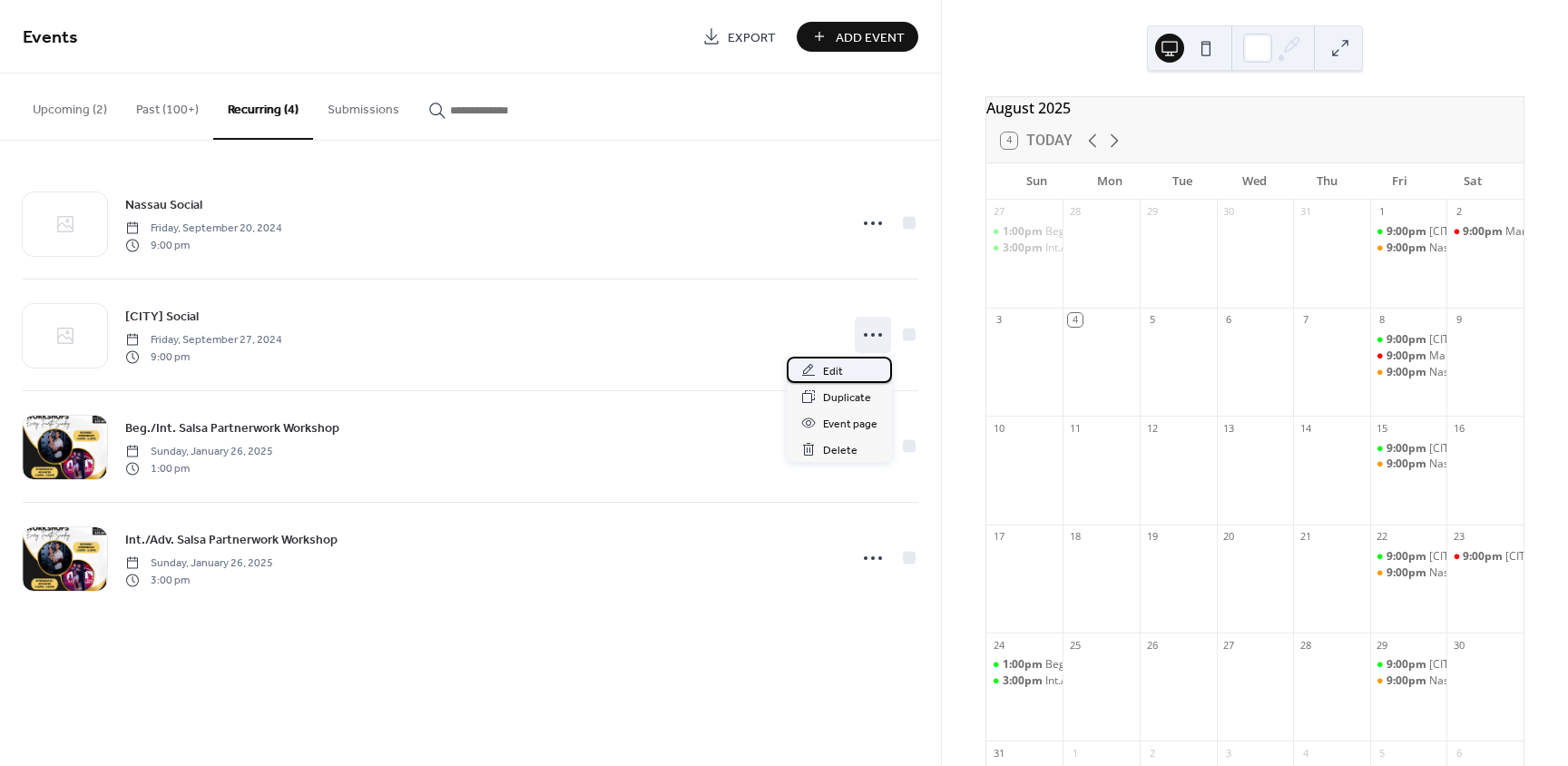 click on "Edit" at bounding box center (839, 369) 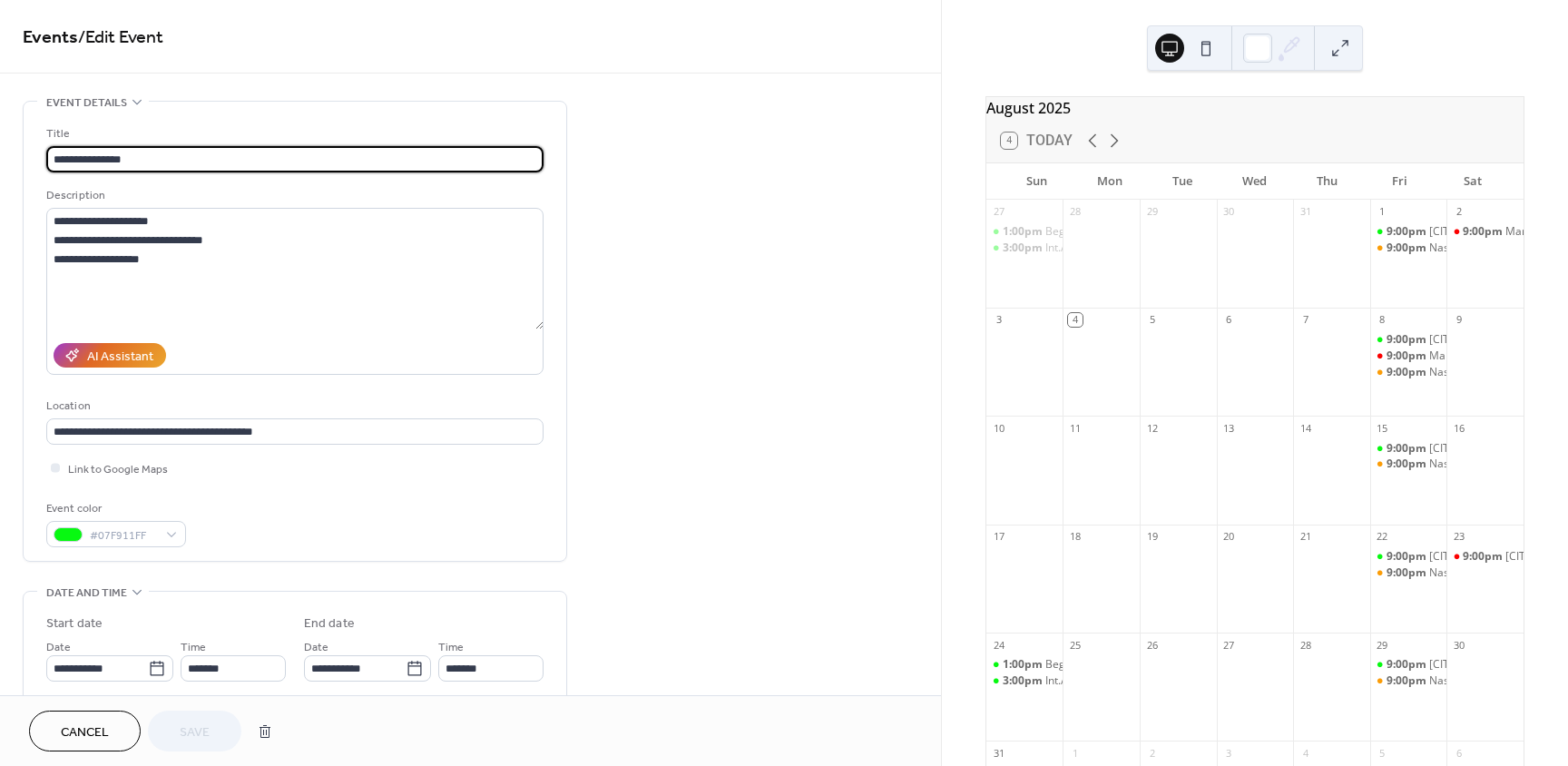 scroll, scrollTop: 1, scrollLeft: 0, axis: vertical 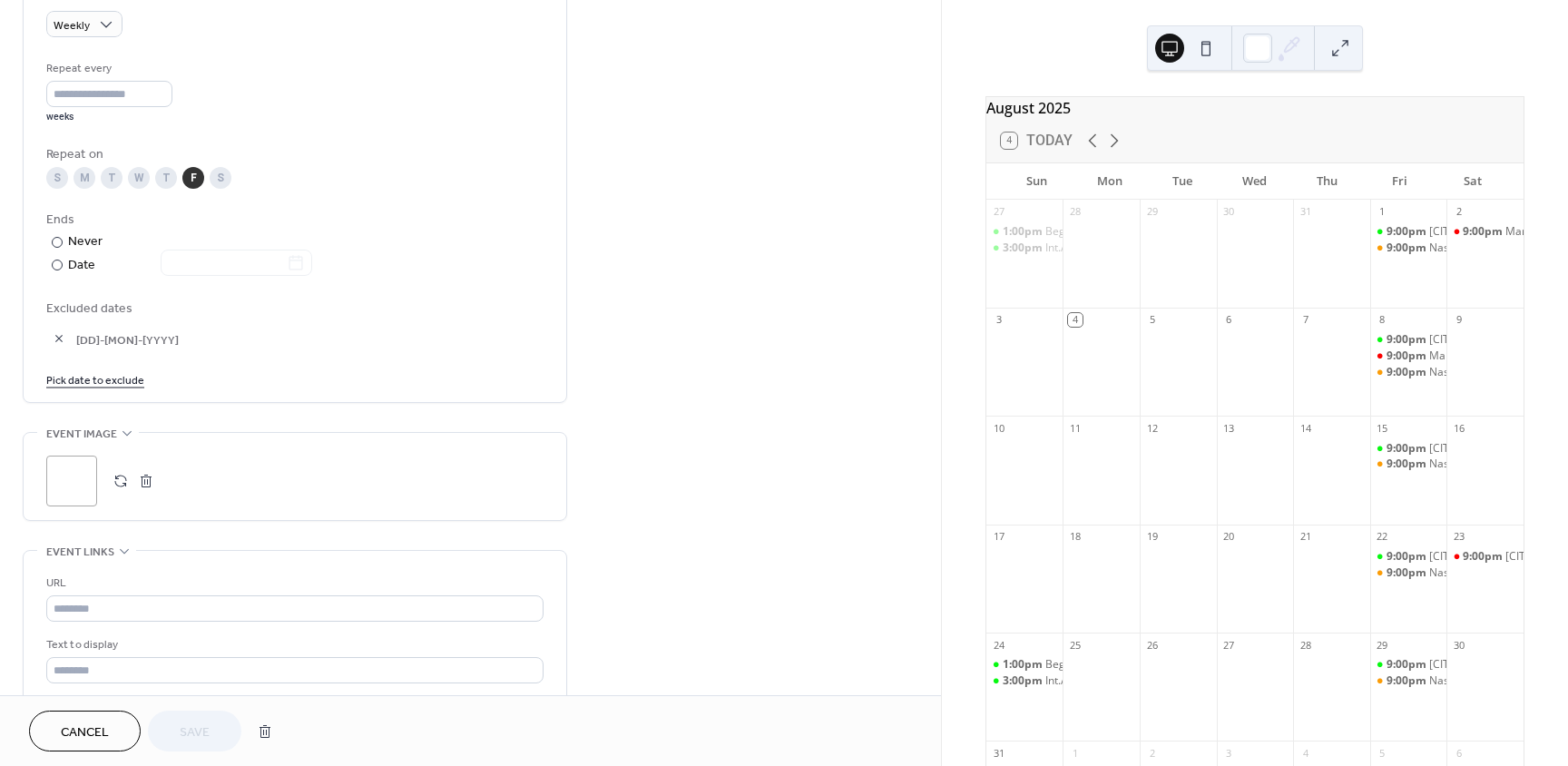 click on "Pick date to exclude" at bounding box center (95, 378) 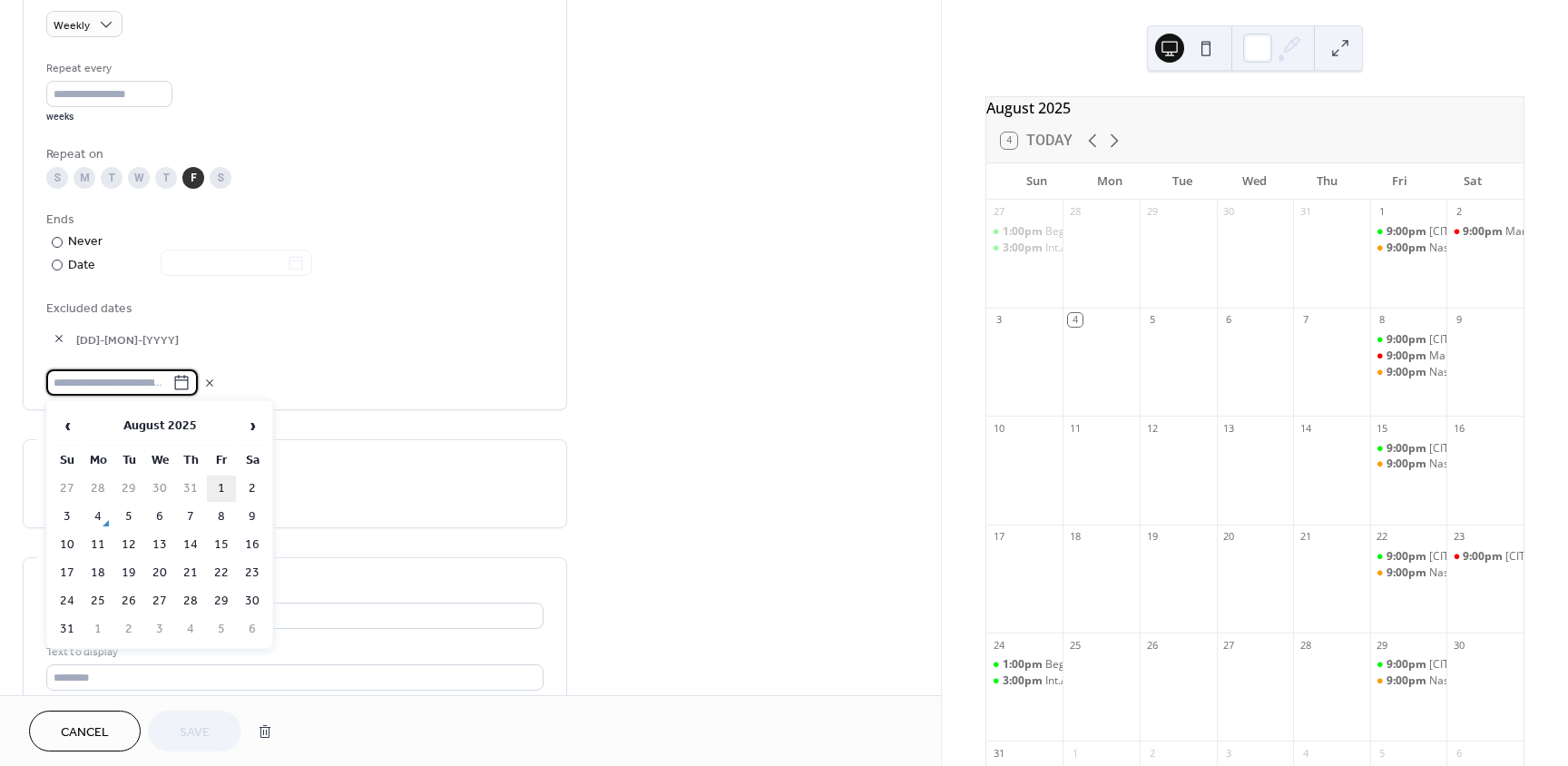 click on "1" at bounding box center [221, 488] 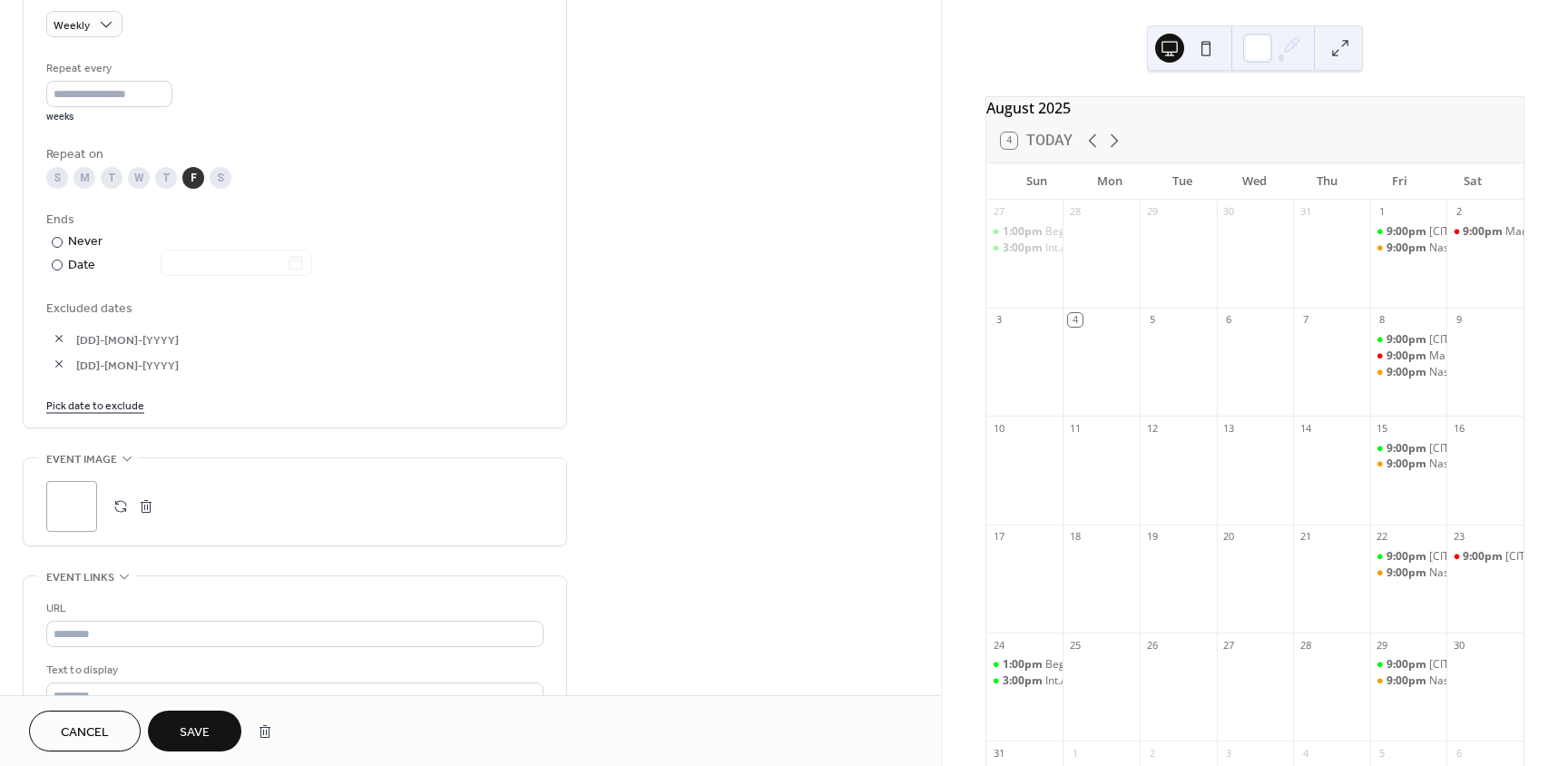 click on "Save" at bounding box center (194, 732) 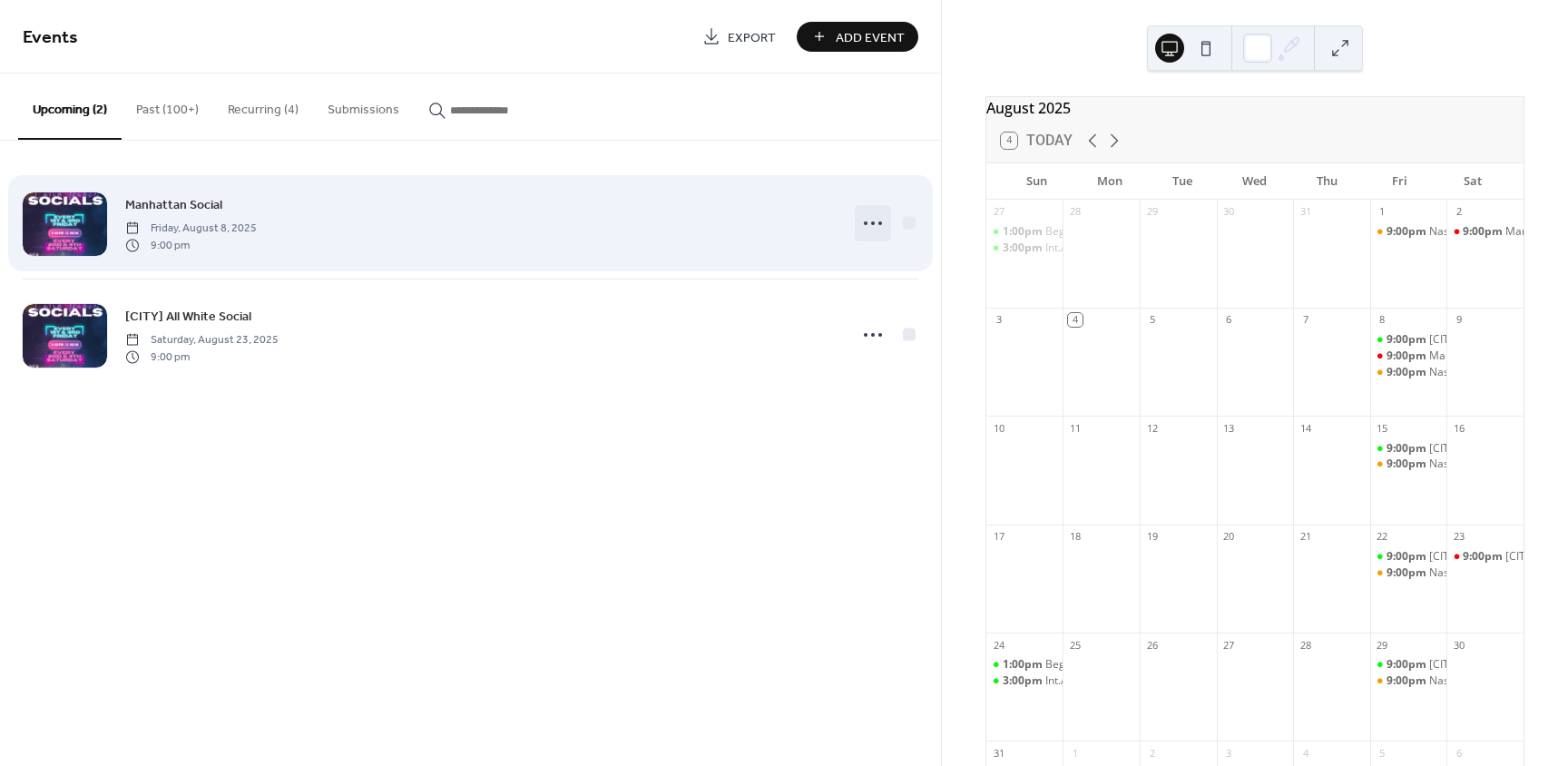 click 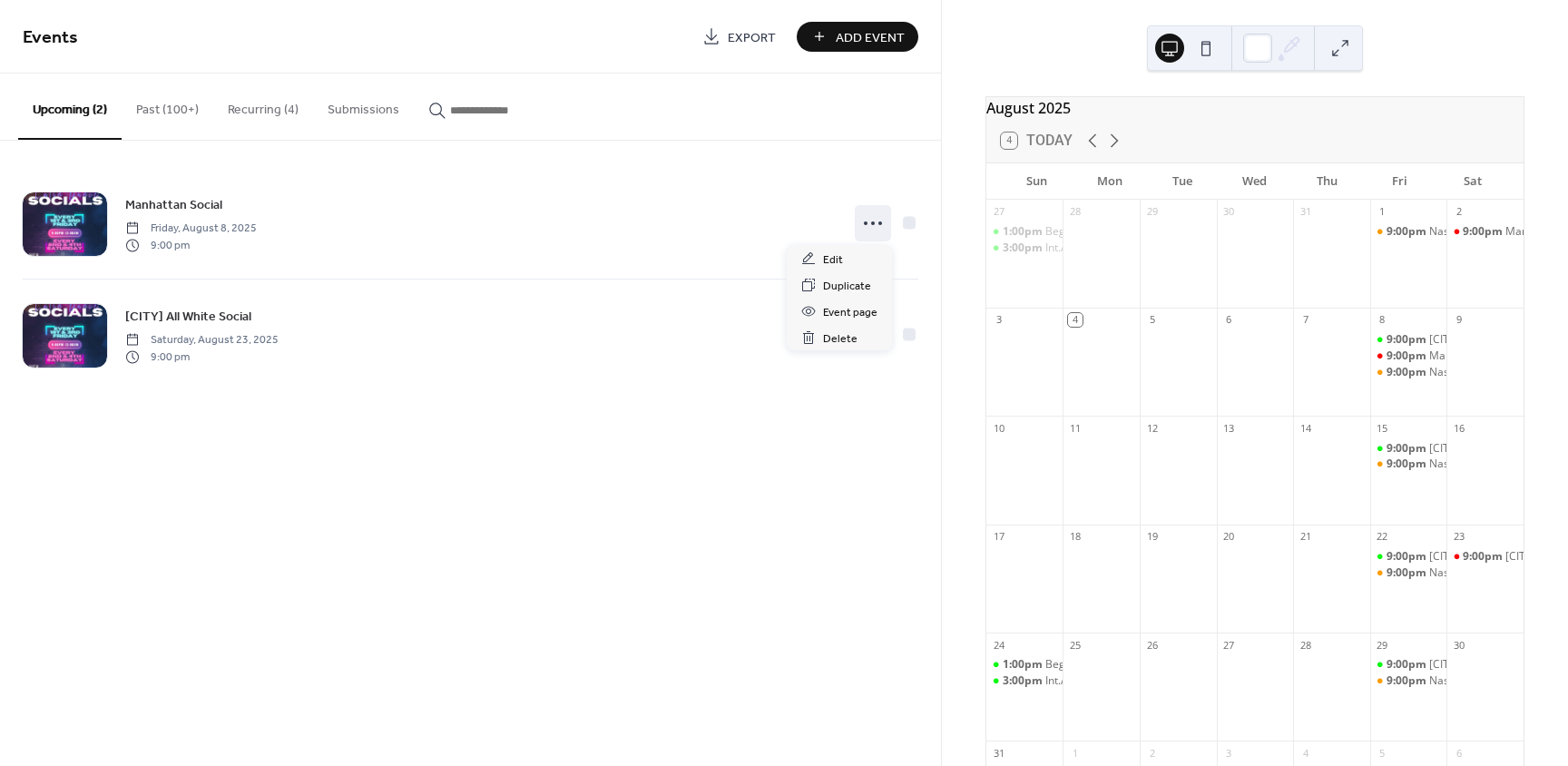 click on "Past (100+)" at bounding box center (167, 105) 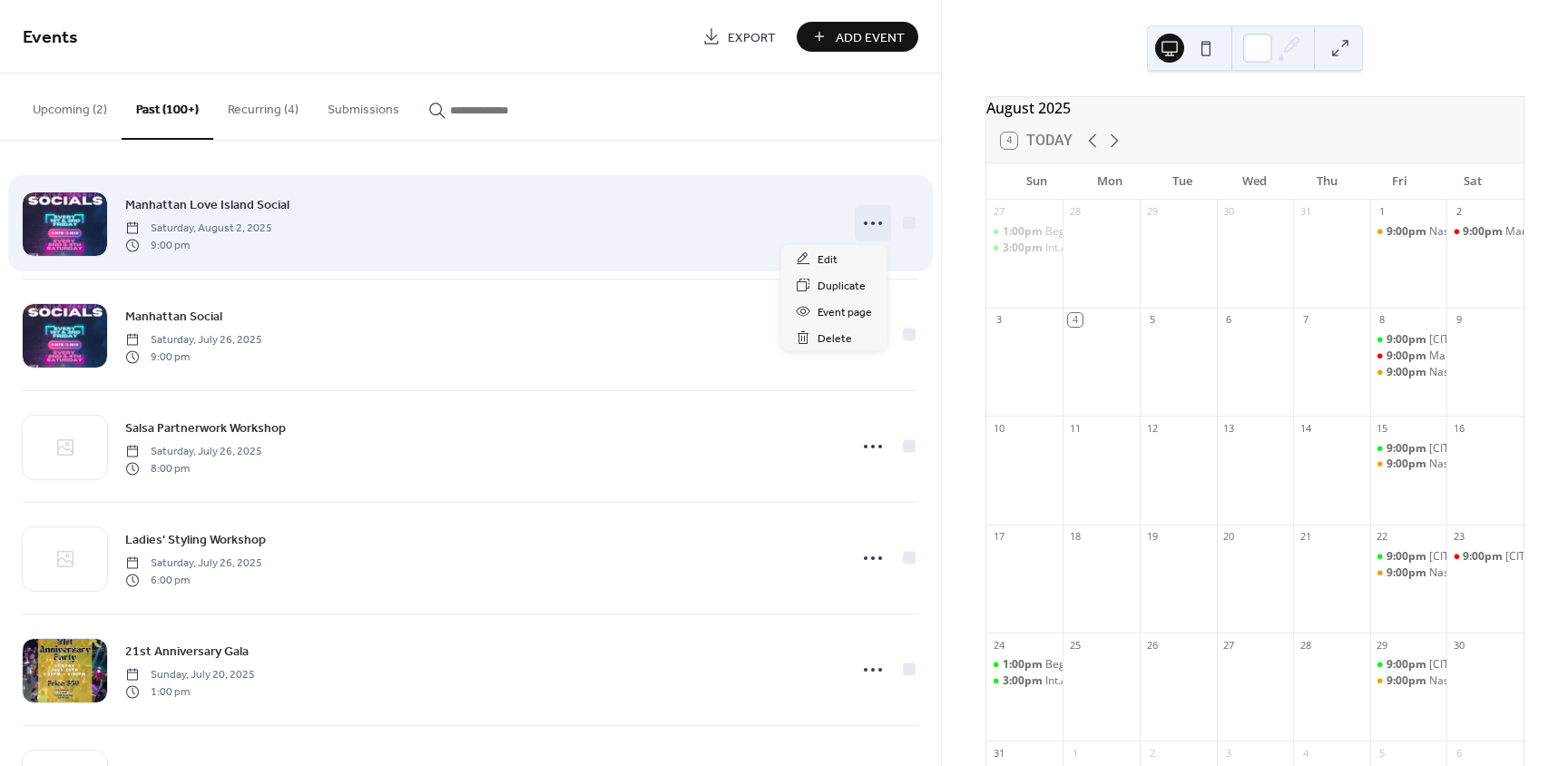 click 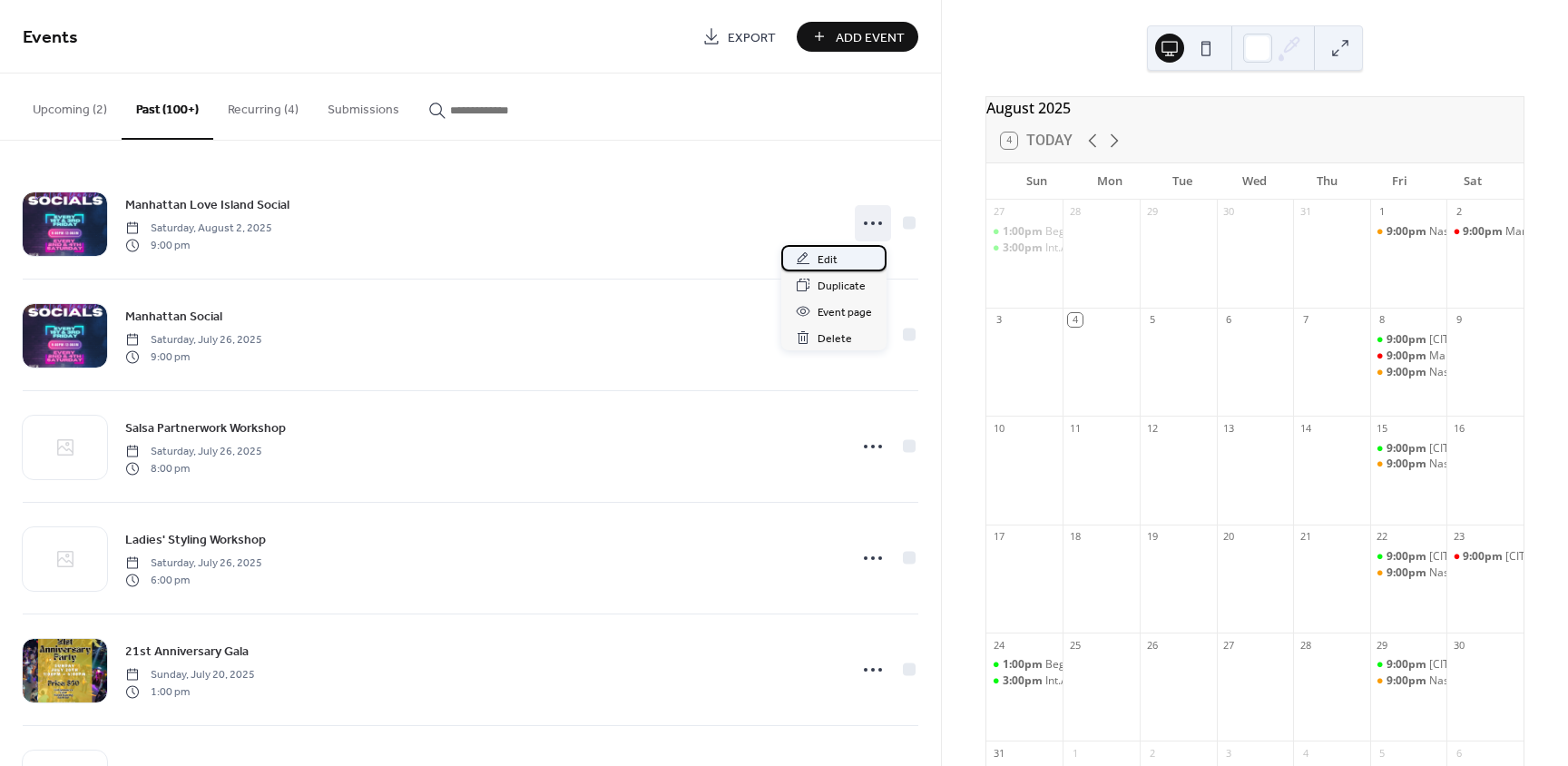 click on "Edit" at bounding box center [834, 258] 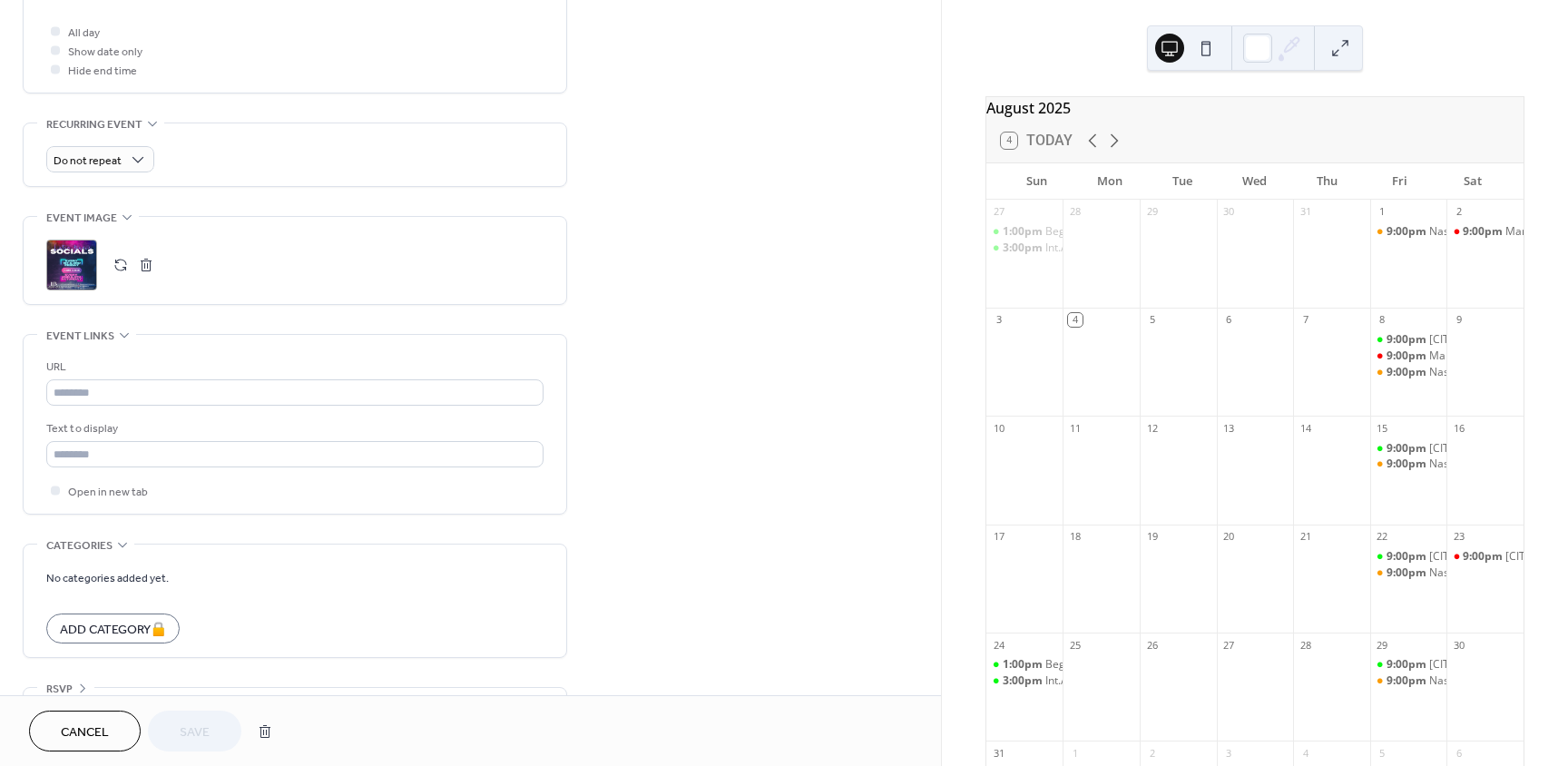 scroll, scrollTop: 730, scrollLeft: 0, axis: vertical 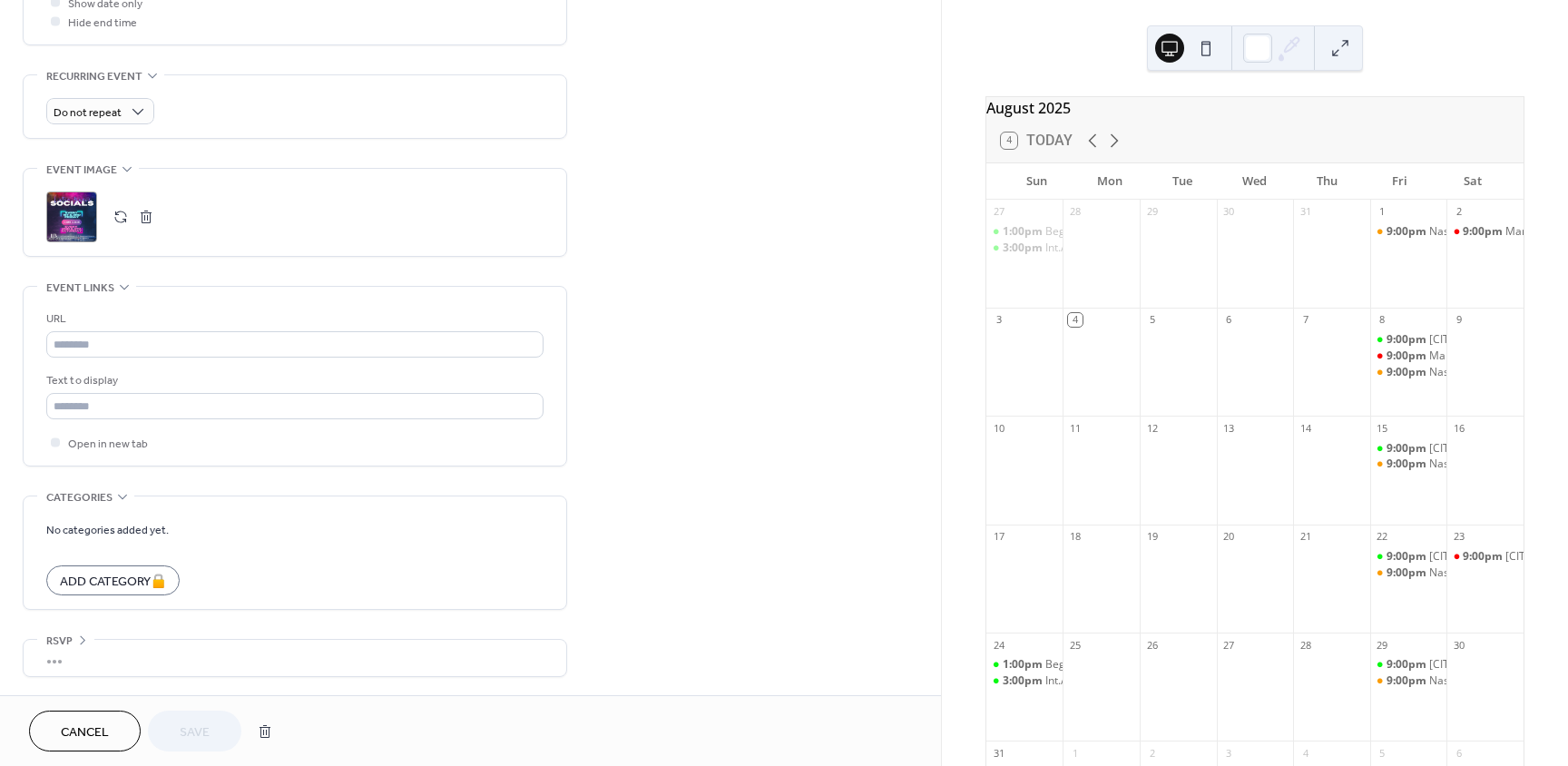 click on ";" at bounding box center [72, 217] 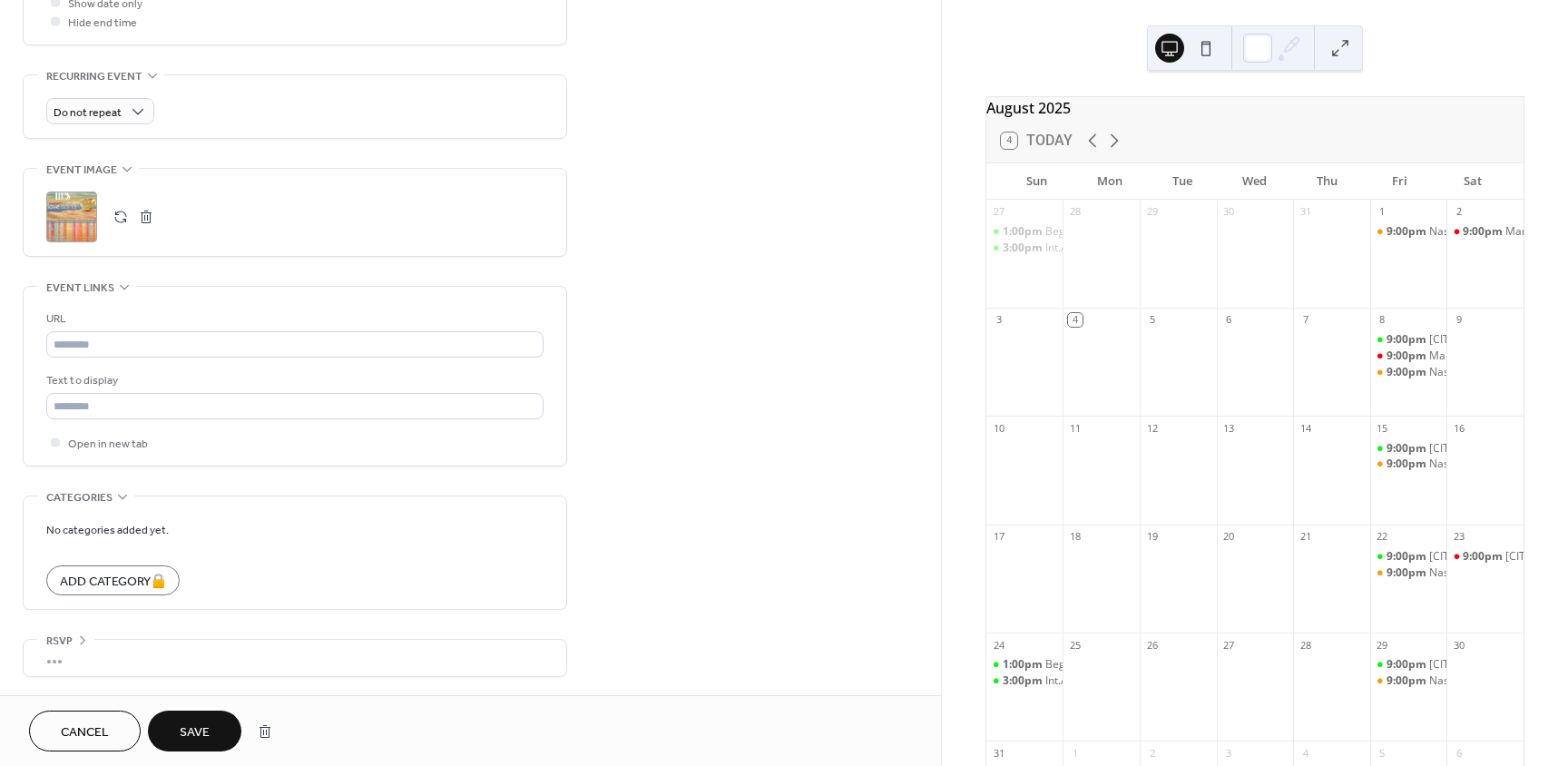 click on "Save" at bounding box center (194, 731) 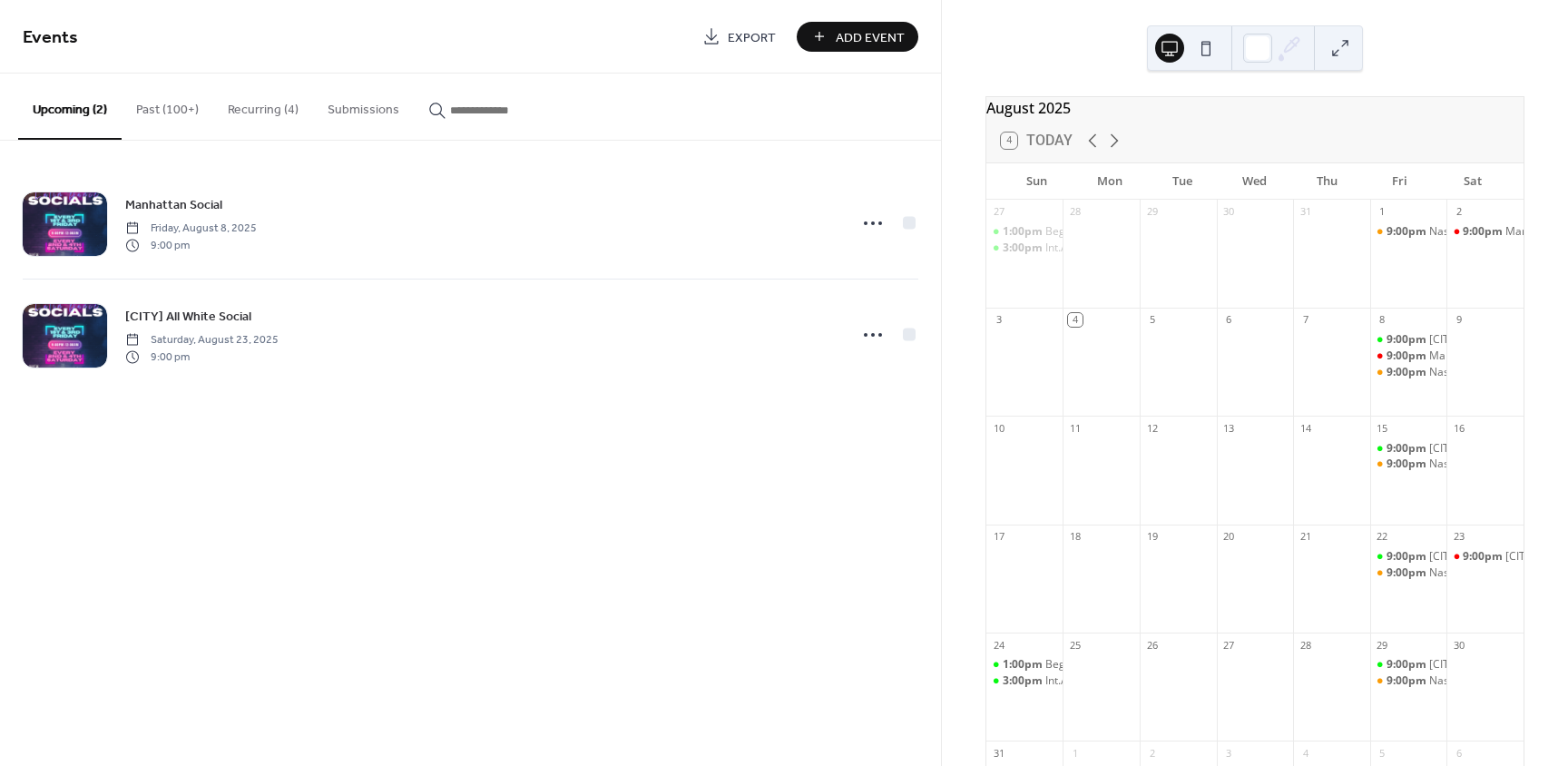 click on "Past (100+)" at bounding box center [167, 105] 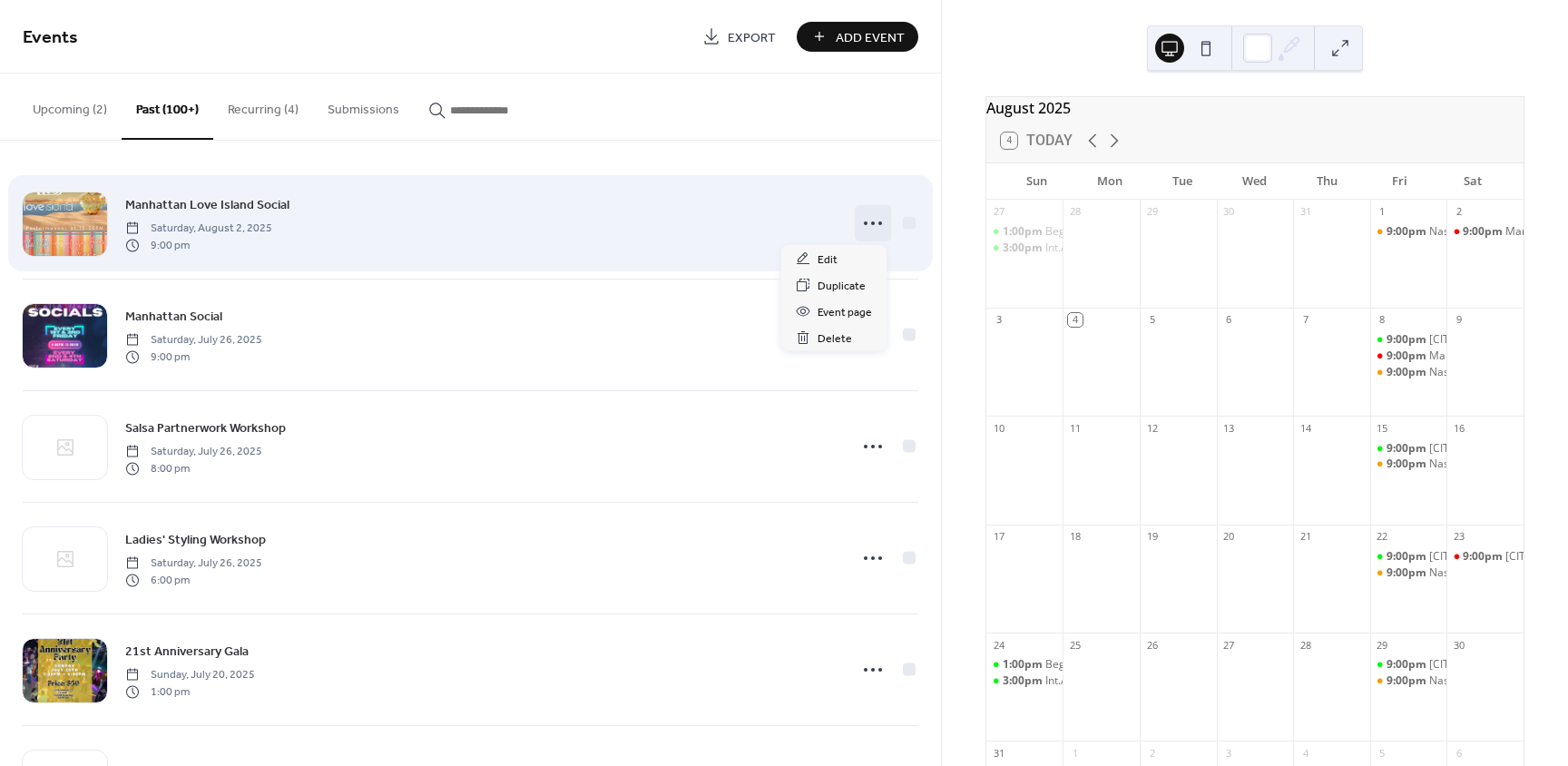 click 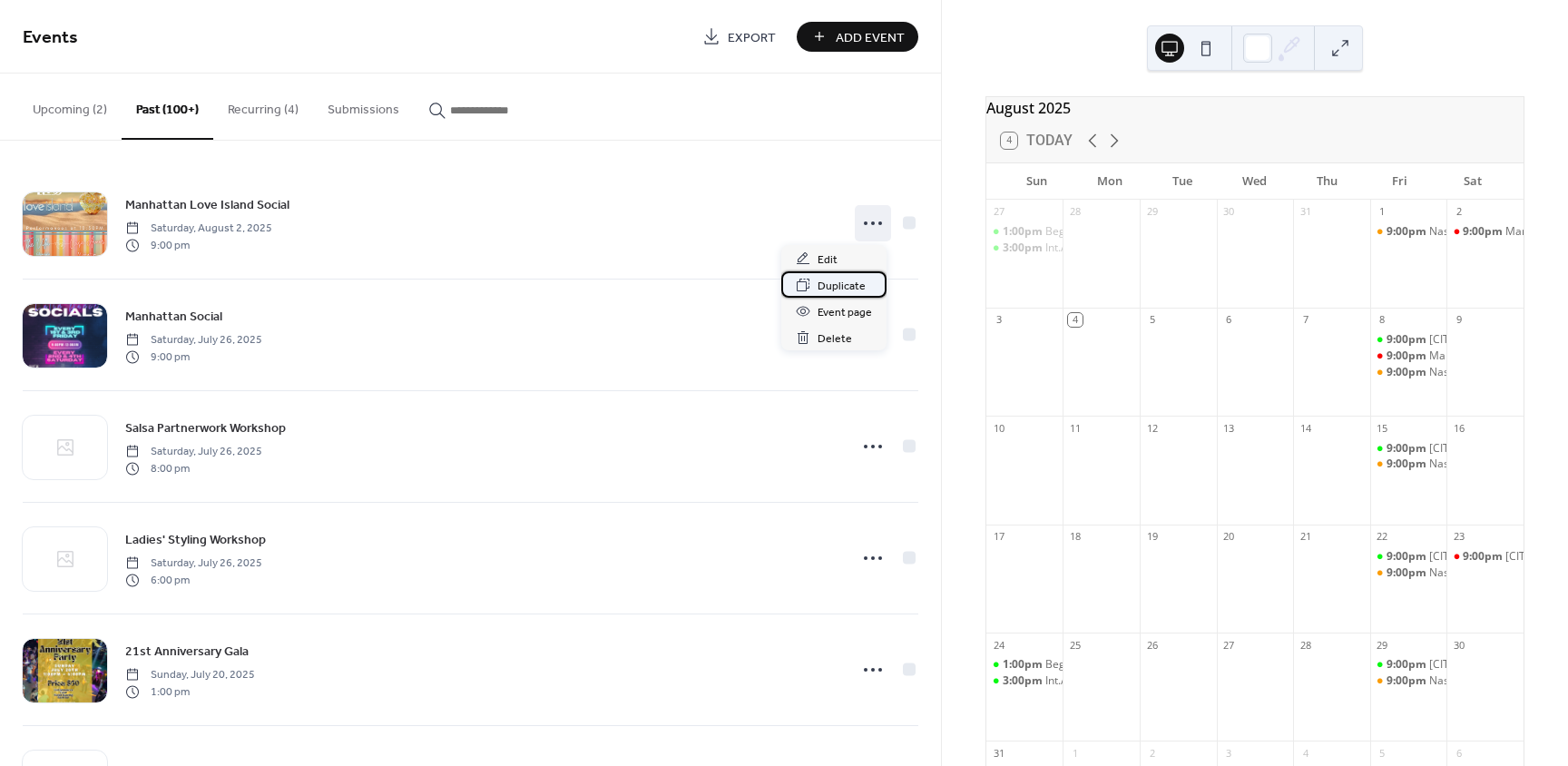 click on "Duplicate" at bounding box center (841, 286) 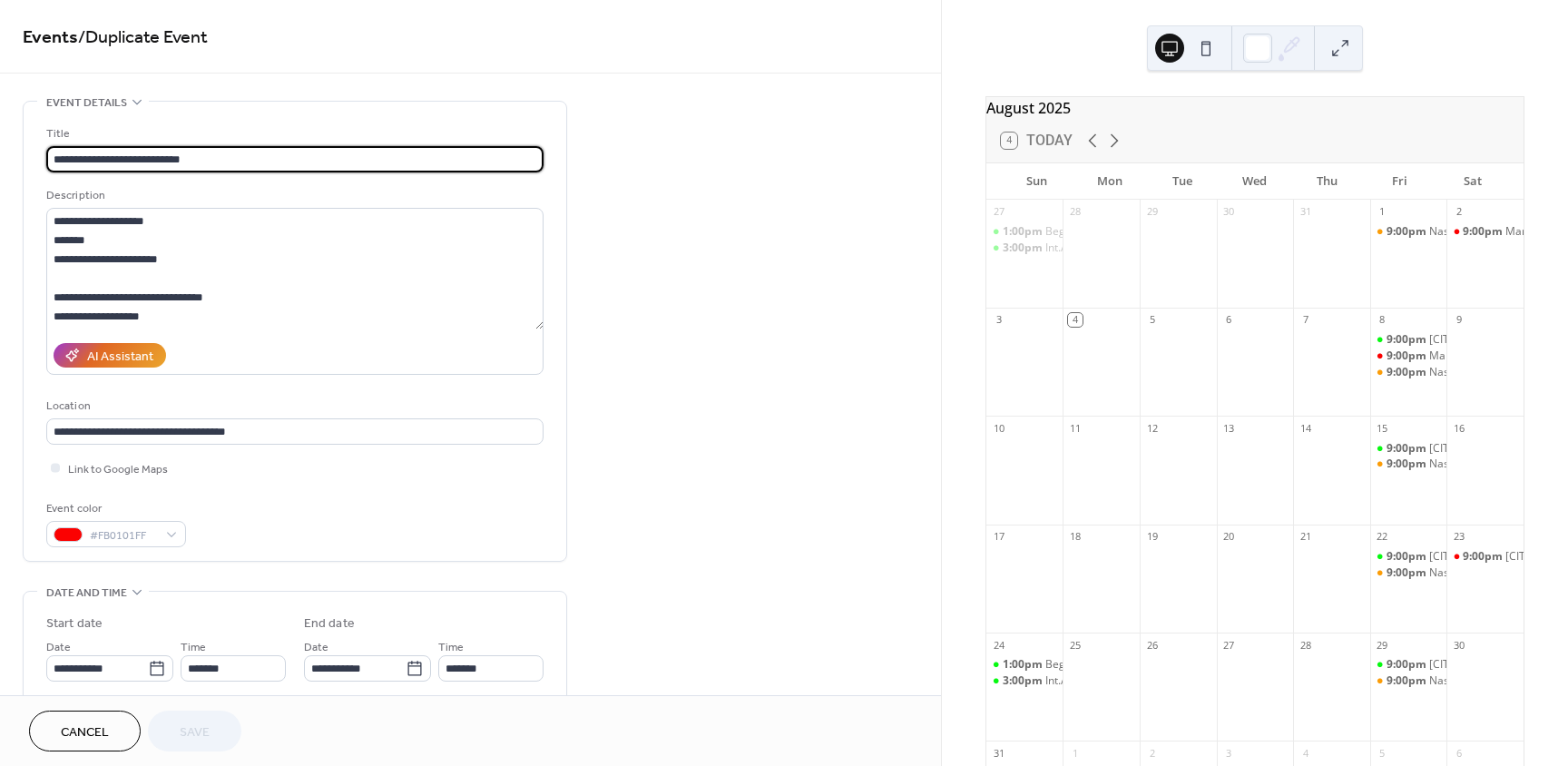 drag, startPoint x: 103, startPoint y: 157, endPoint x: -87, endPoint y: 157, distance: 190 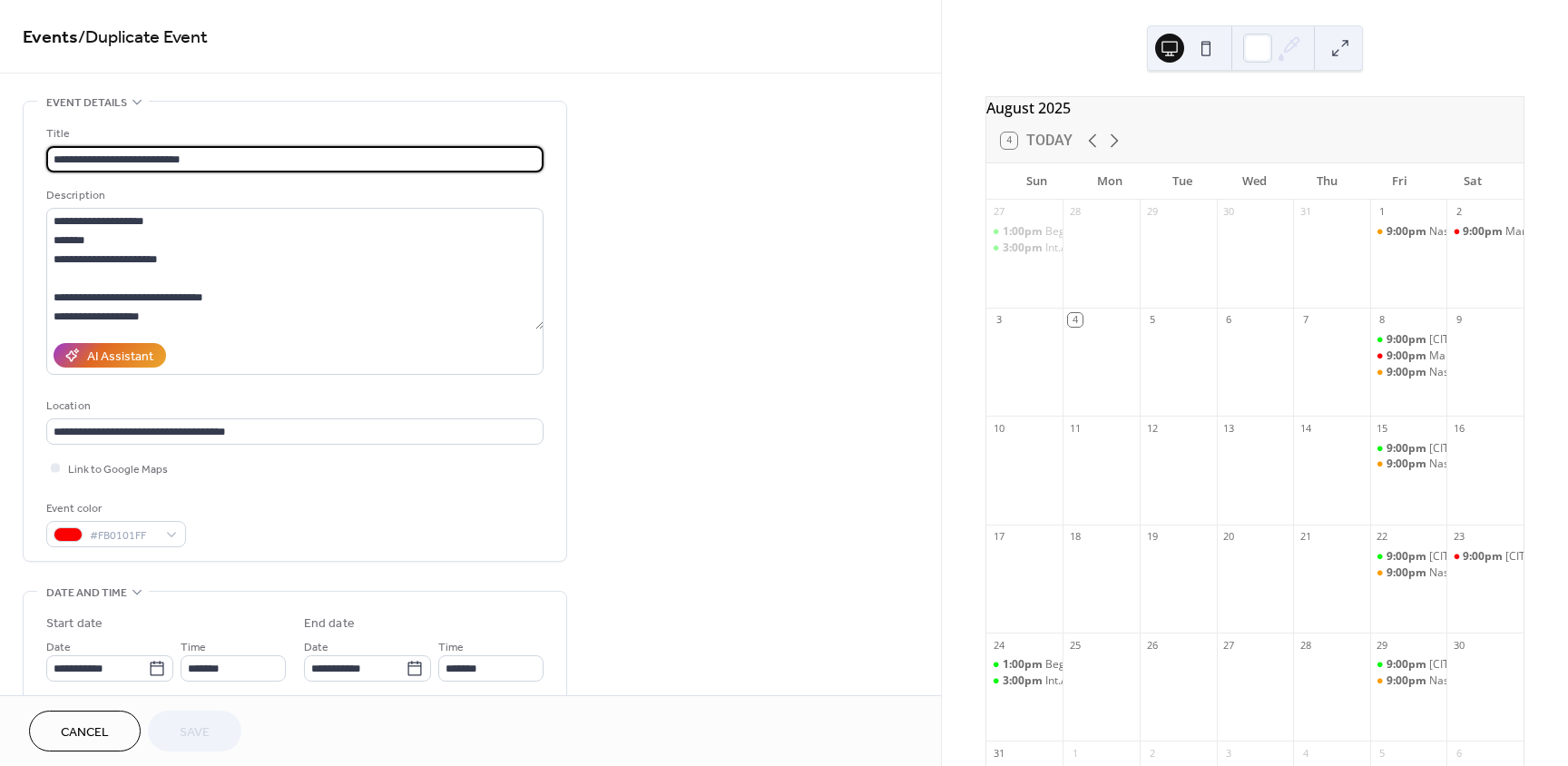 click on "**********" at bounding box center (784, 383) 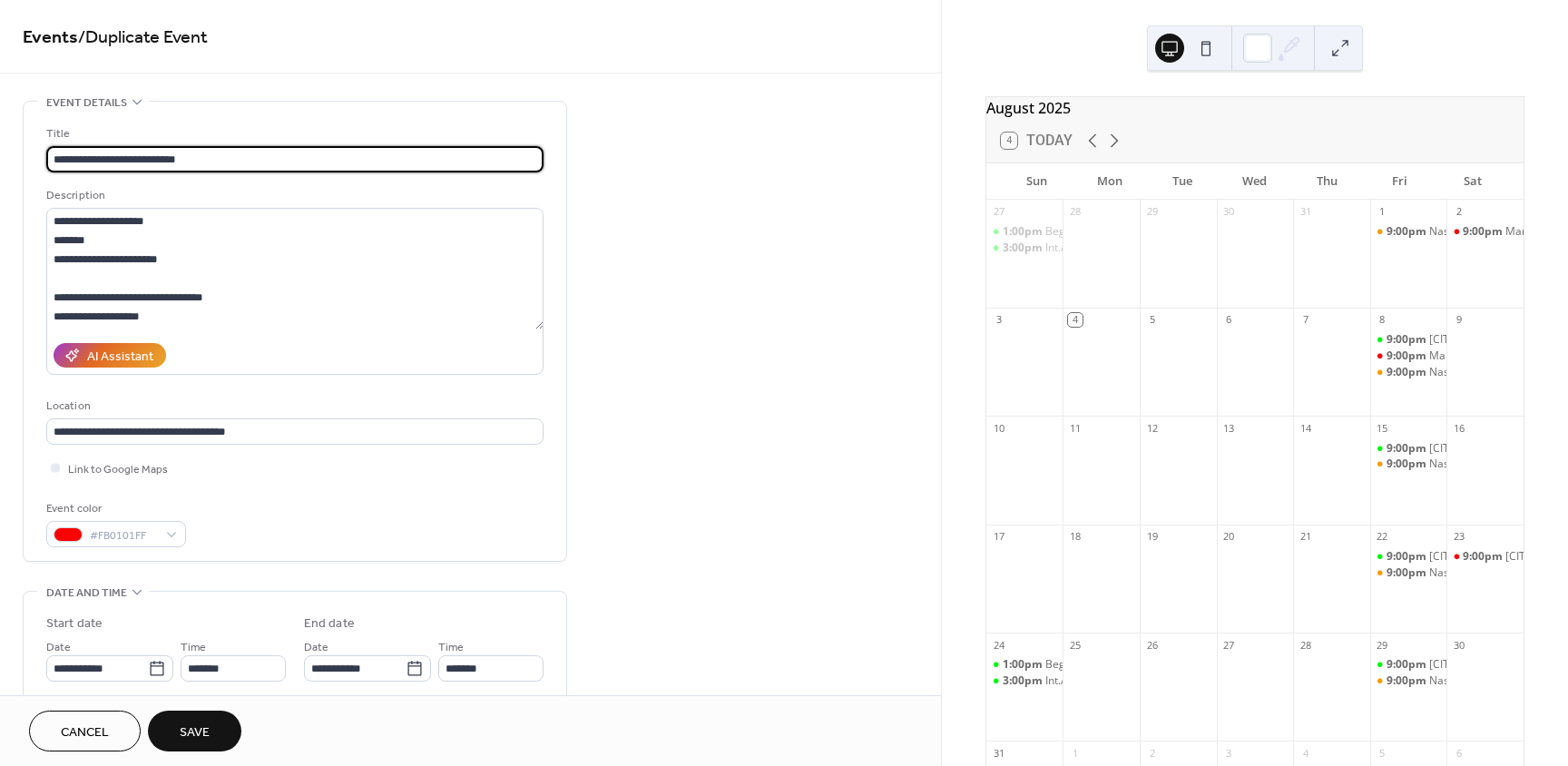 type on "**********" 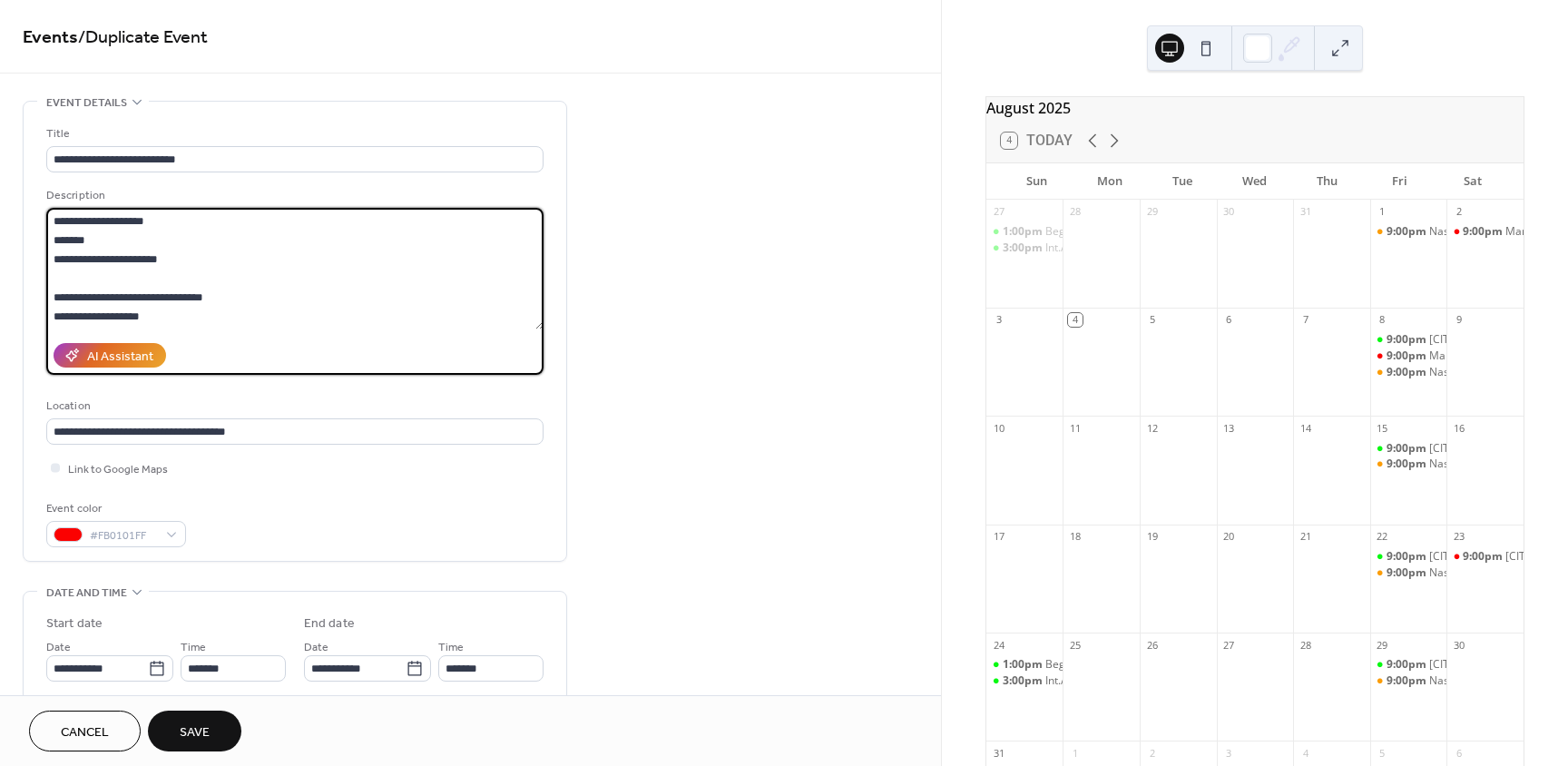 drag, startPoint x: 31, startPoint y: 225, endPoint x: -87, endPoint y: 221, distance: 118.06778 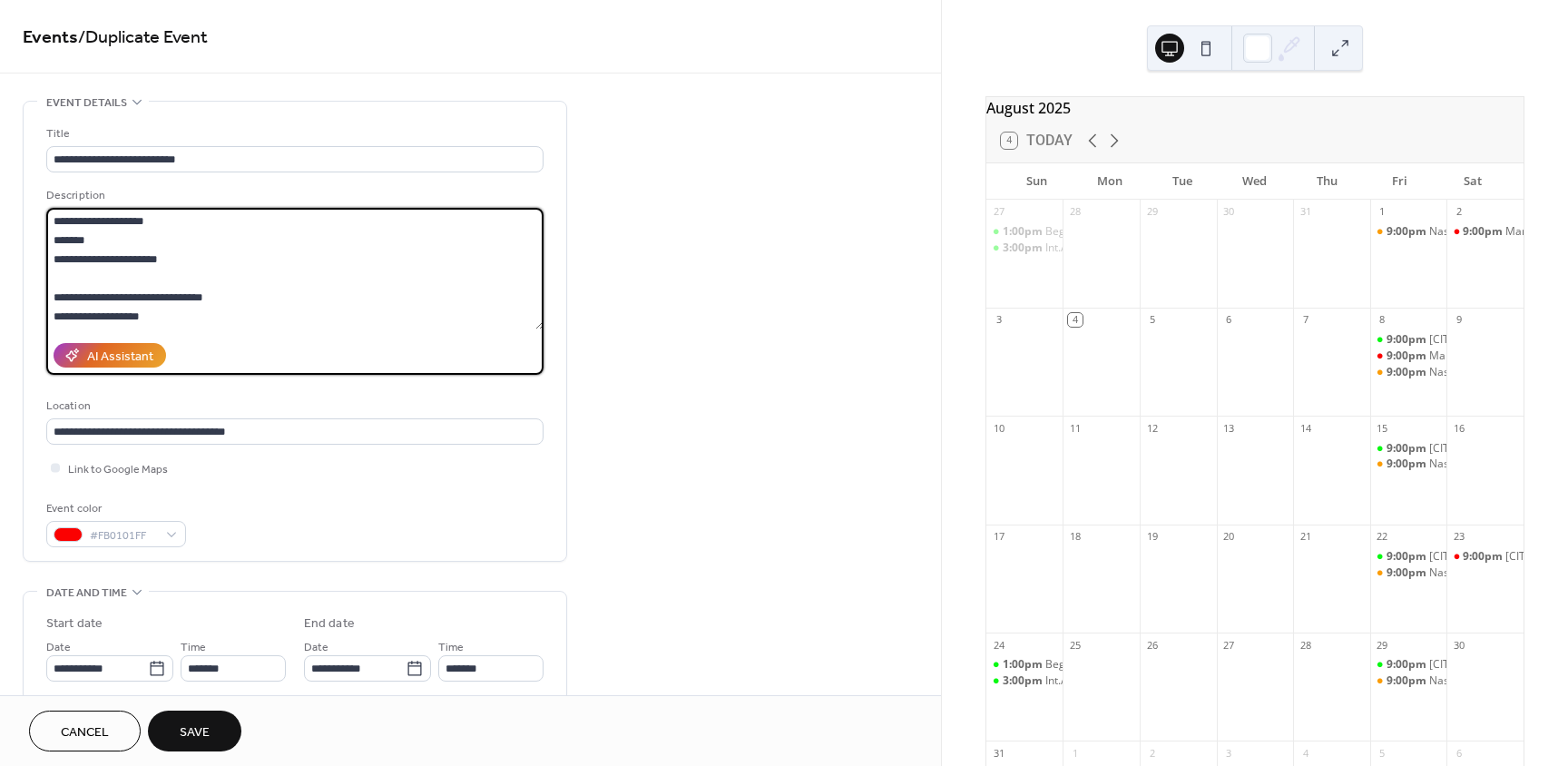 click on "**********" at bounding box center [784, 383] 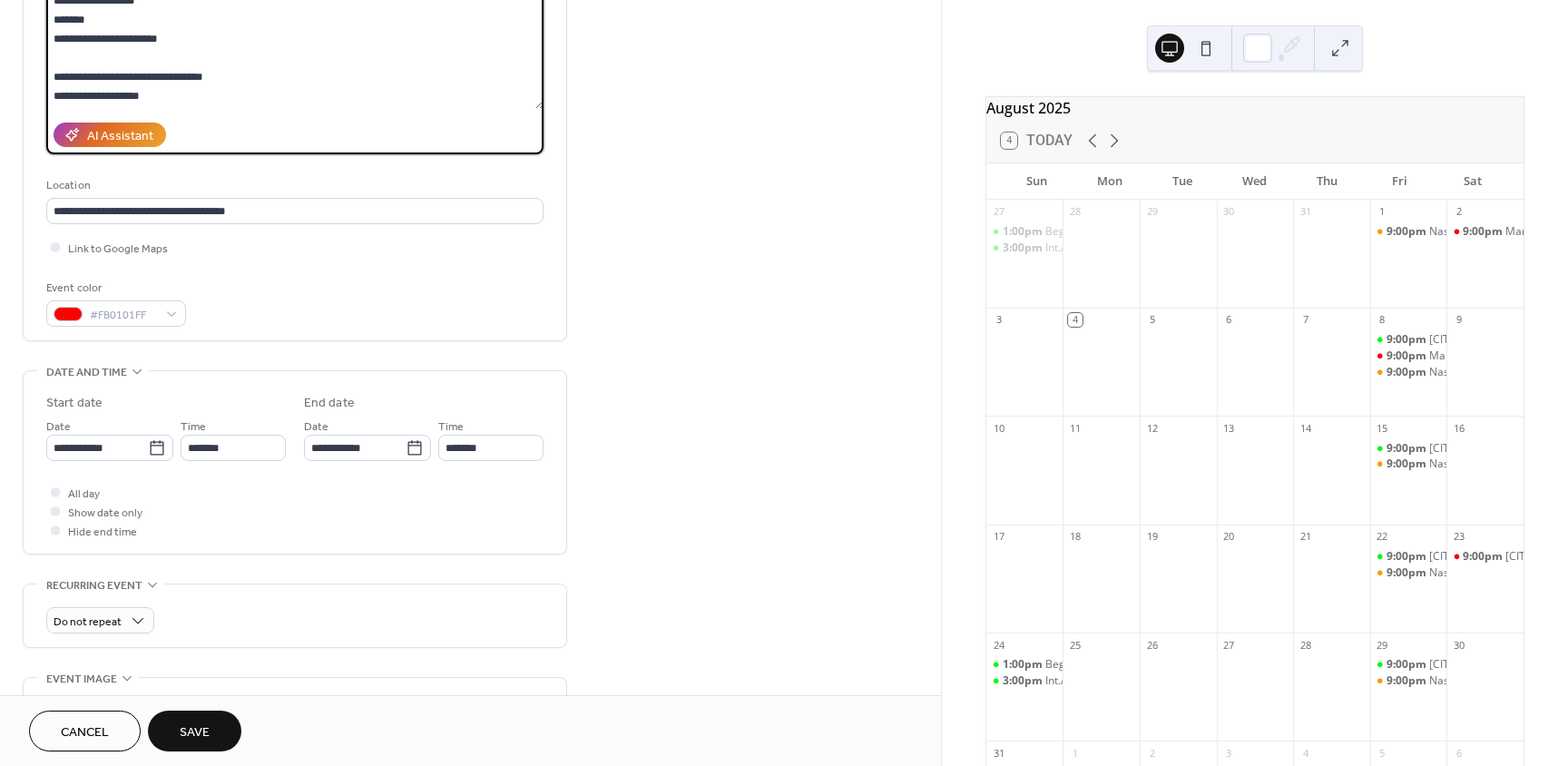 scroll, scrollTop: 272, scrollLeft: 0, axis: vertical 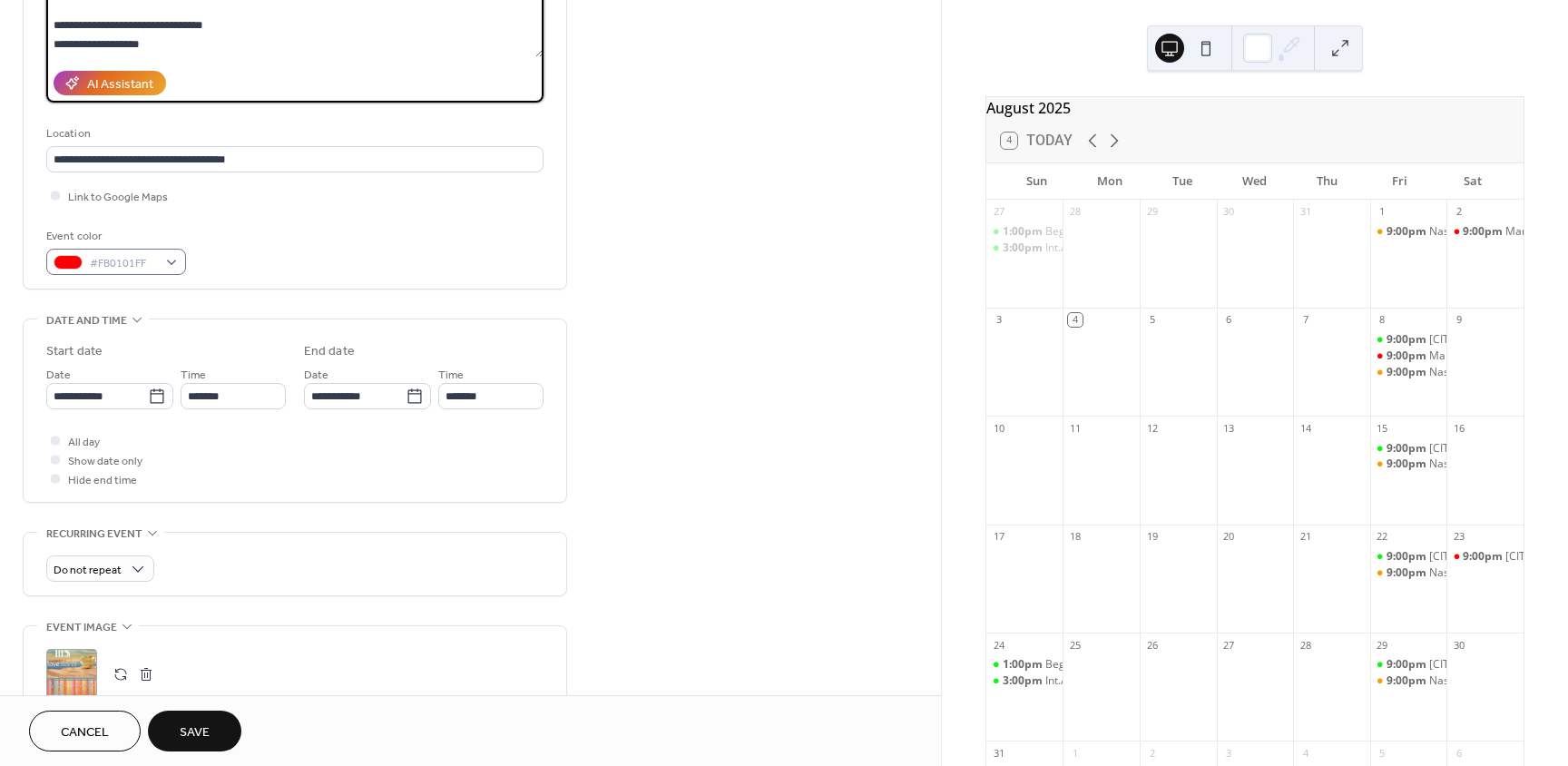 type on "**********" 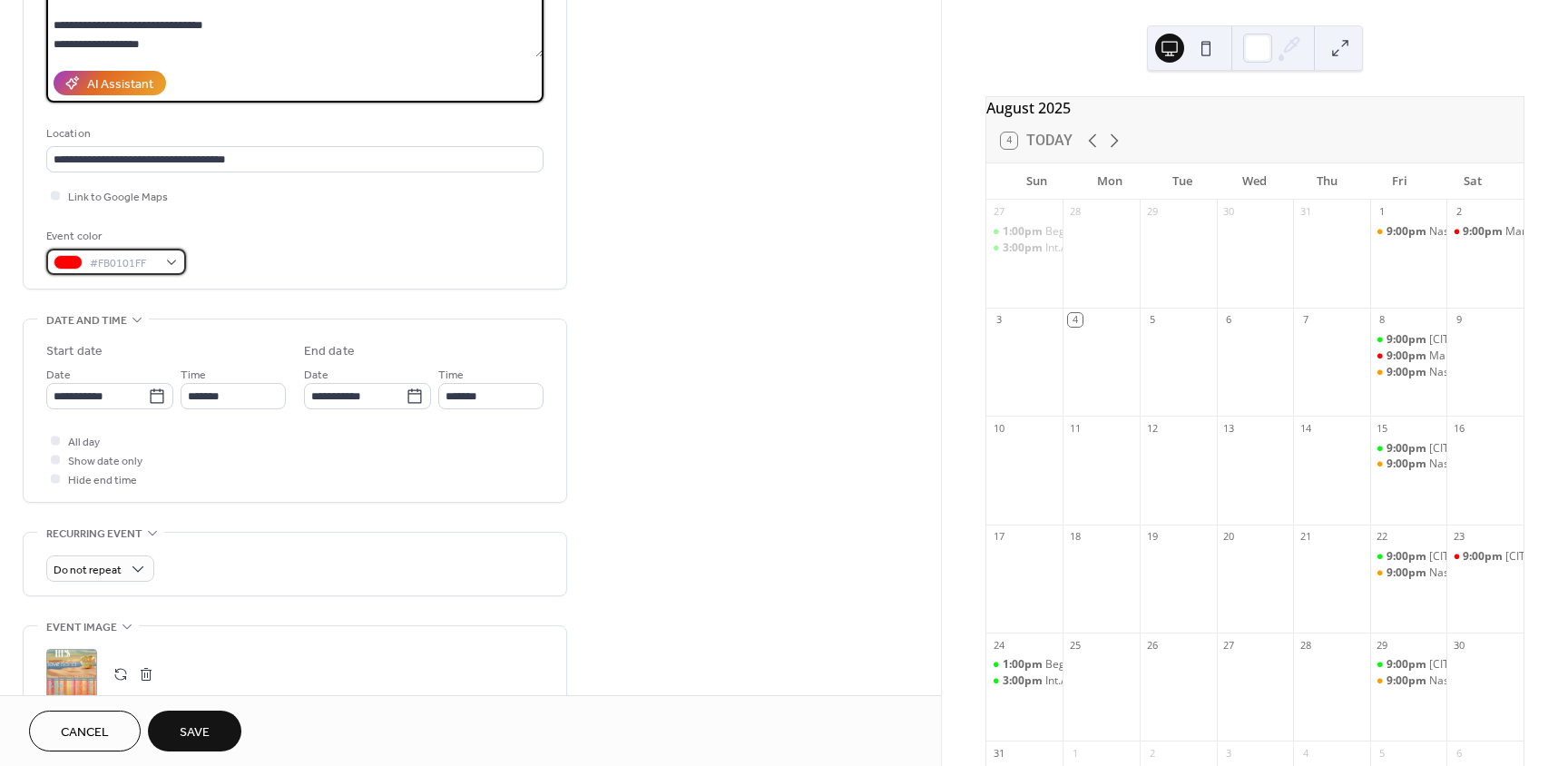 click on "#FB0101FF" at bounding box center [116, 261] 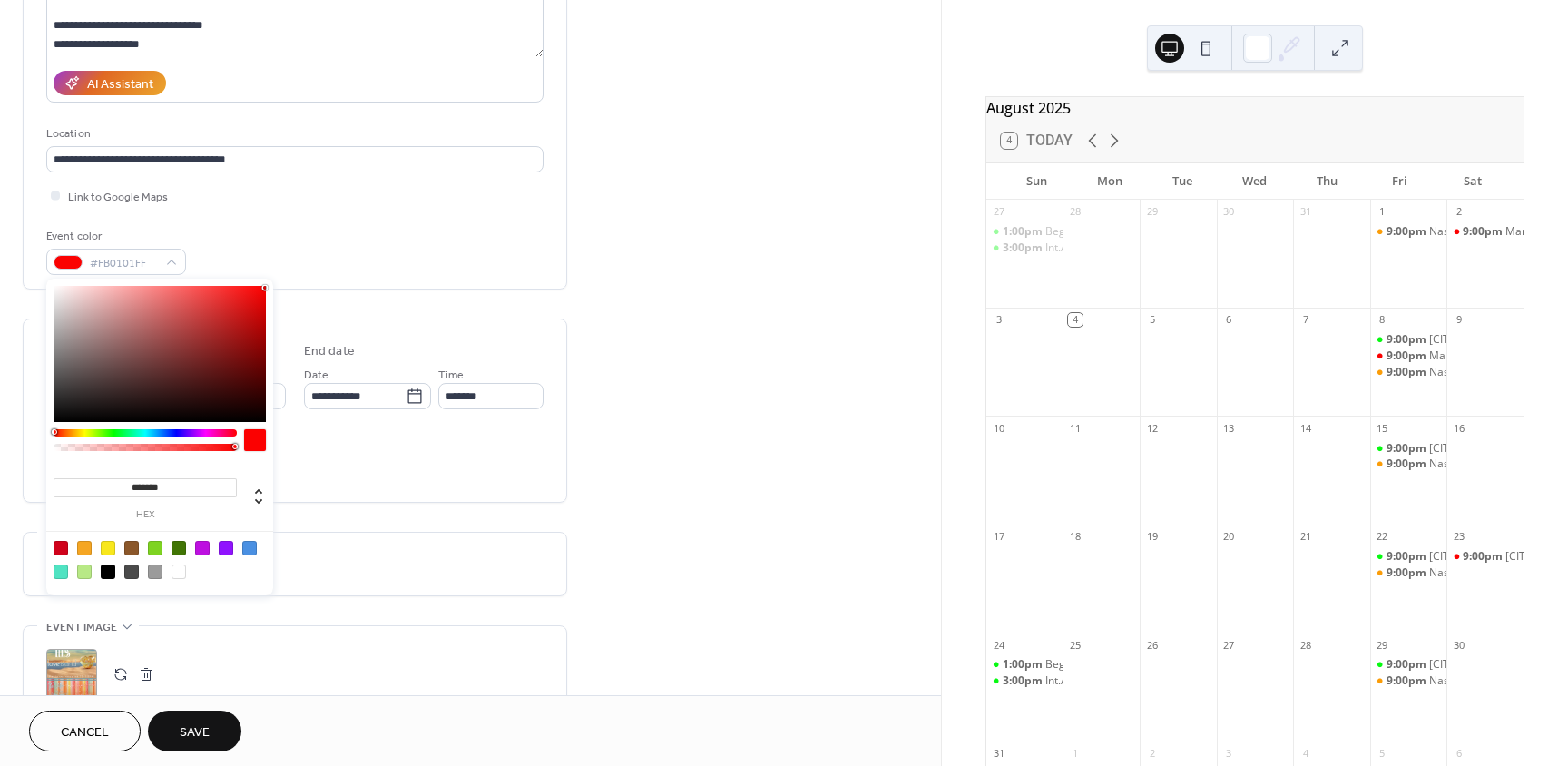 click at bounding box center (61, 572) 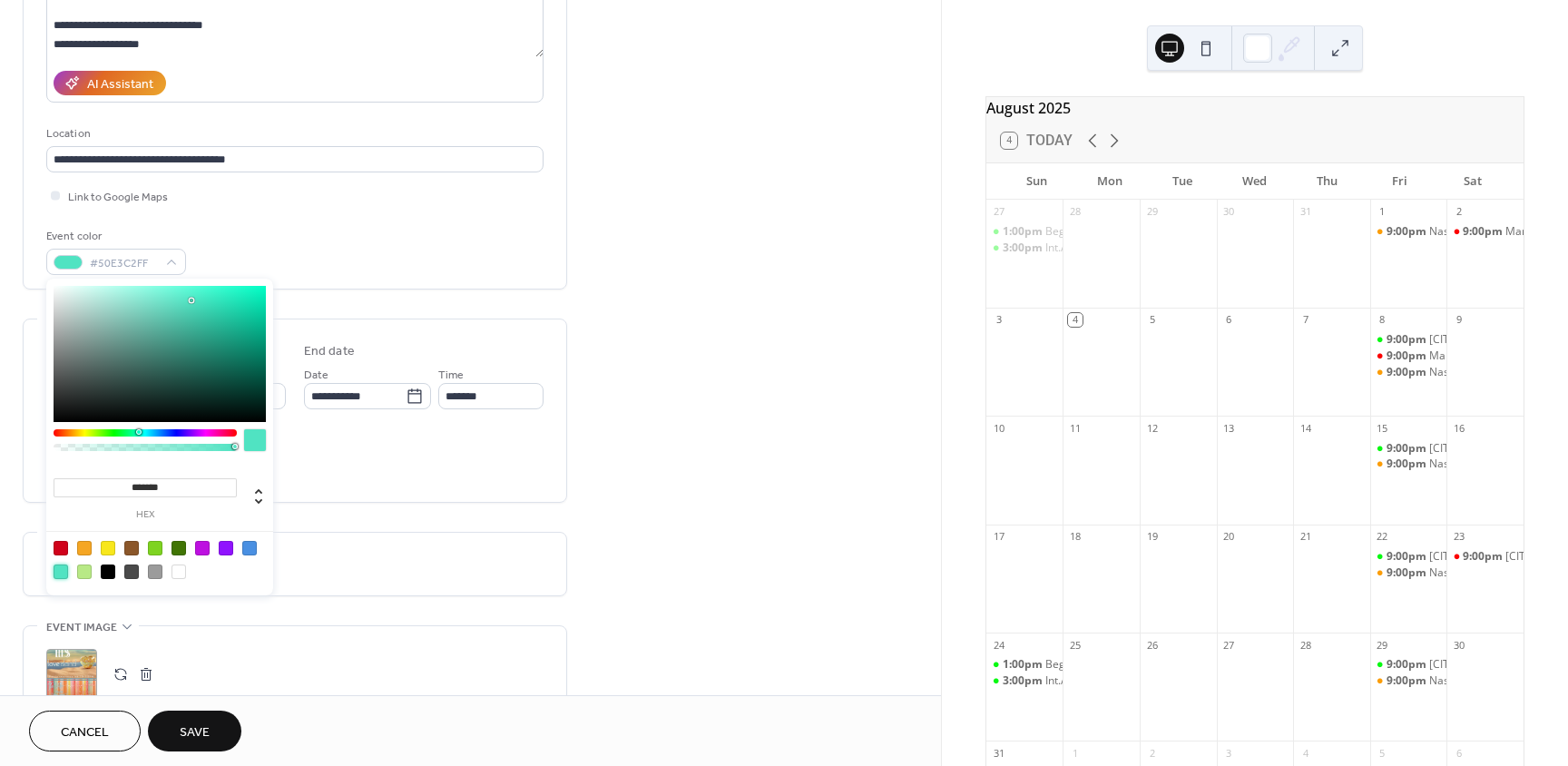 click at bounding box center [155, 548] 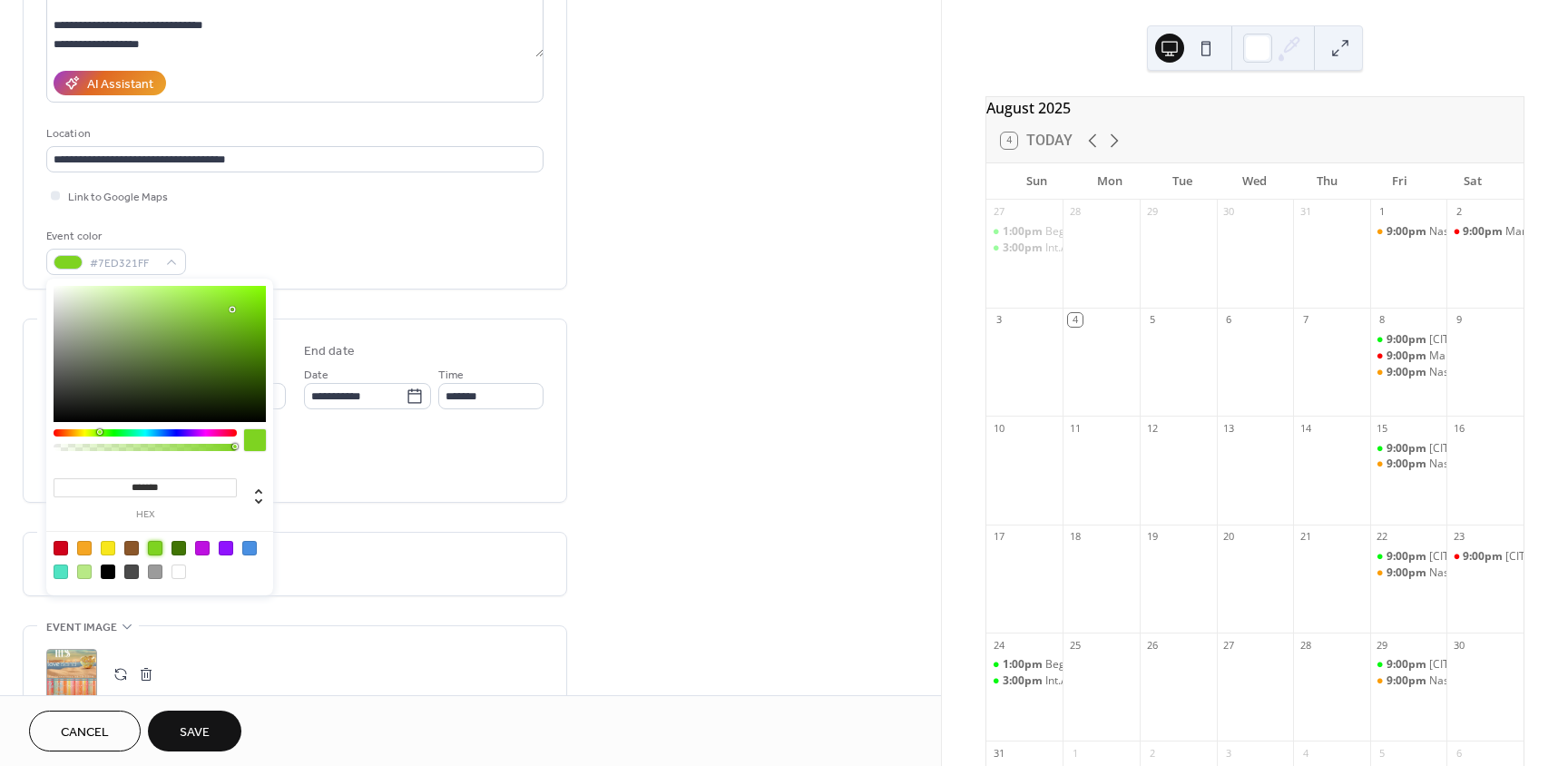 click at bounding box center [155, 548] 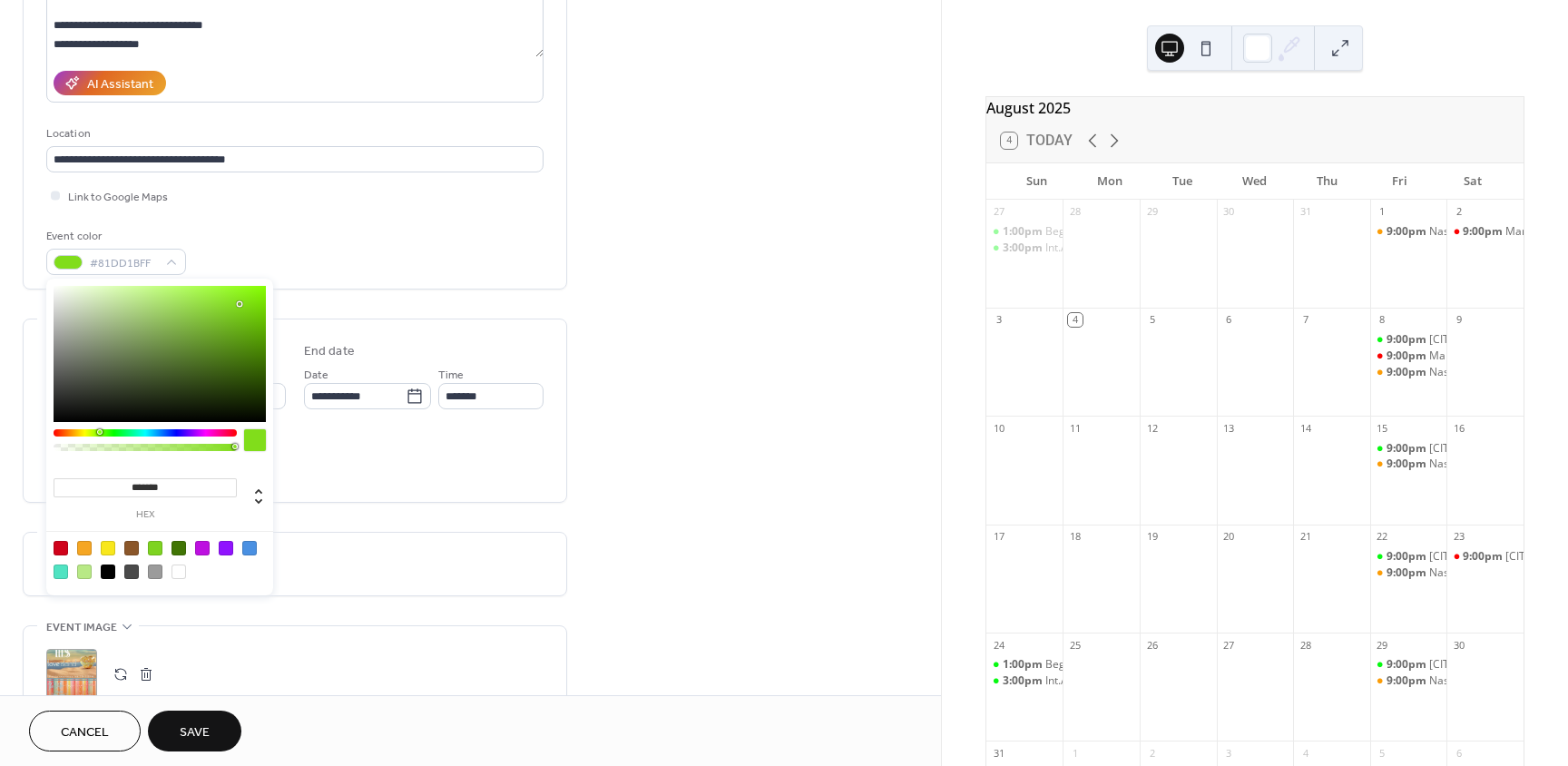 click at bounding box center (160, 354) 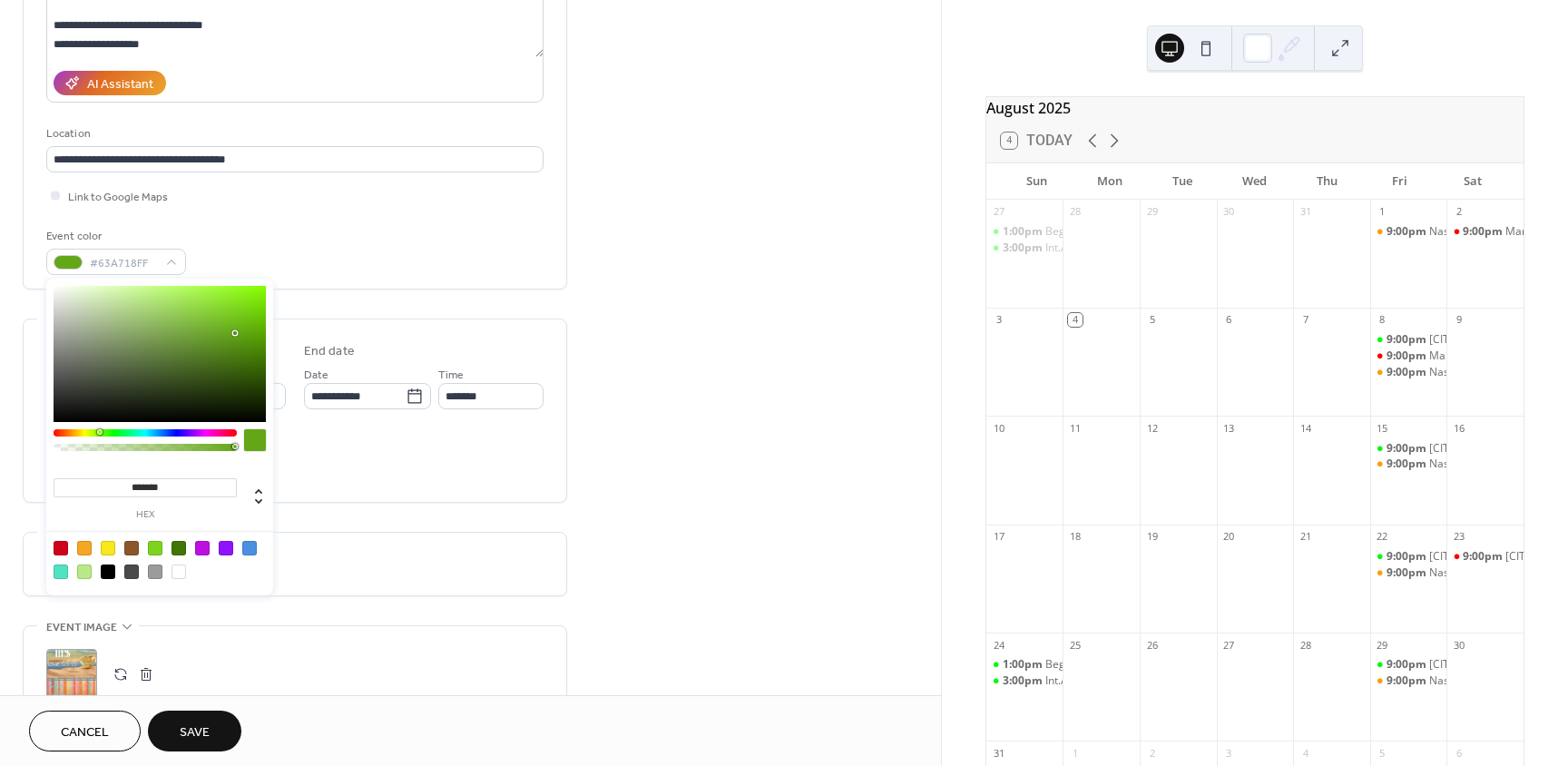 drag, startPoint x: 237, startPoint y: 309, endPoint x: 234, endPoint y: 336, distance: 27.166155 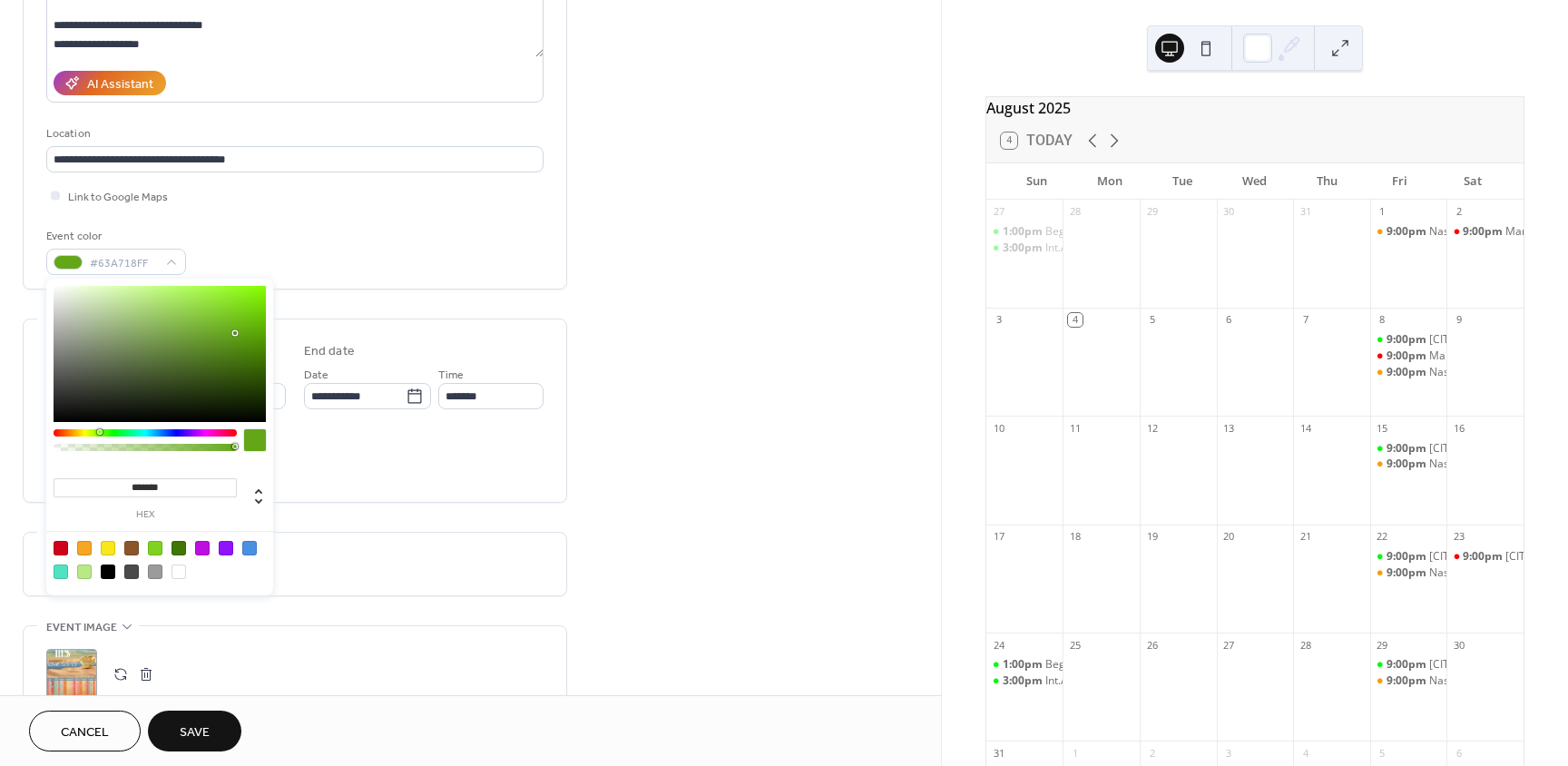 click at bounding box center [160, 354] 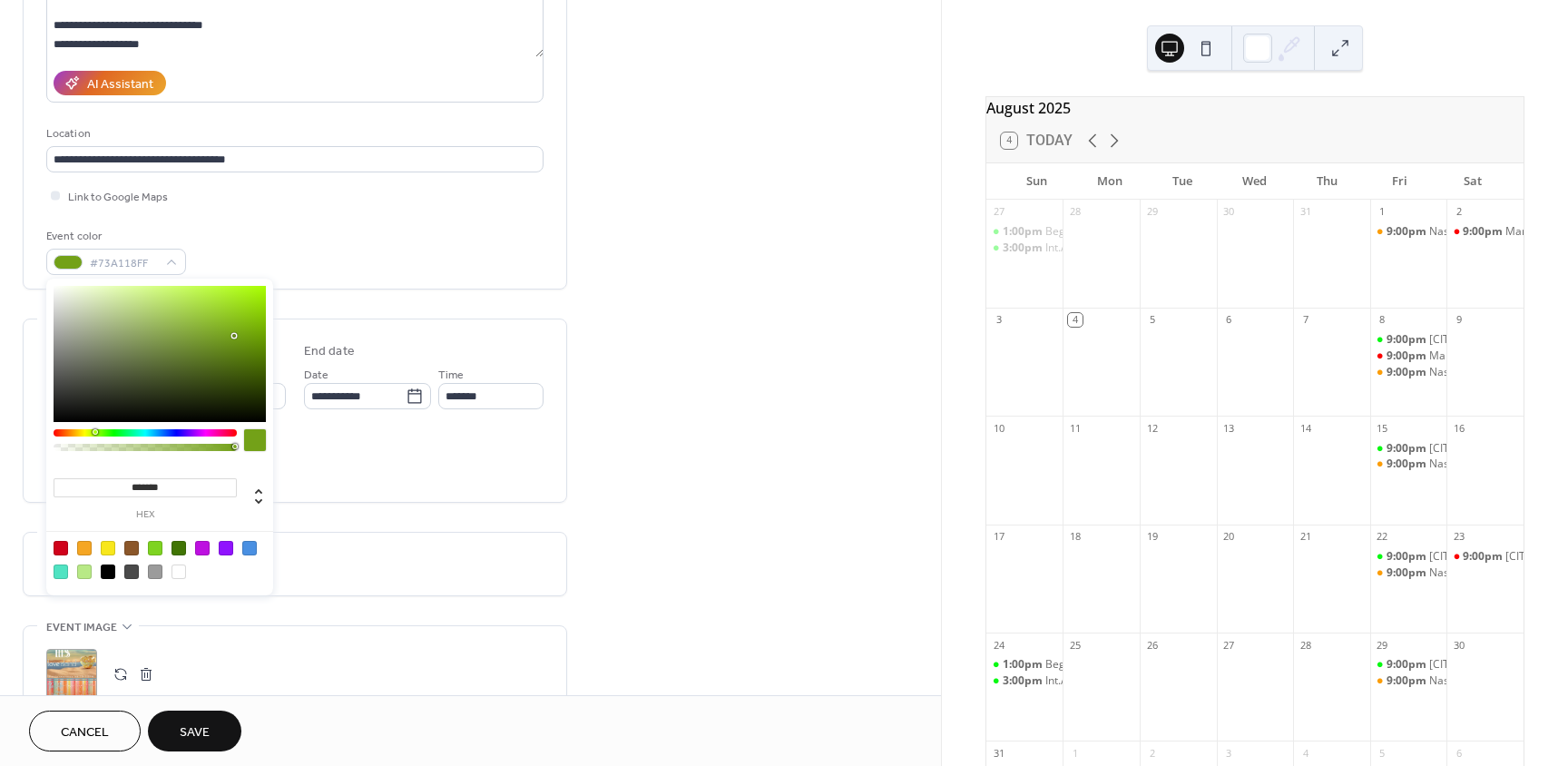 click at bounding box center [95, 432] 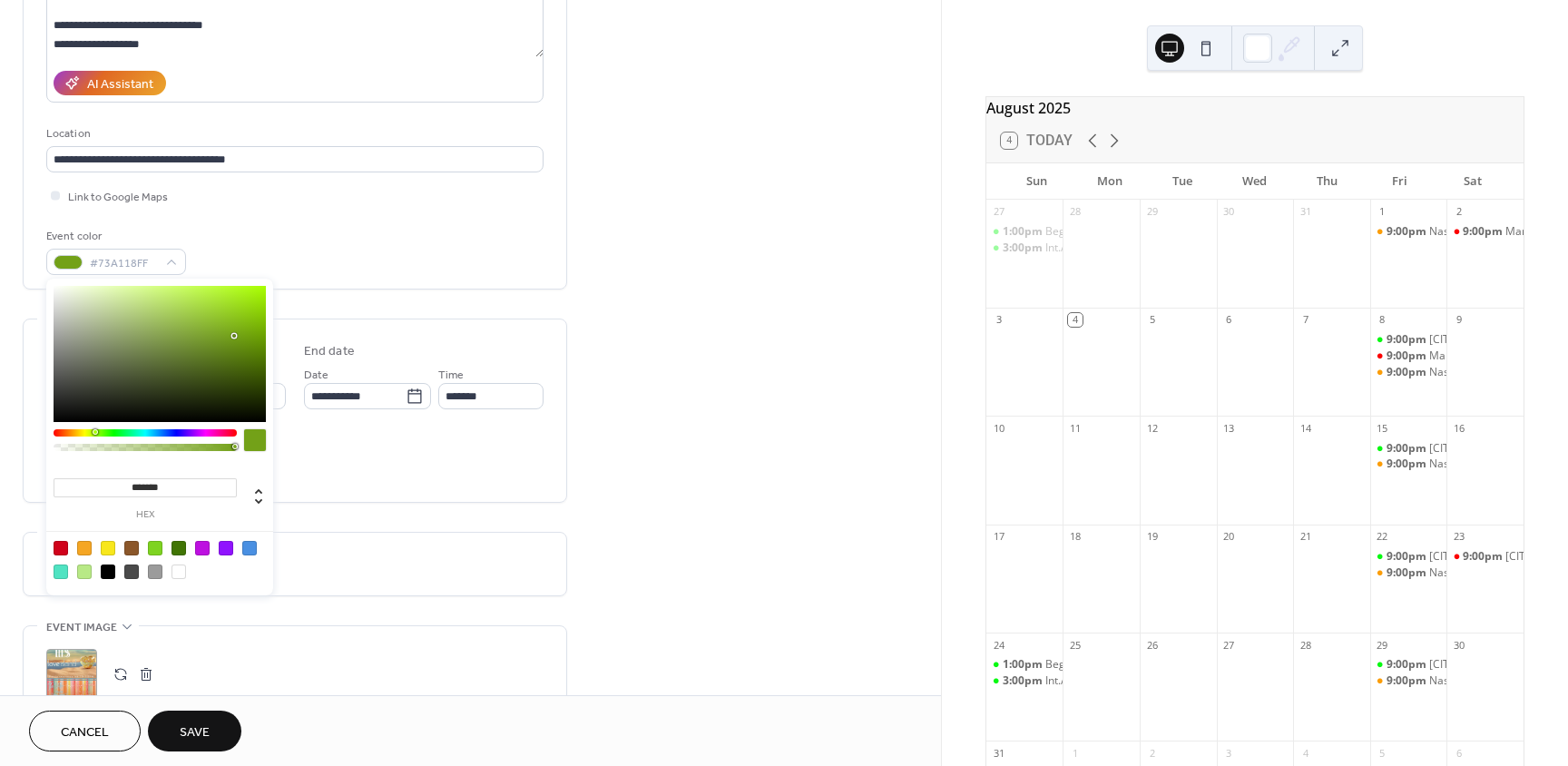 click on "******* hex" at bounding box center [160, 437] 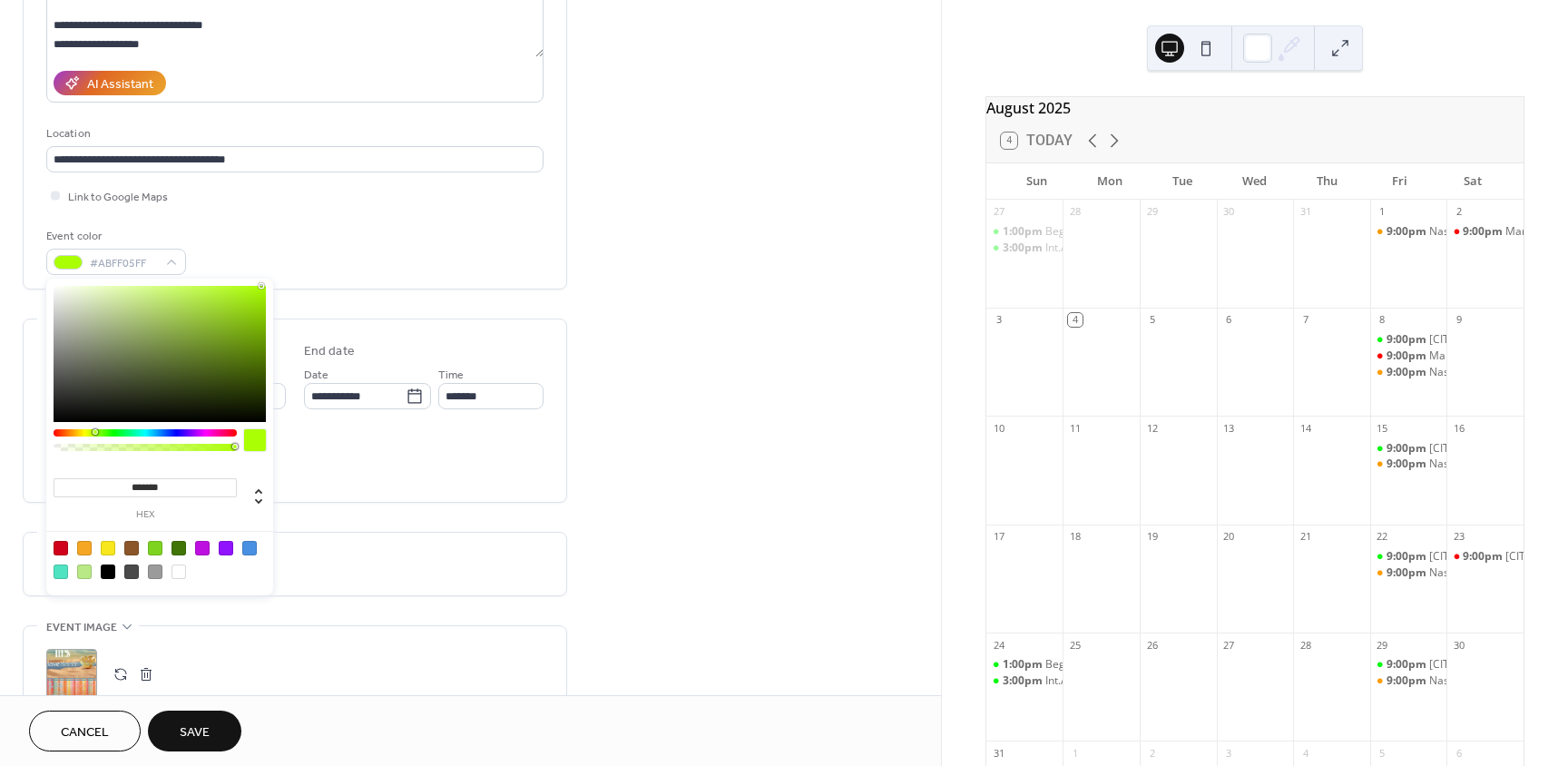 click on "**********" at bounding box center [295, 59] 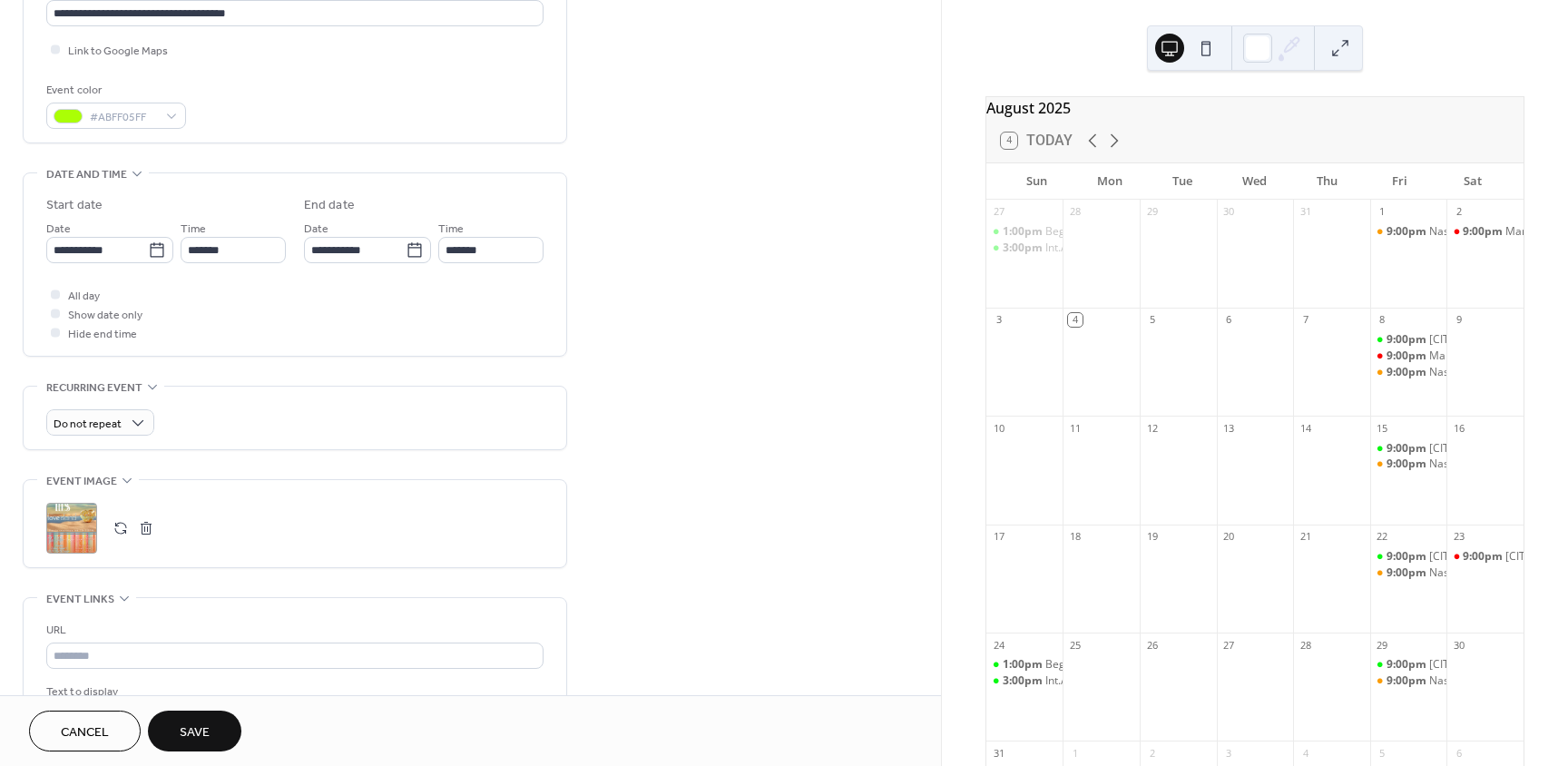 scroll, scrollTop: 454, scrollLeft: 0, axis: vertical 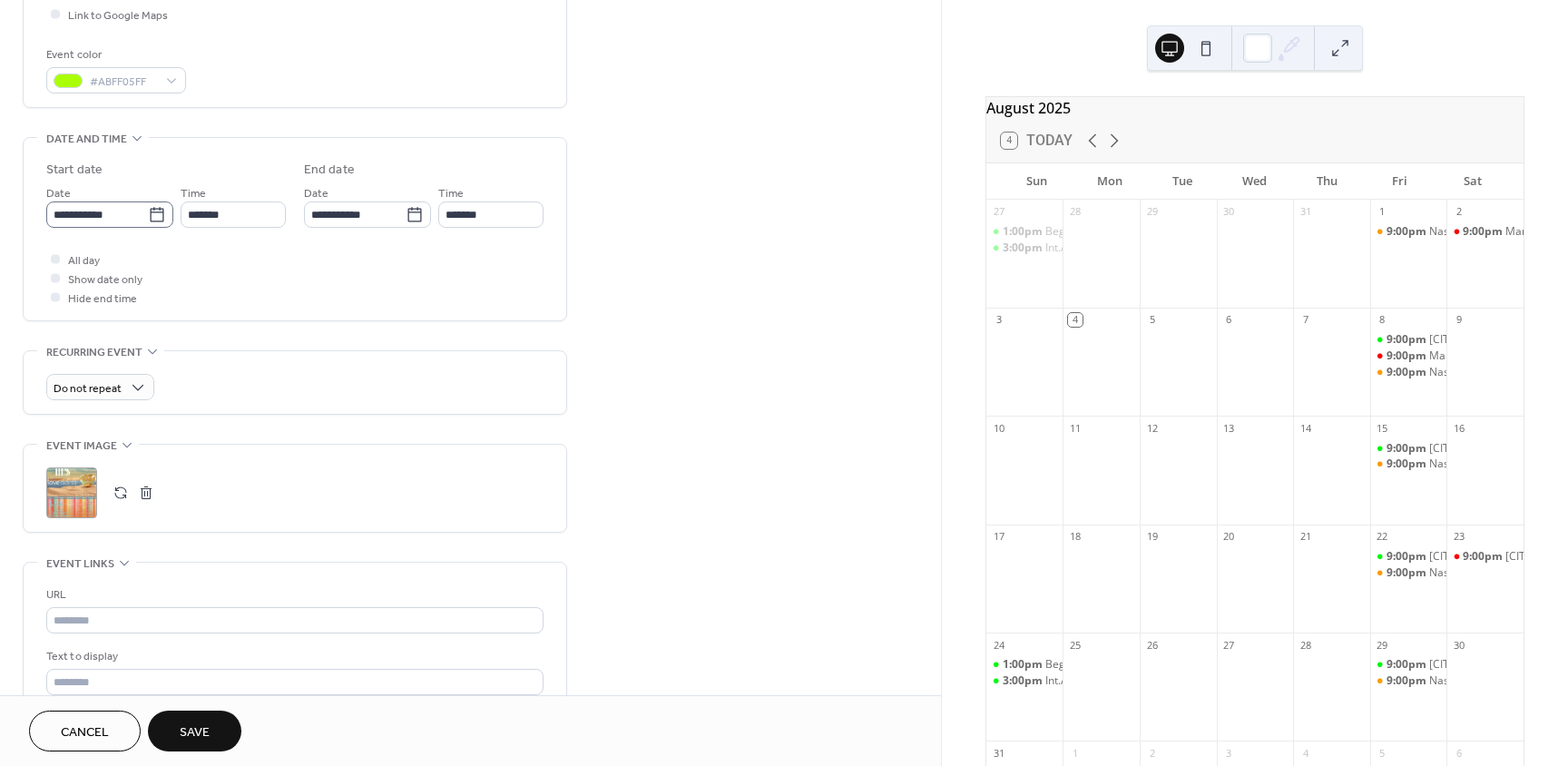 click 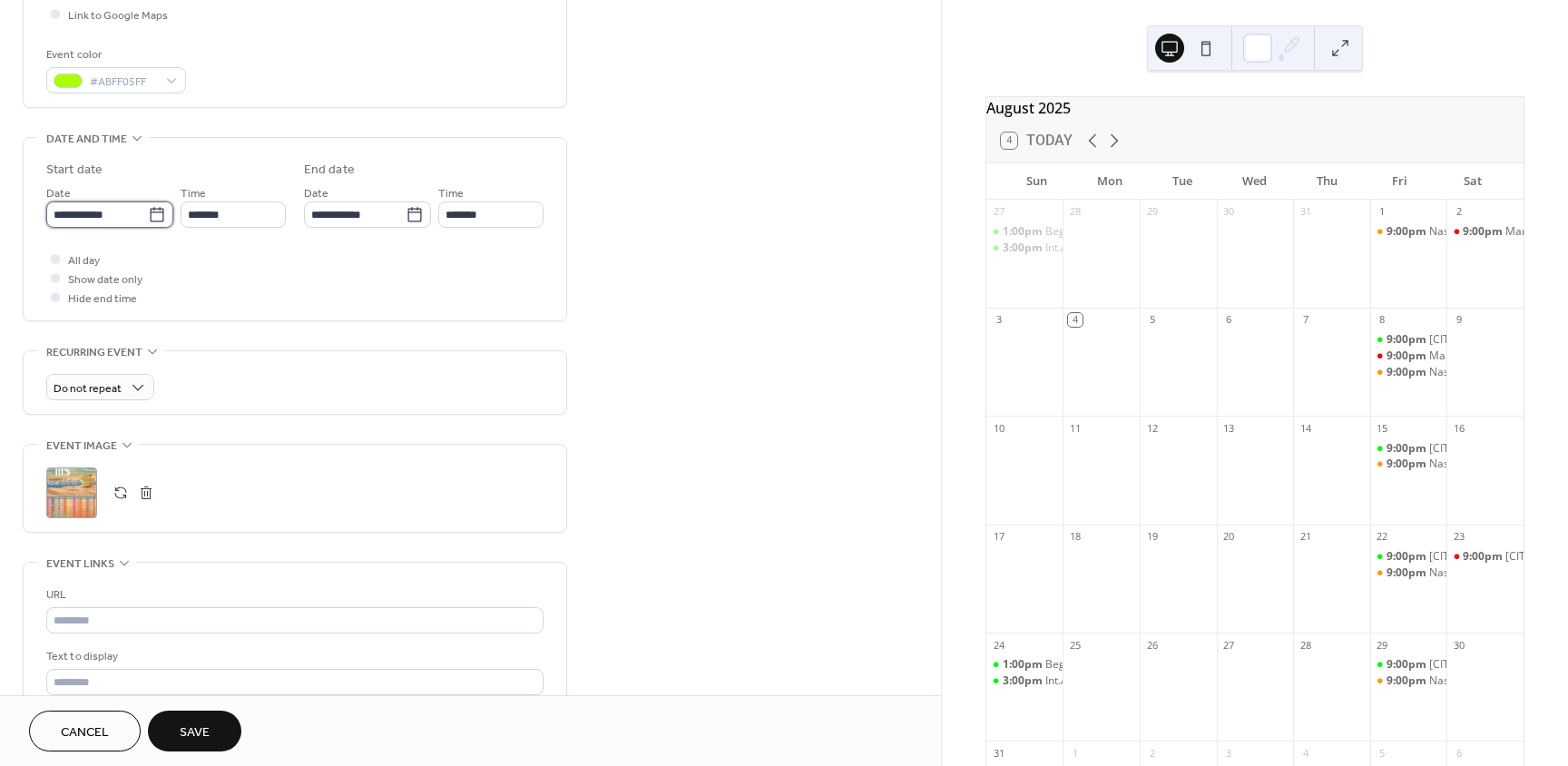 click on "**********" at bounding box center (97, 214) 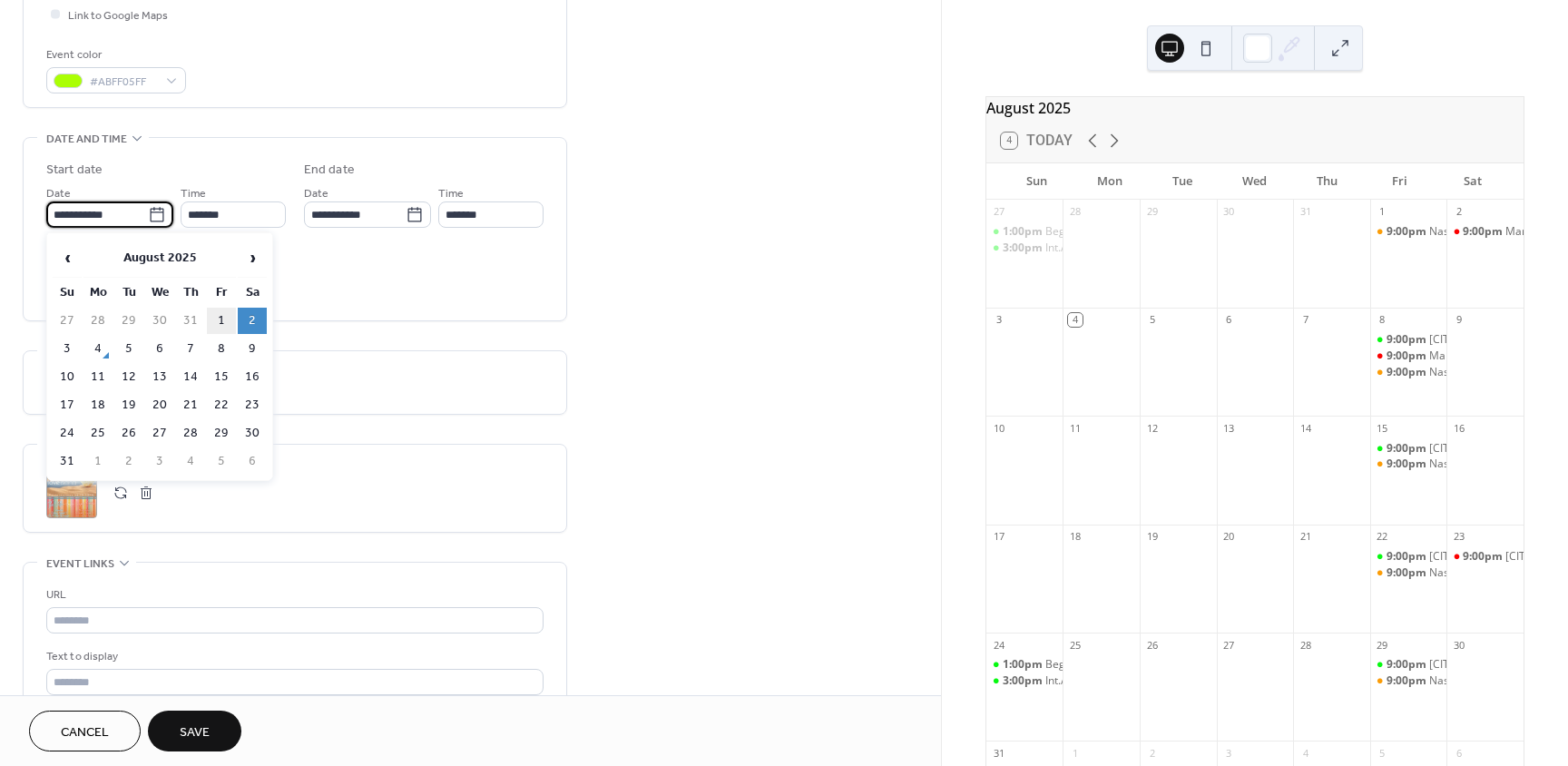click on "‹ August 2025 › Su Mo Tu We Th Fr Sa 27 28 29 30 31 1 2 3 4 5 6 7 8 9 10 11 12 13 14 15 16 17 18 19 20 21 22 23 24 25 26 27 28 29 30 31 1 2 3 4 5 6" at bounding box center (160, 357) 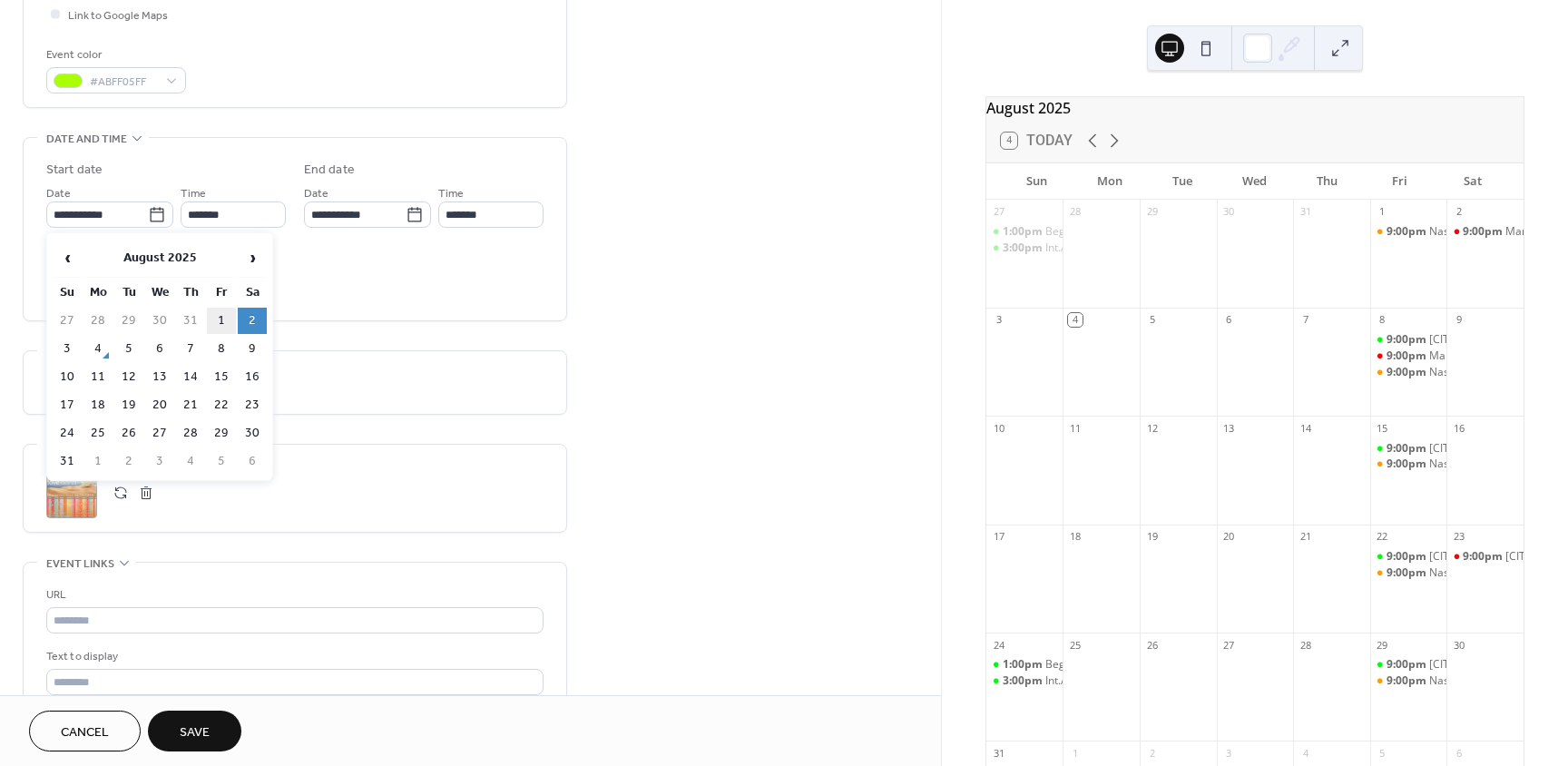 click on "1" at bounding box center (221, 320) 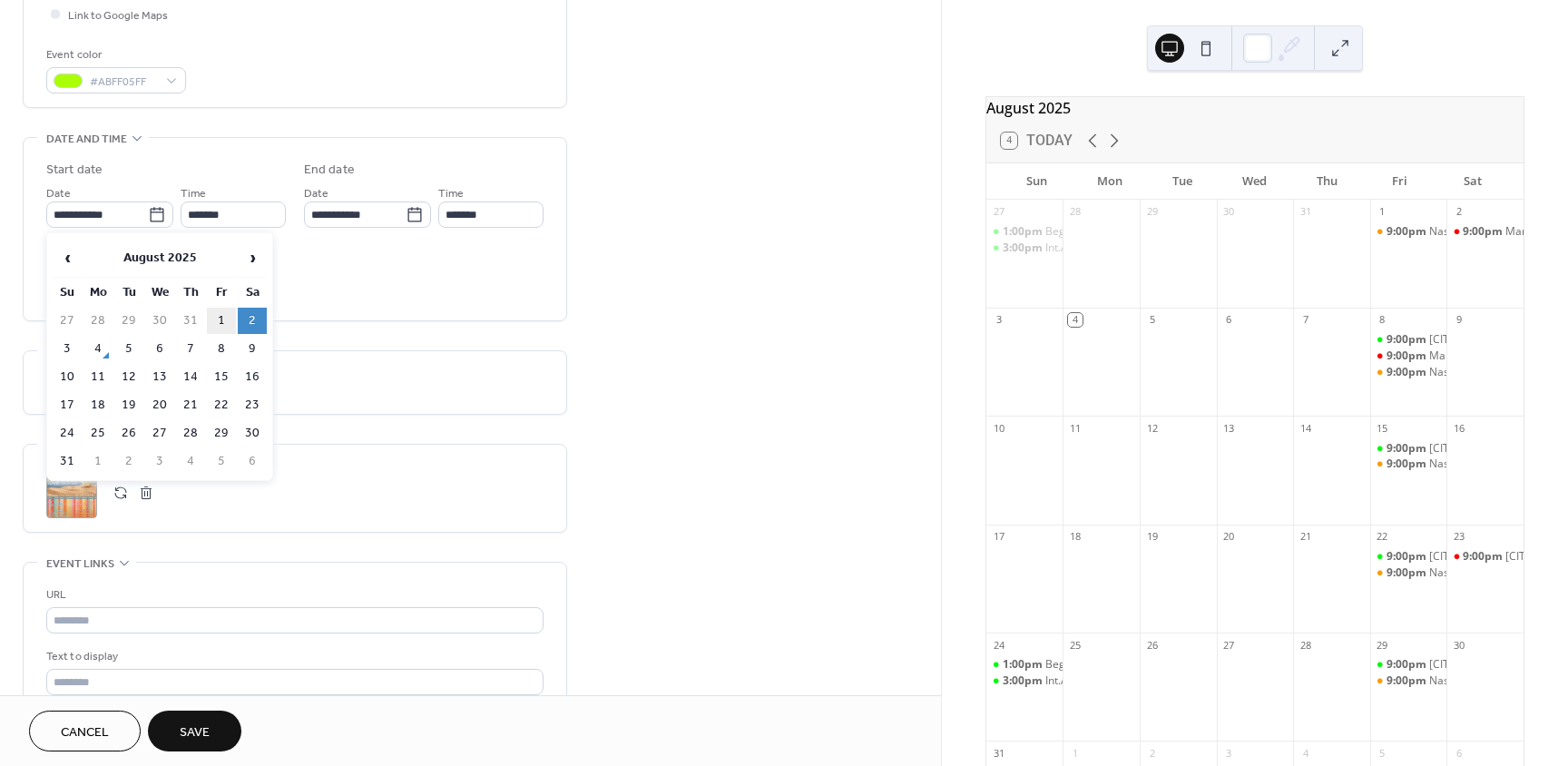type on "**********" 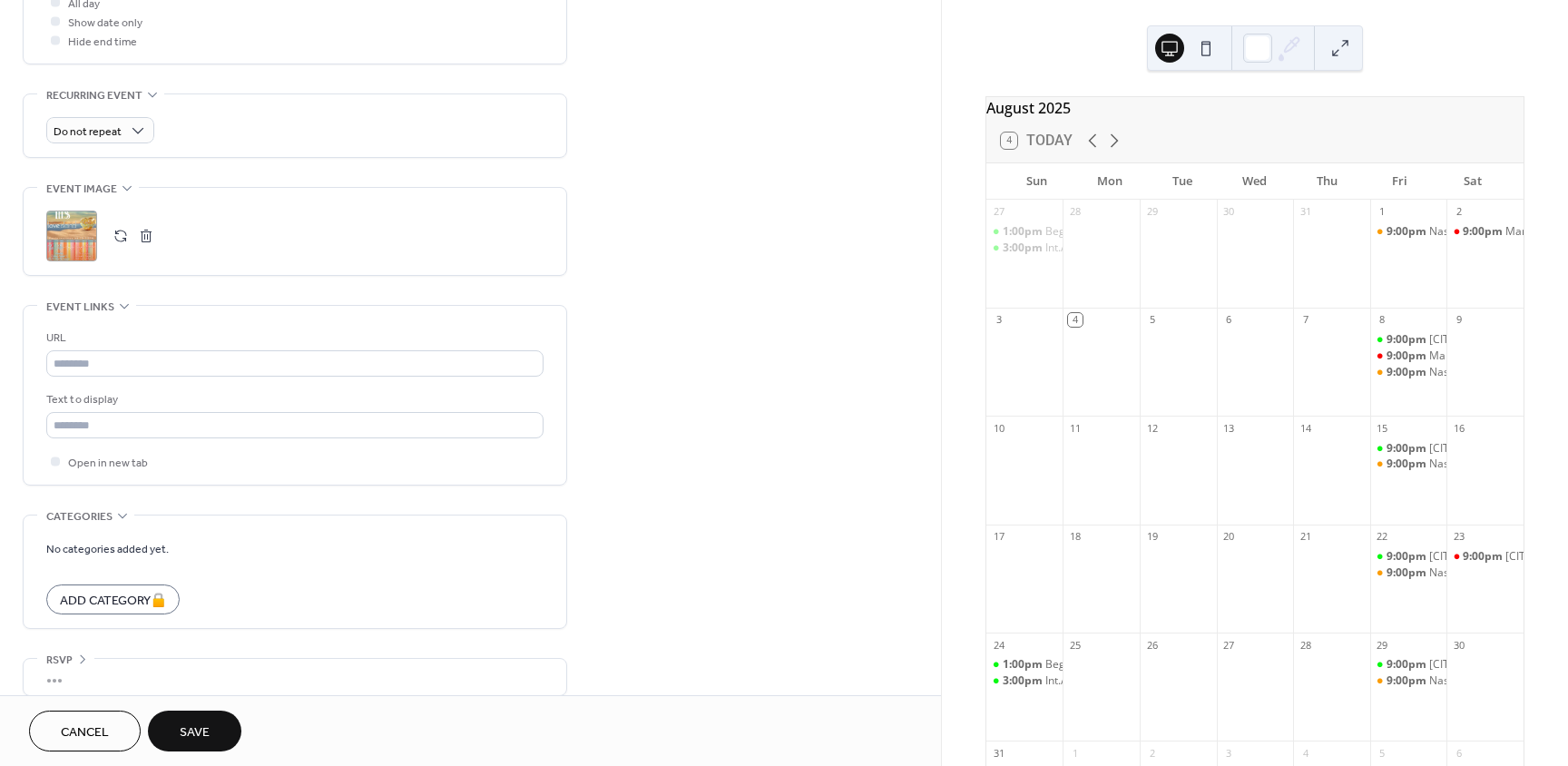 scroll, scrollTop: 726, scrollLeft: 0, axis: vertical 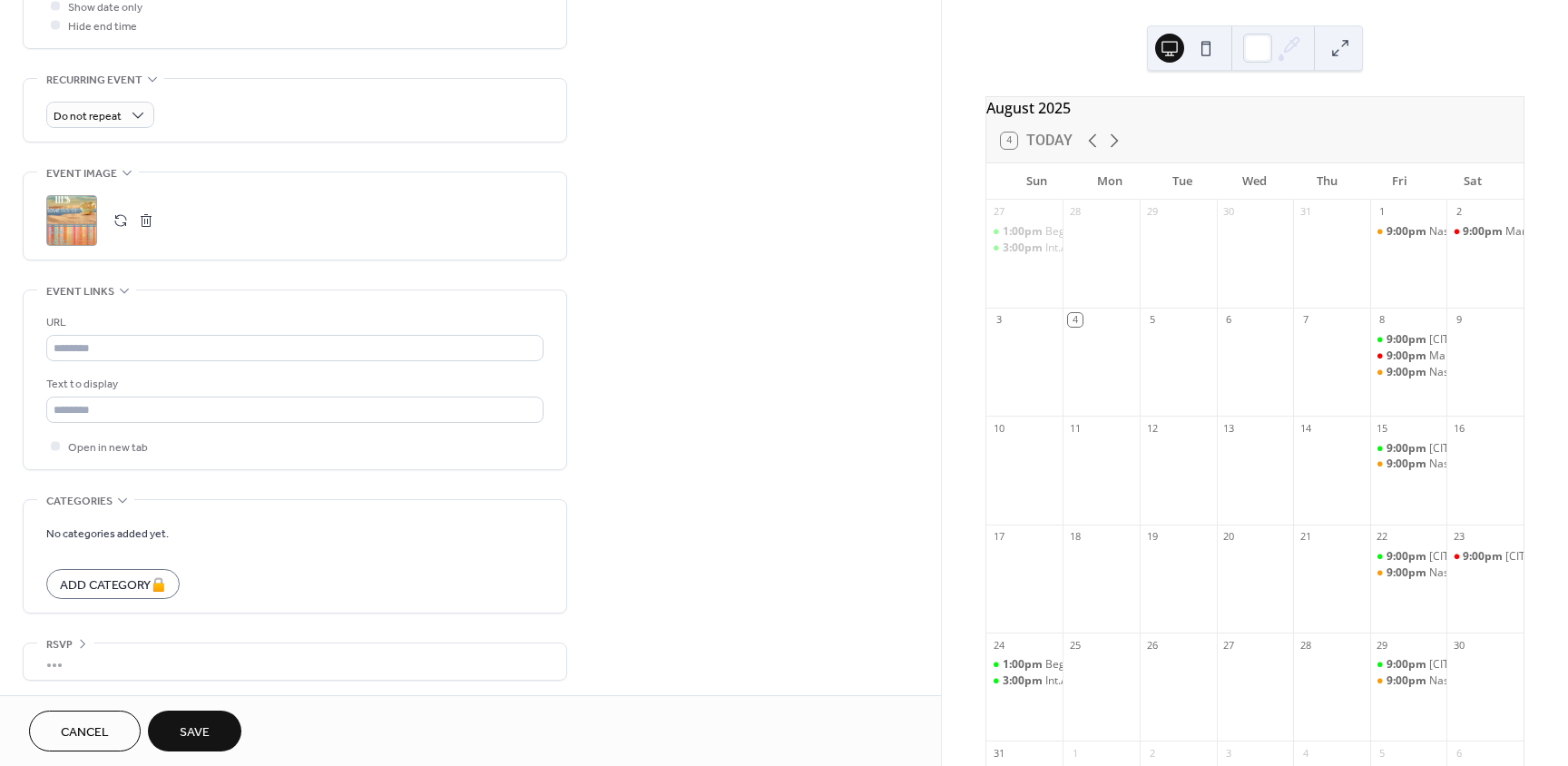 click on "Save" at bounding box center [194, 732] 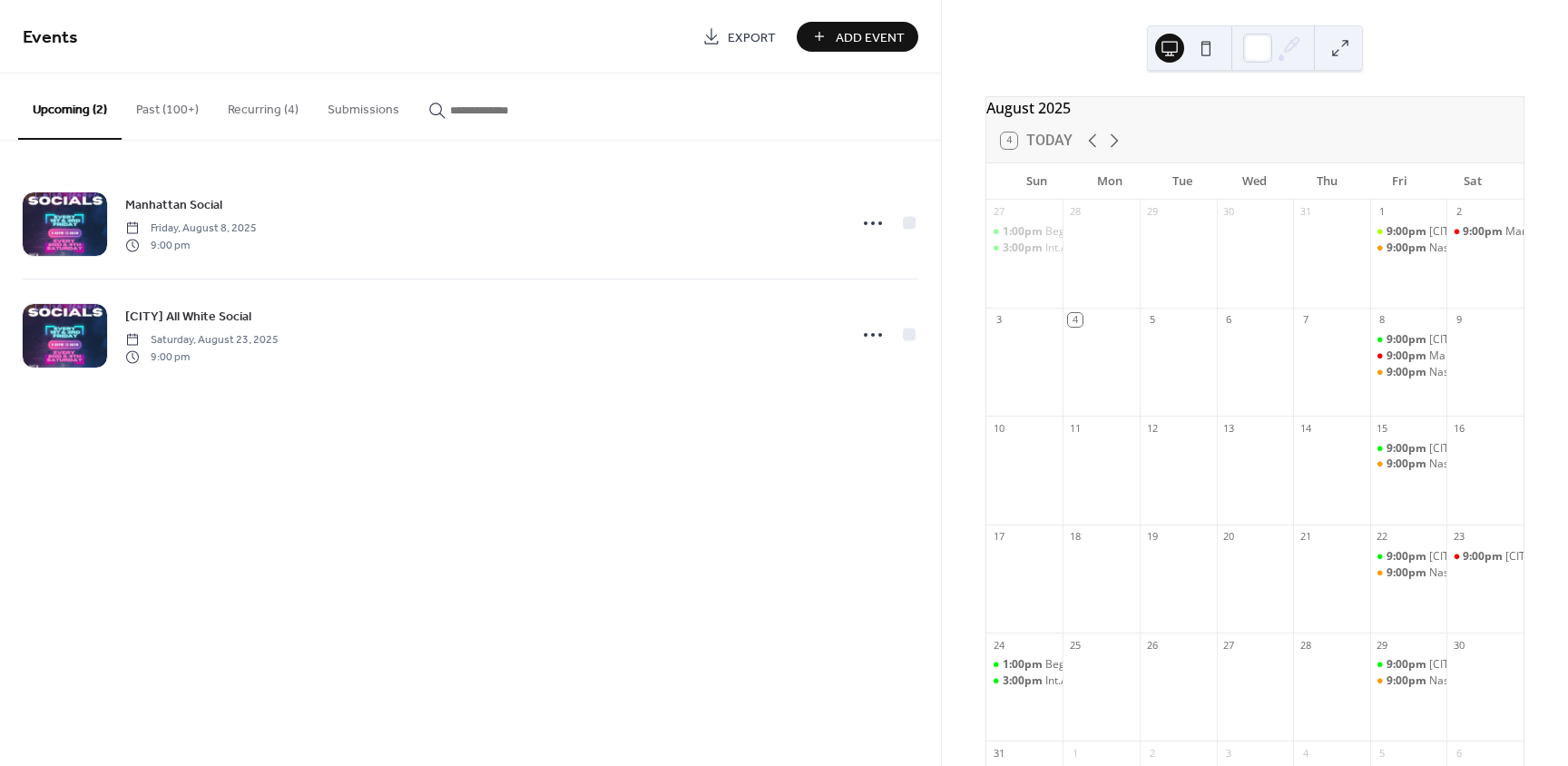 click on "Recurring (4)" at bounding box center (263, 105) 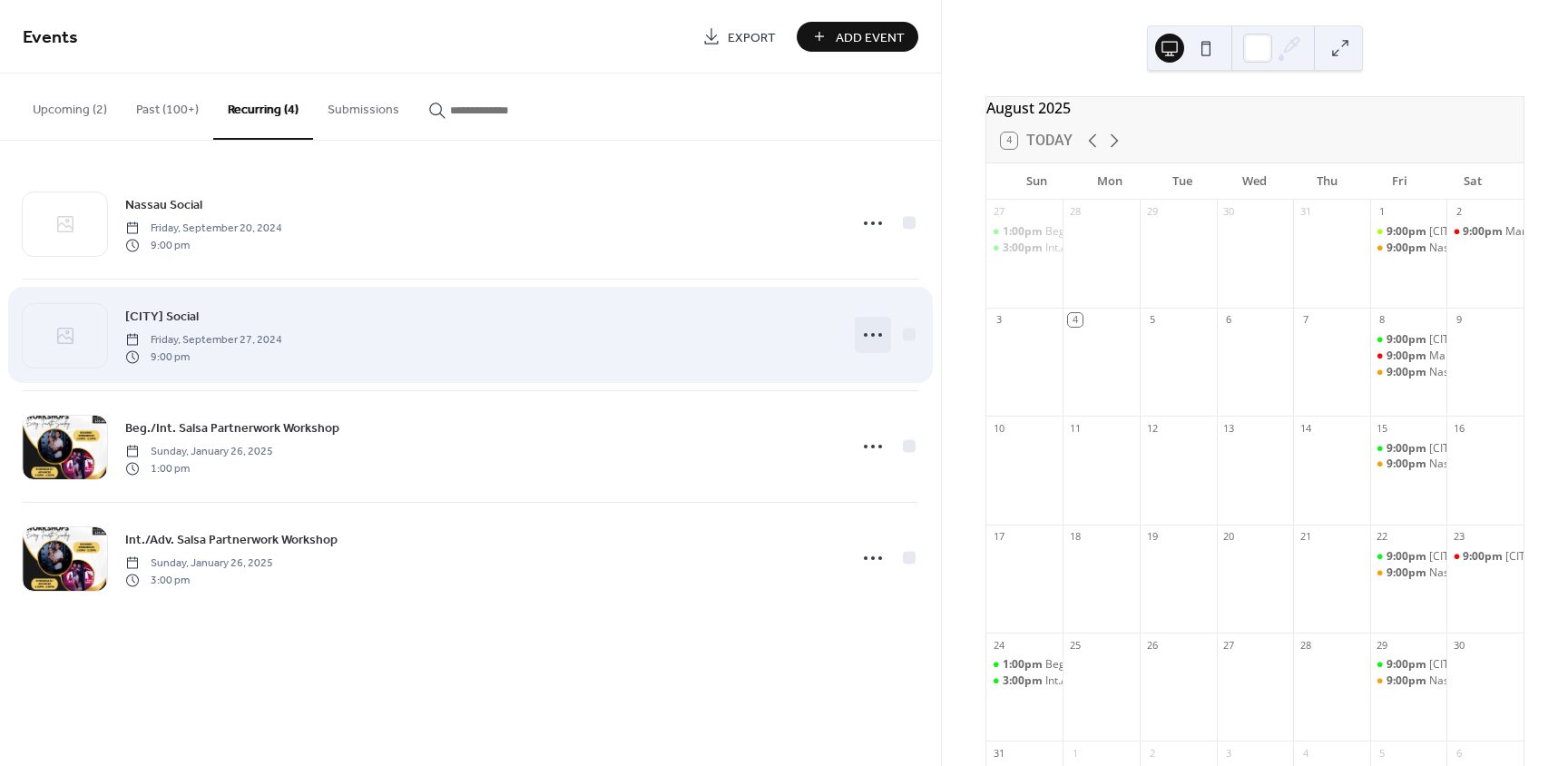 click 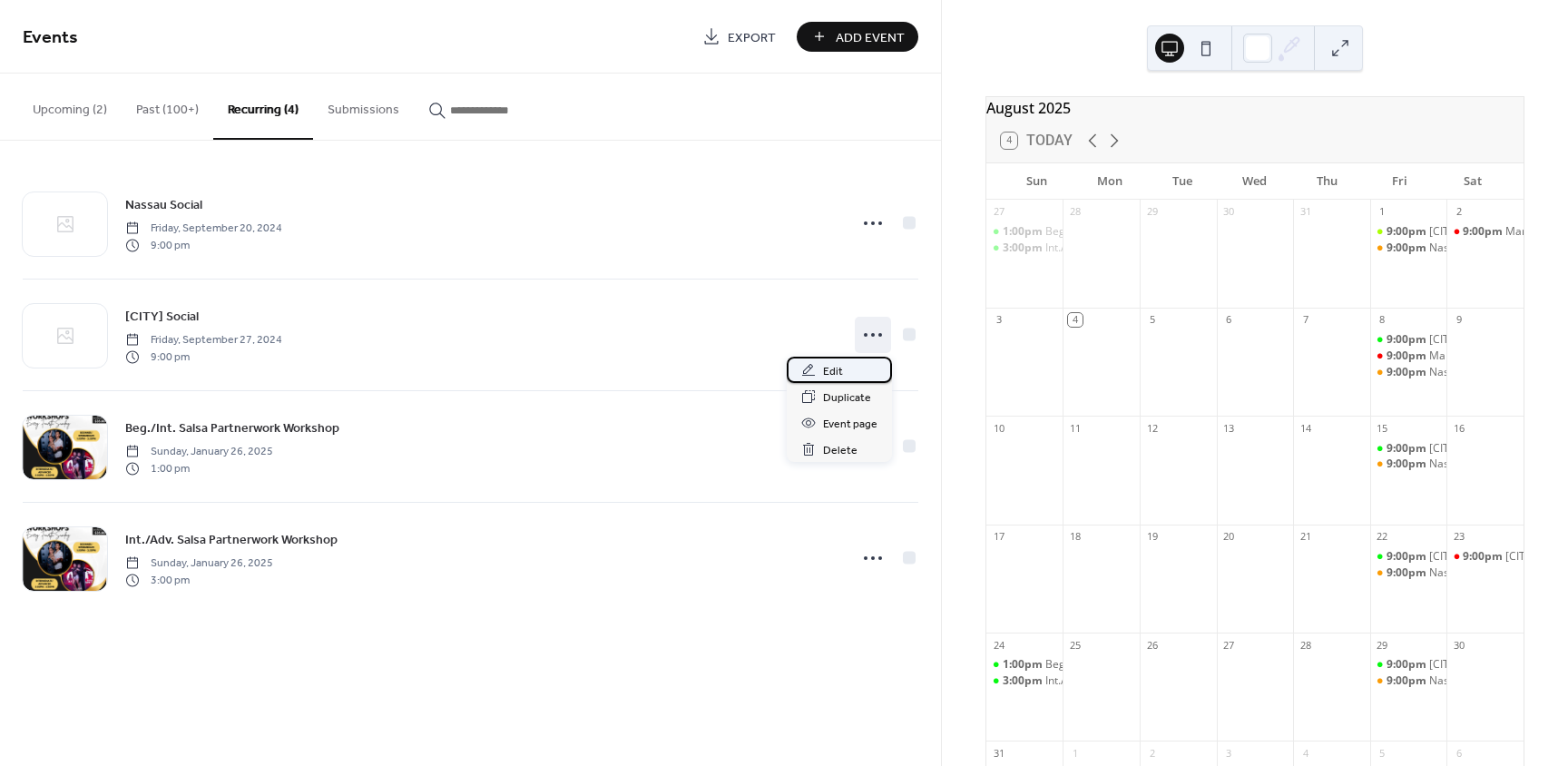 click on "Edit" at bounding box center [839, 369] 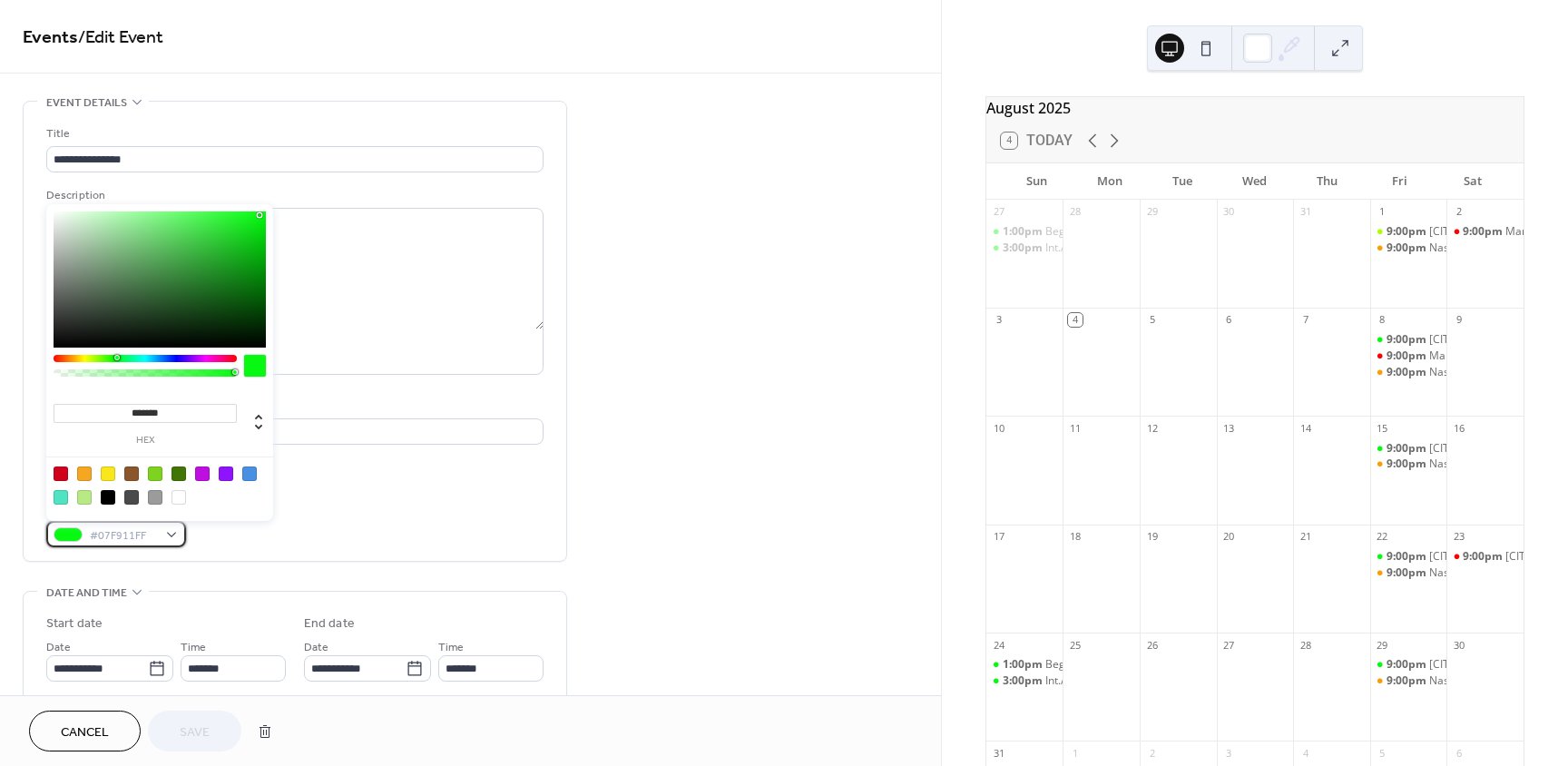 click on "#07F911FF" at bounding box center [123, 535] 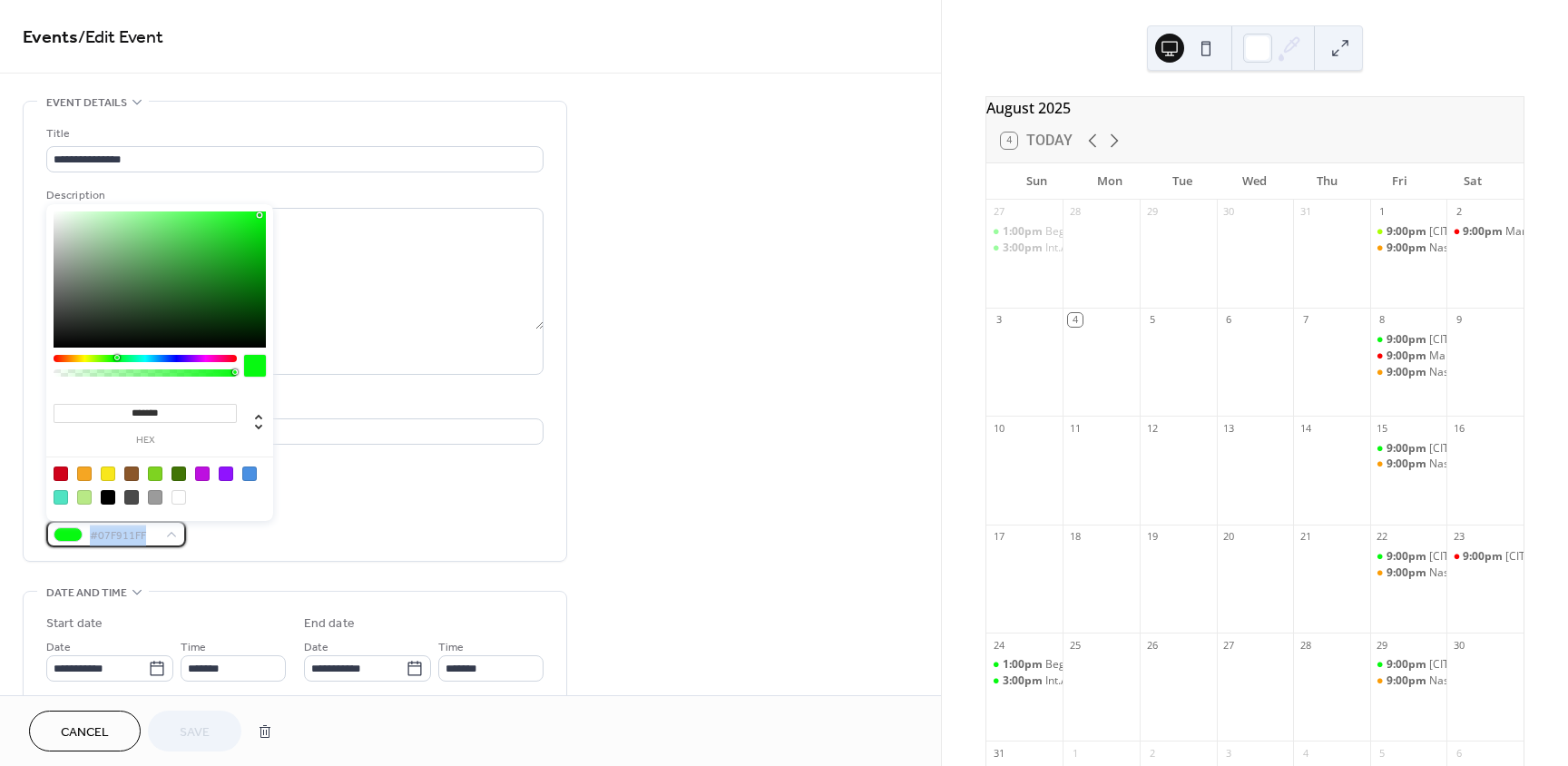 drag, startPoint x: 144, startPoint y: 531, endPoint x: 19, endPoint y: 535, distance: 125.06398 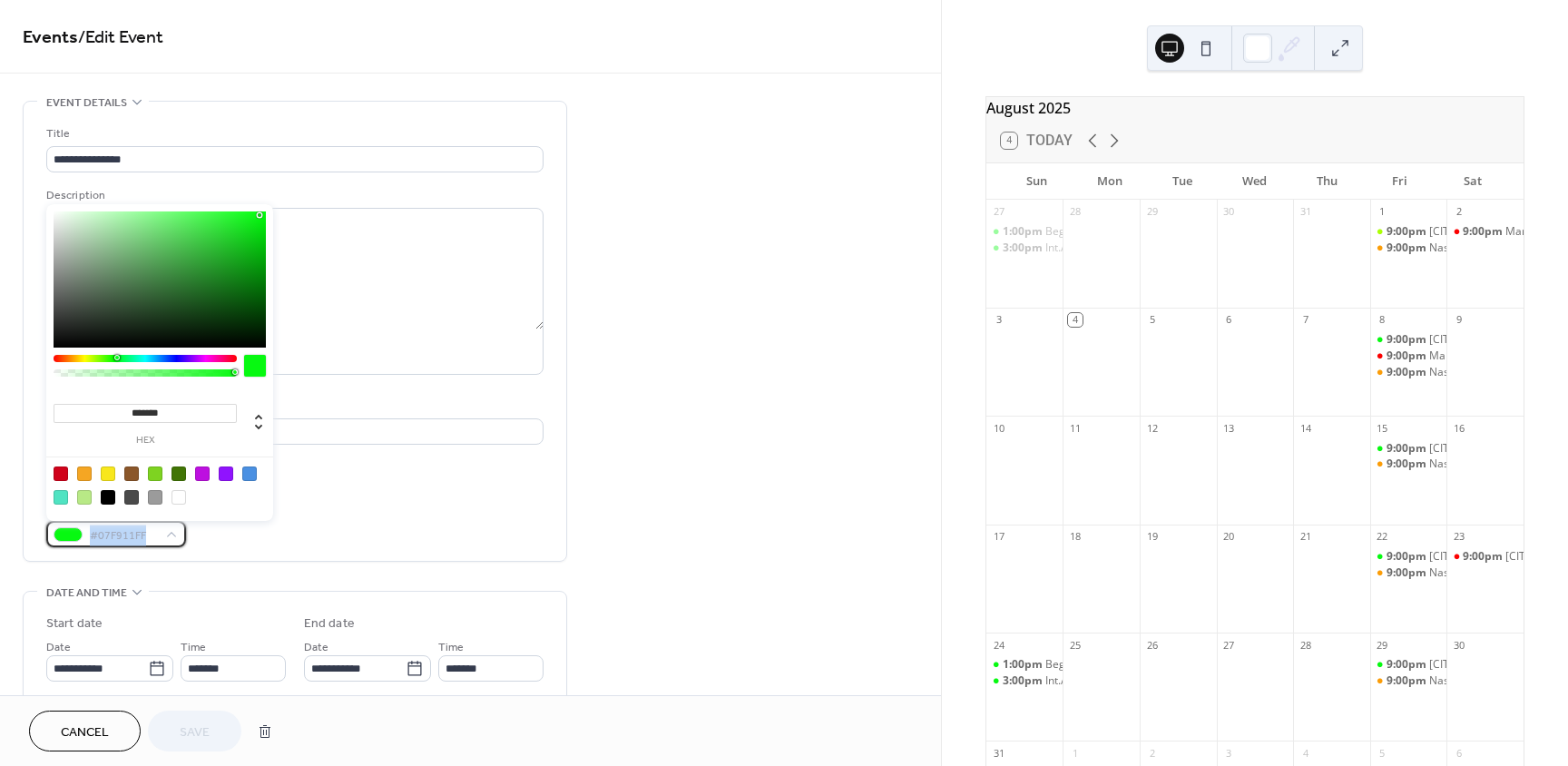 click on "**********" at bounding box center [470, 951] 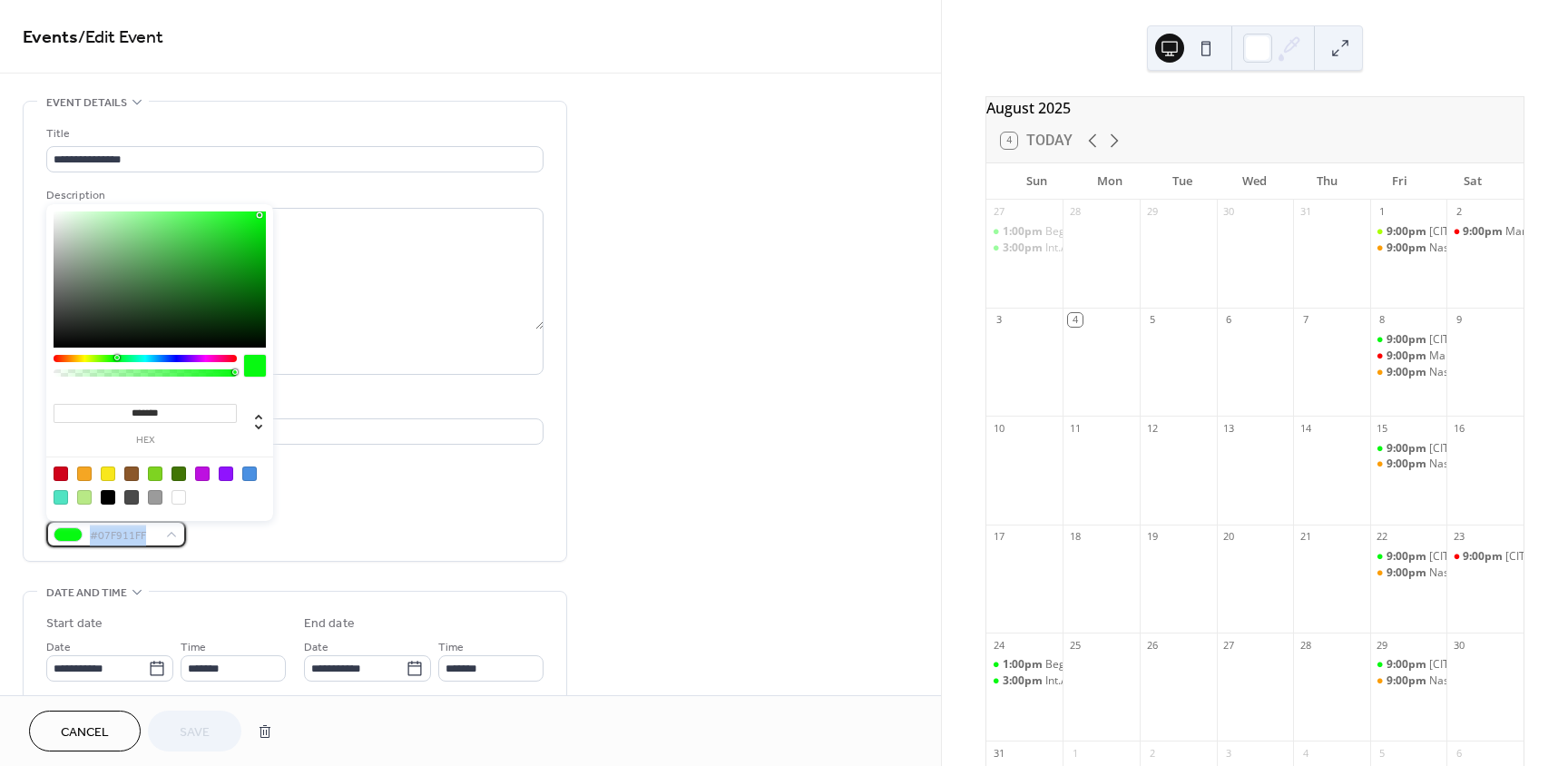 copy on "#07F911FF" 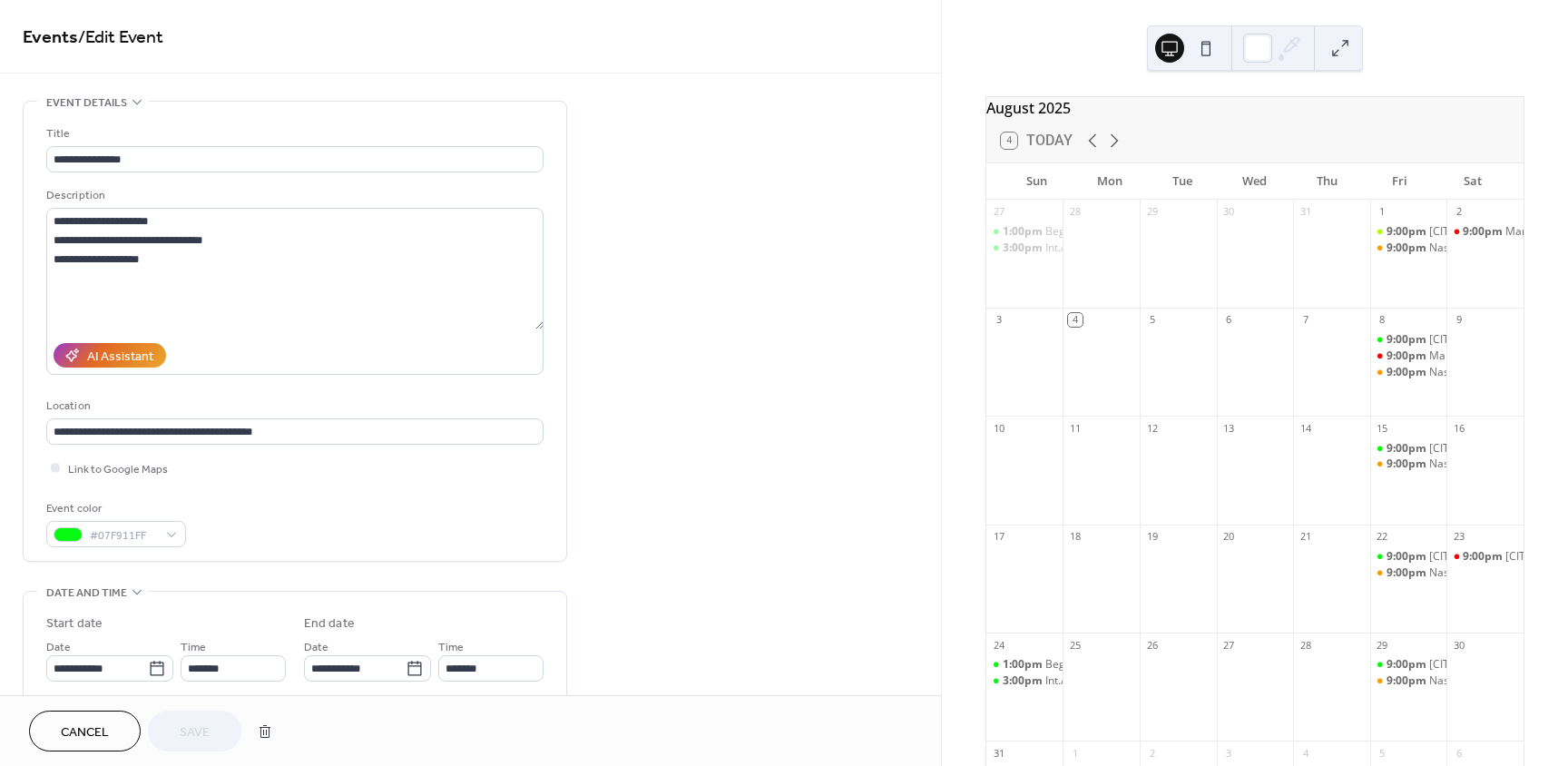 drag, startPoint x: 413, startPoint y: 58, endPoint x: 423, endPoint y: 61, distance: 10.440307 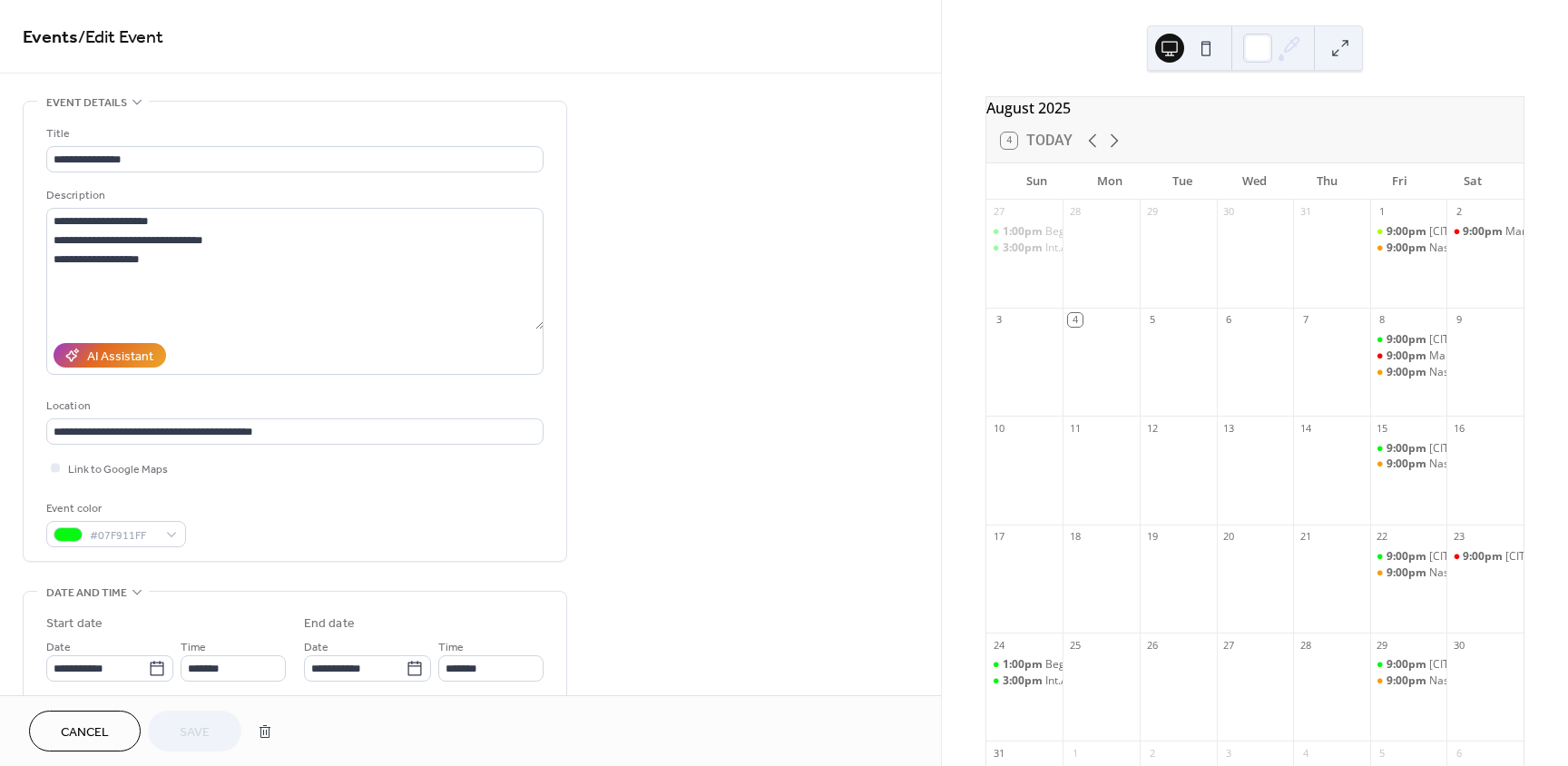 click on "Events  /  Edit Event" at bounding box center (470, 36) 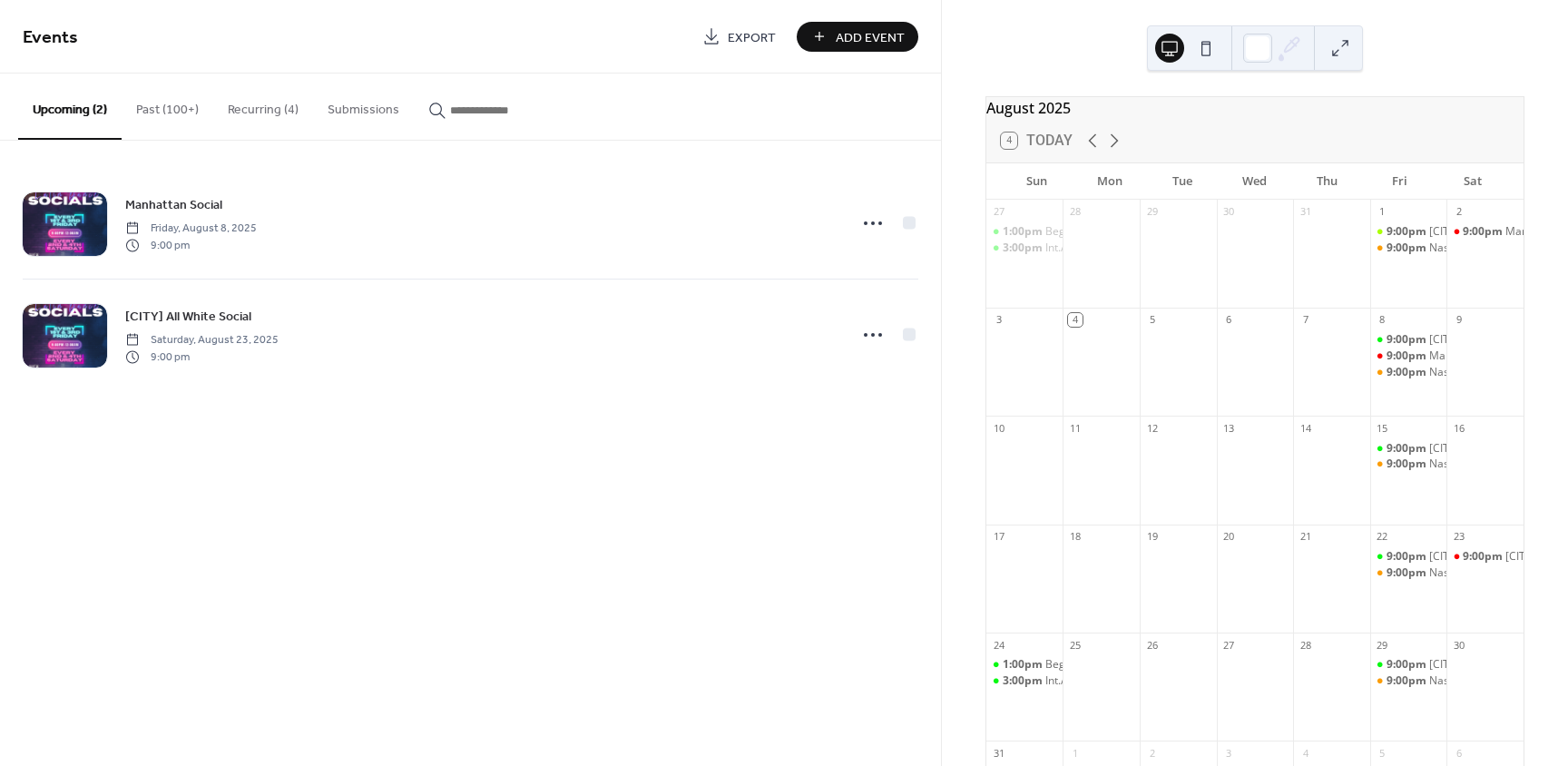 click on "Past (100+)" at bounding box center (167, 105) 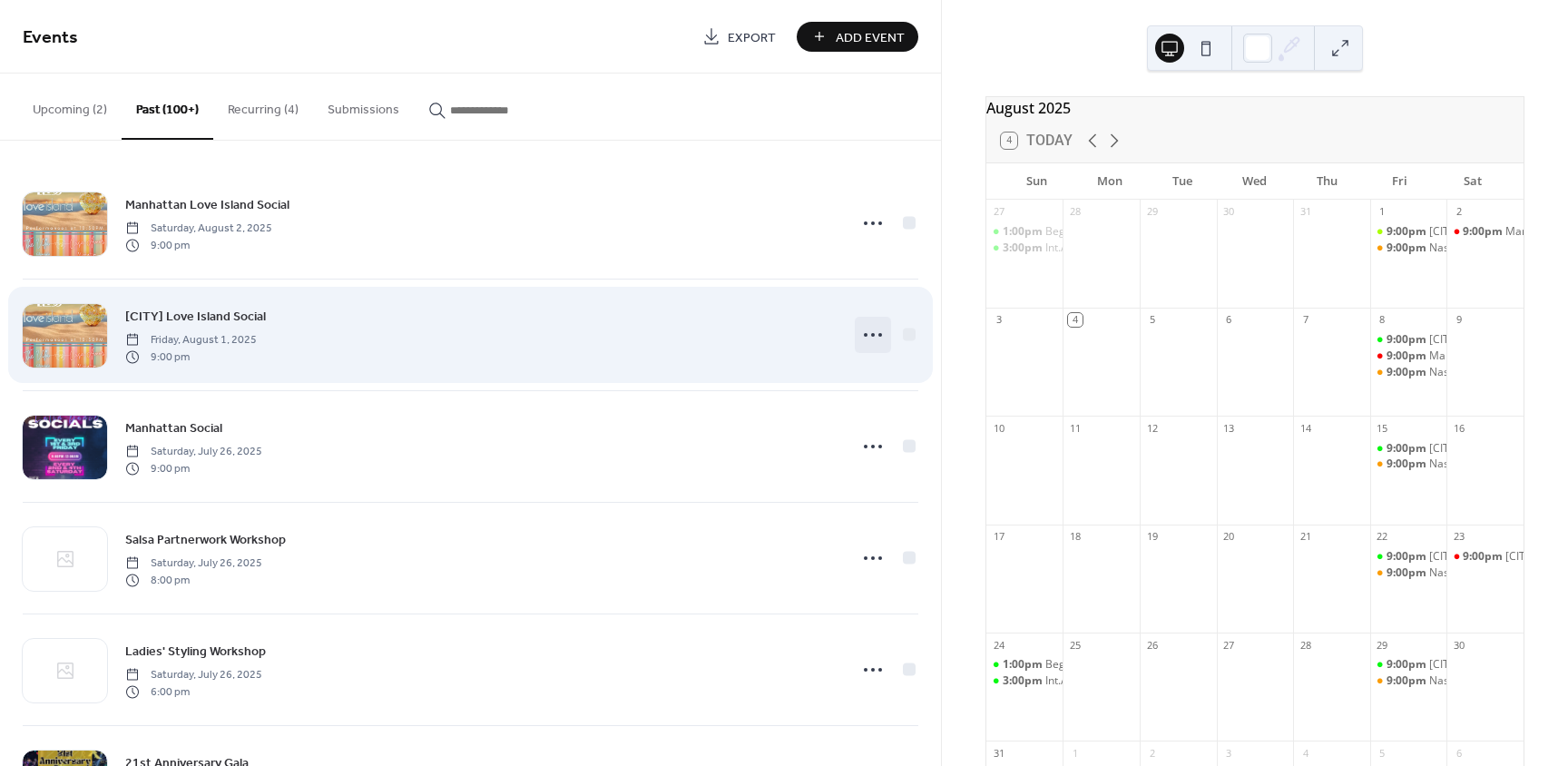 click 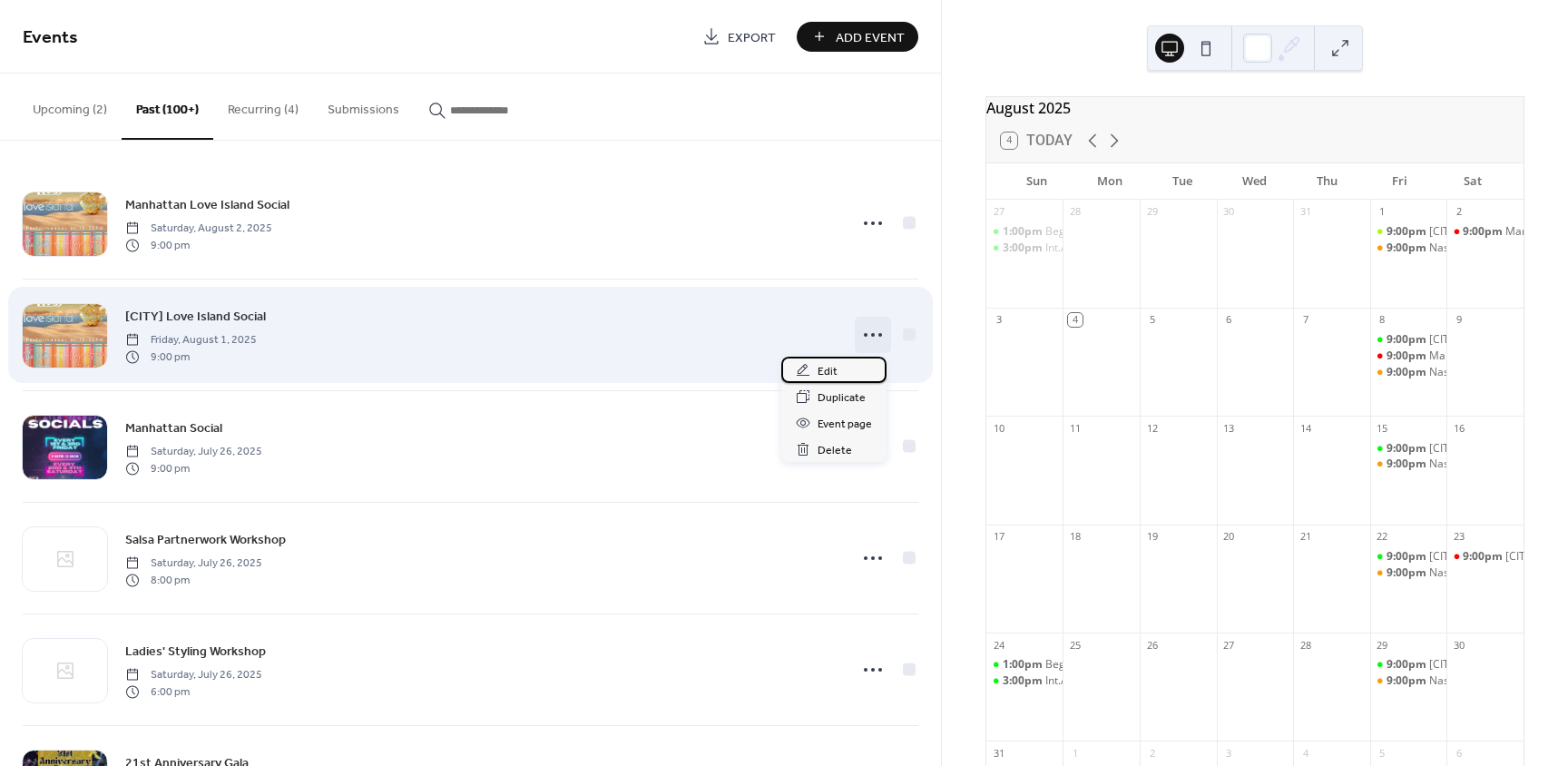 click on "Edit" at bounding box center [834, 369] 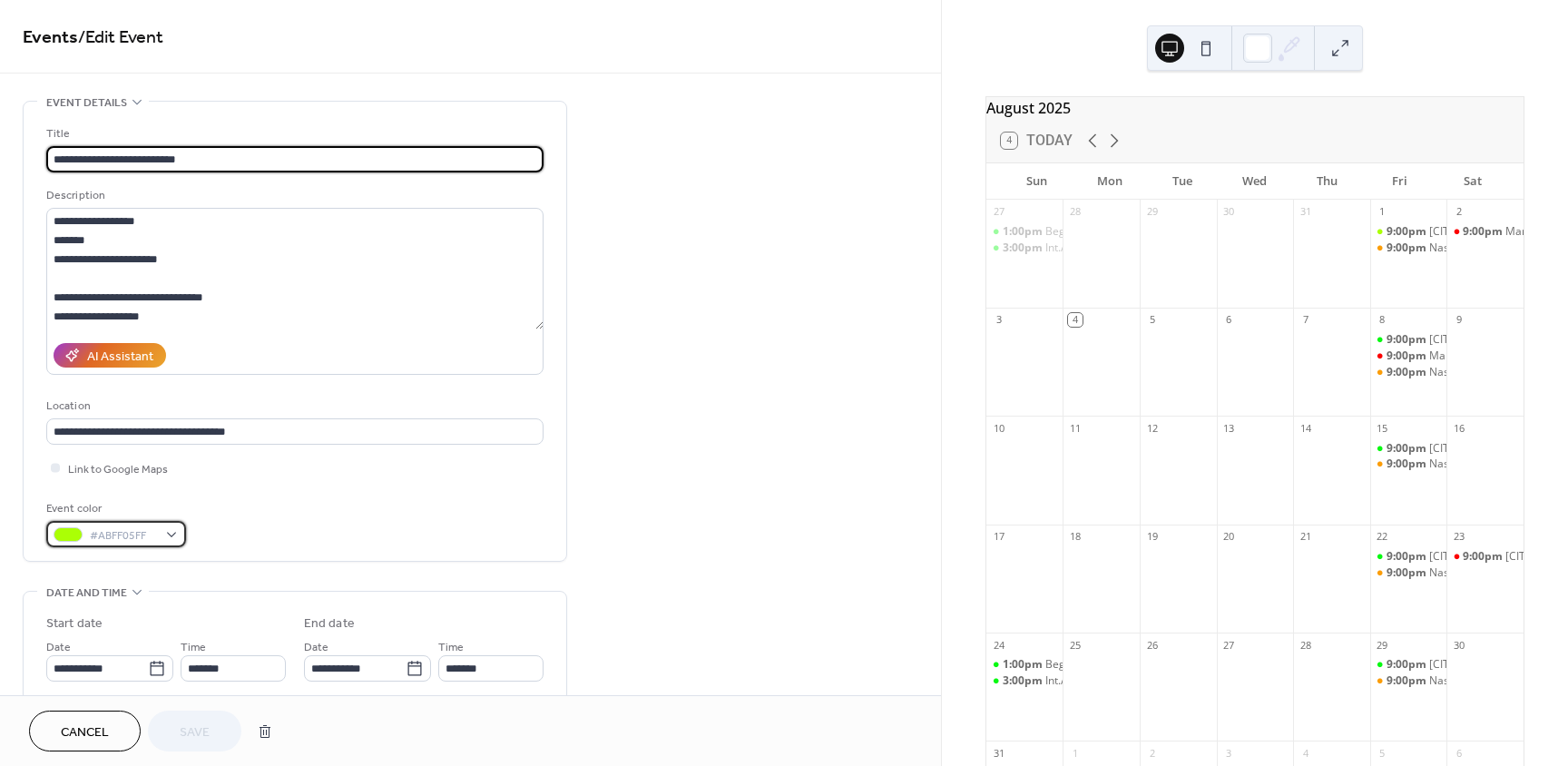 click on "#ABFF05FF" at bounding box center (123, 535) 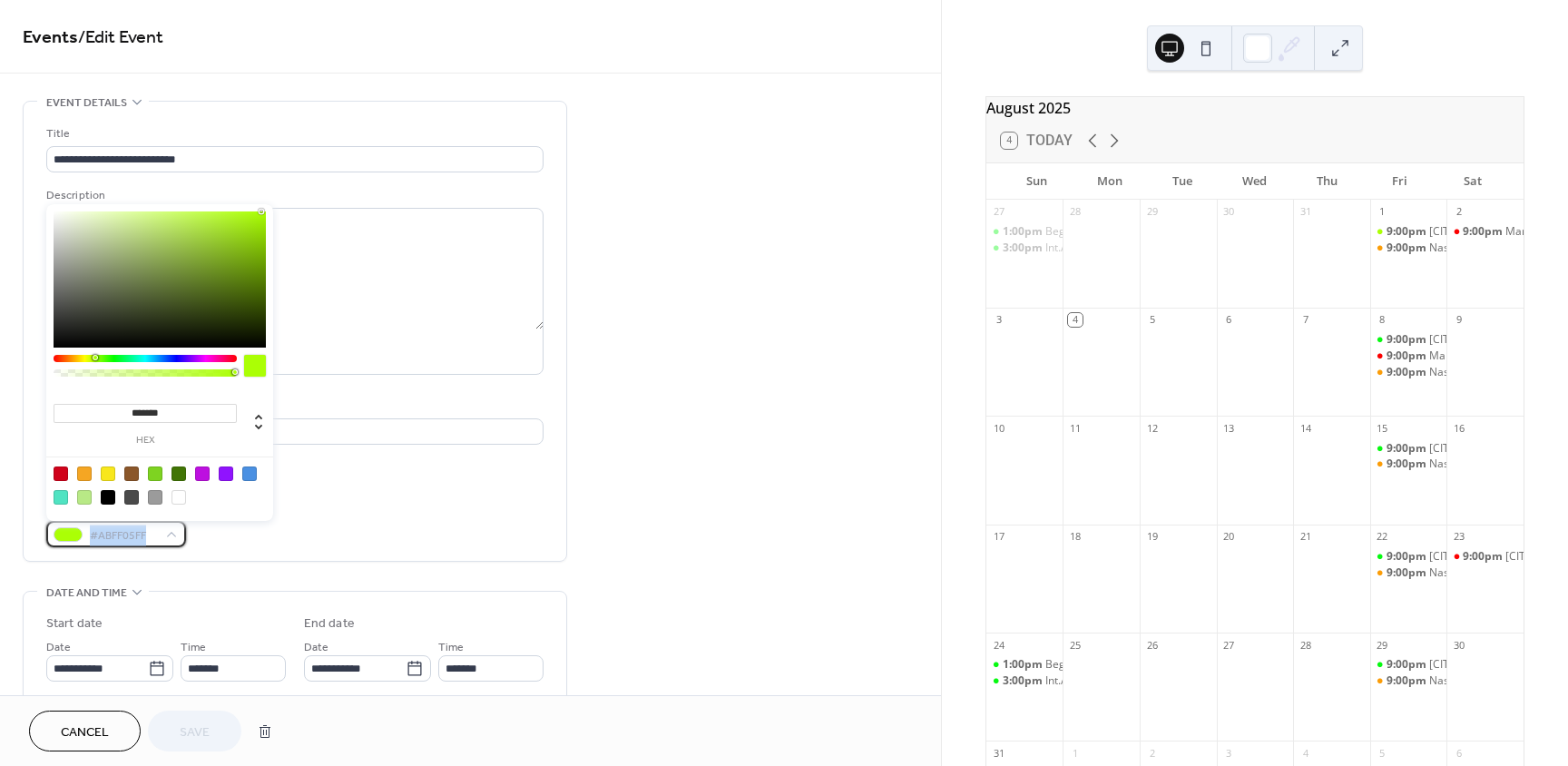 drag, startPoint x: 145, startPoint y: 536, endPoint x: 5, endPoint y: 540, distance: 140.05713 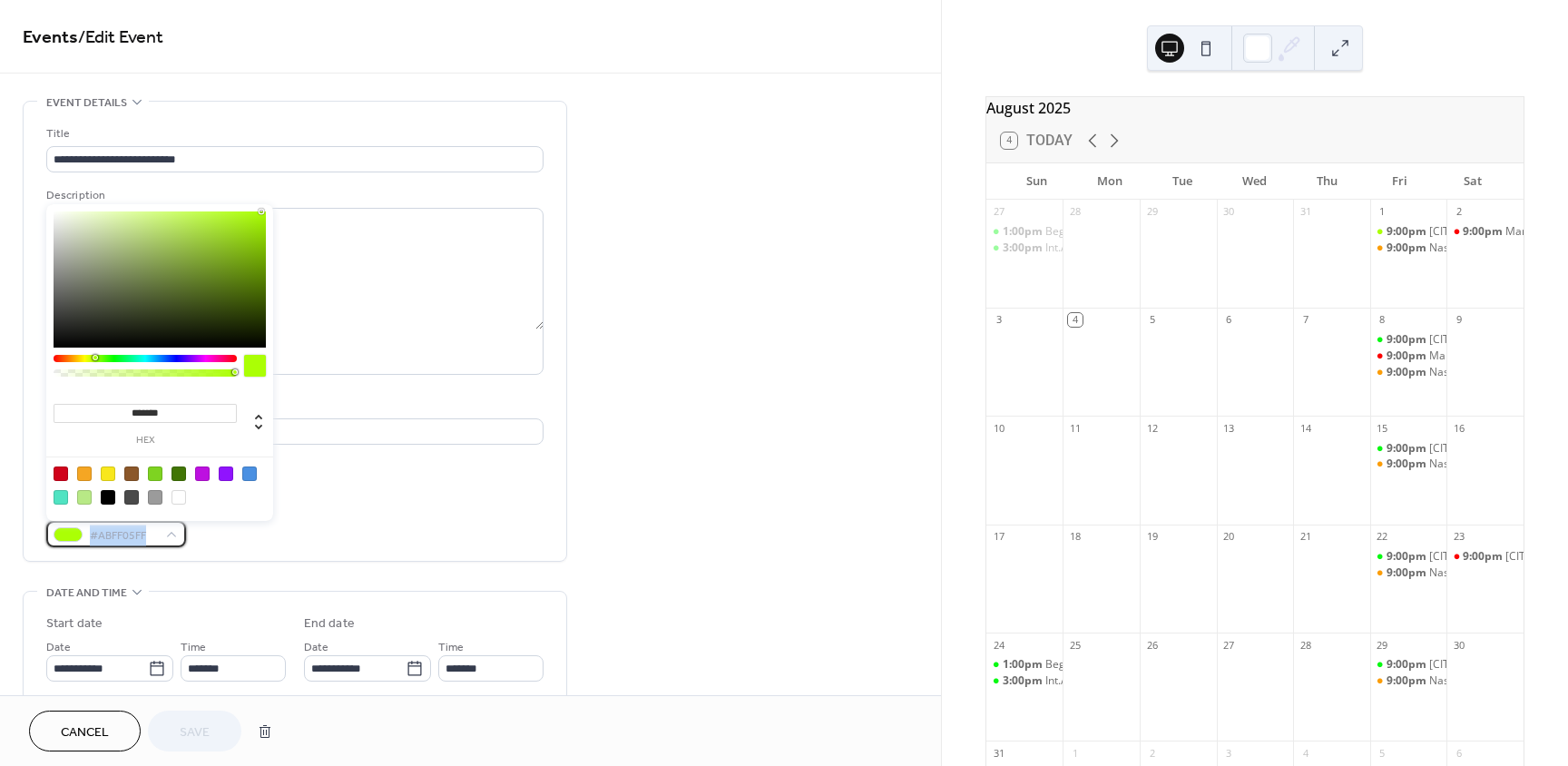 click on "**********" at bounding box center [470, 762] 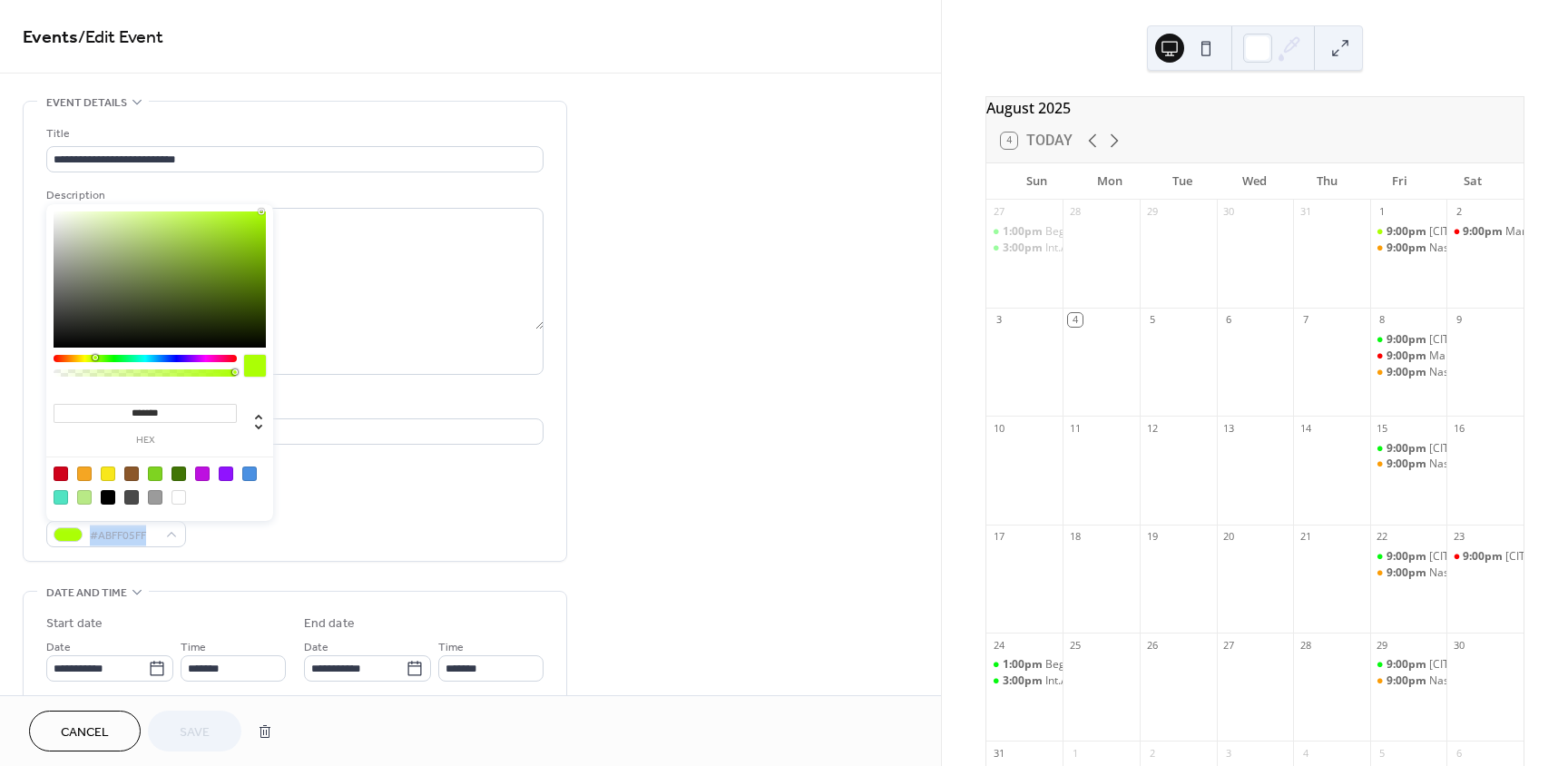 click at bounding box center (61, 497) 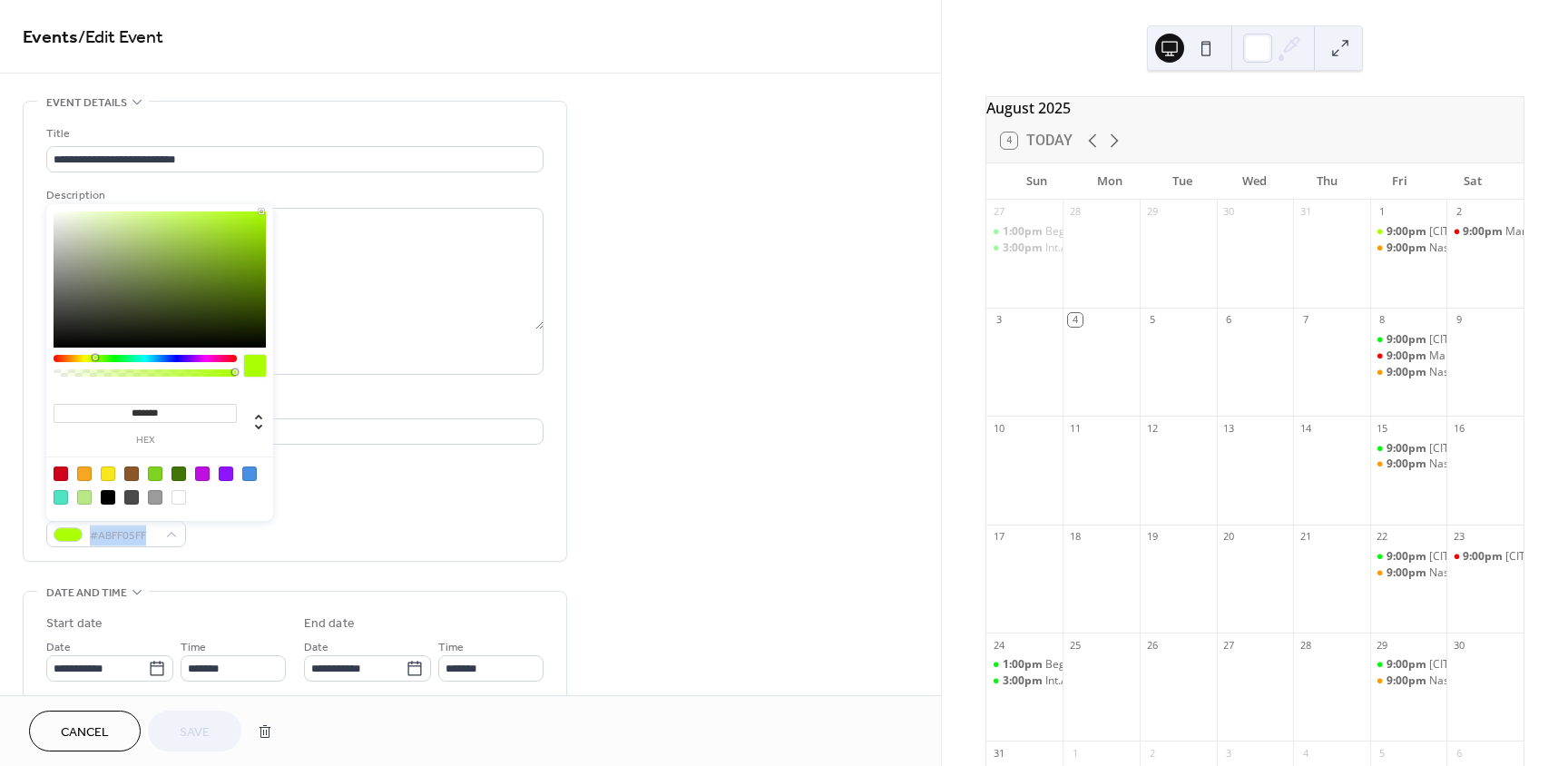 type on "*******" 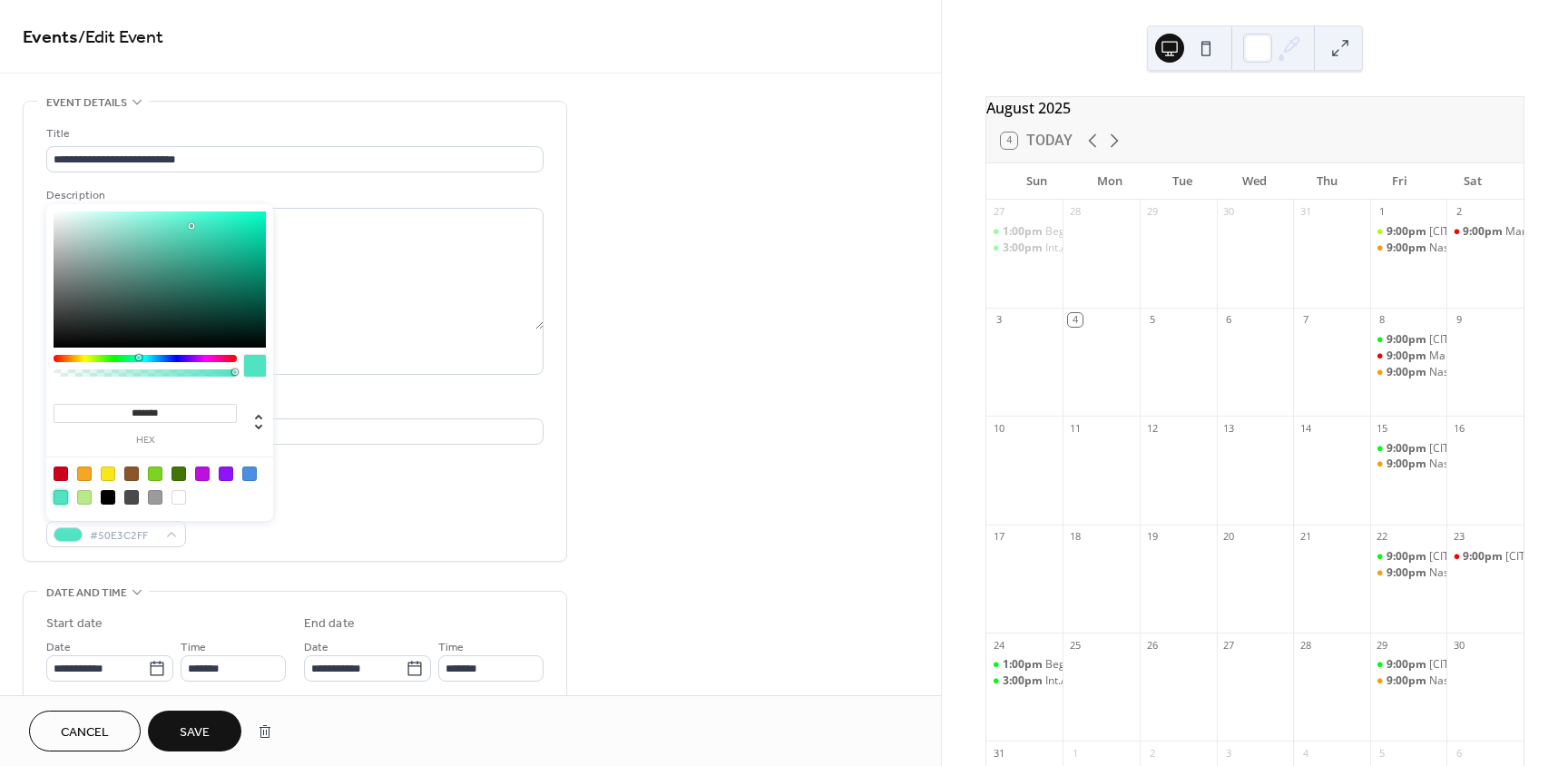 click on "Save" at bounding box center (194, 731) 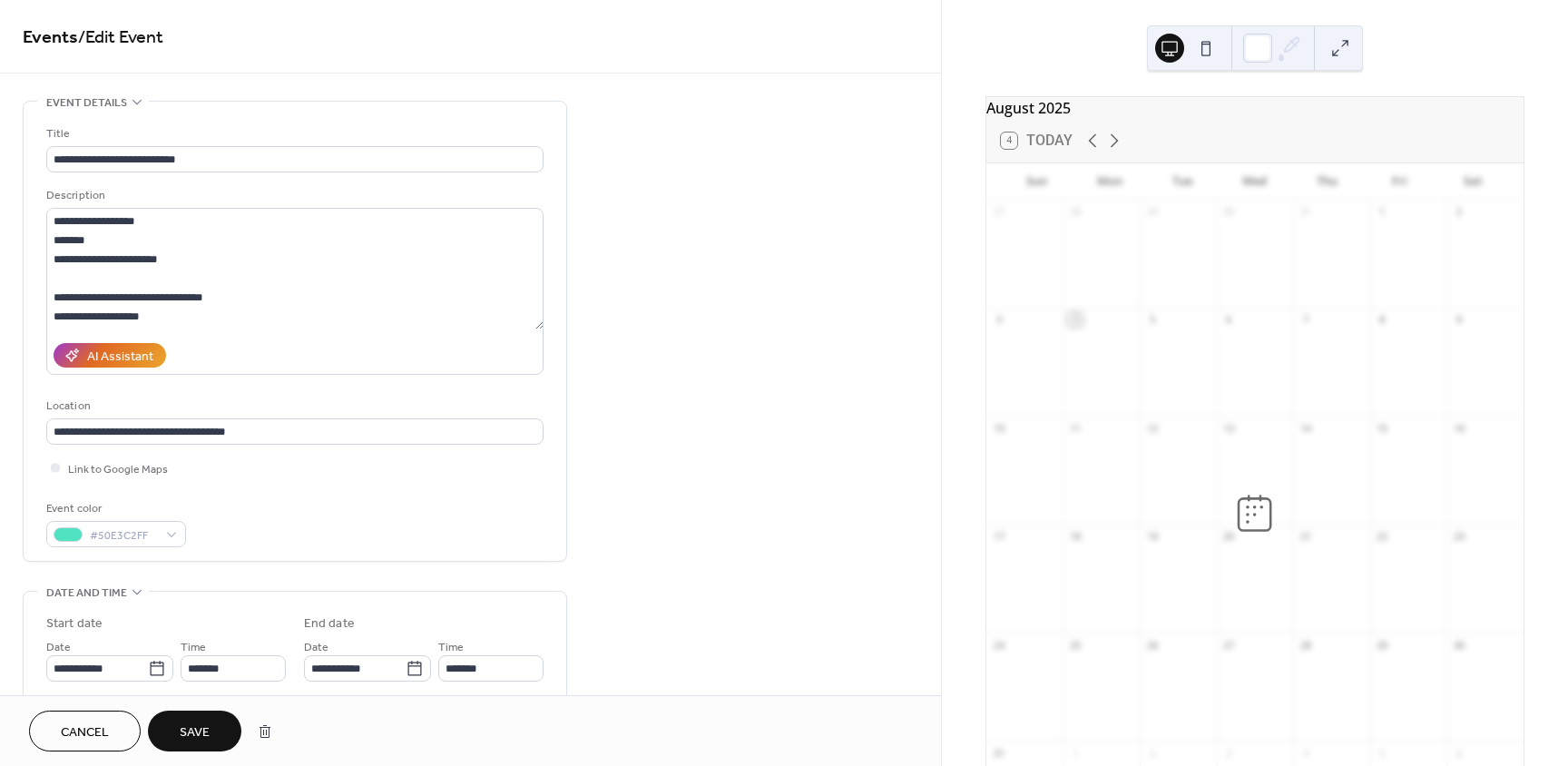 click on "Save" at bounding box center [194, 731] 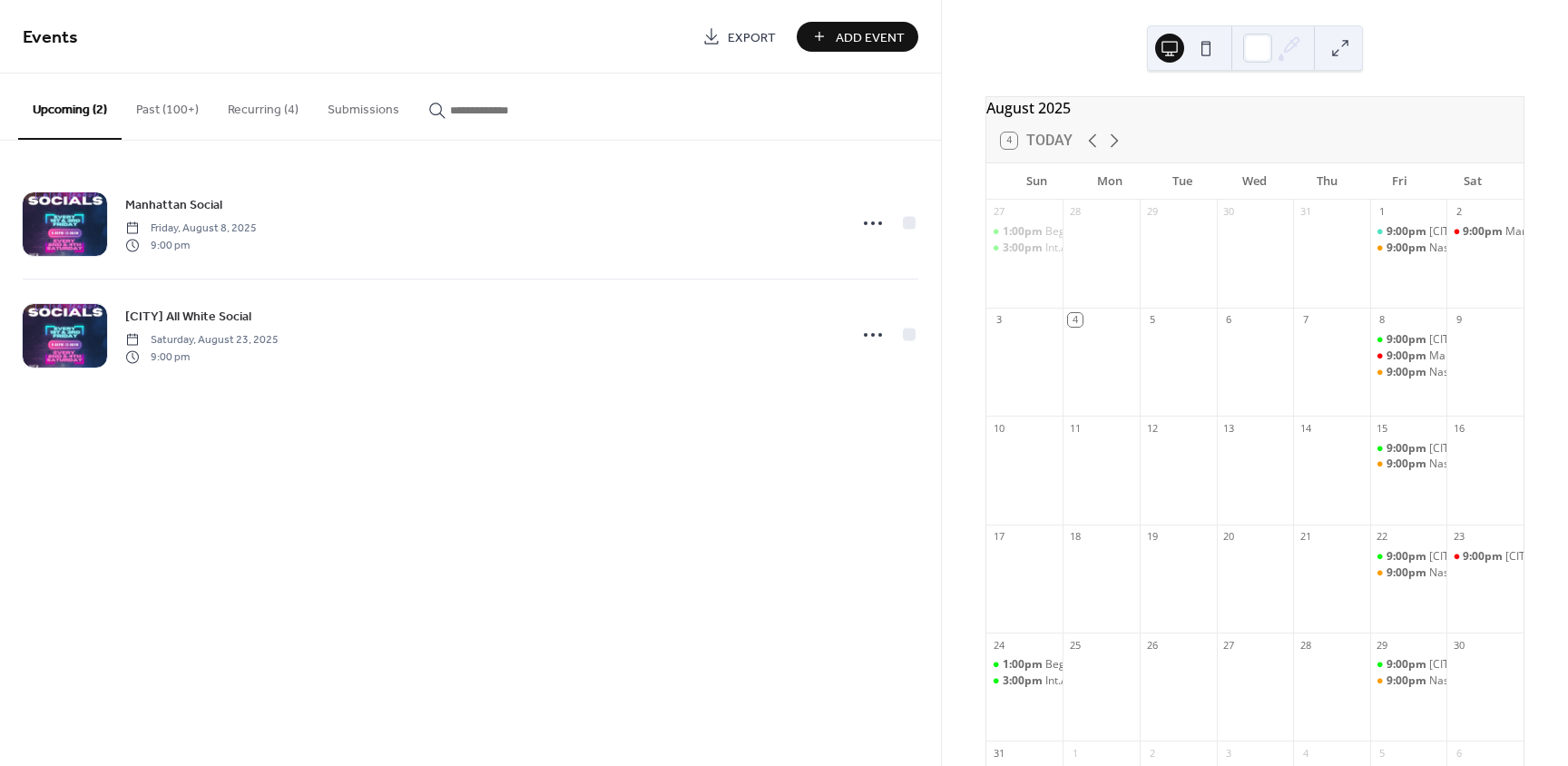 click on "Past (100+)" at bounding box center (167, 105) 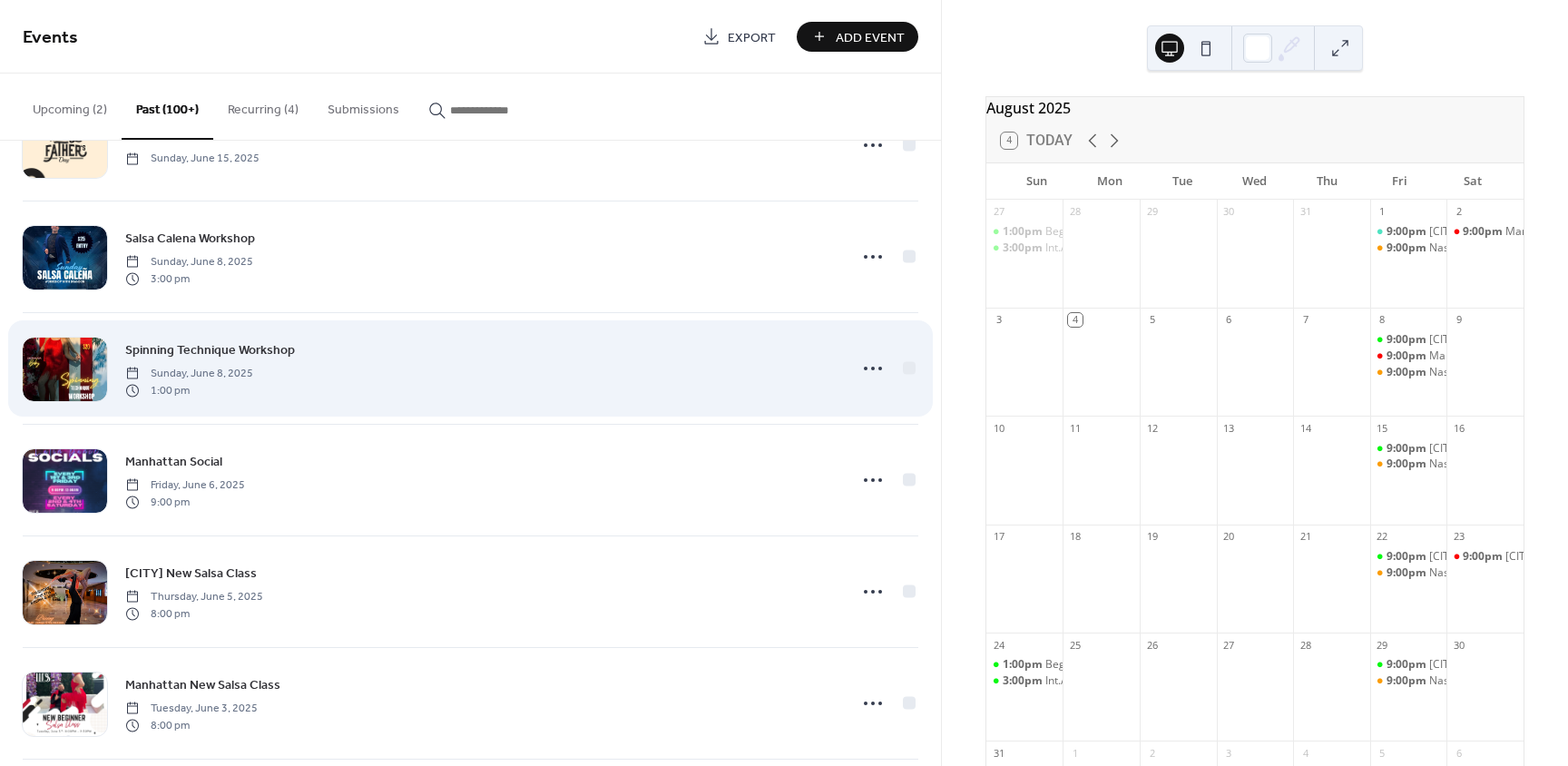 scroll, scrollTop: 1815, scrollLeft: 0, axis: vertical 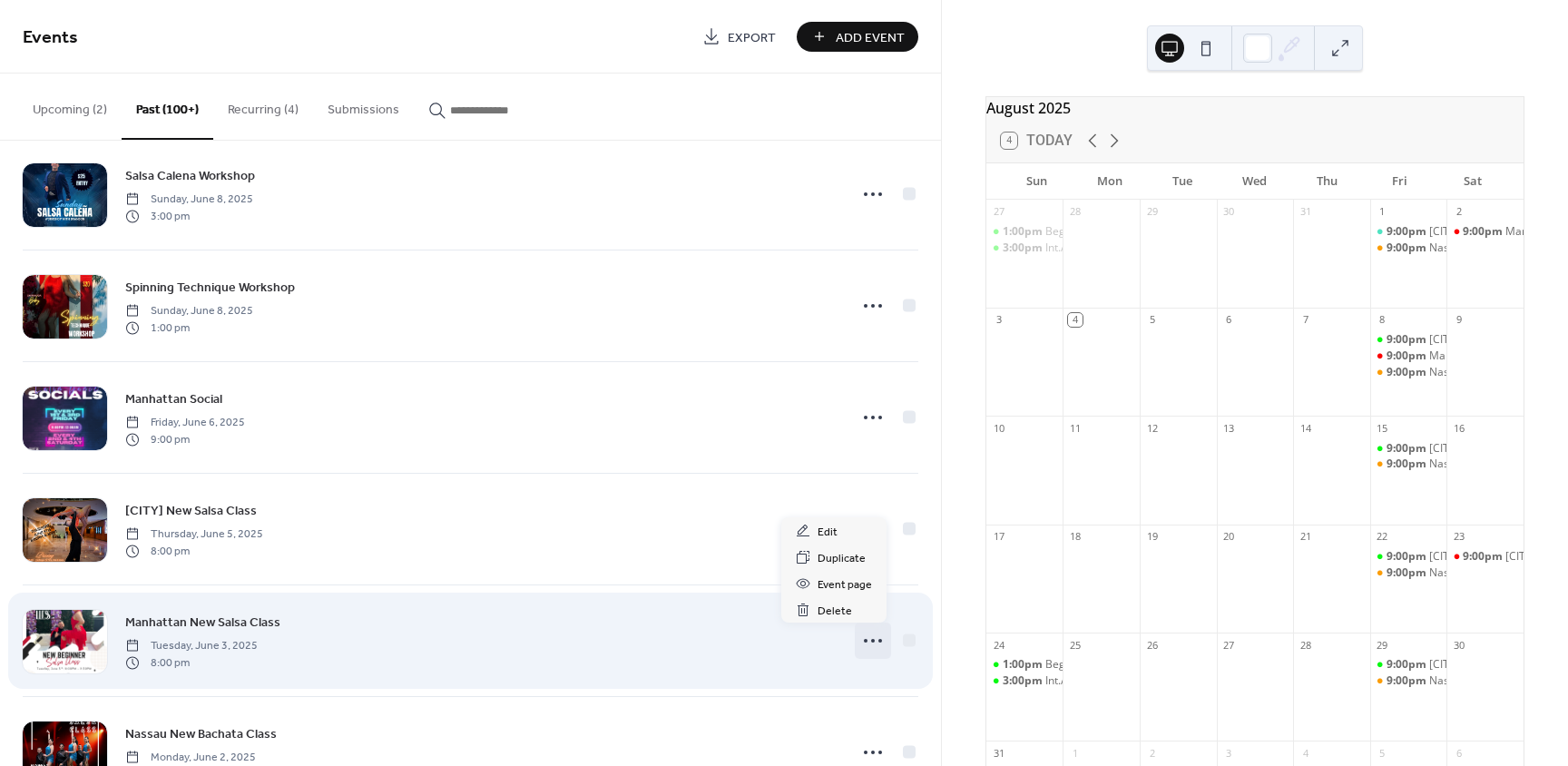 click 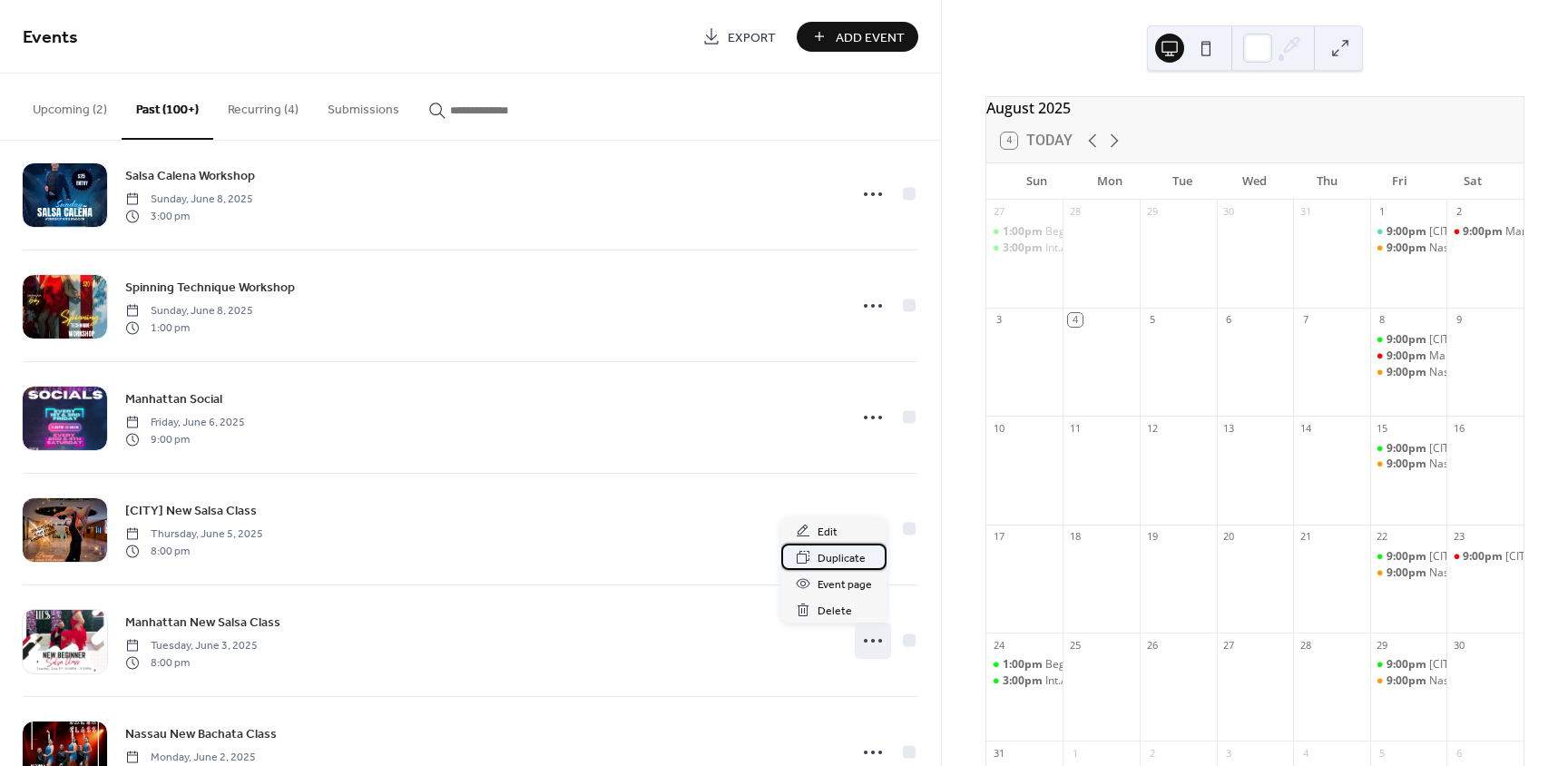 click on "Duplicate" at bounding box center [841, 558] 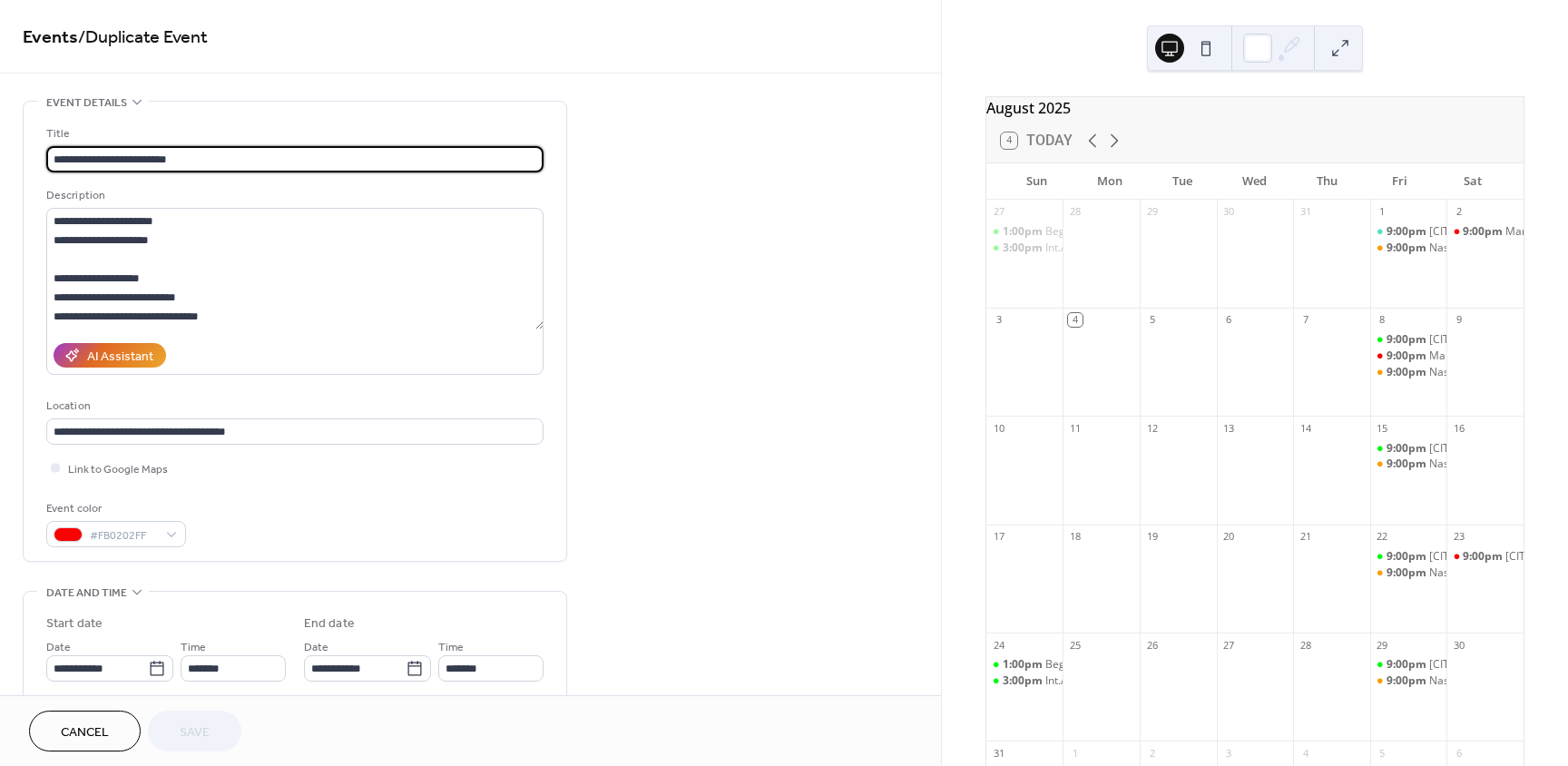 drag, startPoint x: 154, startPoint y: 155, endPoint x: 135, endPoint y: 157, distance: 19.104973 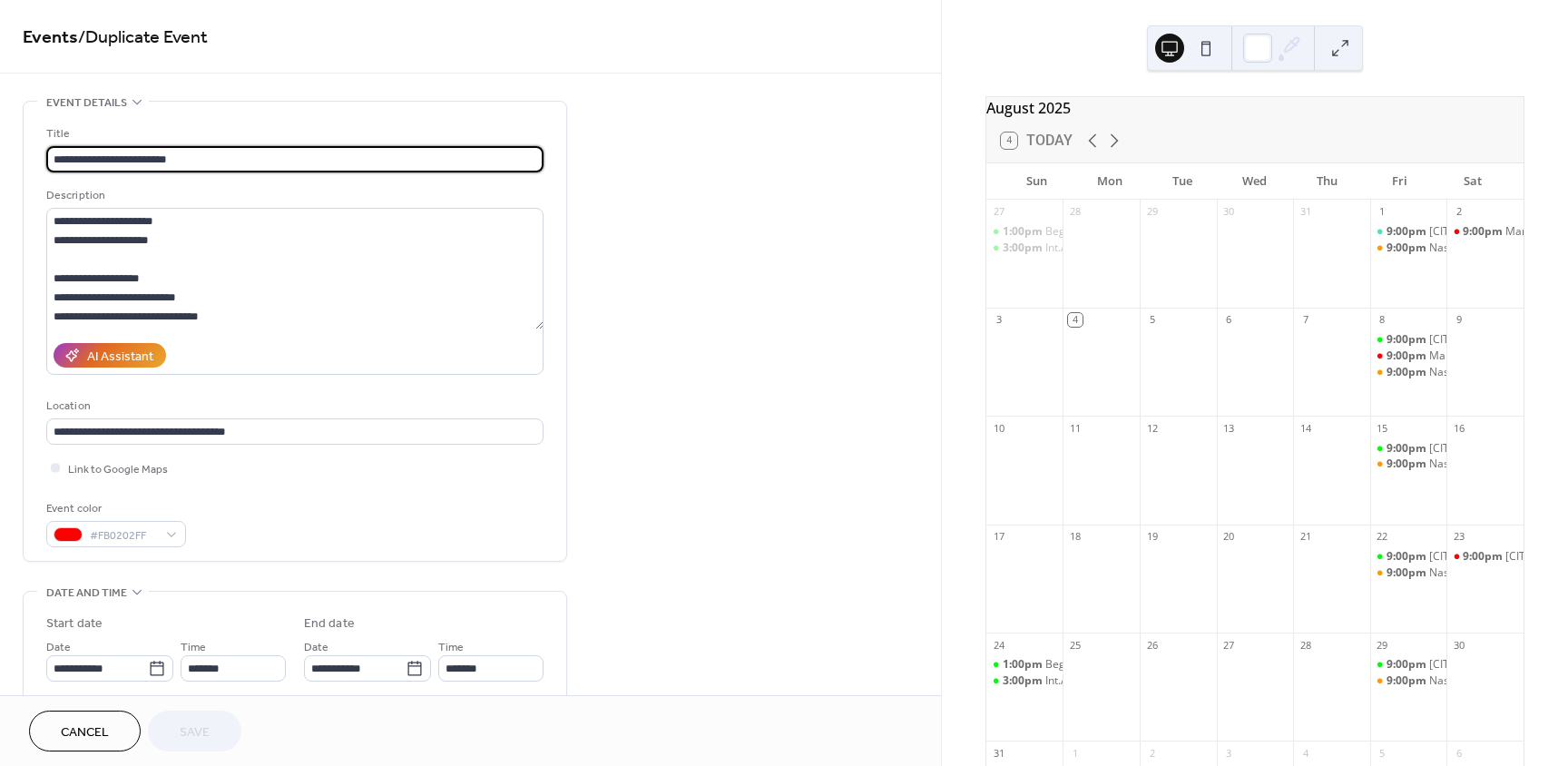 click on "**********" at bounding box center (295, 159) 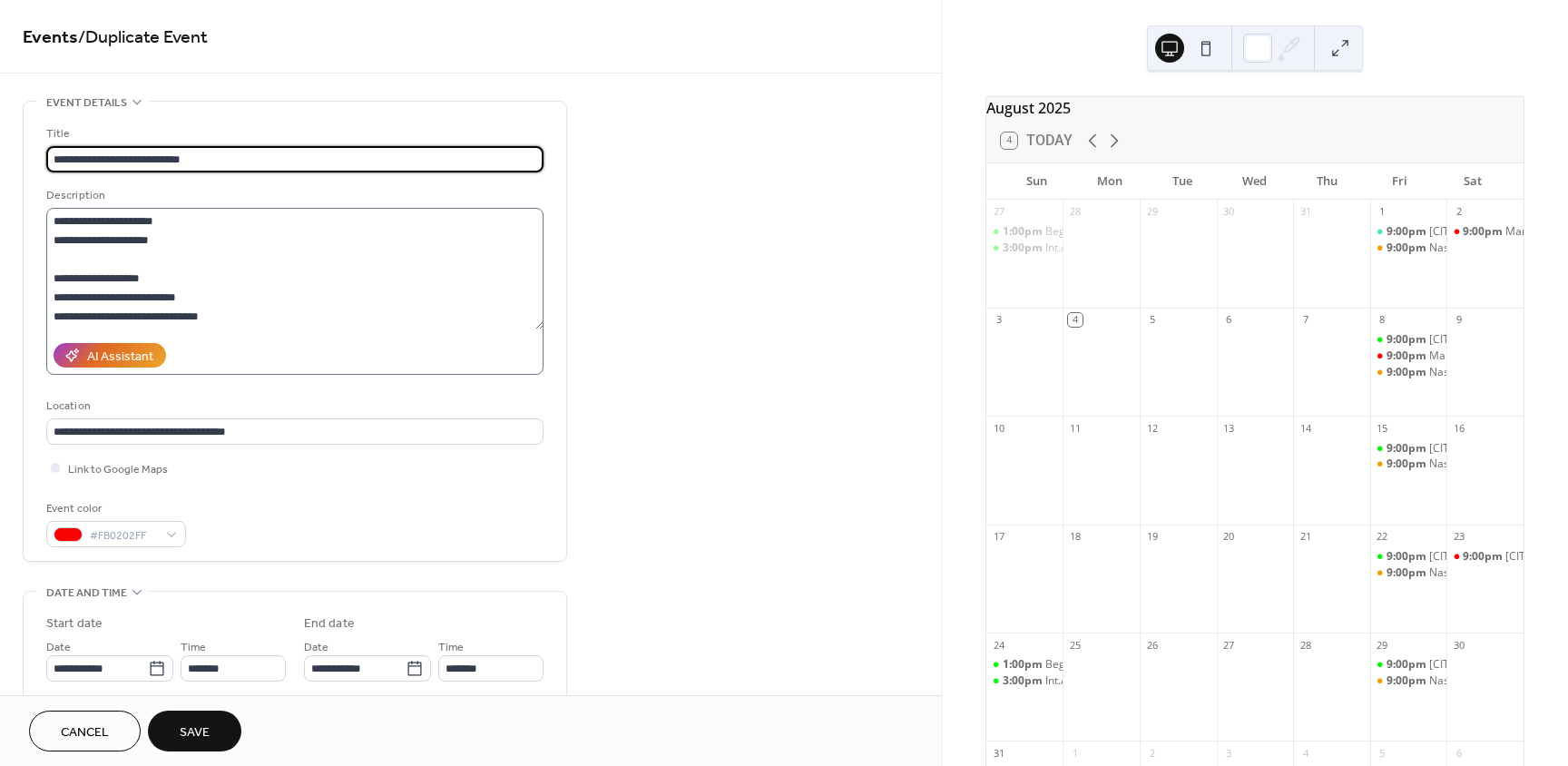 type on "**********" 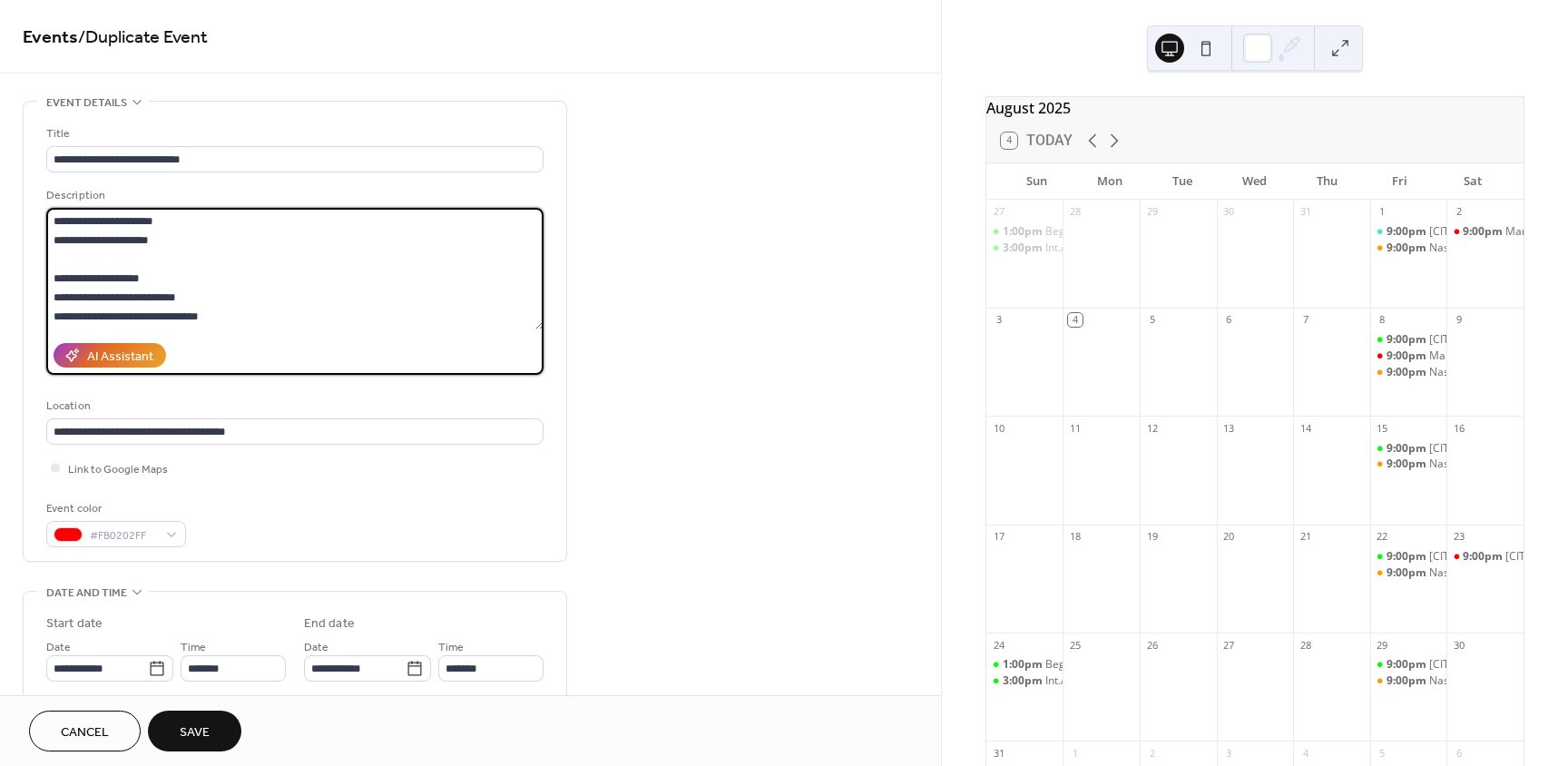drag, startPoint x: 94, startPoint y: 219, endPoint x: -30, endPoint y: 218, distance: 124.00403 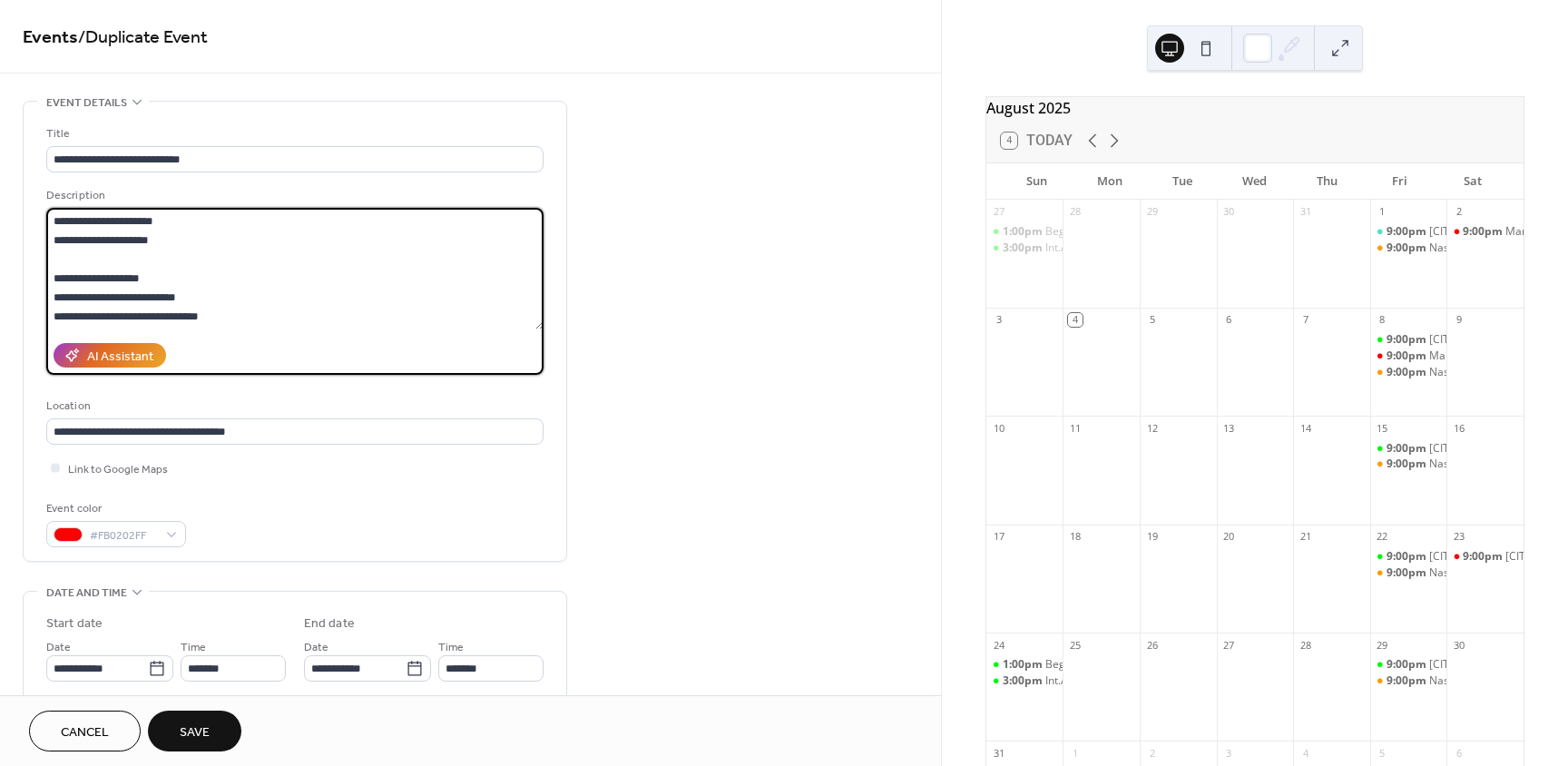 click on "**********" at bounding box center [784, 383] 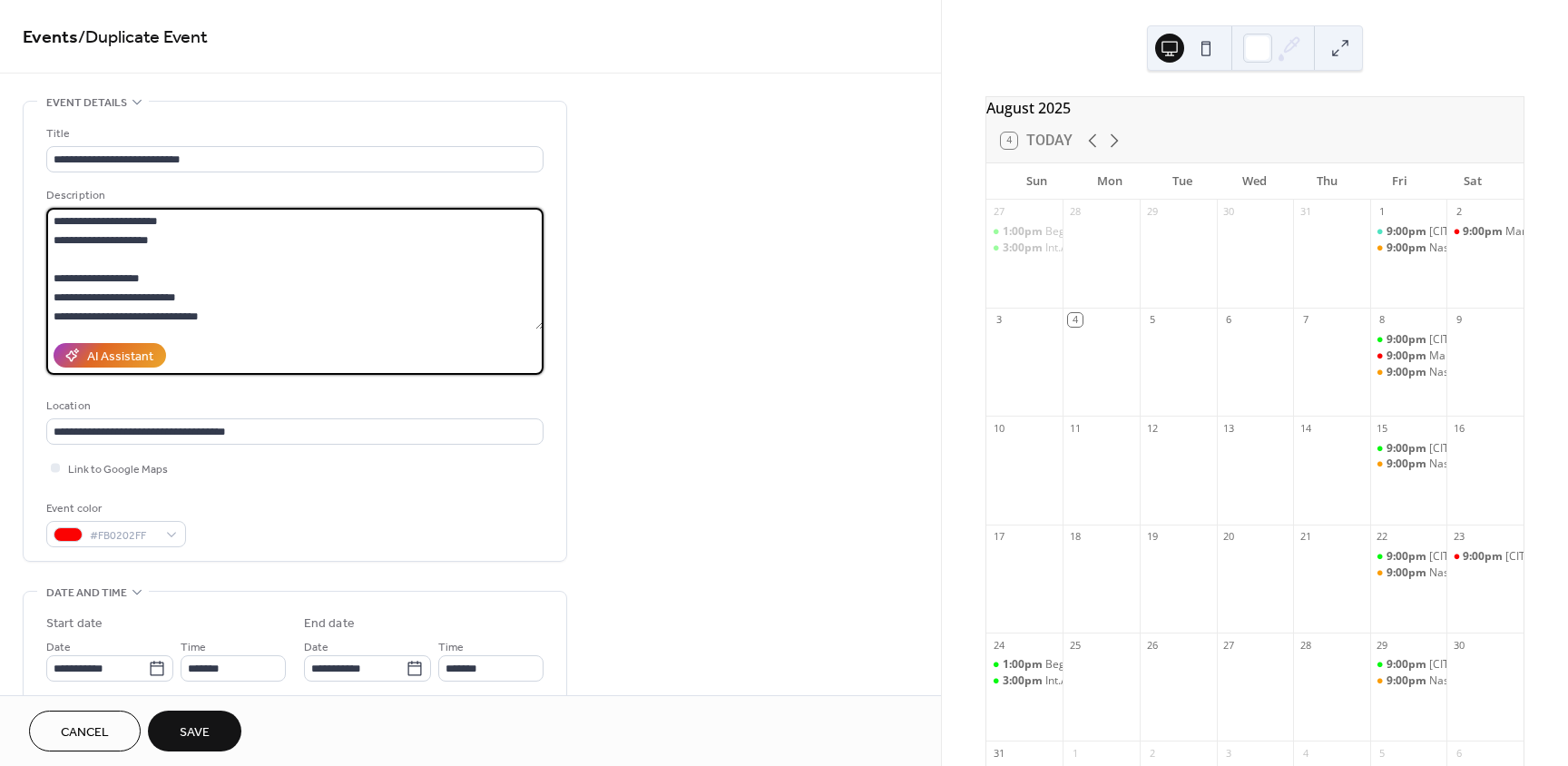 drag, startPoint x: 181, startPoint y: 241, endPoint x: 97, endPoint y: 244, distance: 84.05355 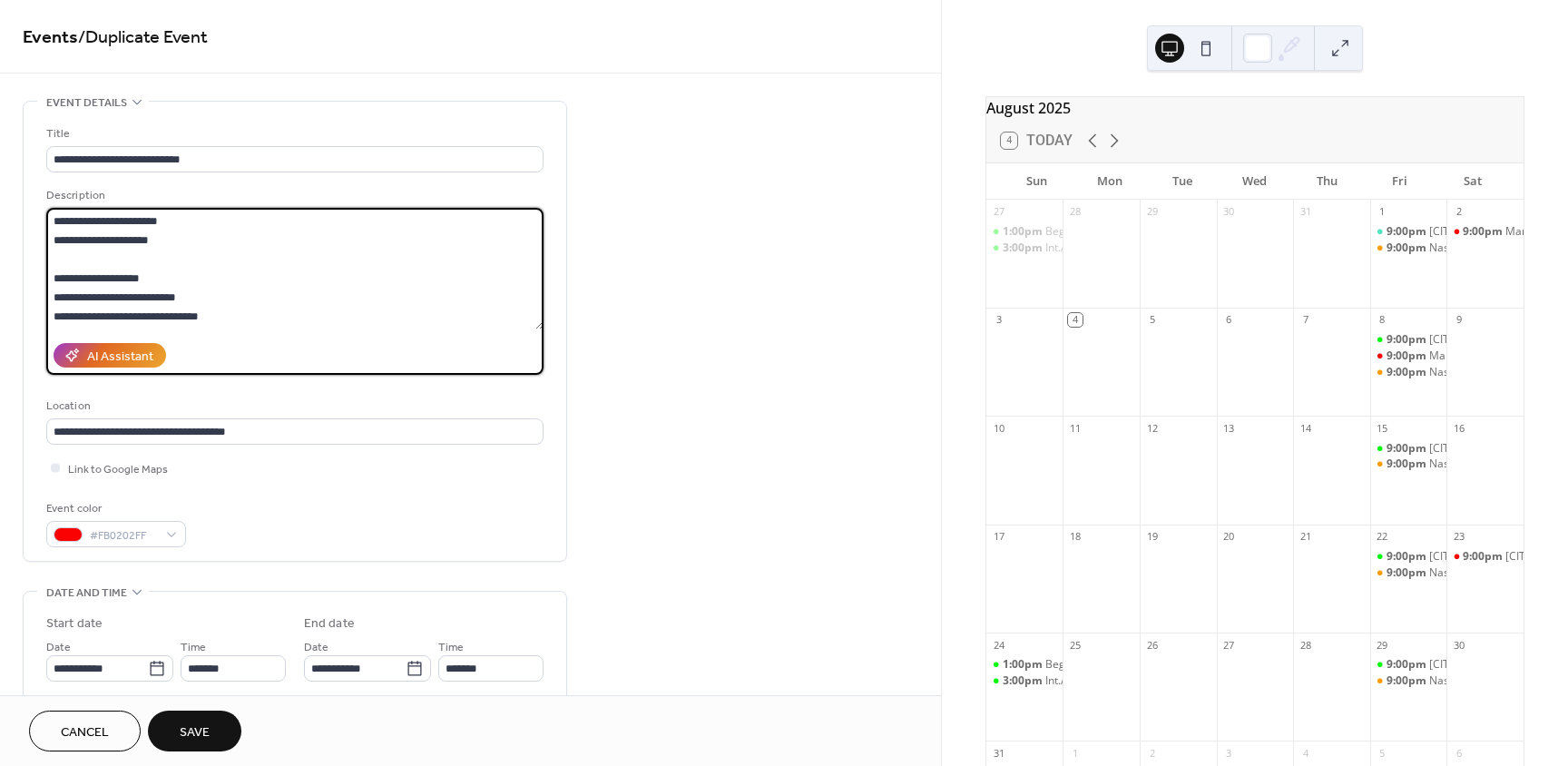 click on "**********" at bounding box center (295, 269) 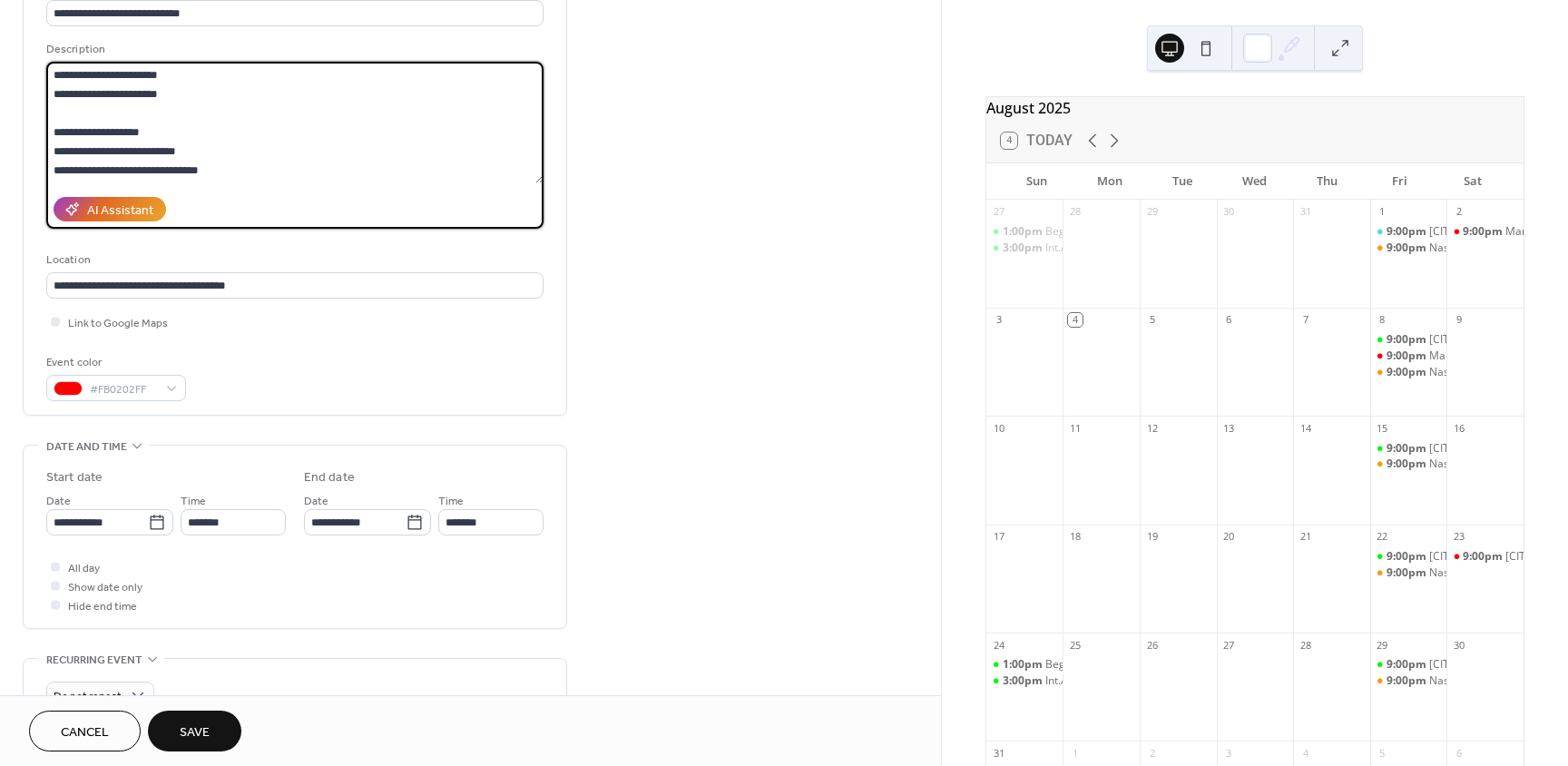 scroll, scrollTop: 182, scrollLeft: 0, axis: vertical 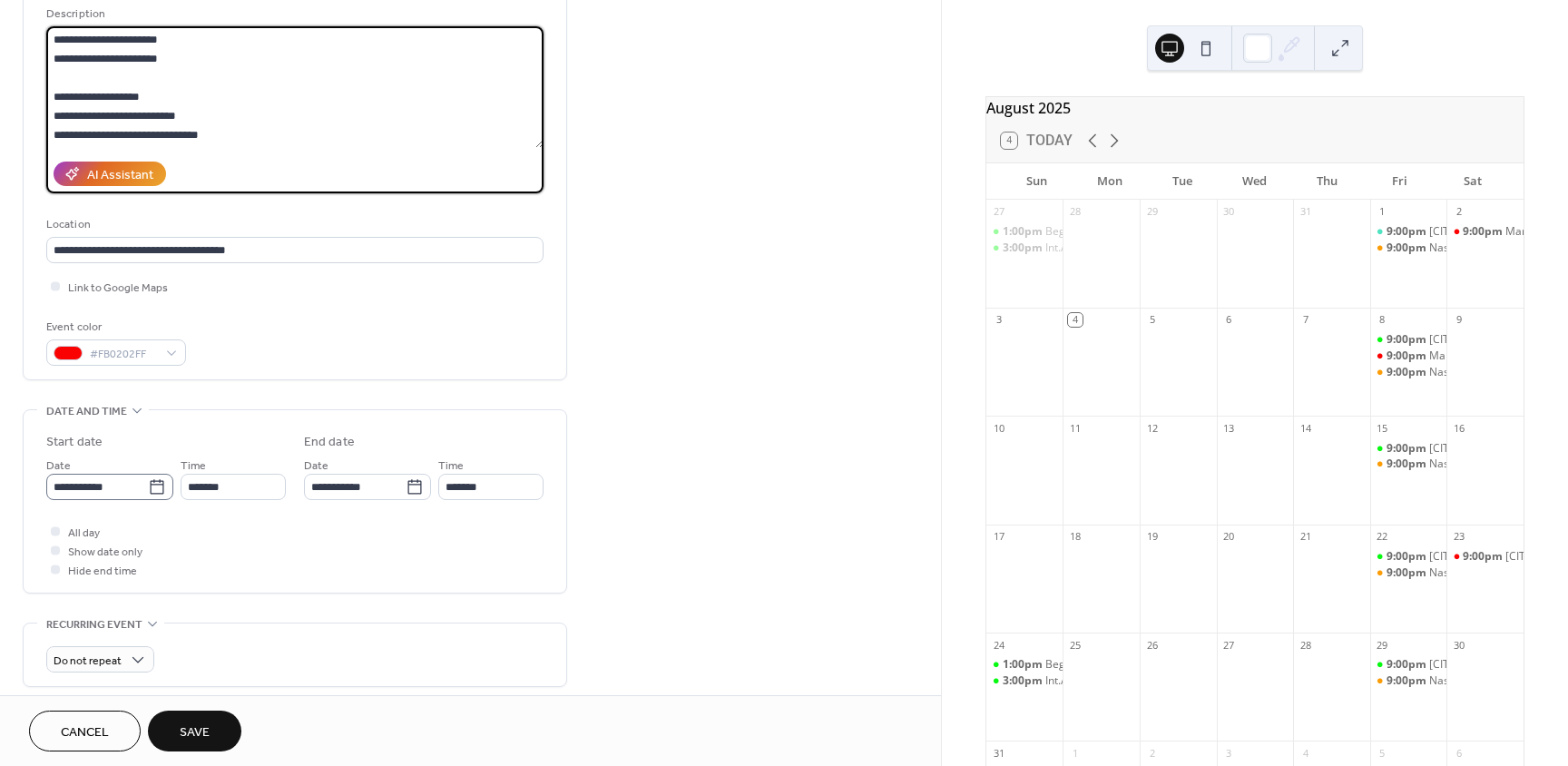 type on "**********" 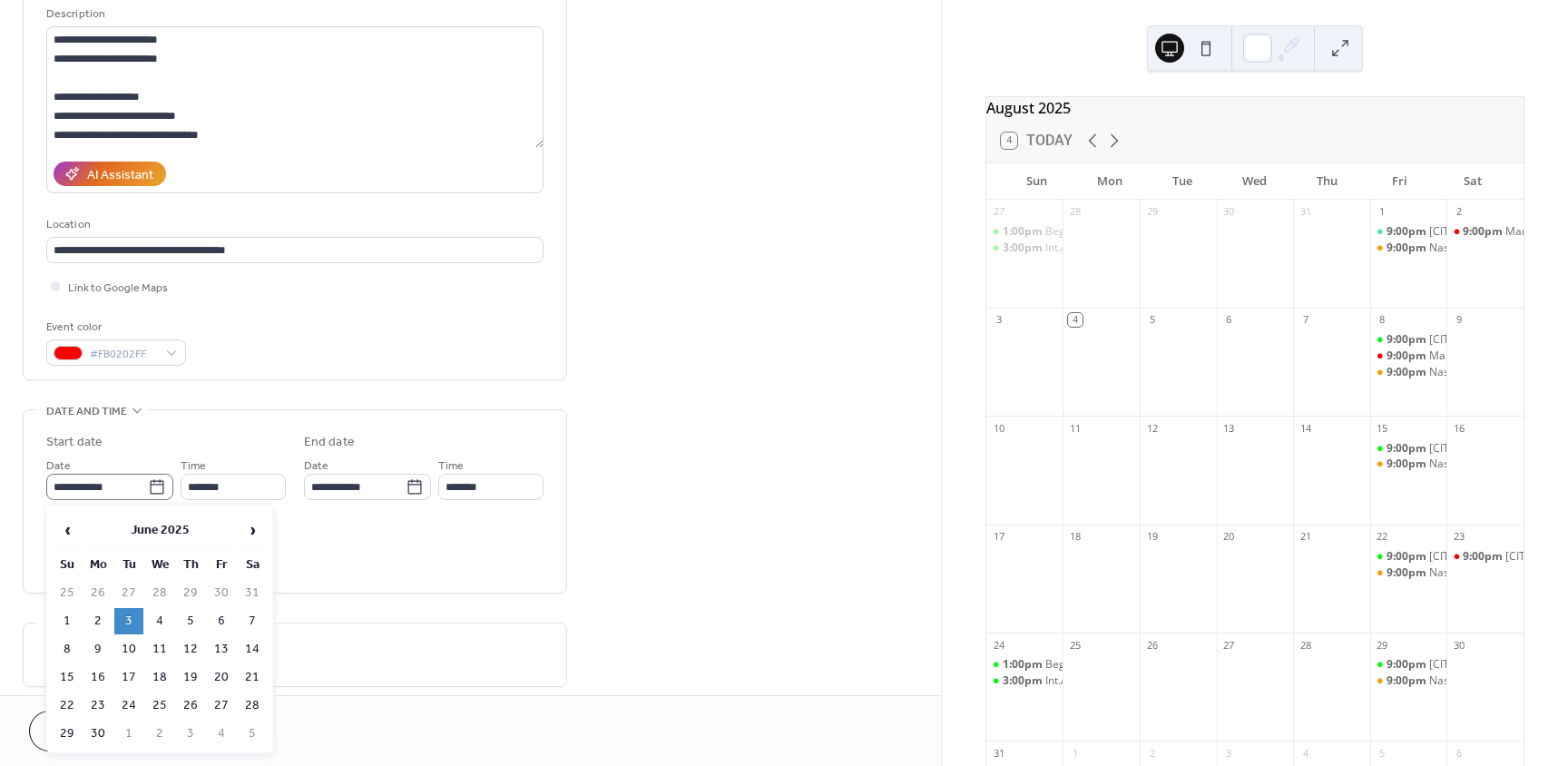 click 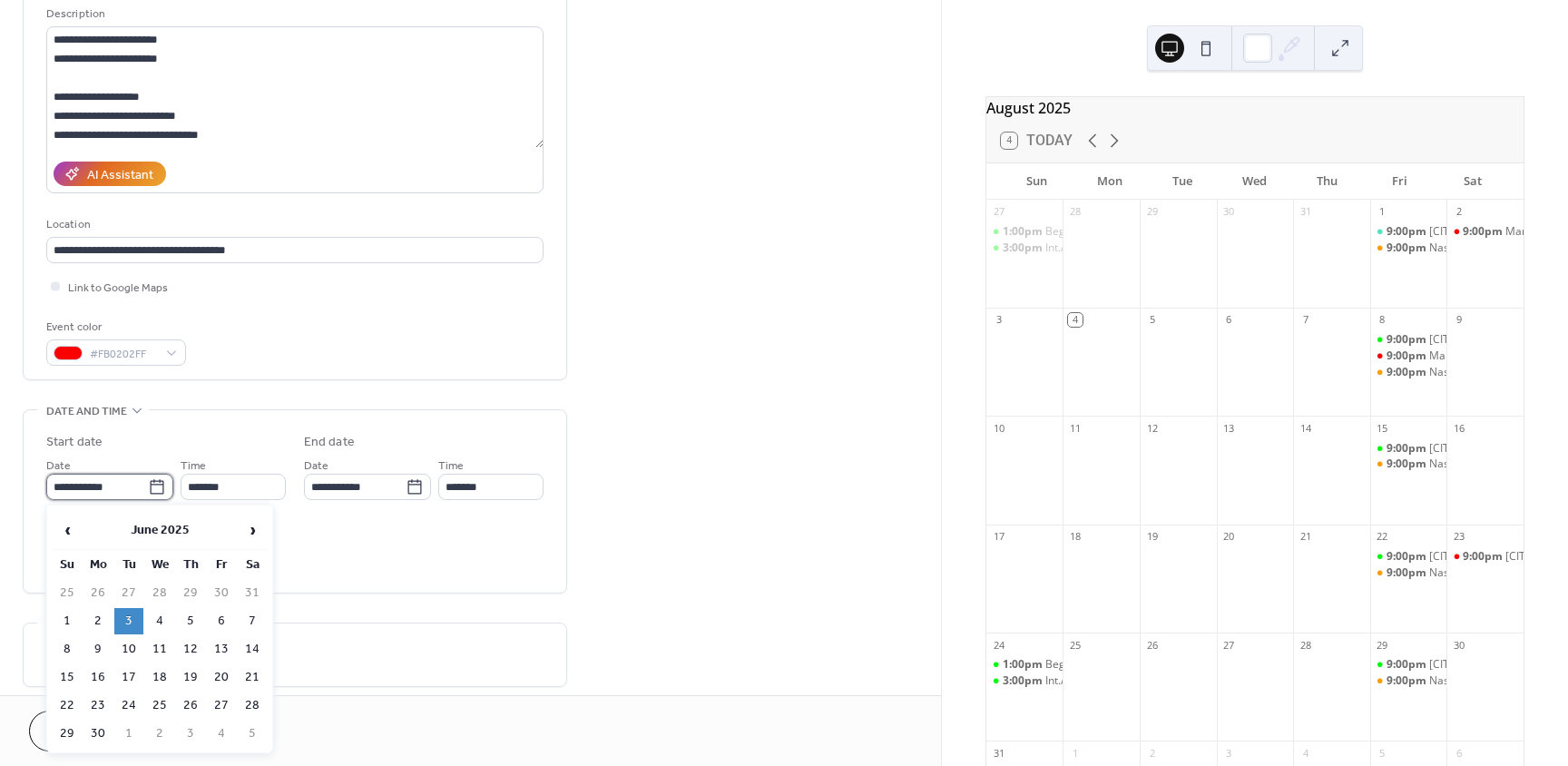 click on "**********" at bounding box center (97, 486) 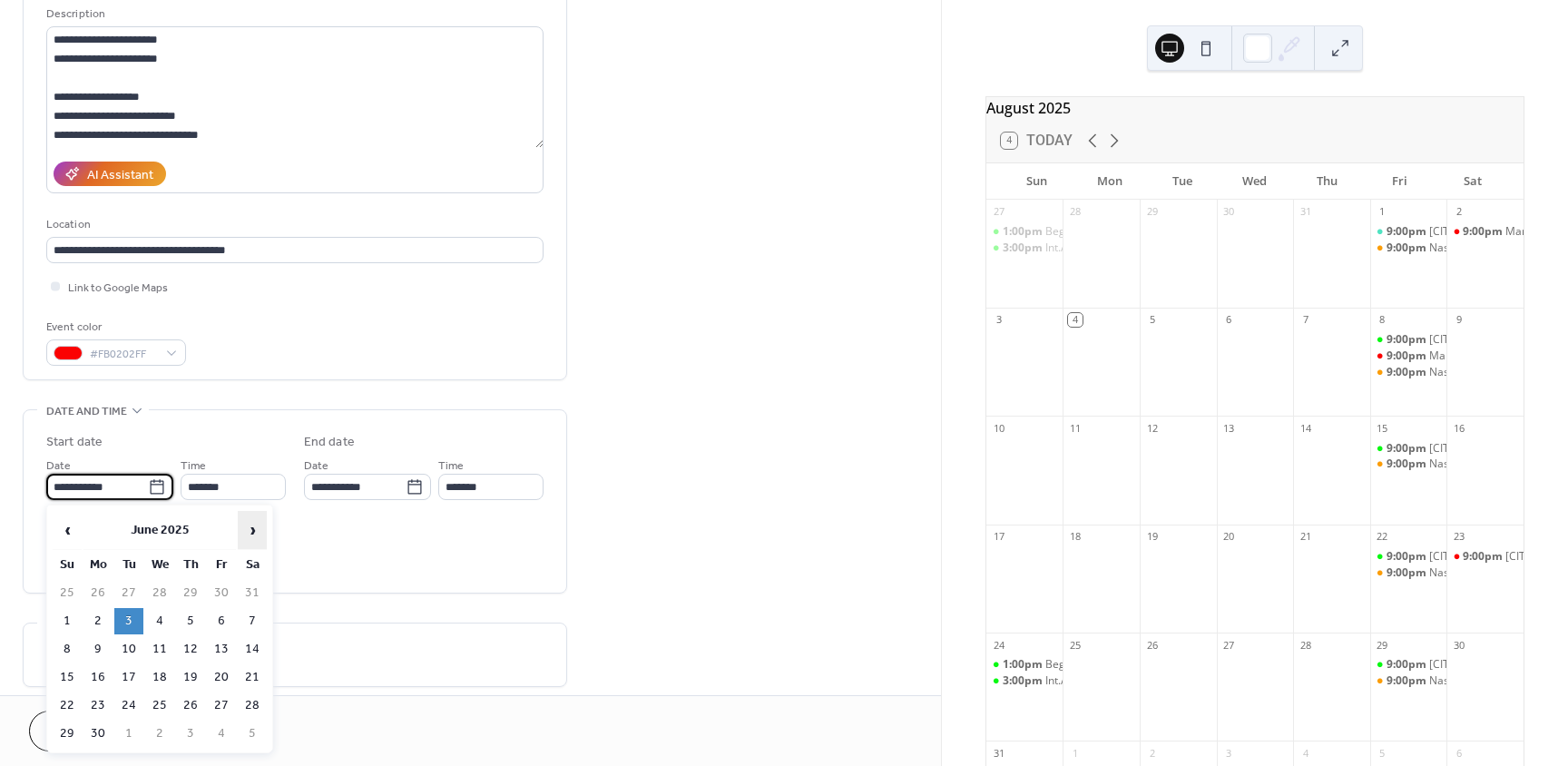 click on "›" at bounding box center [252, 530] 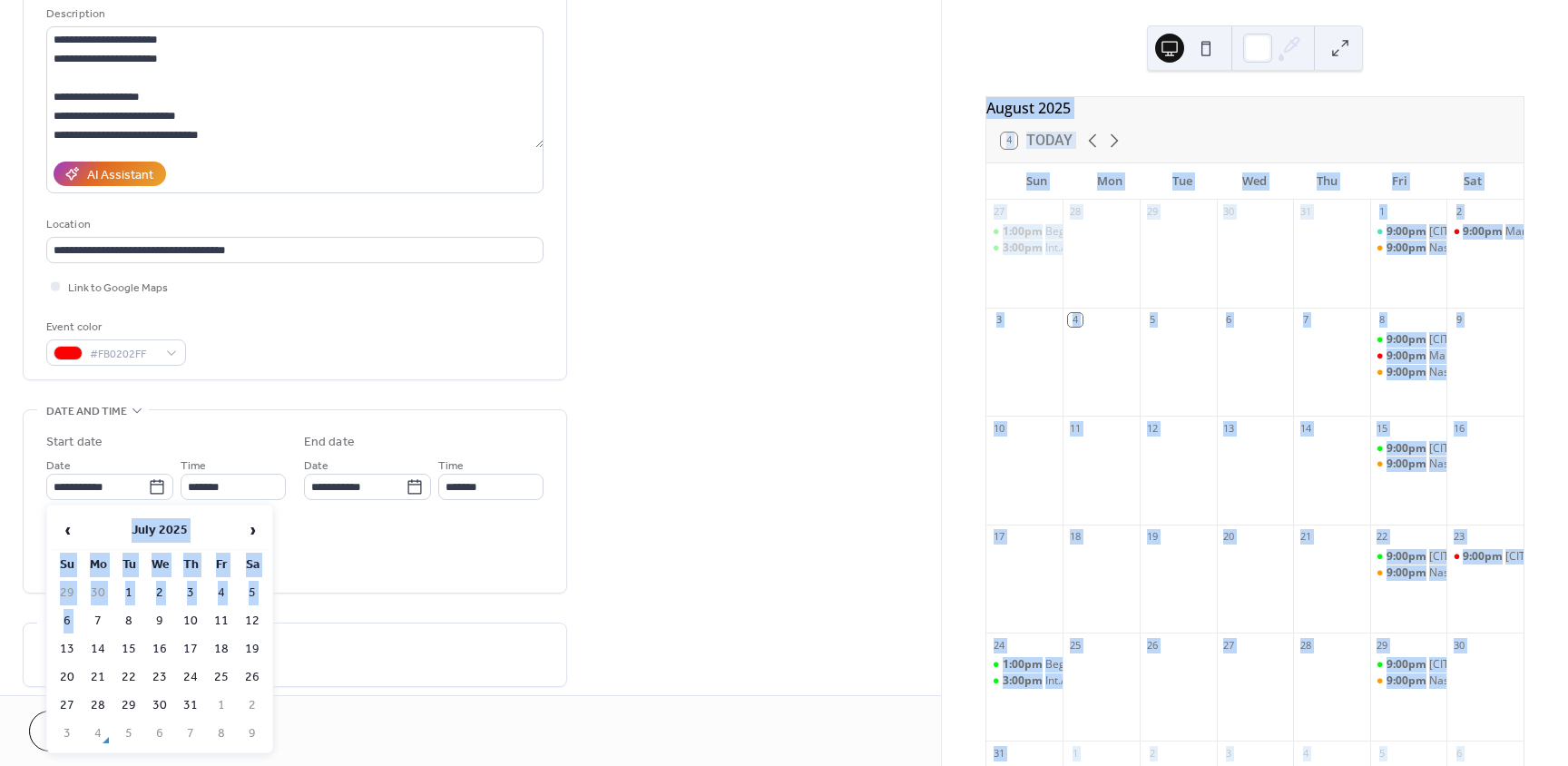 drag, startPoint x: 93, startPoint y: 618, endPoint x: 265, endPoint y: 560, distance: 181.51584 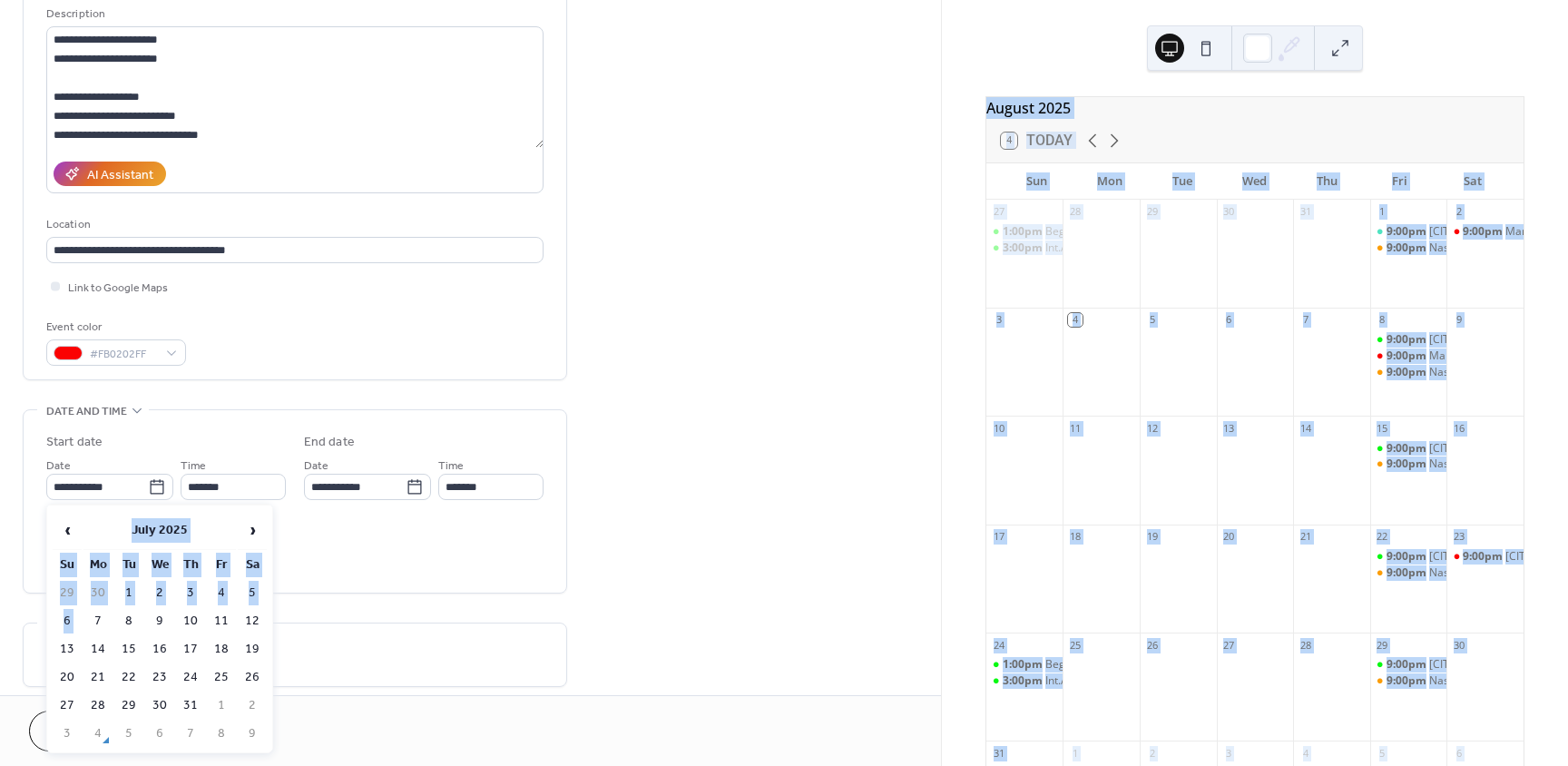click on "‹ July 2025 › Su Mo Tu We Th Fr Sa 29 30 1 2 3 4 5 6 7 8 9 10 11 12 13 14 15 16 17 18 19 20 21 22 23 24 25 26 27 28 29 30 31 1 2 3 4 5 6 7 8 9" at bounding box center [160, 629] 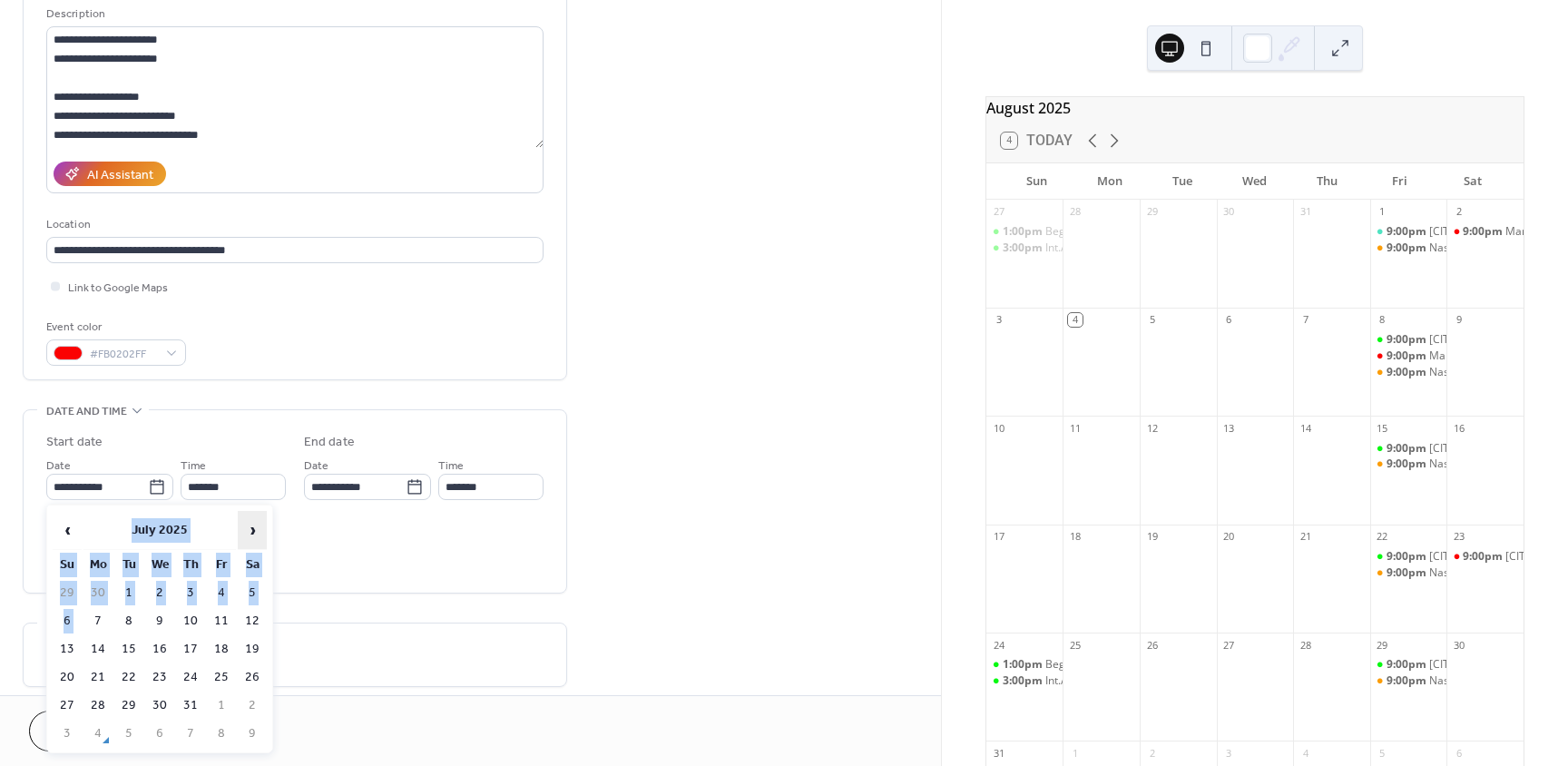 click on "›" at bounding box center (252, 530) 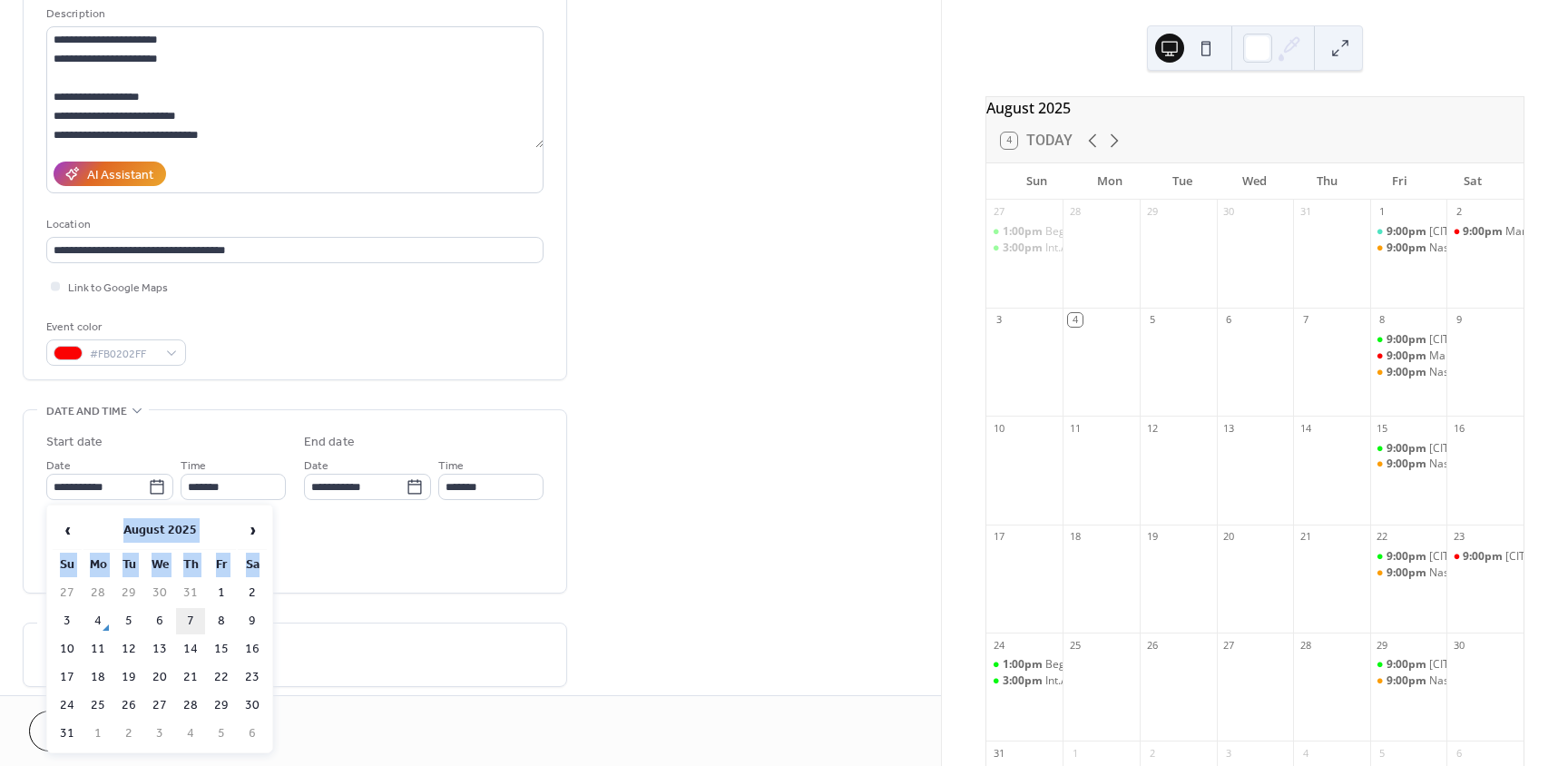 click on "7" at bounding box center (191, 621) 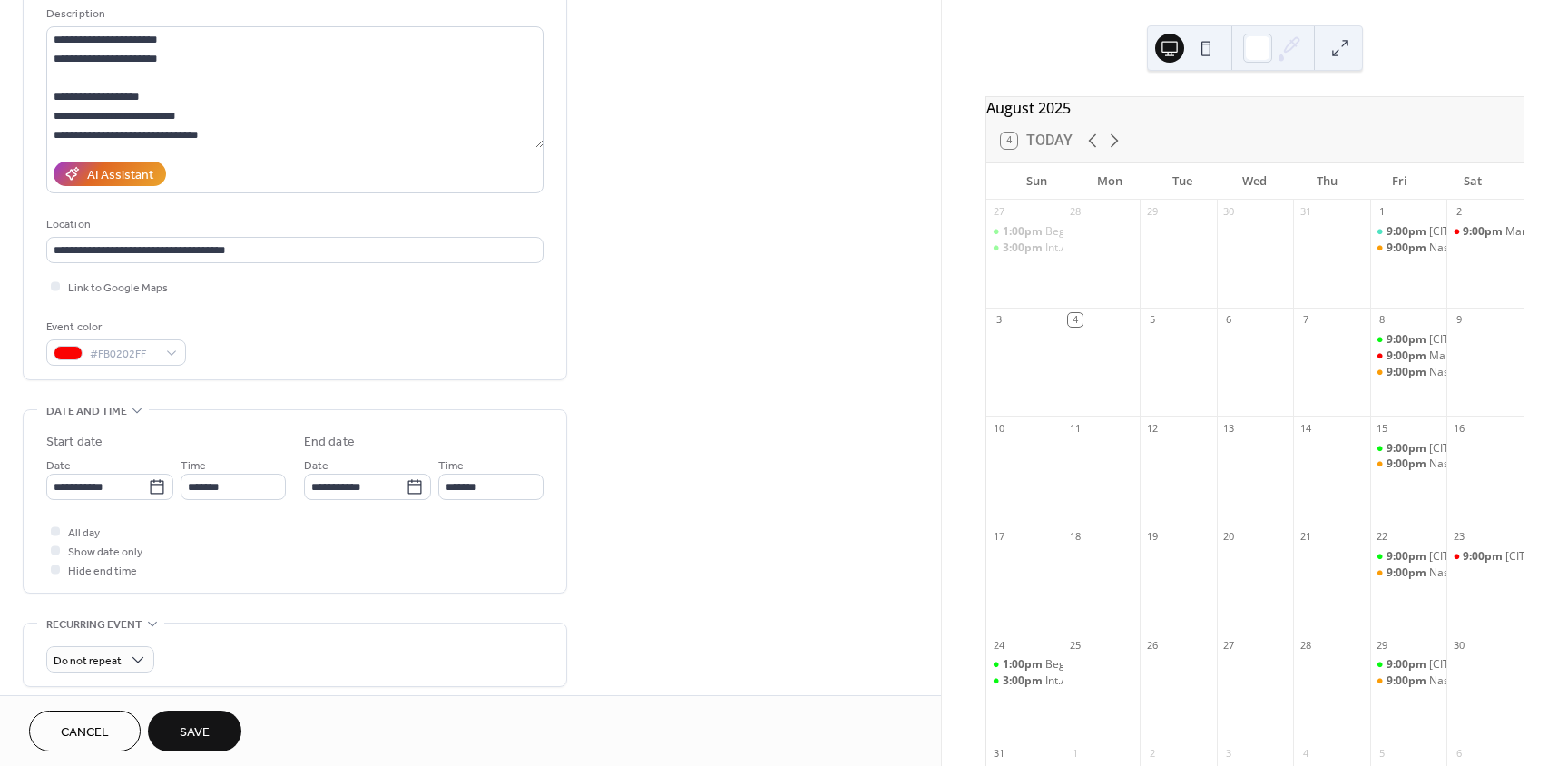 click on "All day Show date only Hide end time" at bounding box center [295, 550] 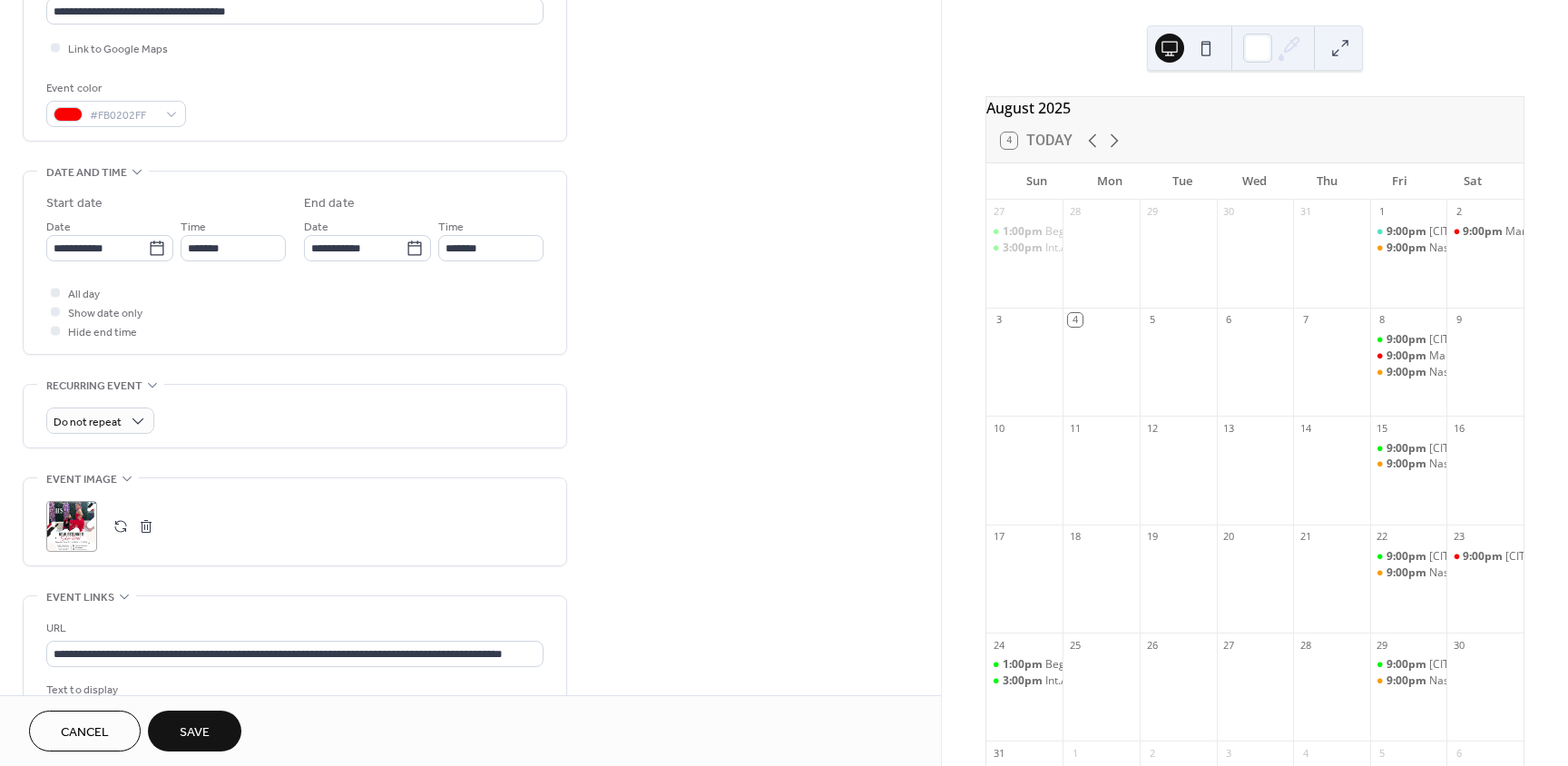 scroll, scrollTop: 454, scrollLeft: 0, axis: vertical 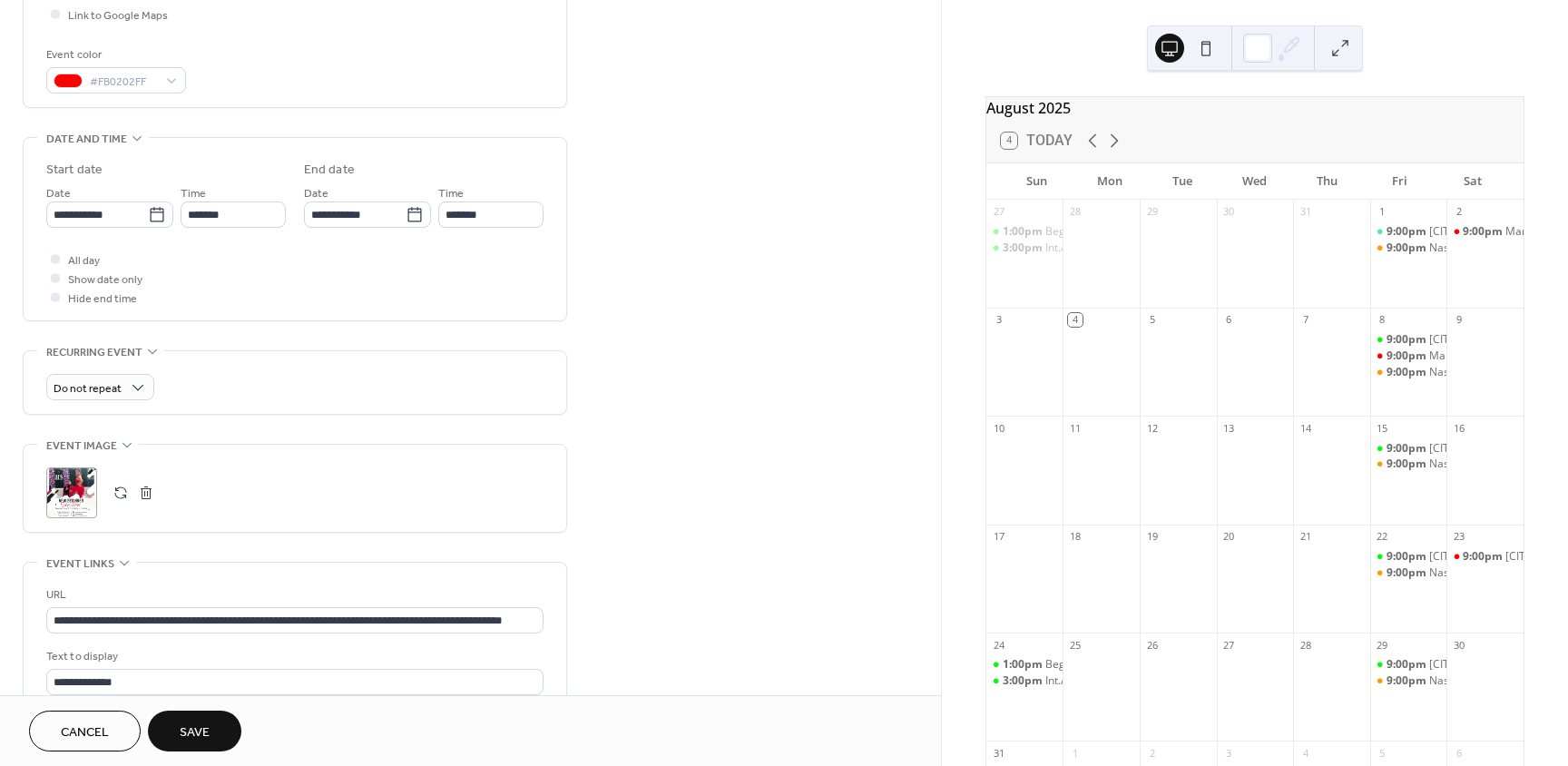 click on ";" at bounding box center [72, 493] 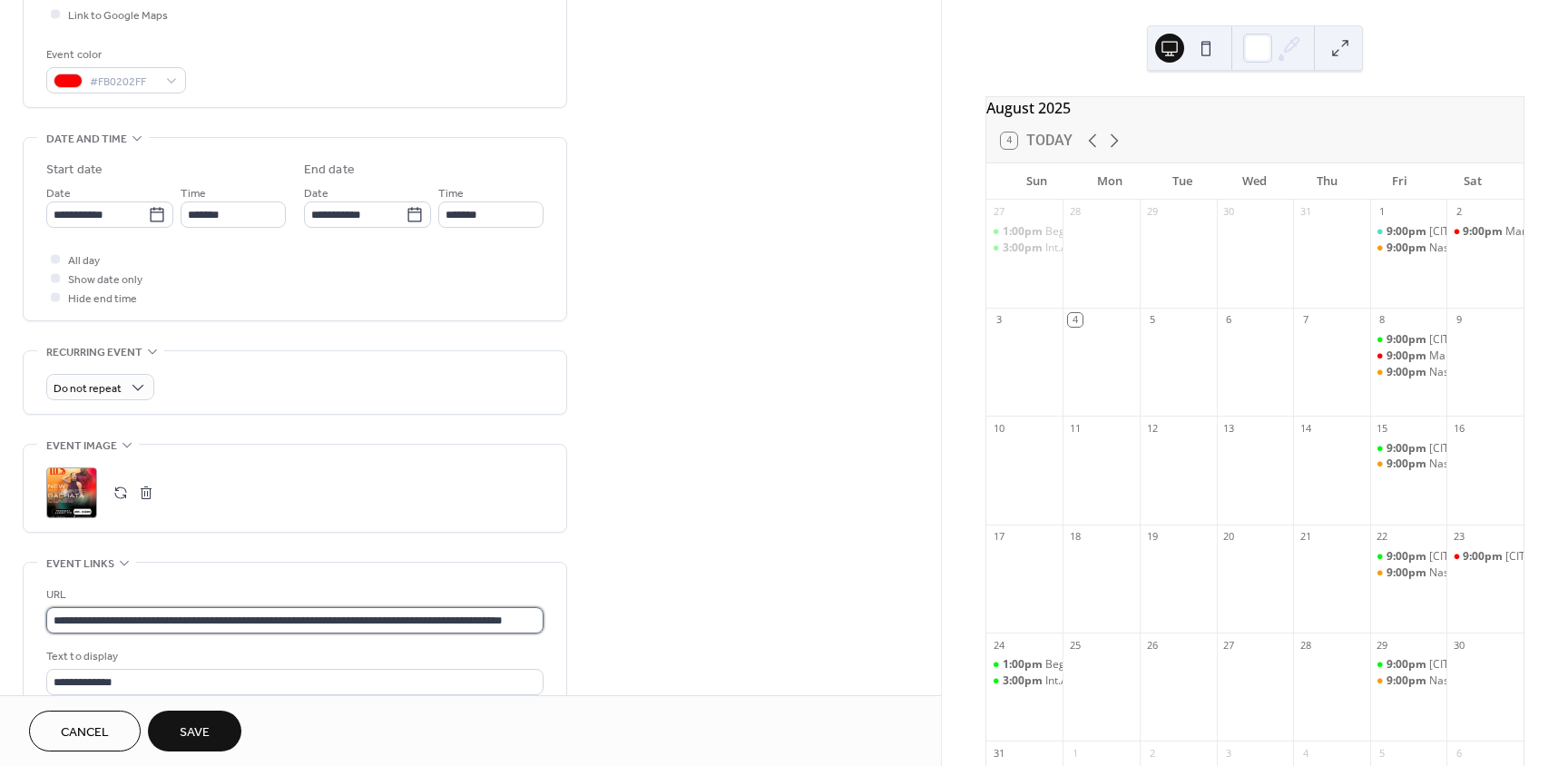 click on "**********" at bounding box center (295, 620) 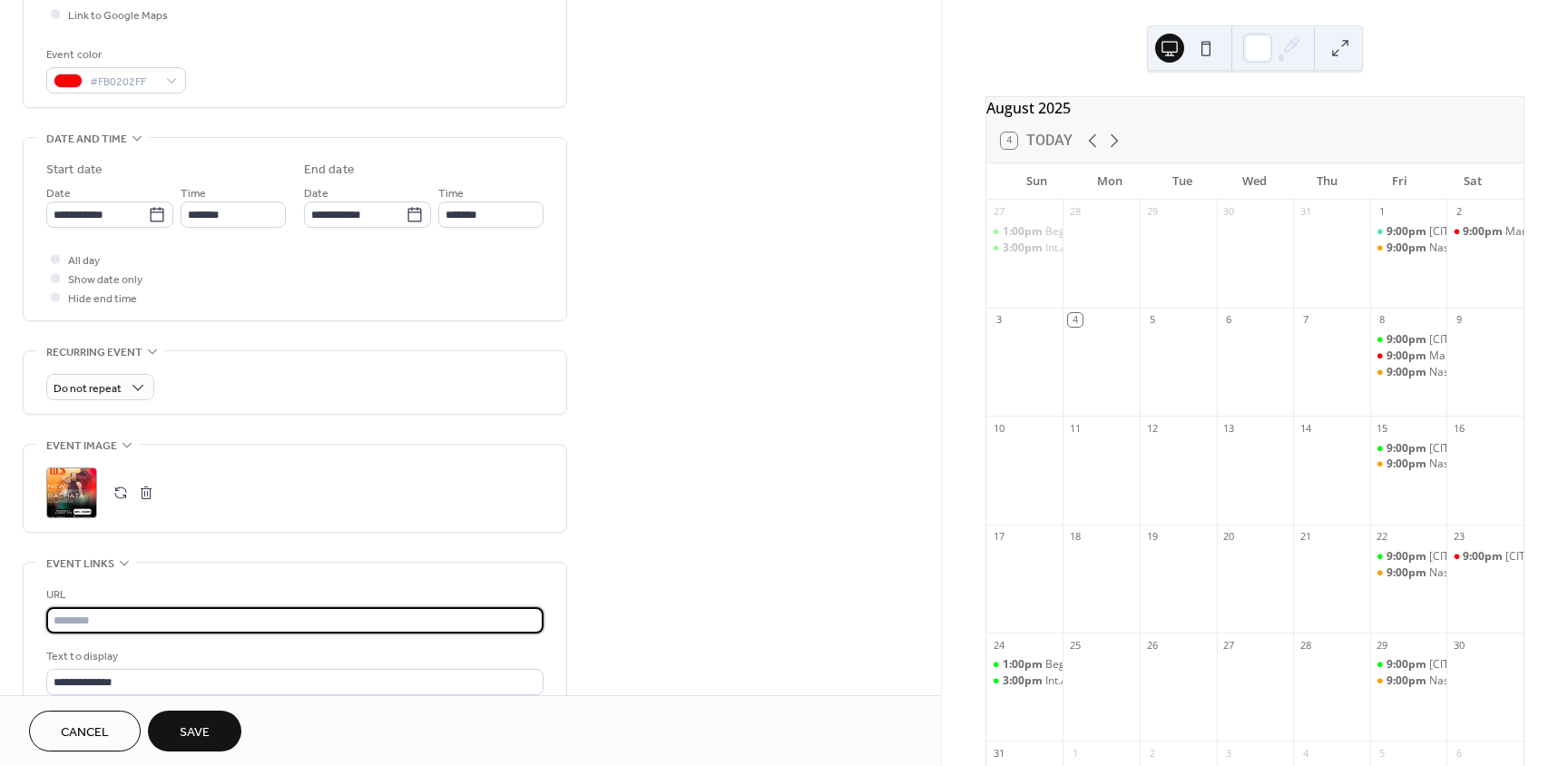 click at bounding box center (295, 620) 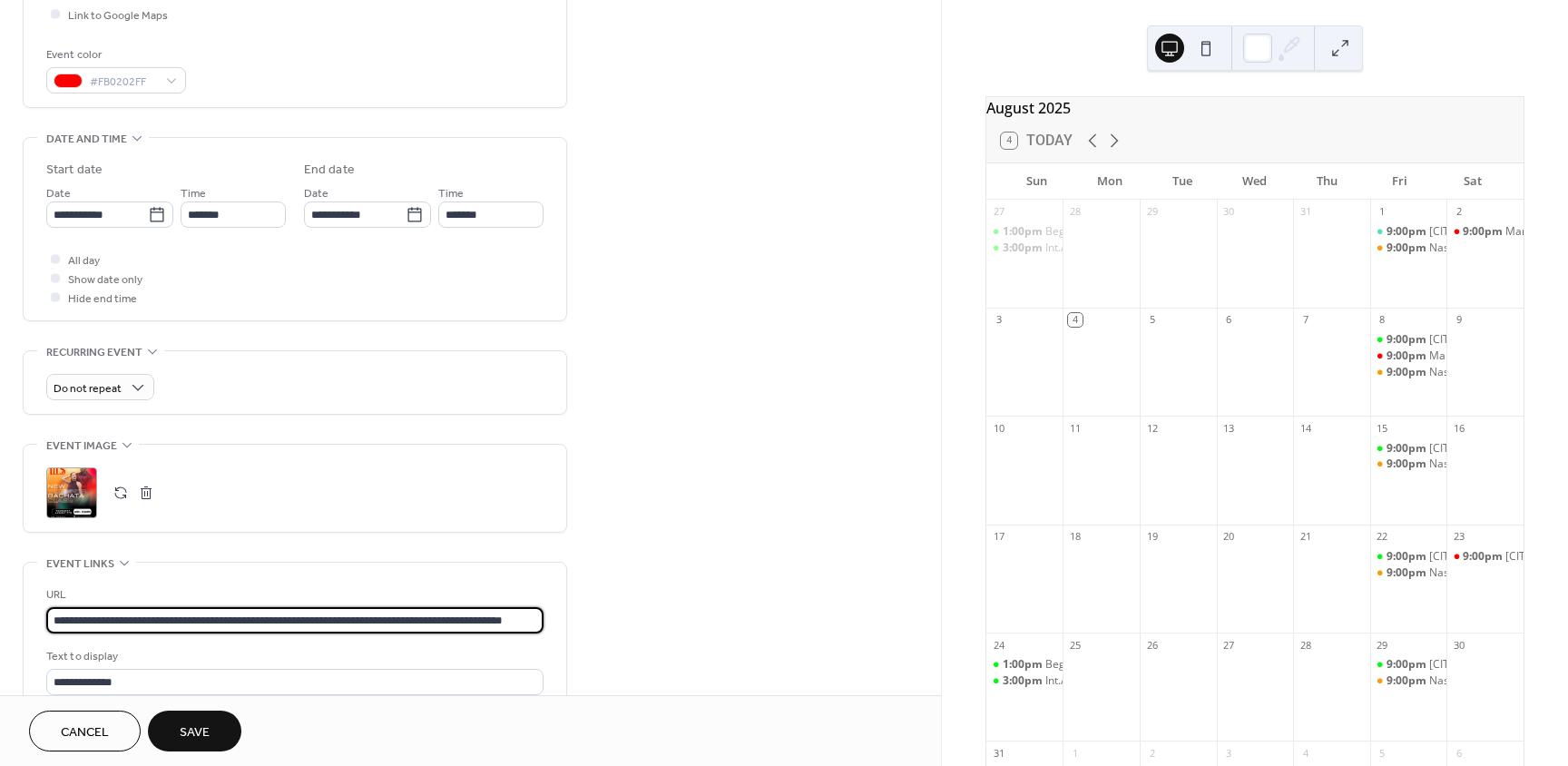 scroll, scrollTop: 0, scrollLeft: 62, axis: horizontal 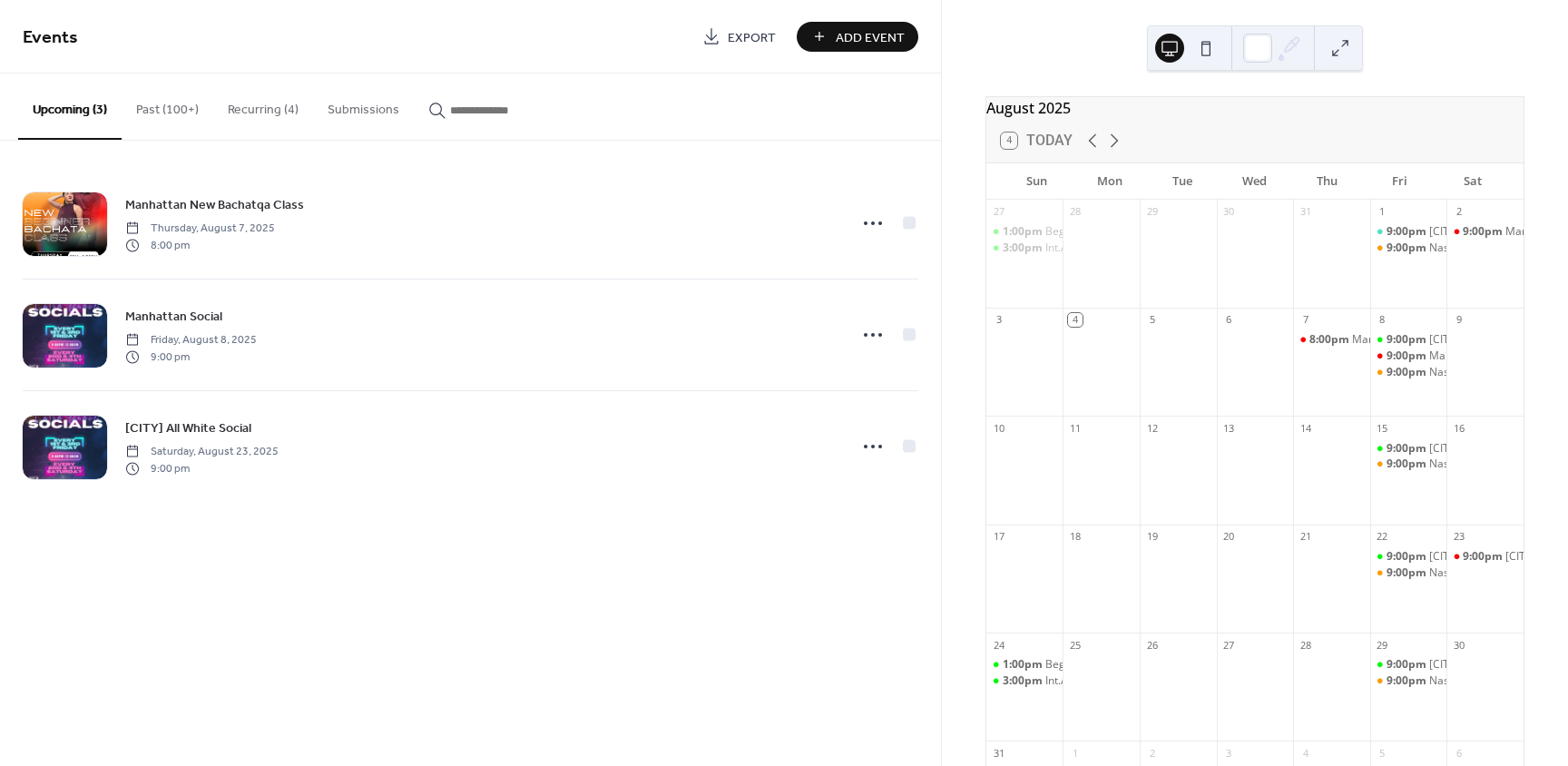 click on "Past (100+)" at bounding box center [167, 105] 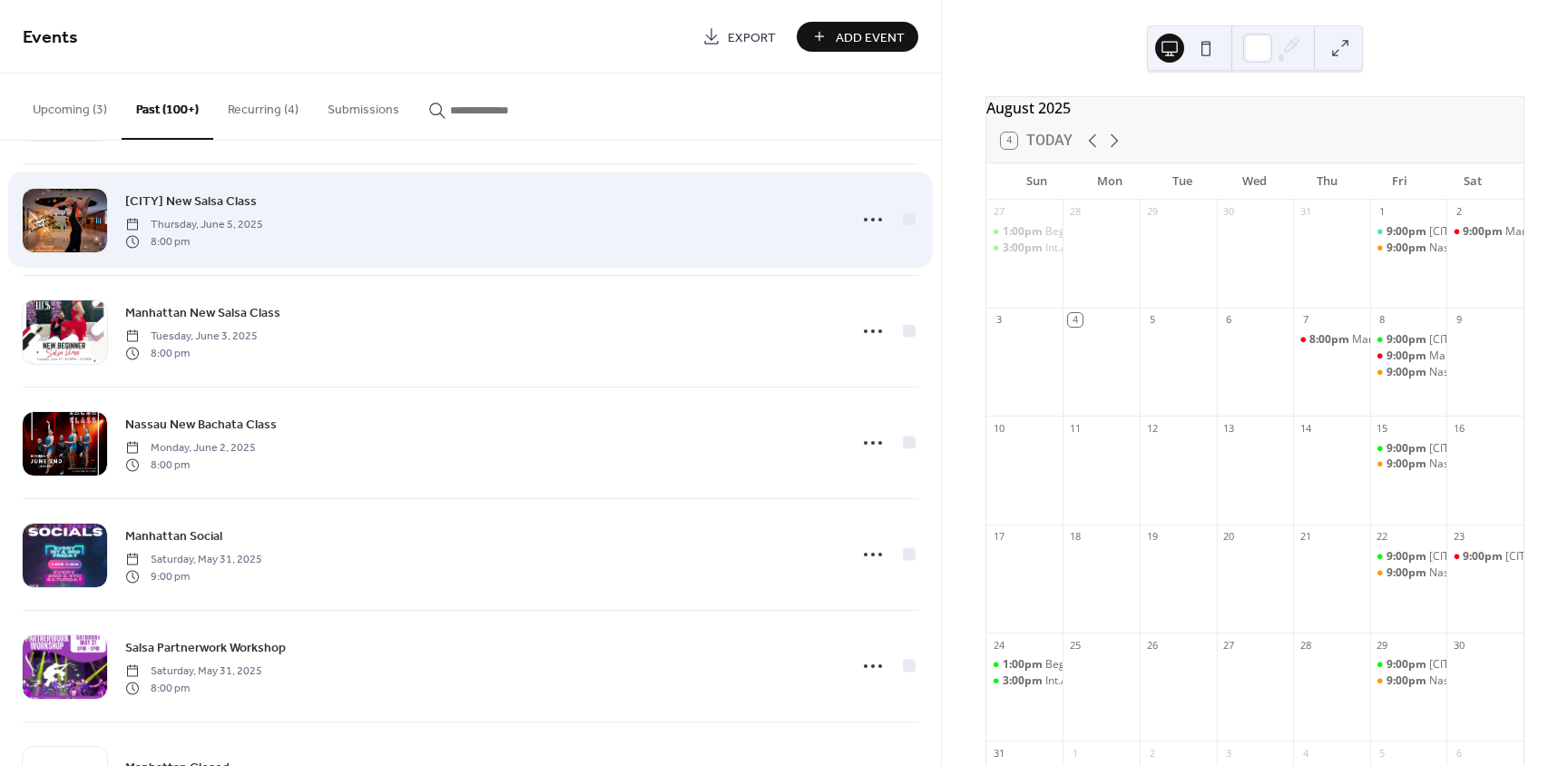 scroll, scrollTop: 2087, scrollLeft: 0, axis: vertical 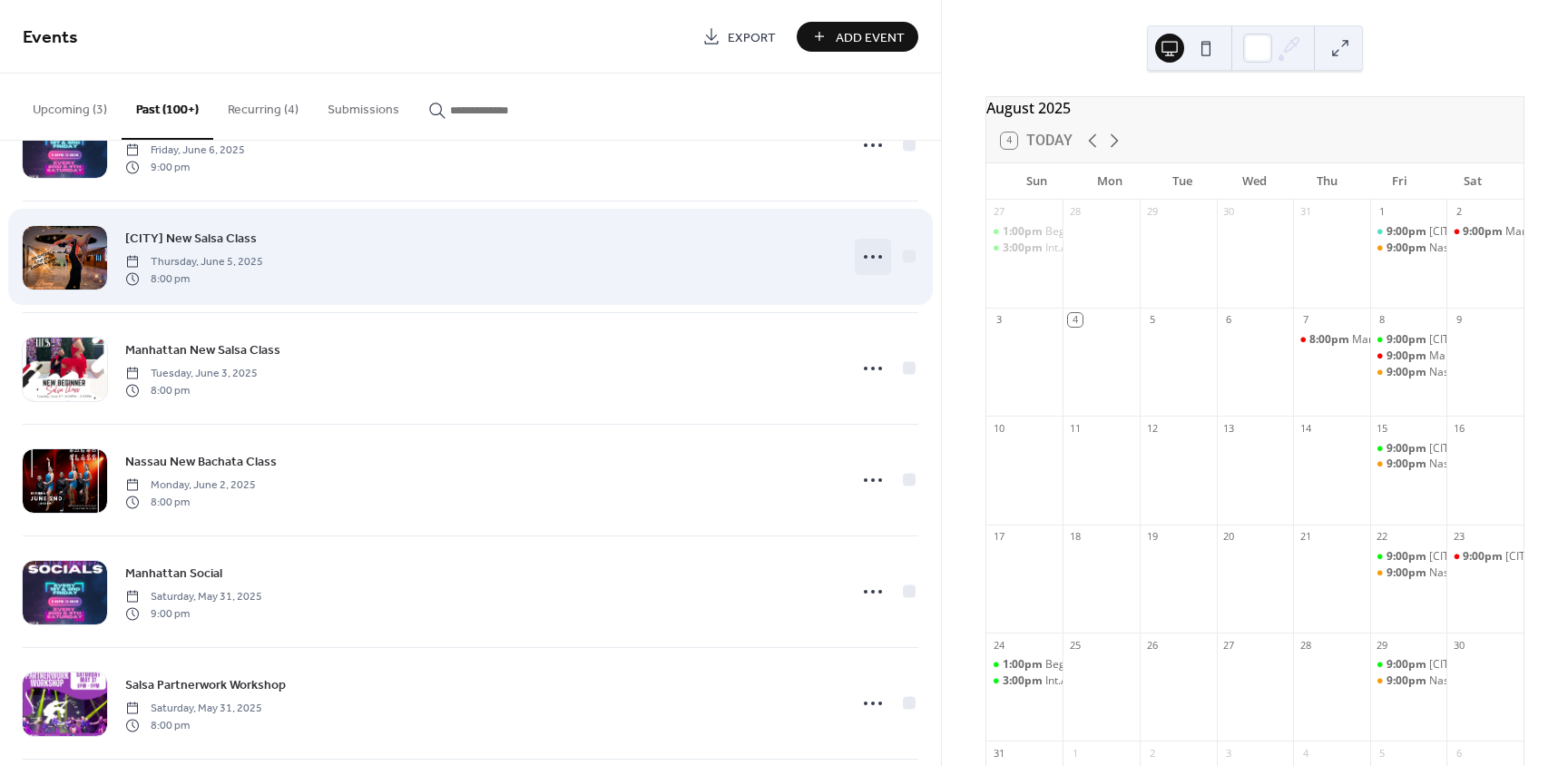 click 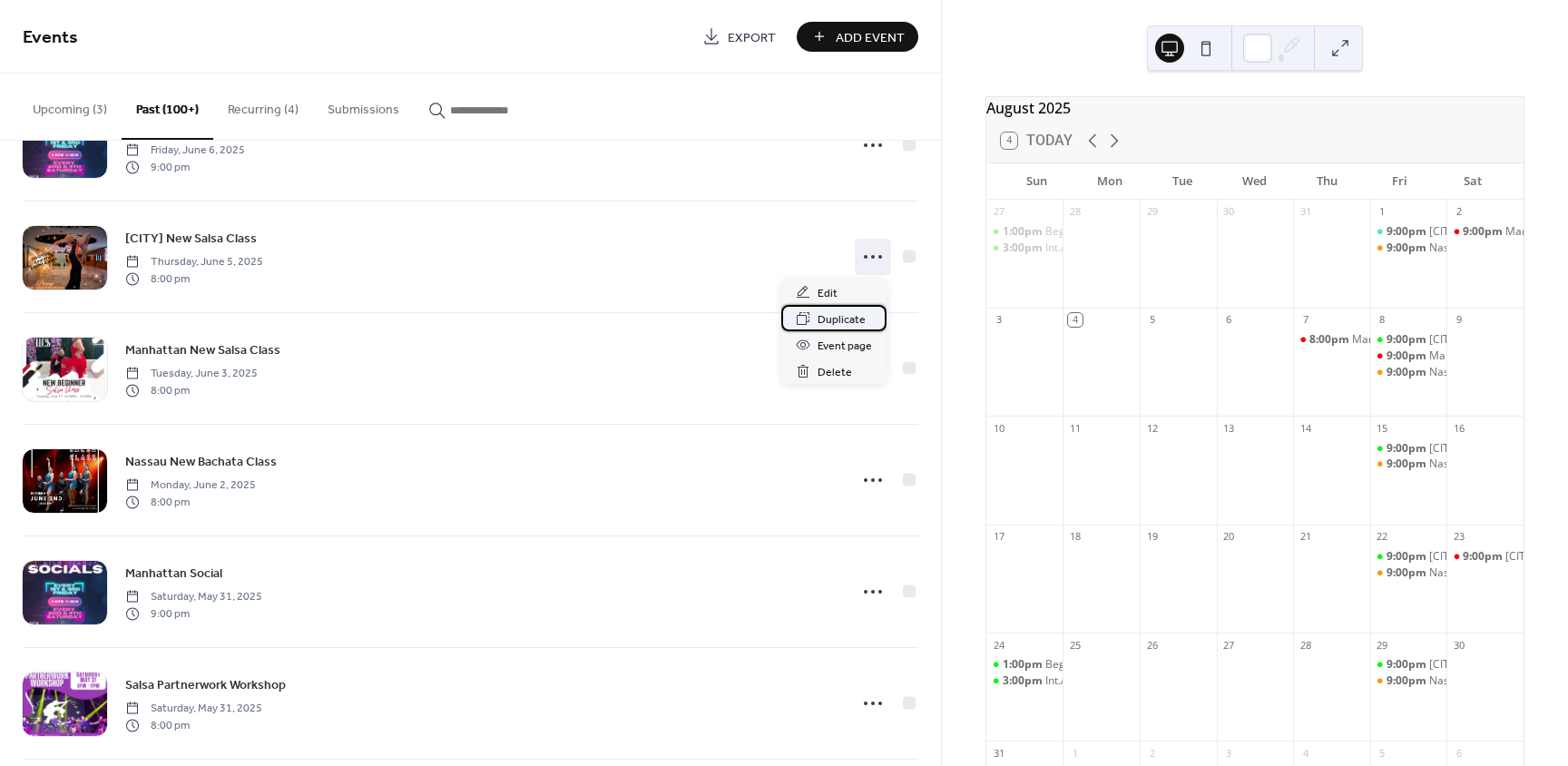 click on "Duplicate" at bounding box center (841, 319) 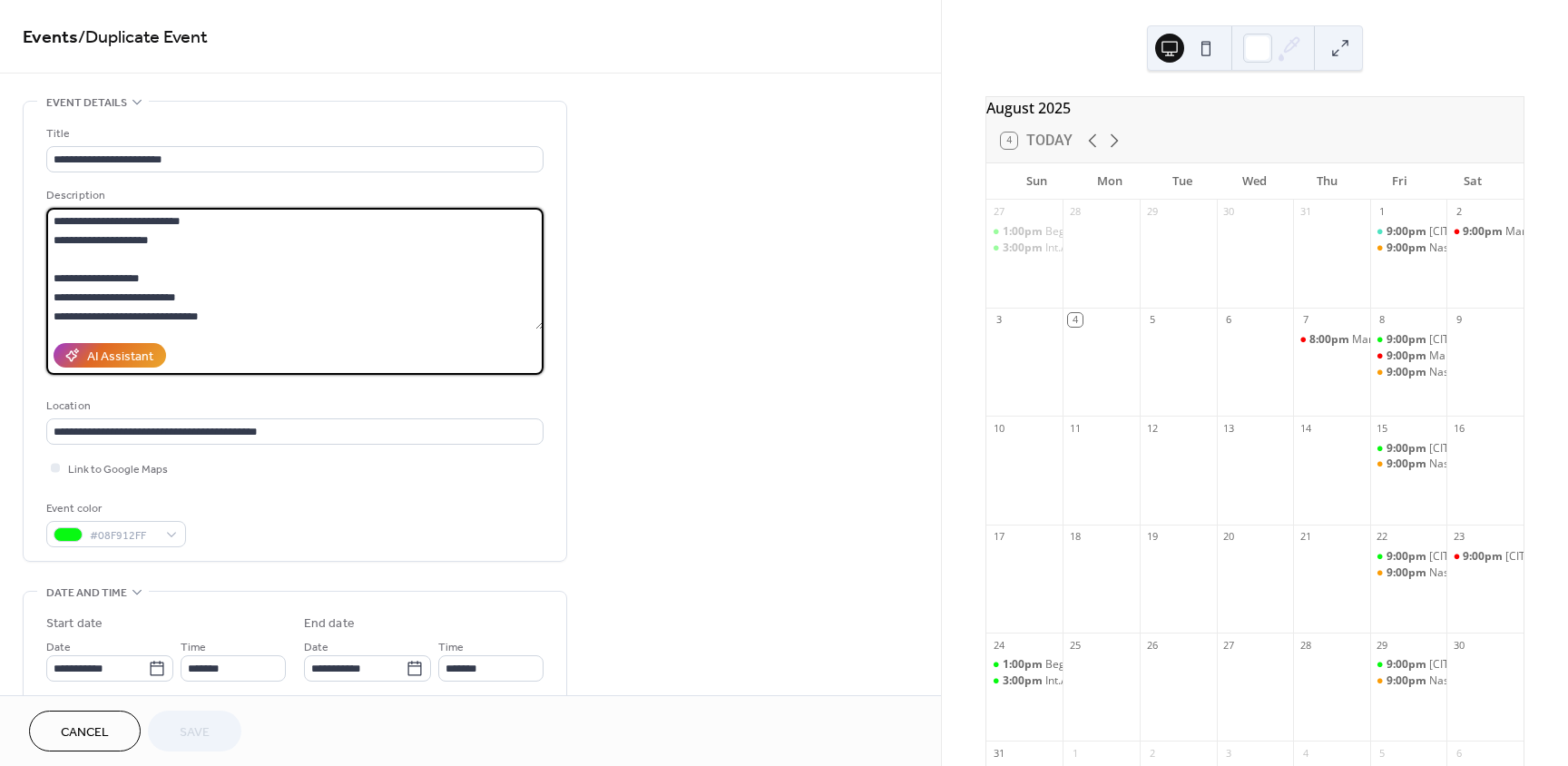 drag, startPoint x: 244, startPoint y: 218, endPoint x: -48, endPoint y: 206, distance: 292.24647 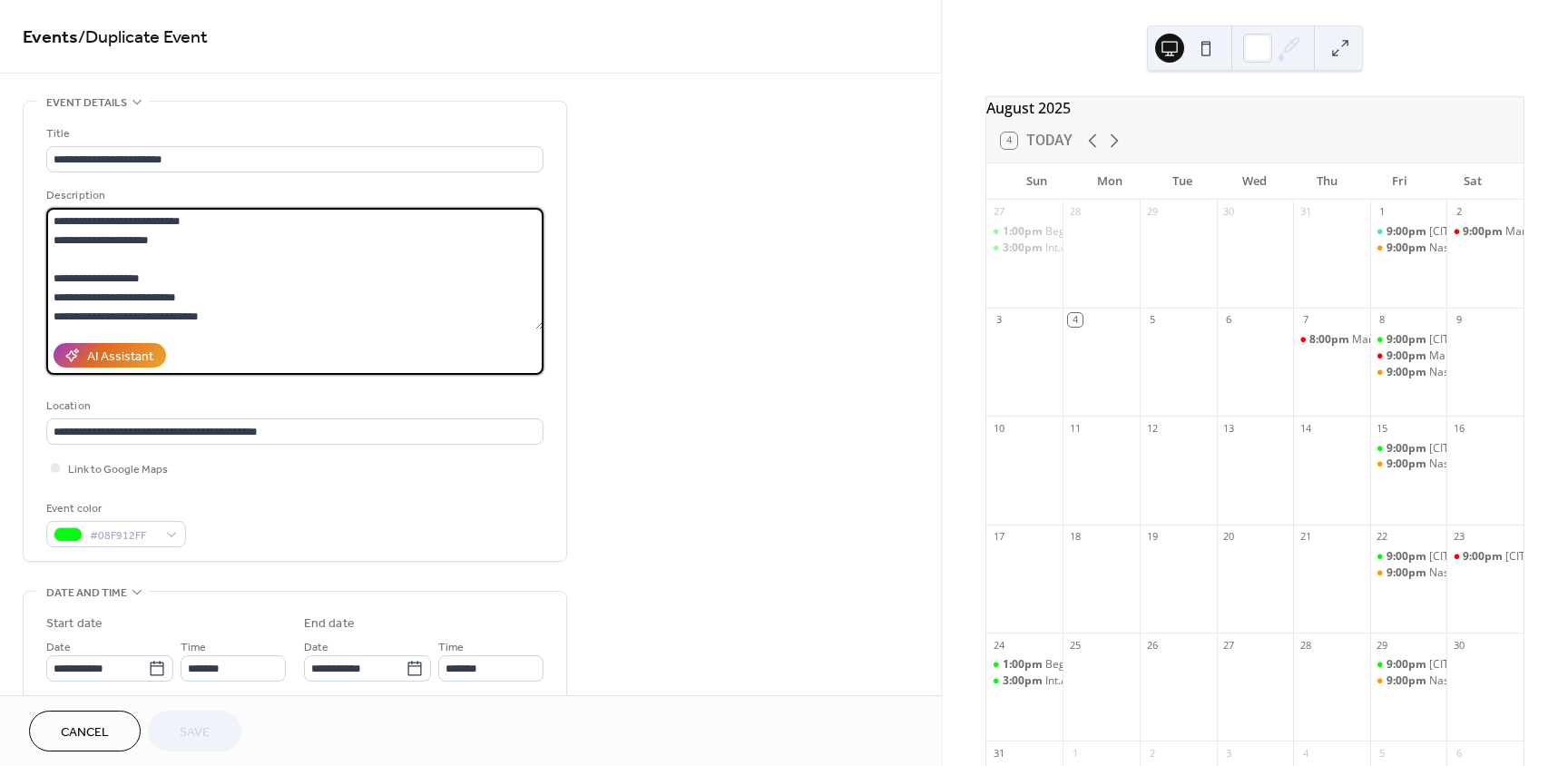 click on "**********" at bounding box center [784, 383] 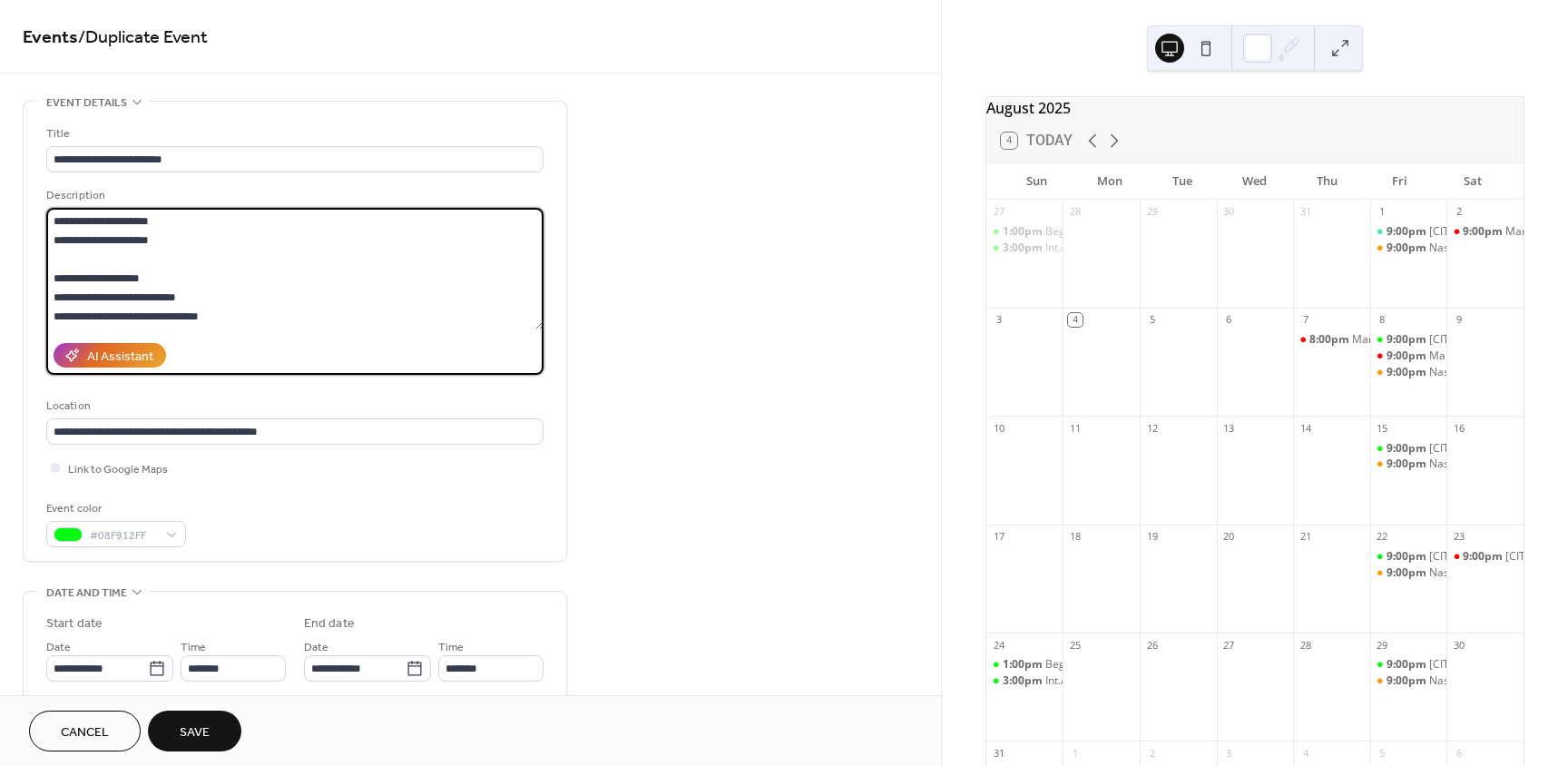 drag, startPoint x: 135, startPoint y: 218, endPoint x: 188, endPoint y: 220, distance: 53.037722 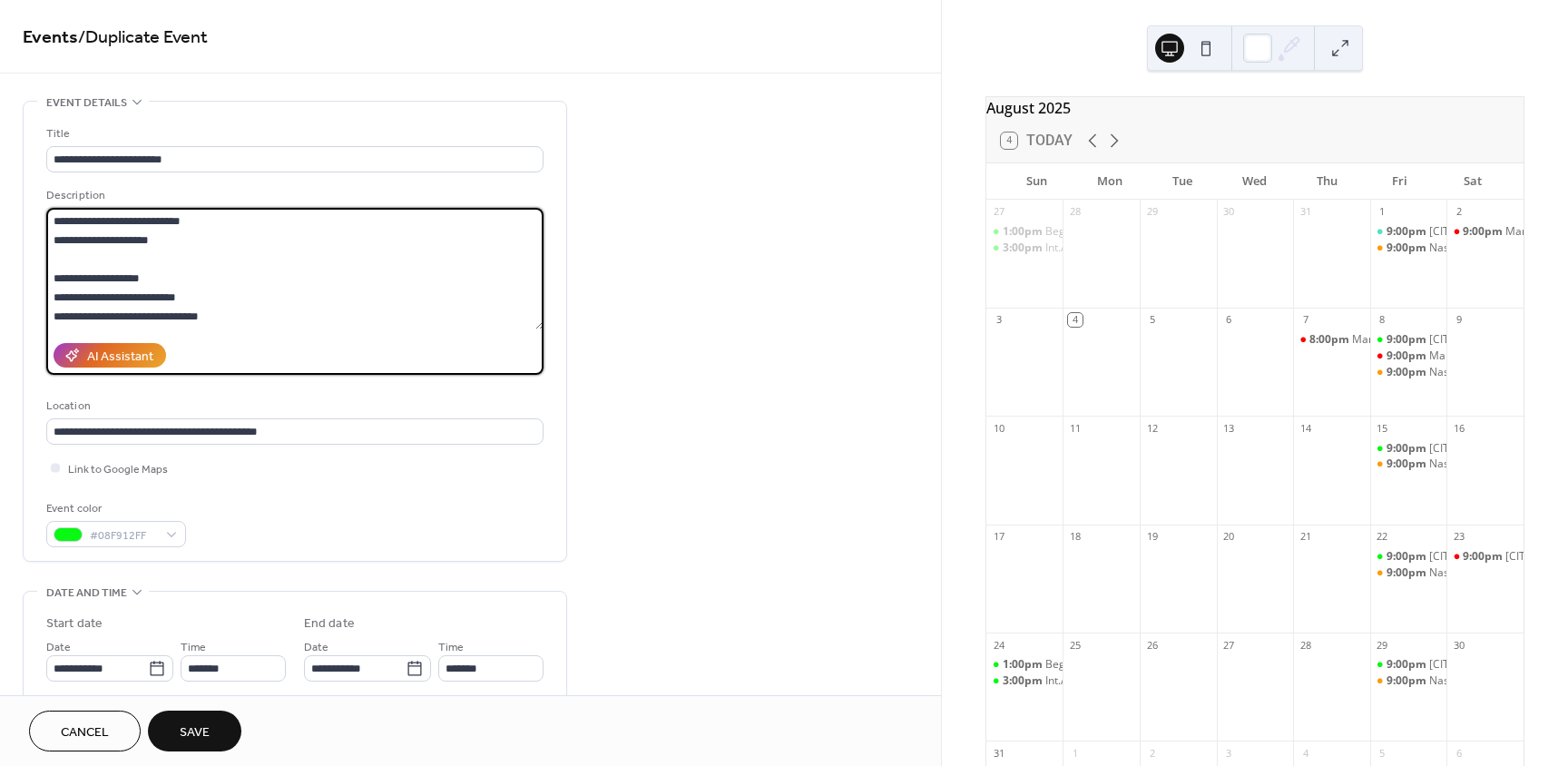 drag, startPoint x: 163, startPoint y: 245, endPoint x: 91, endPoint y: 244, distance: 72.00694 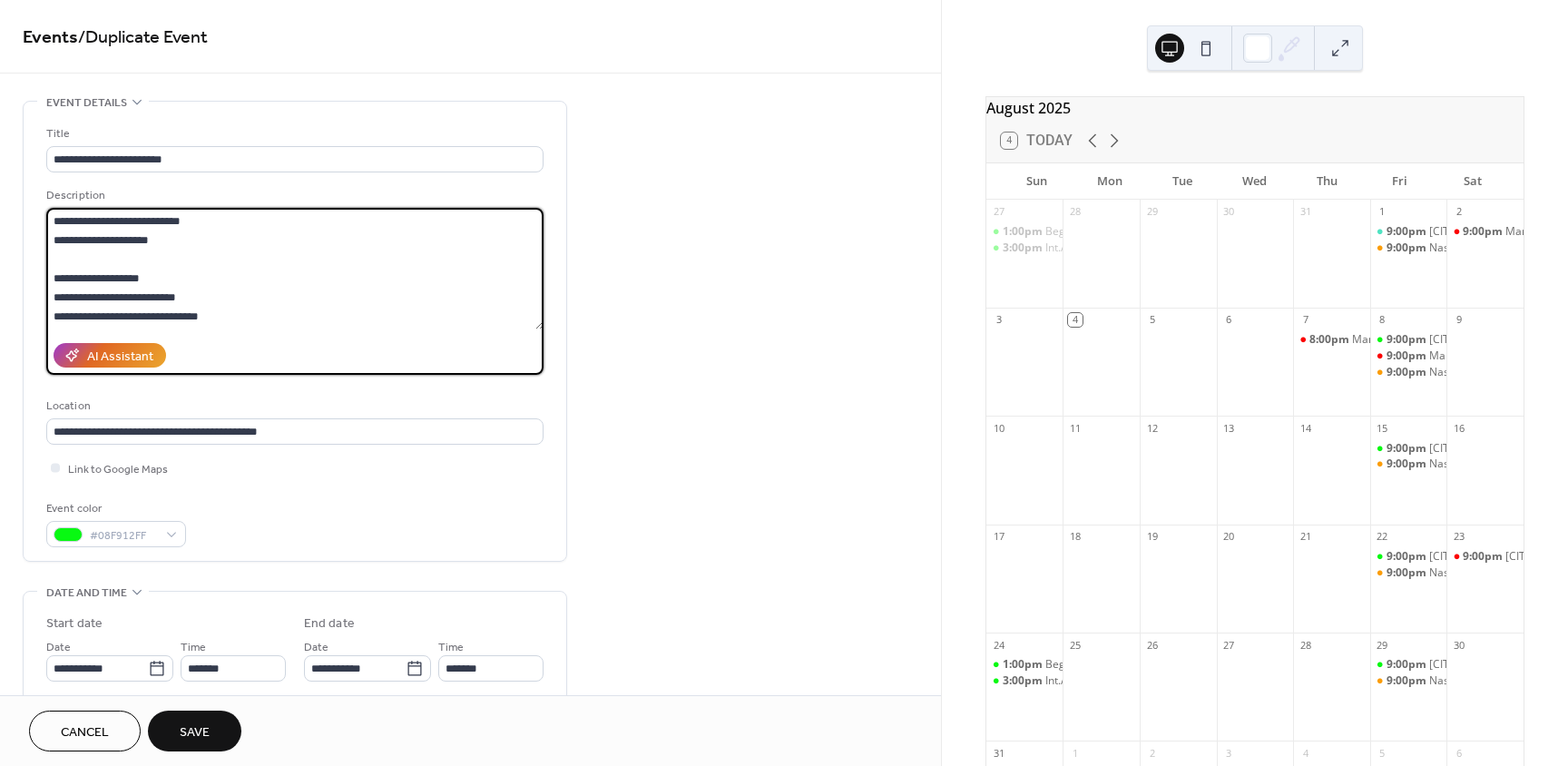 click on "**********" at bounding box center [295, 269] 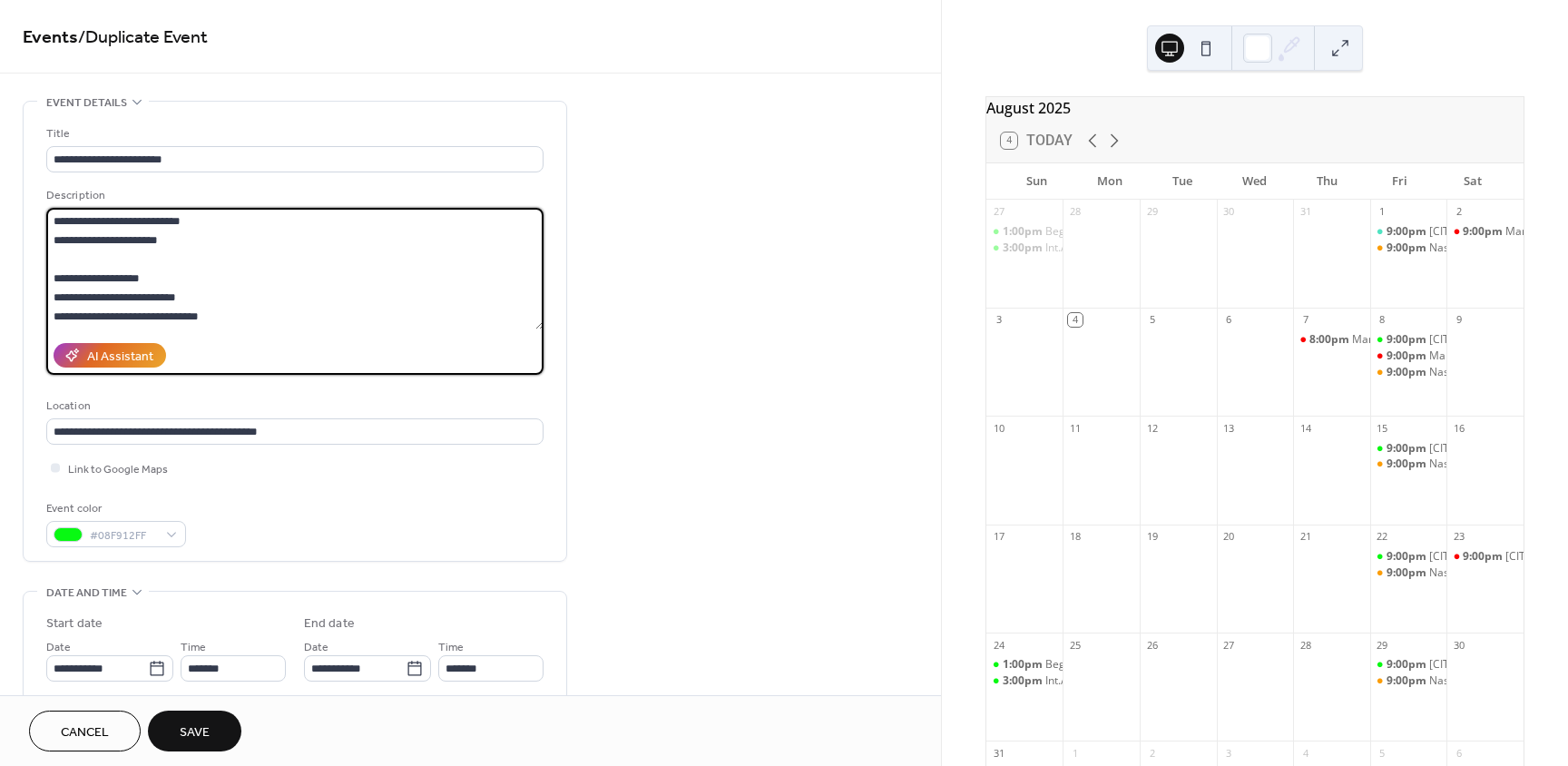 scroll, scrollTop: 1, scrollLeft: 0, axis: vertical 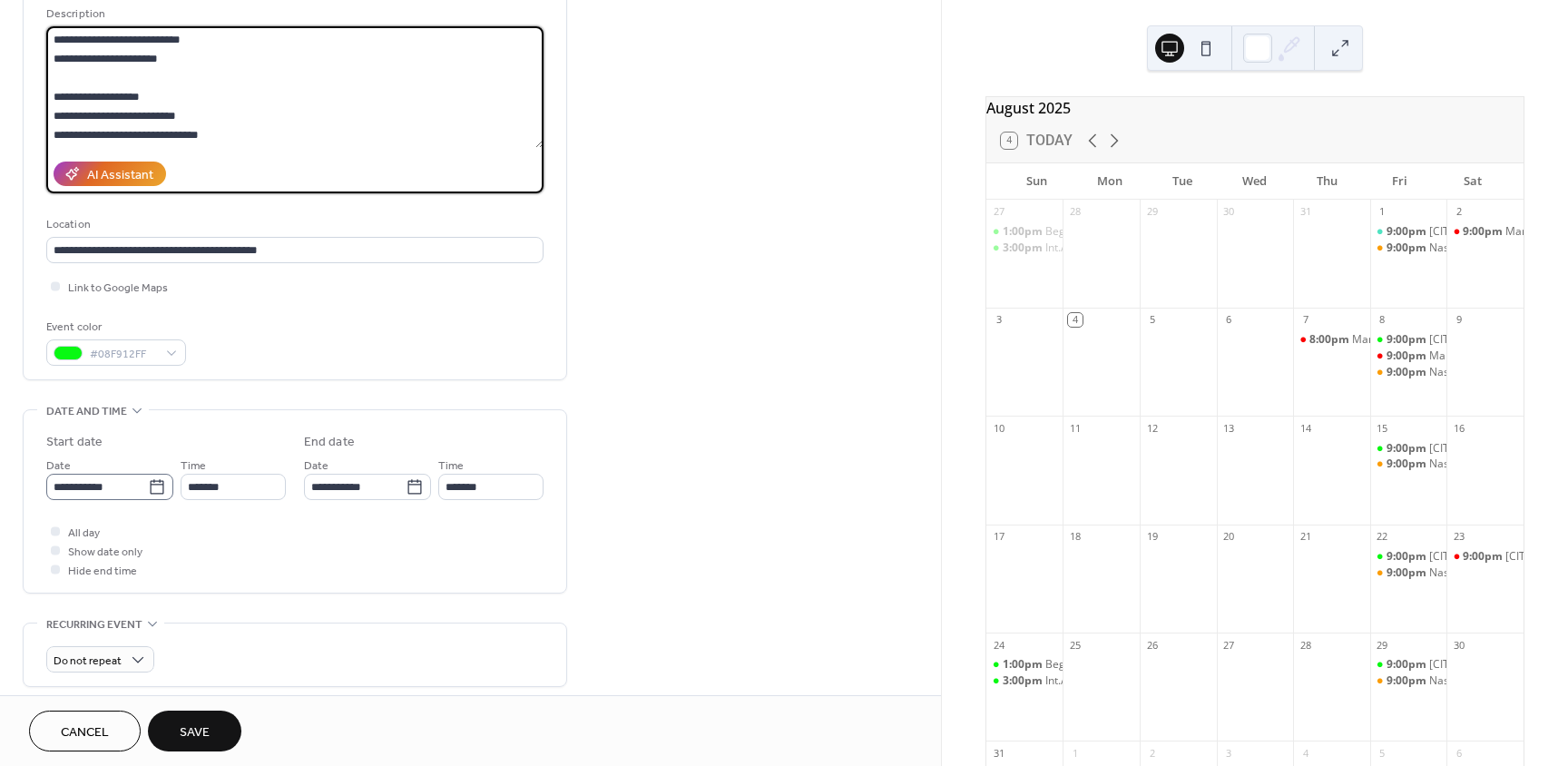 type on "**********" 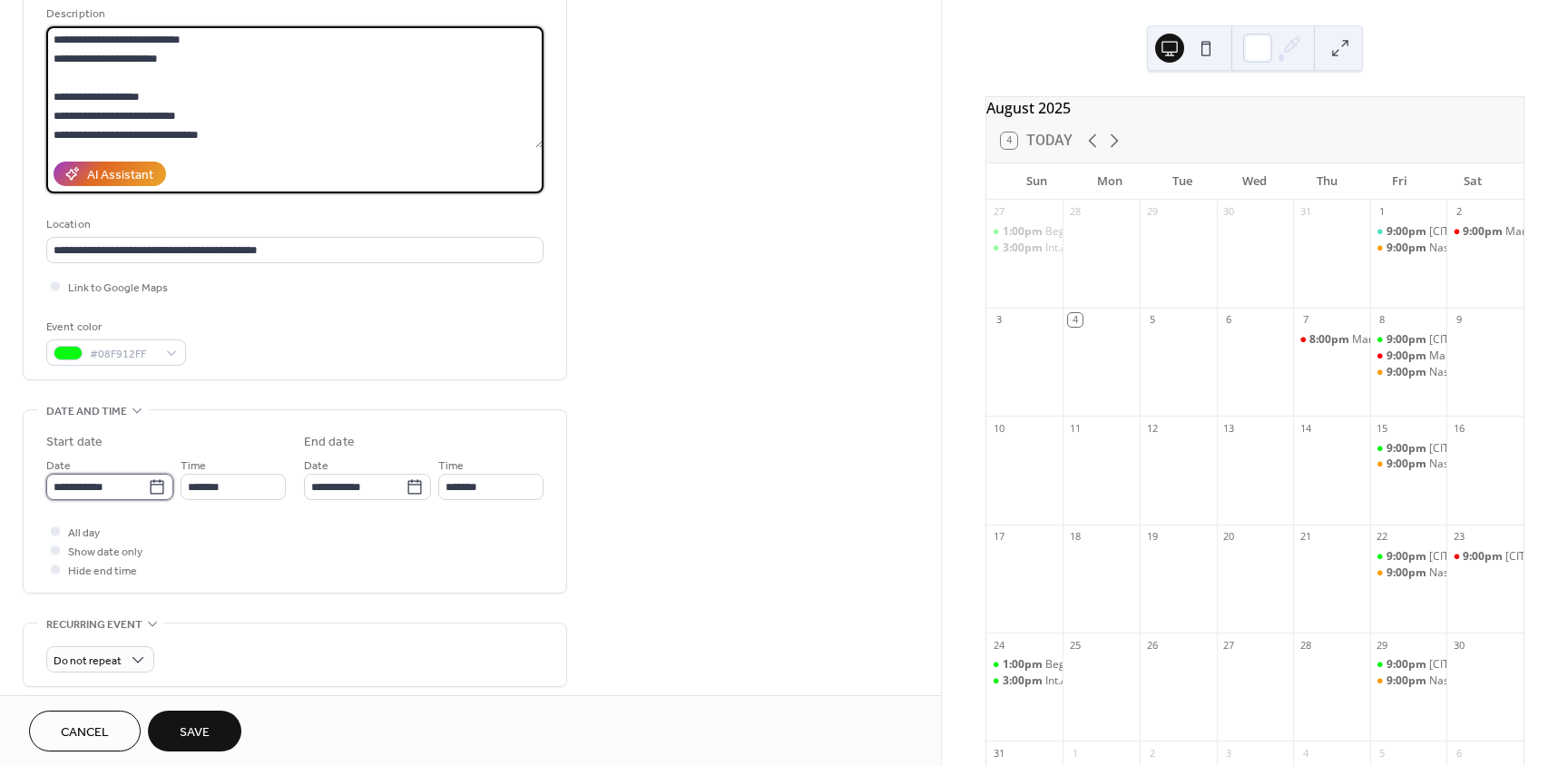 click on "**********" at bounding box center [97, 486] 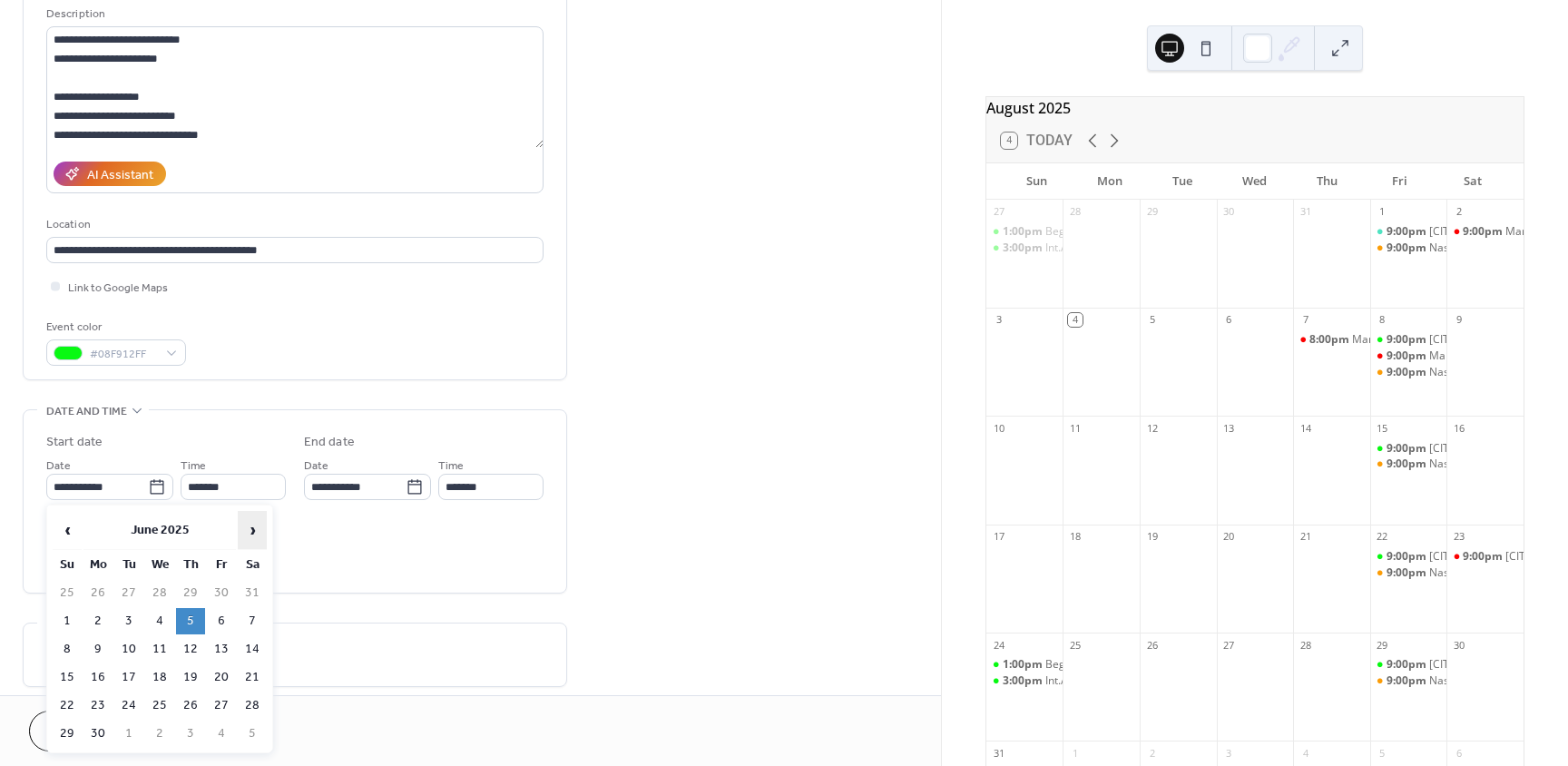 click on "›" at bounding box center (252, 530) 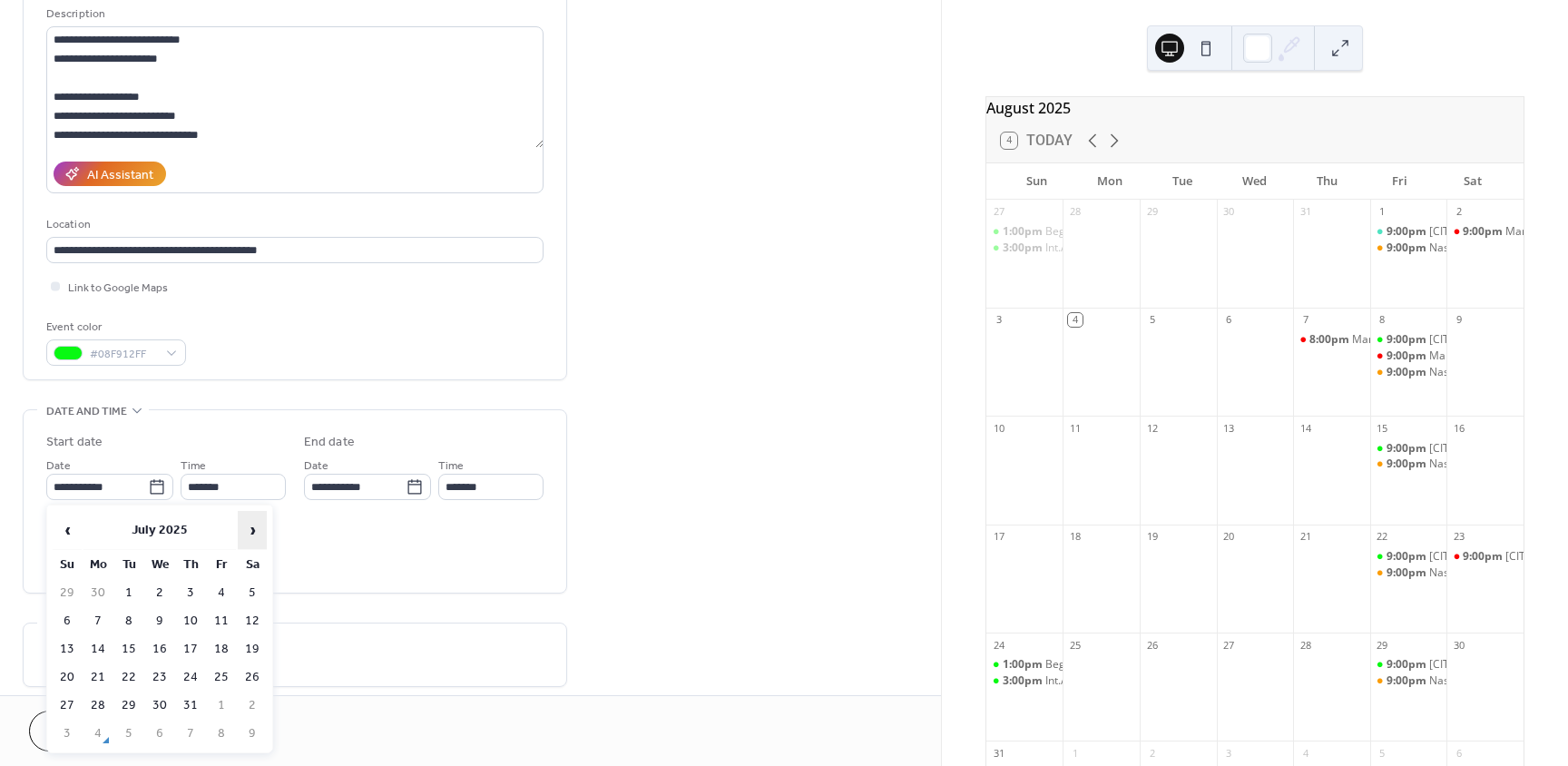 click on "›" at bounding box center (252, 530) 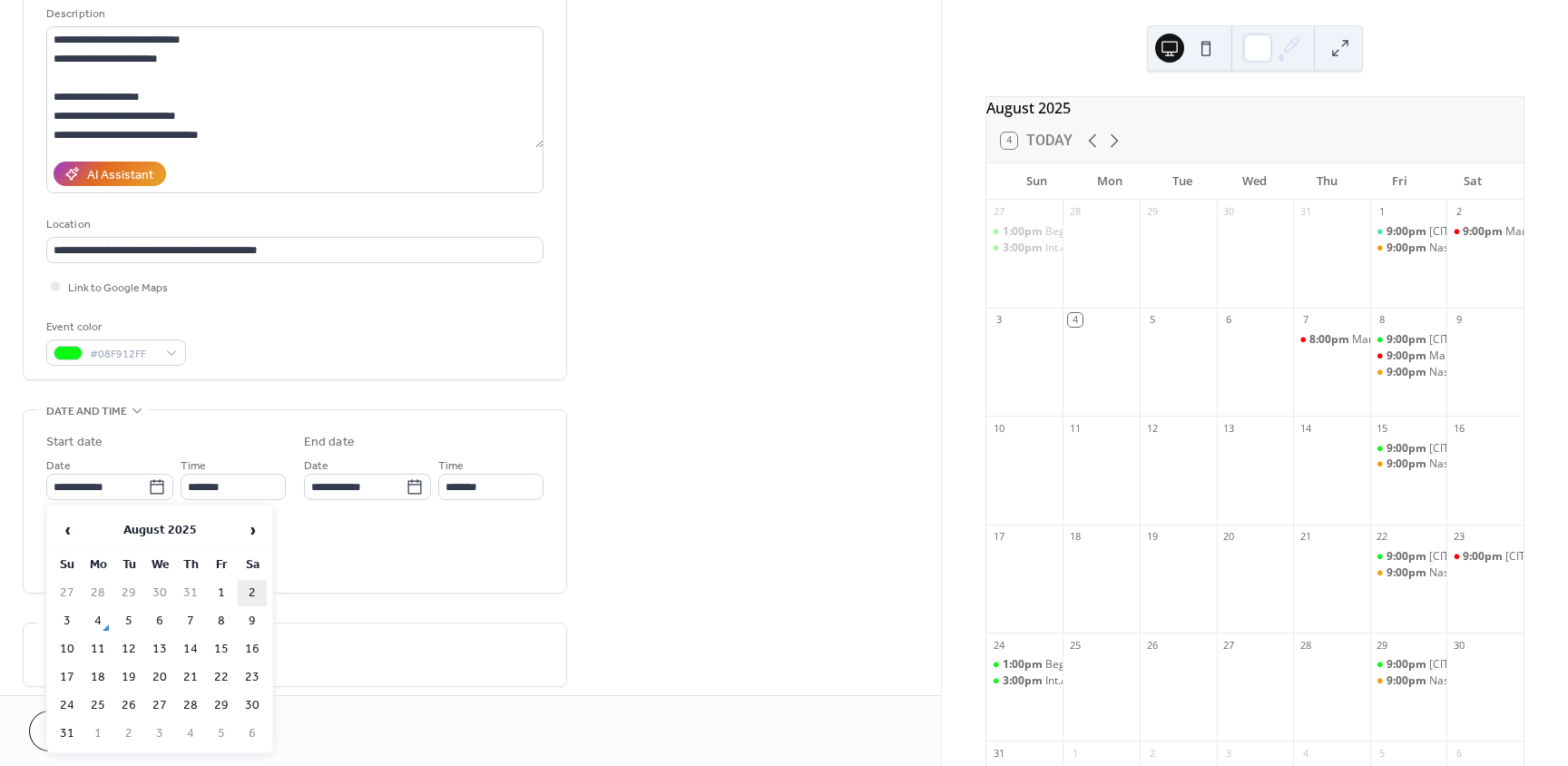 click on "2" at bounding box center [252, 593] 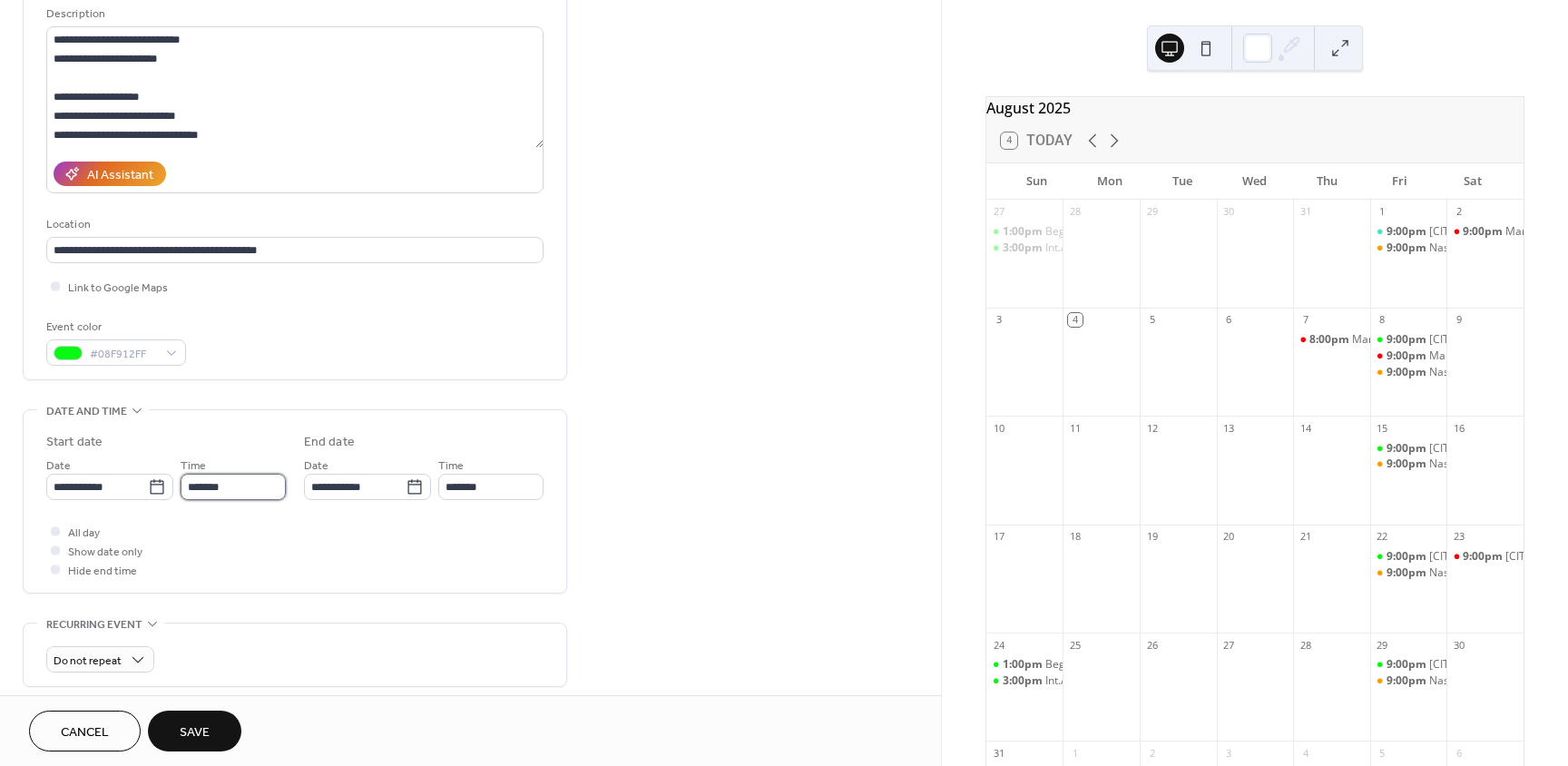 click on "*******" at bounding box center [233, 486] 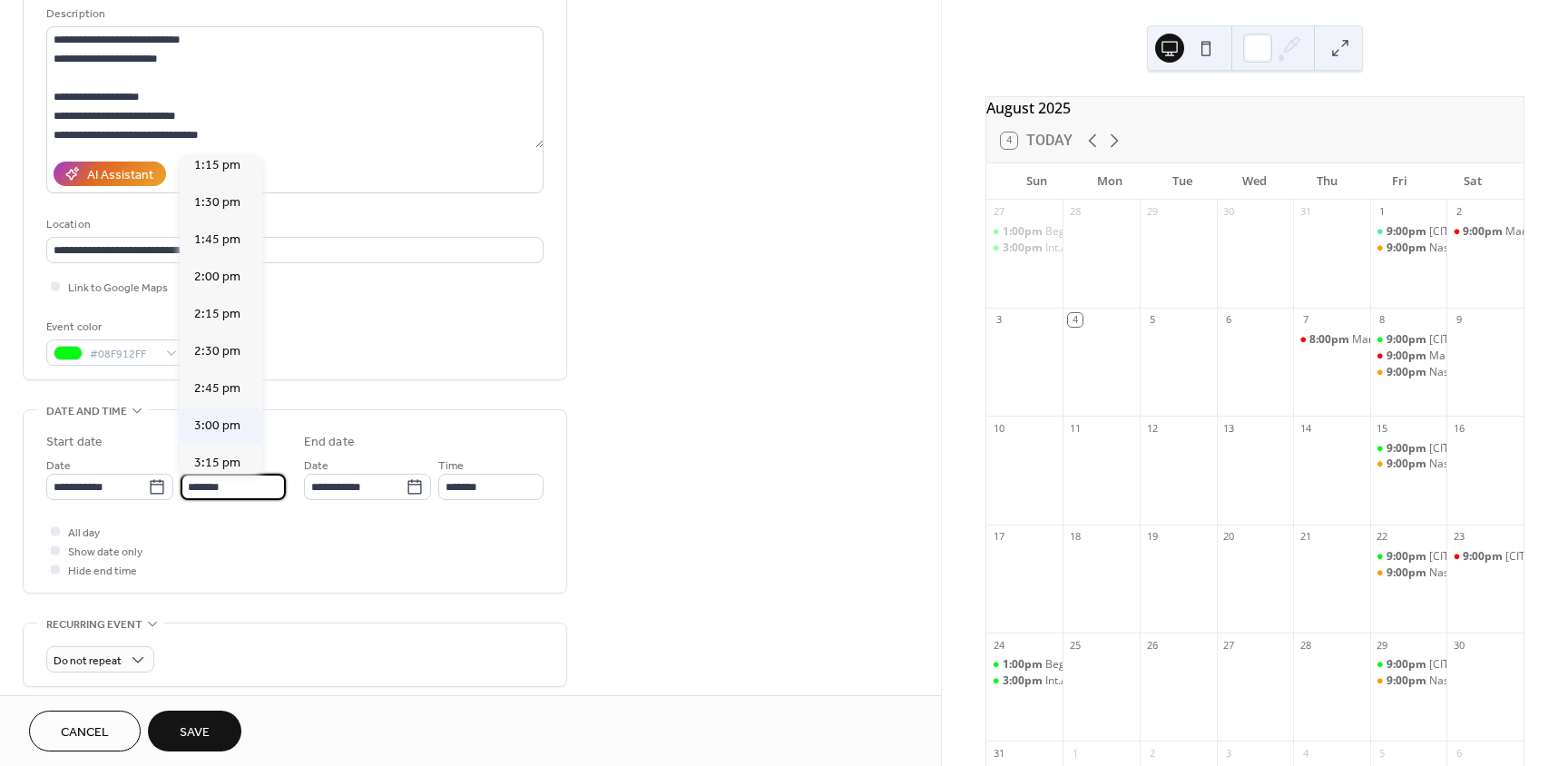 scroll, scrollTop: 1888, scrollLeft: 0, axis: vertical 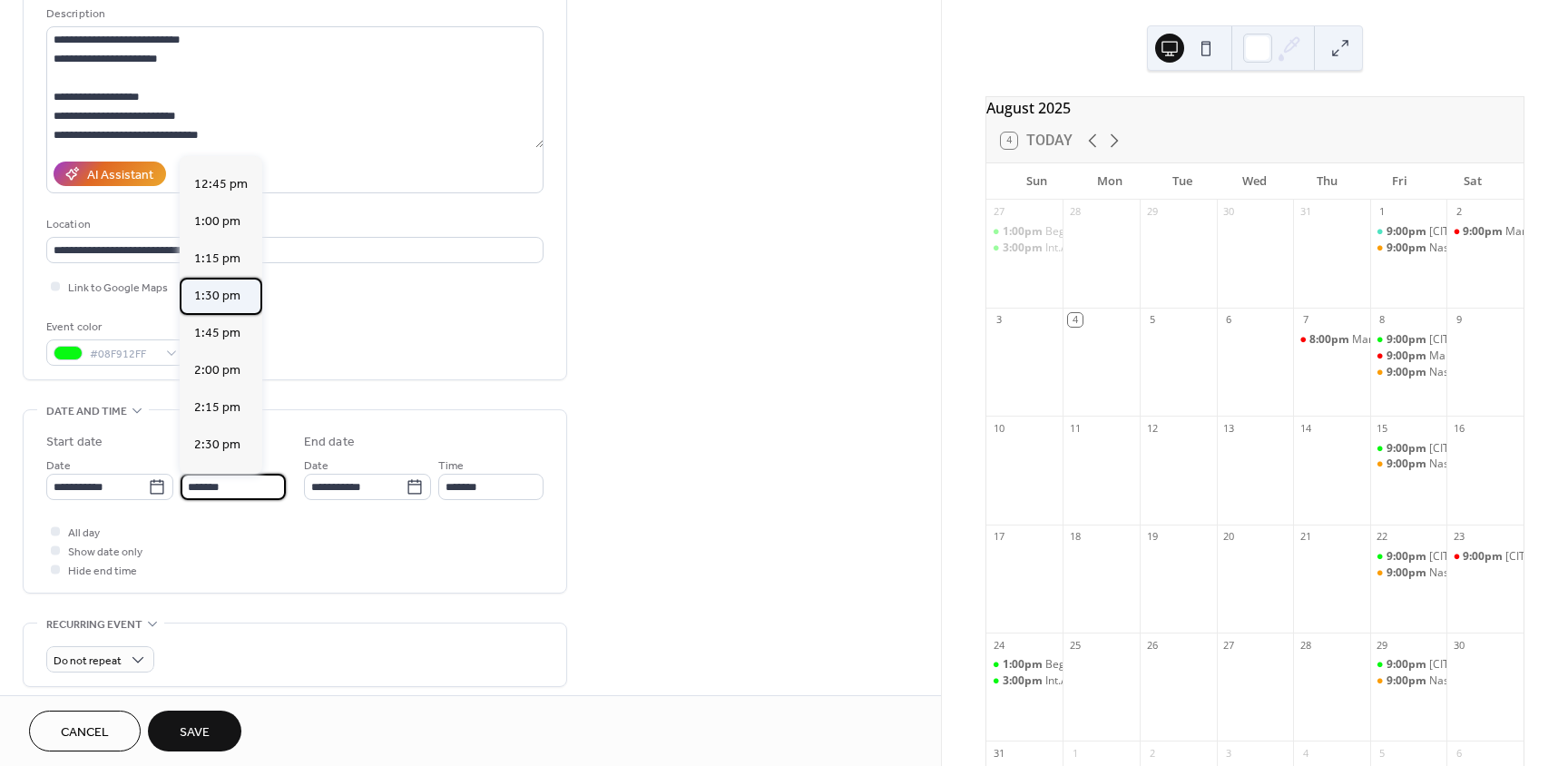 click on "1:30 pm" at bounding box center [217, 296] 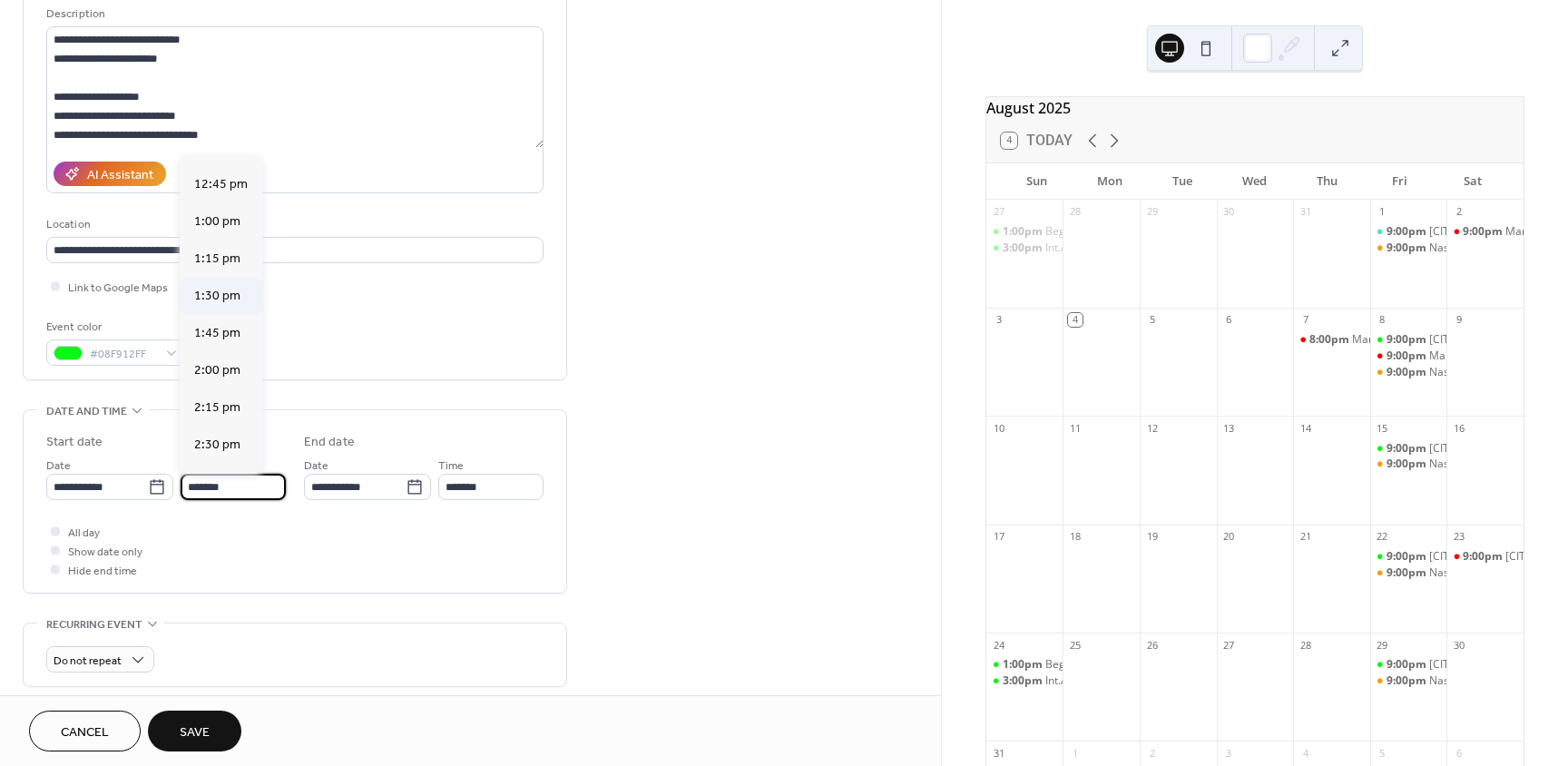 type on "*******" 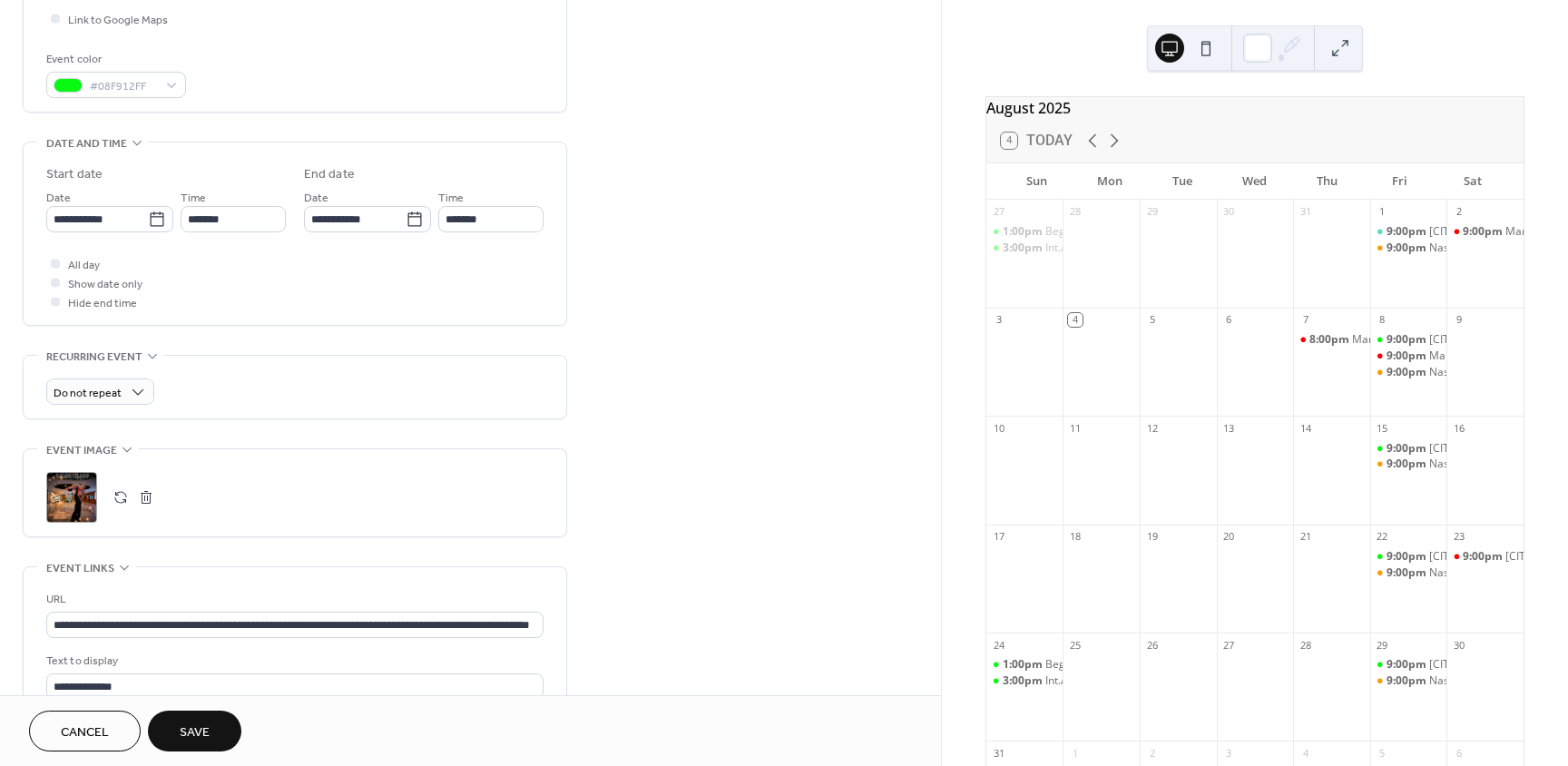scroll, scrollTop: 454, scrollLeft: 0, axis: vertical 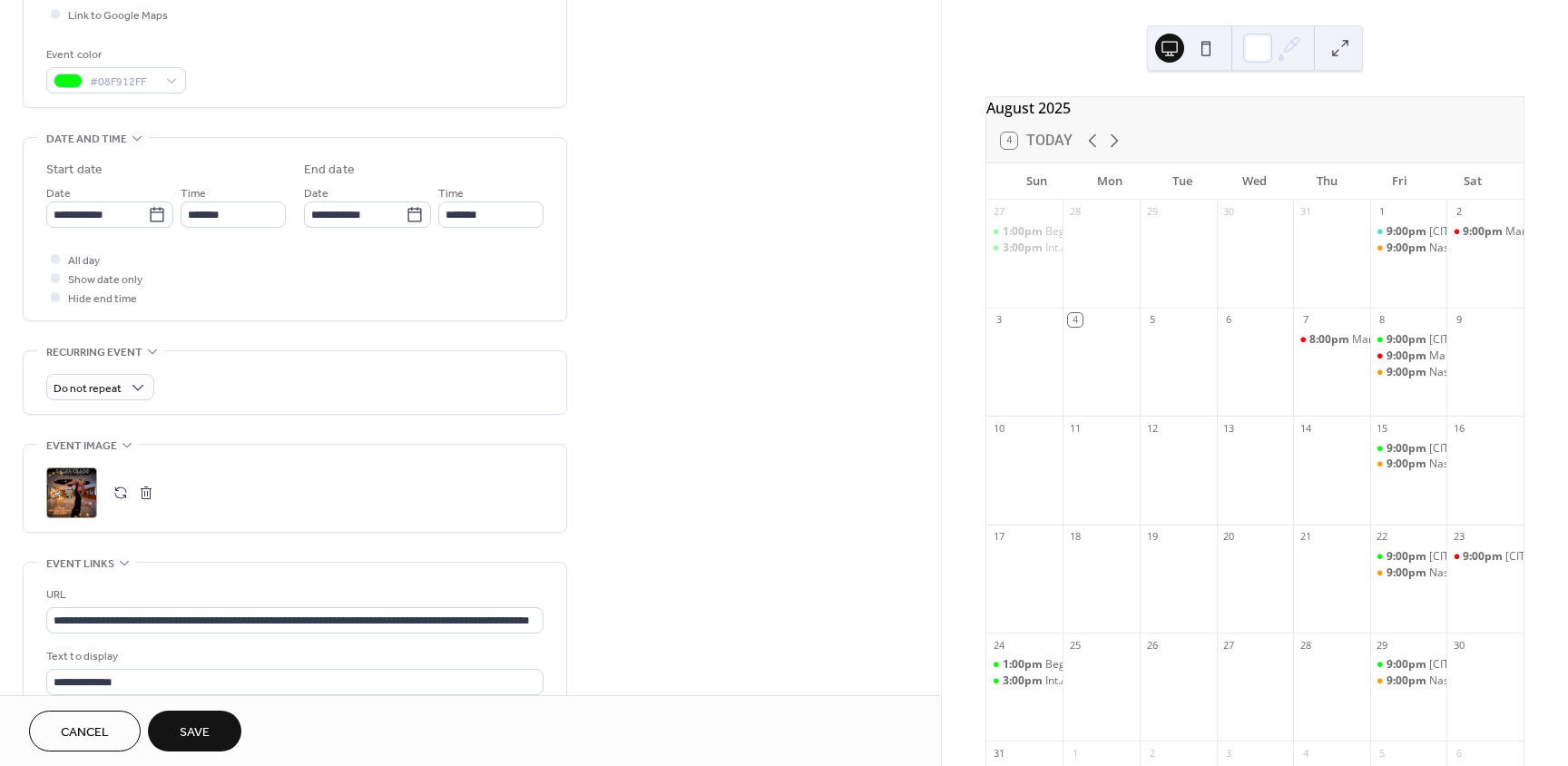 click on ";" at bounding box center (72, 493) 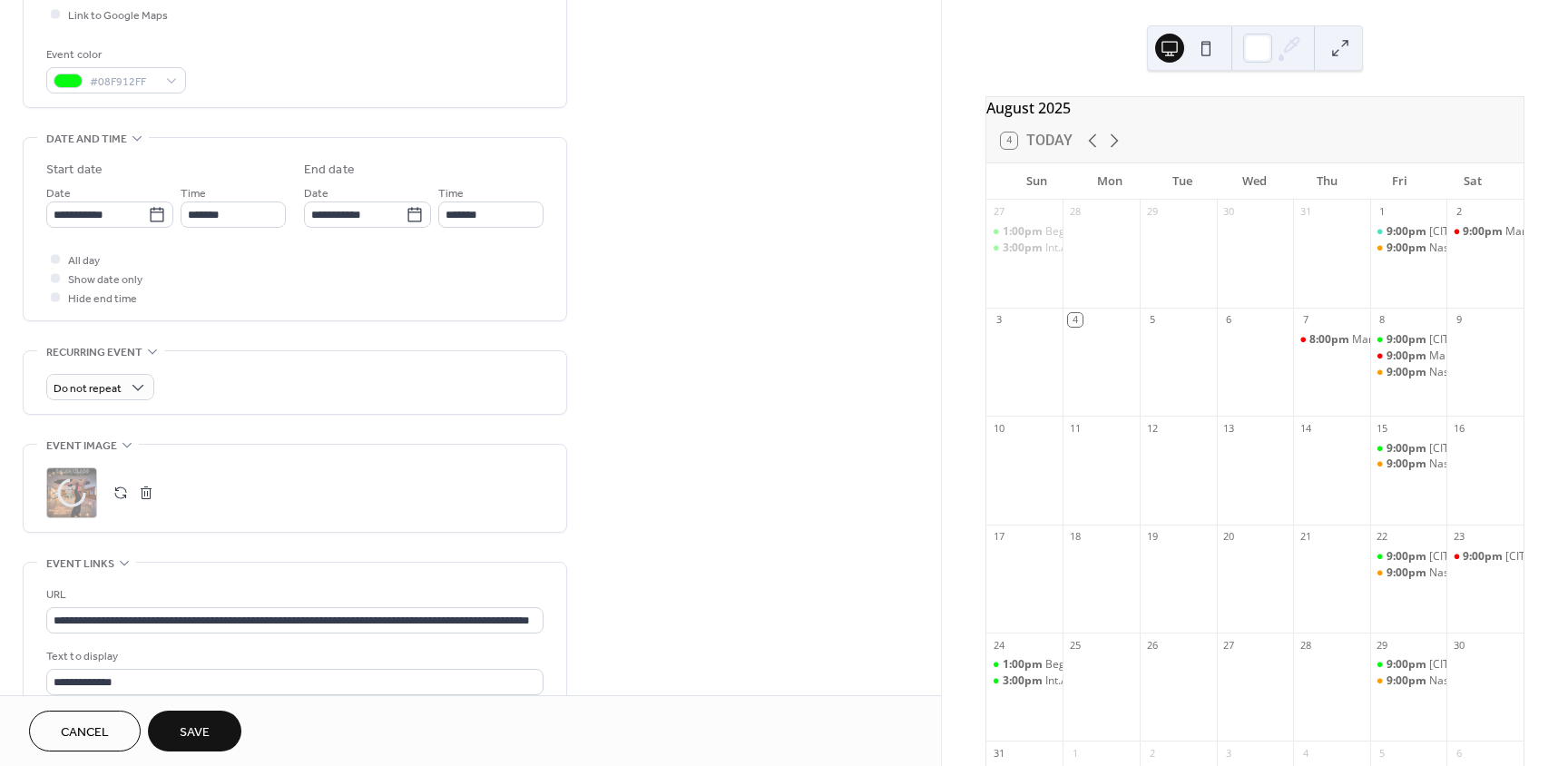 click on "Save" at bounding box center (194, 732) 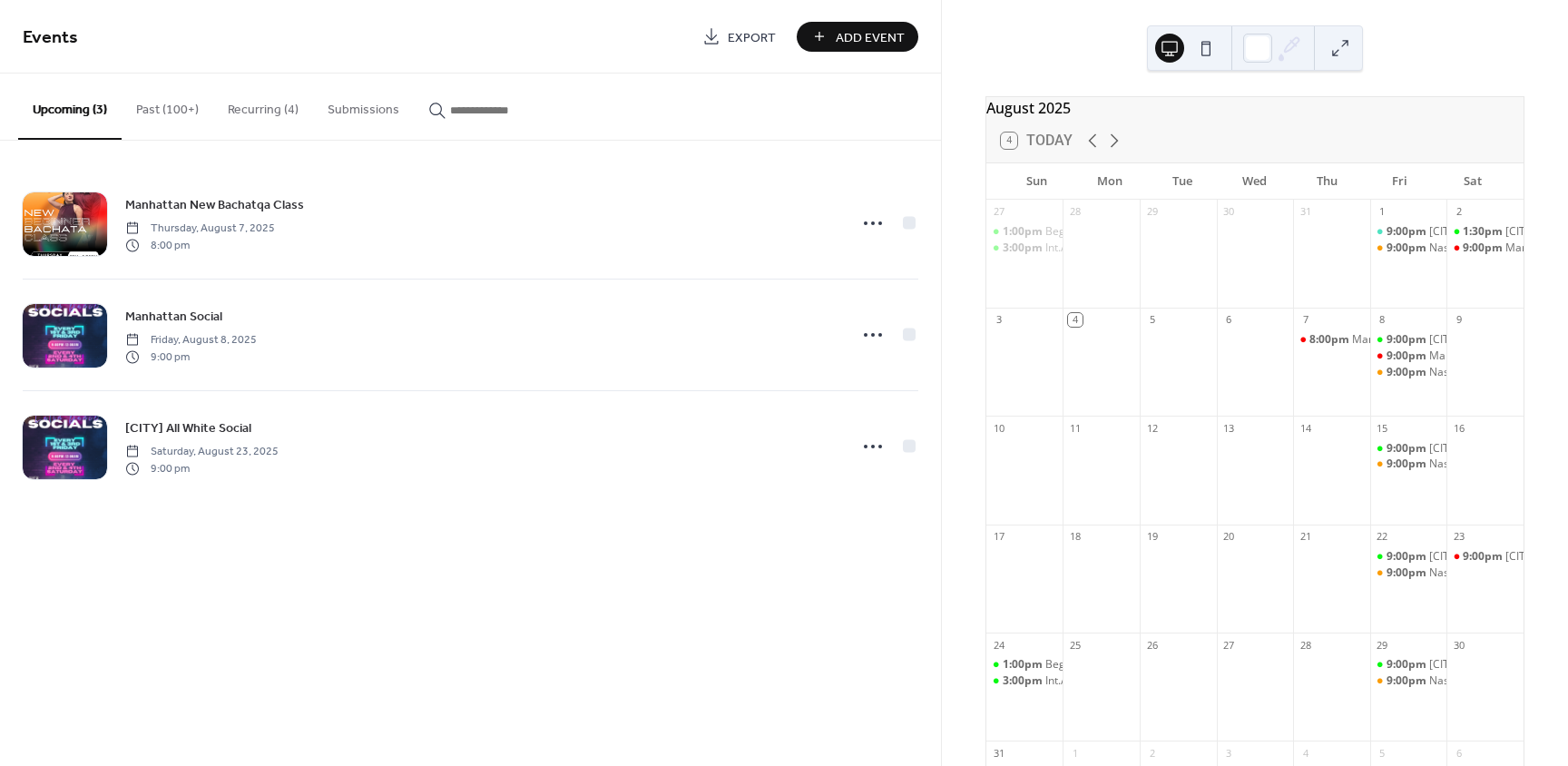 click on "Past (100+)" at bounding box center [167, 105] 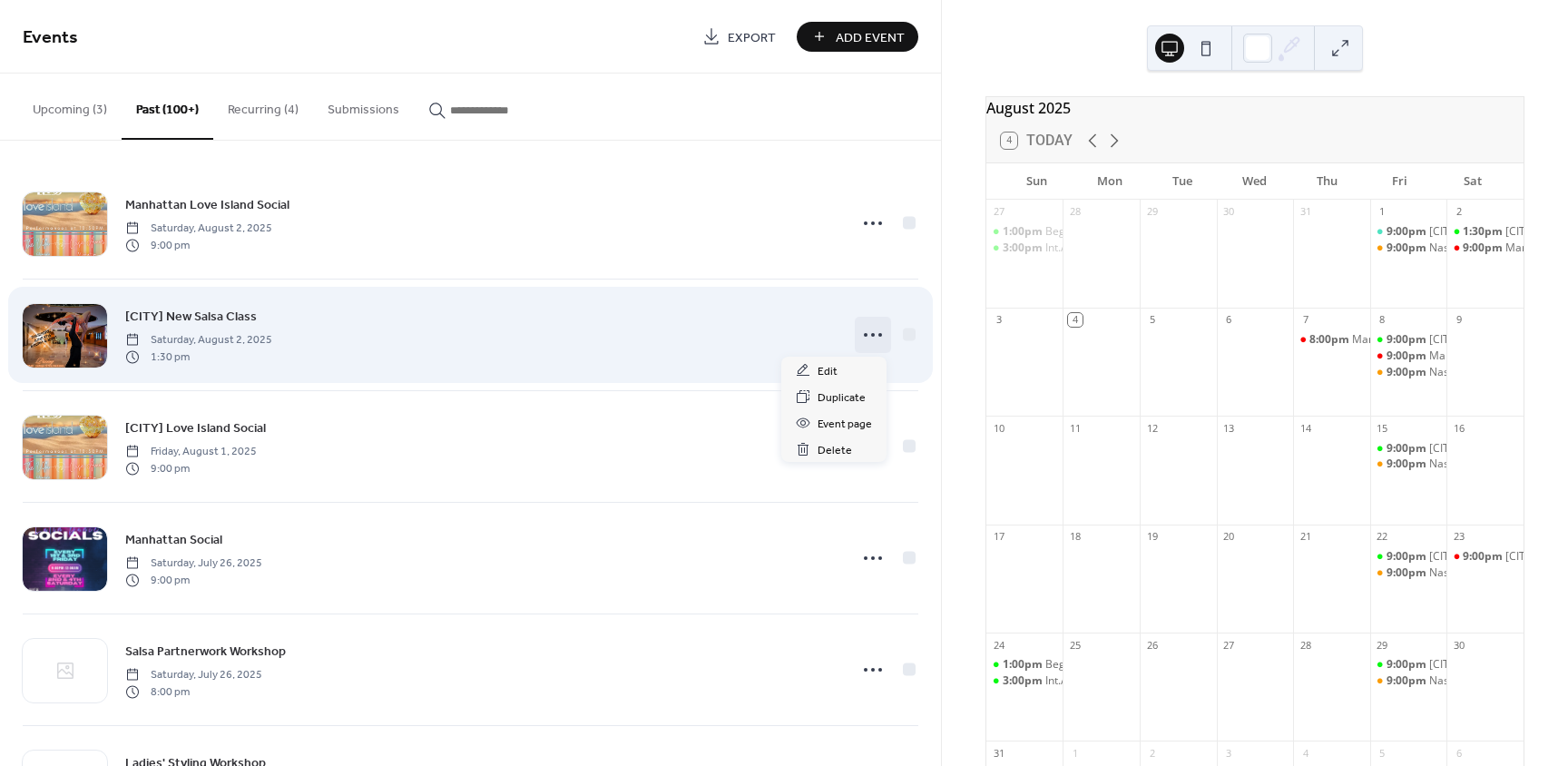 click 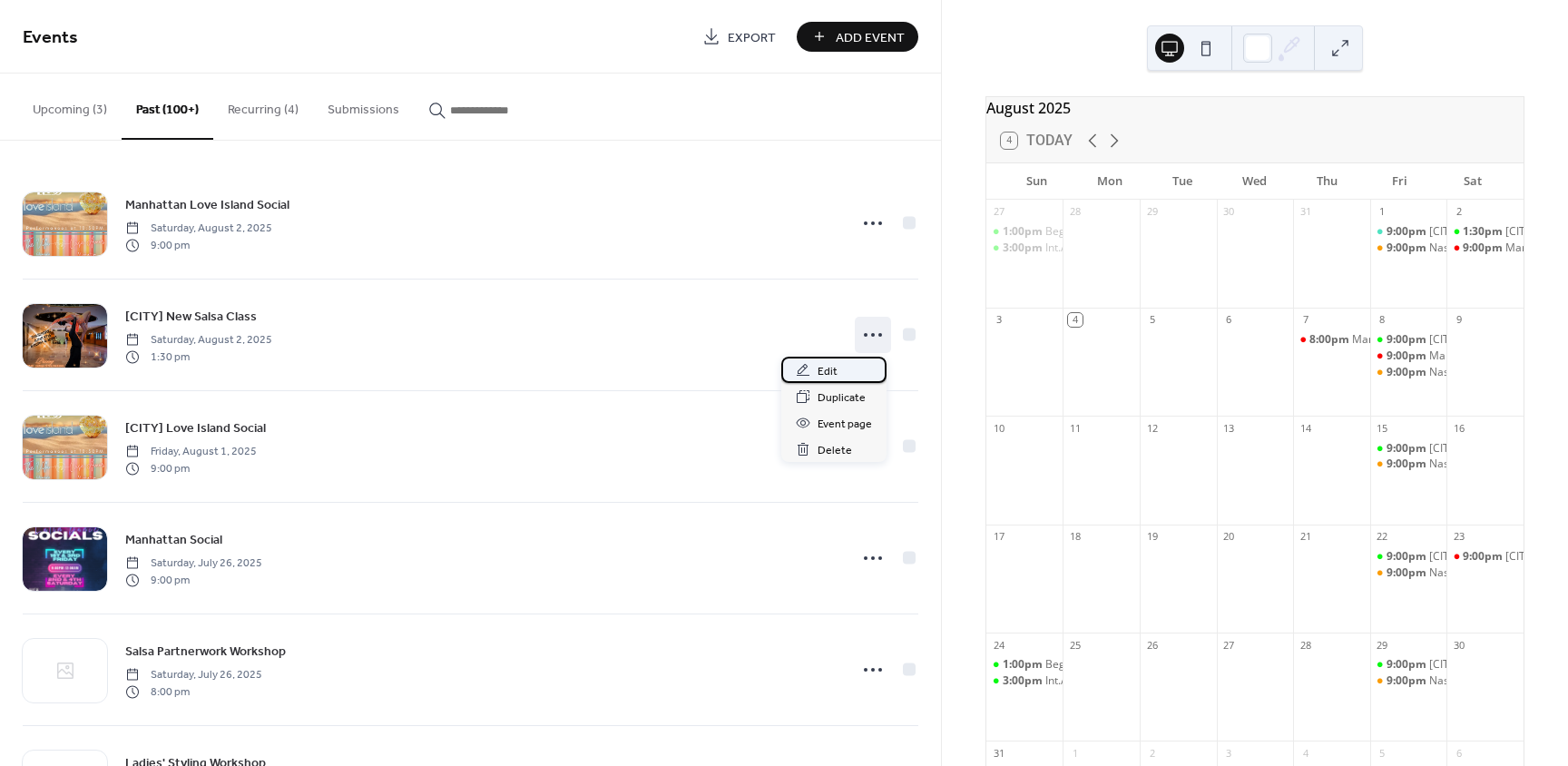 click on "Edit" at bounding box center [828, 371] 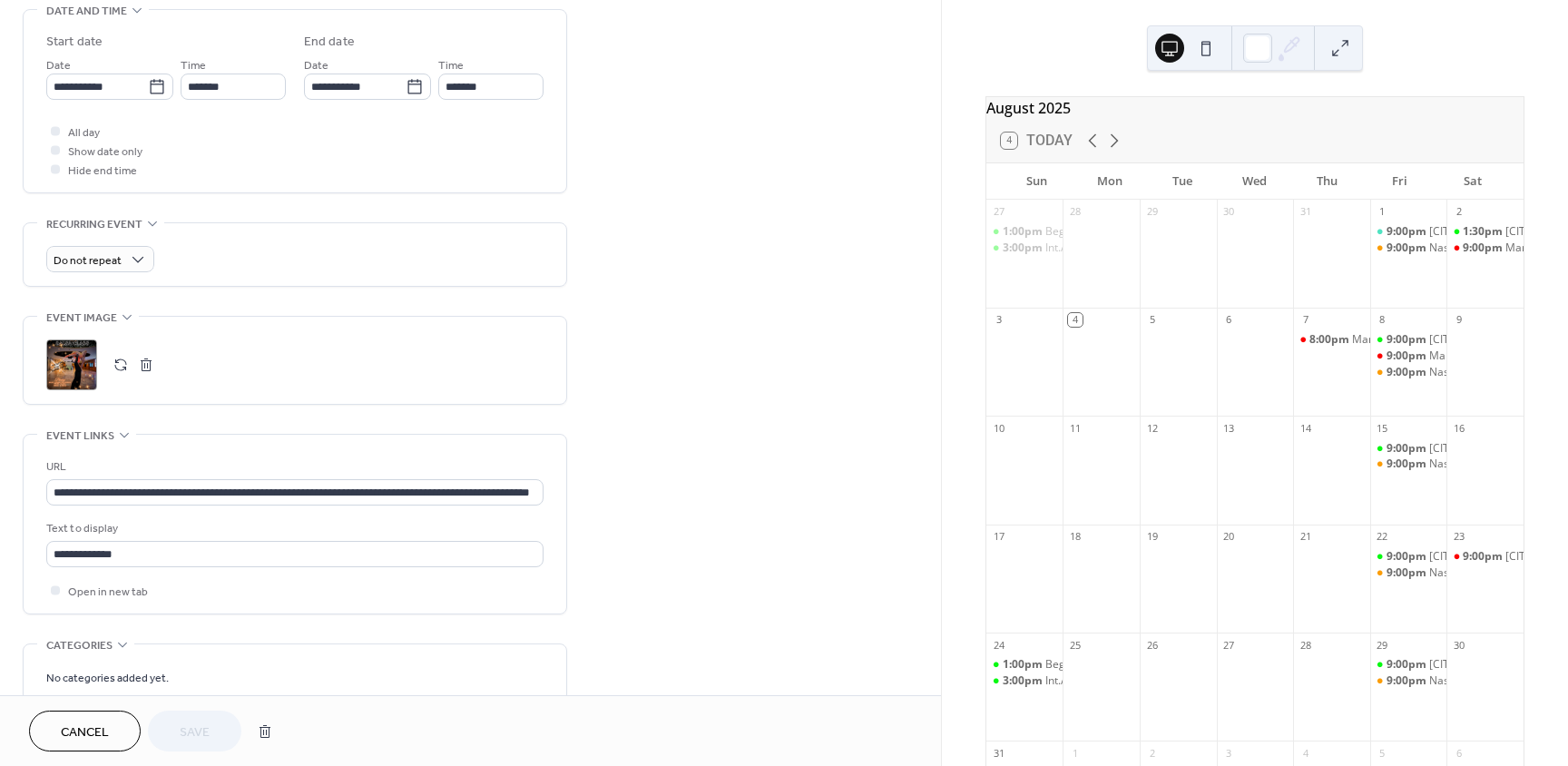 scroll, scrollTop: 635, scrollLeft: 0, axis: vertical 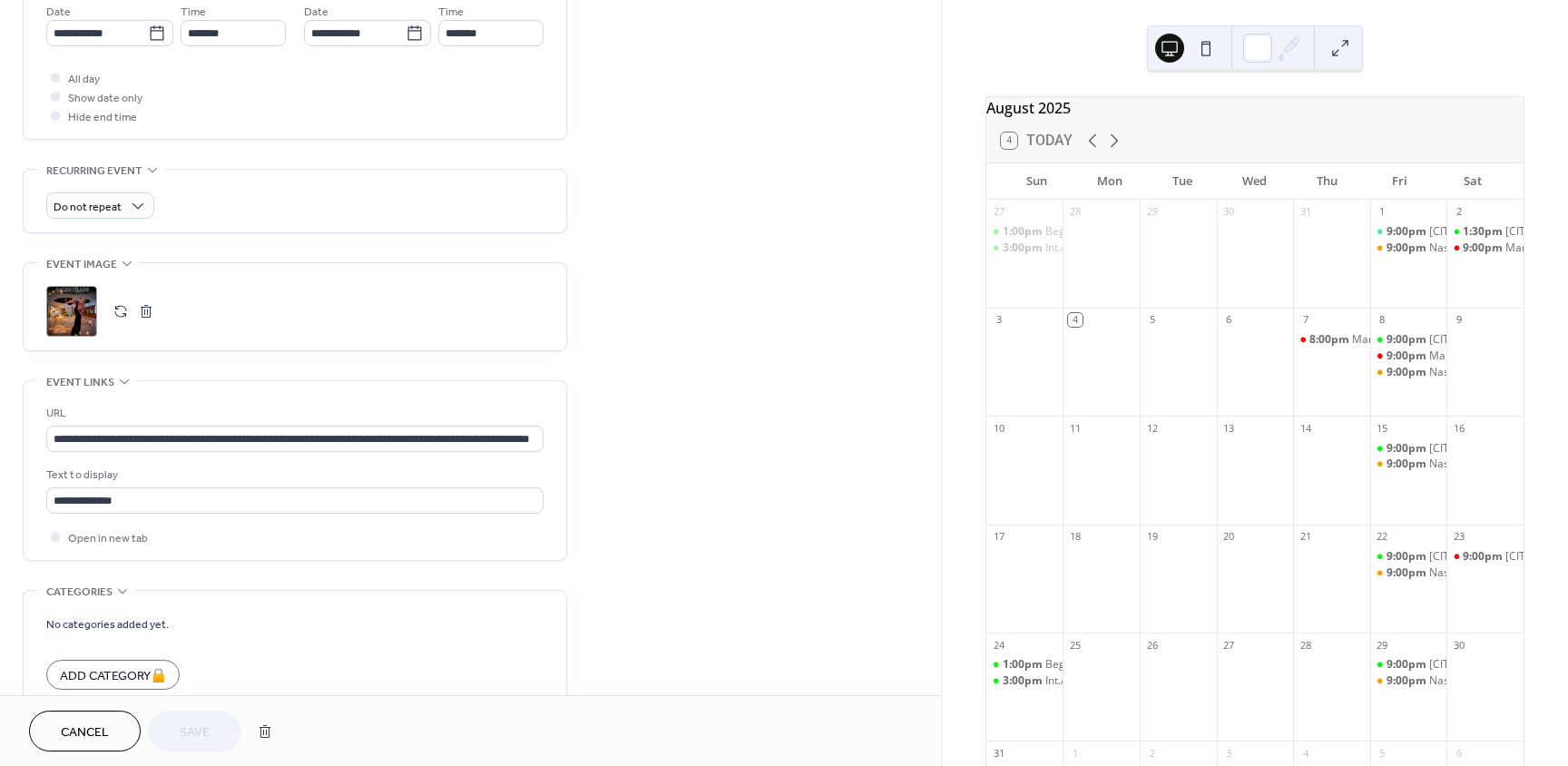 click at bounding box center (121, 311) 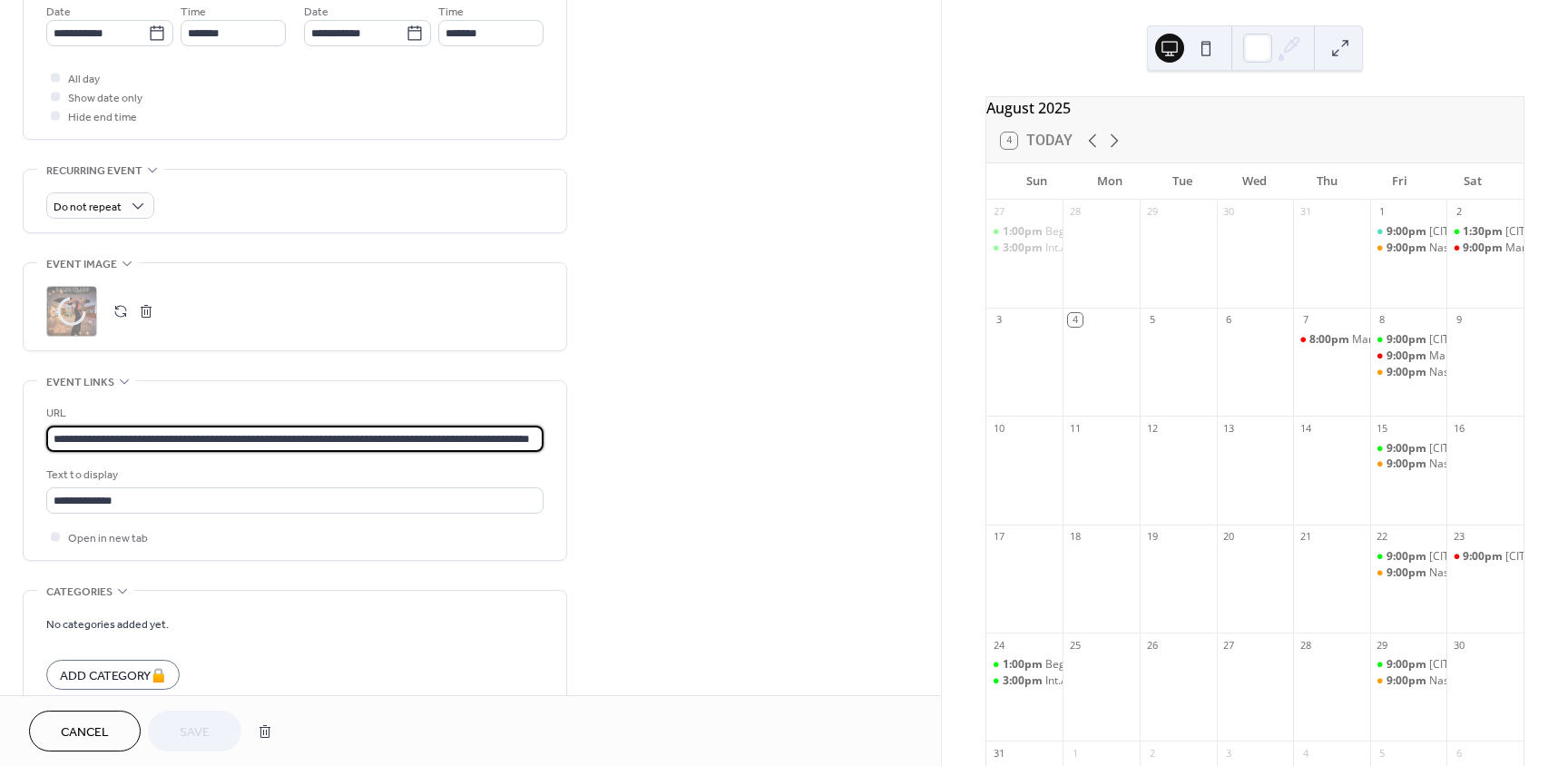 click on "**********" at bounding box center [295, 438] 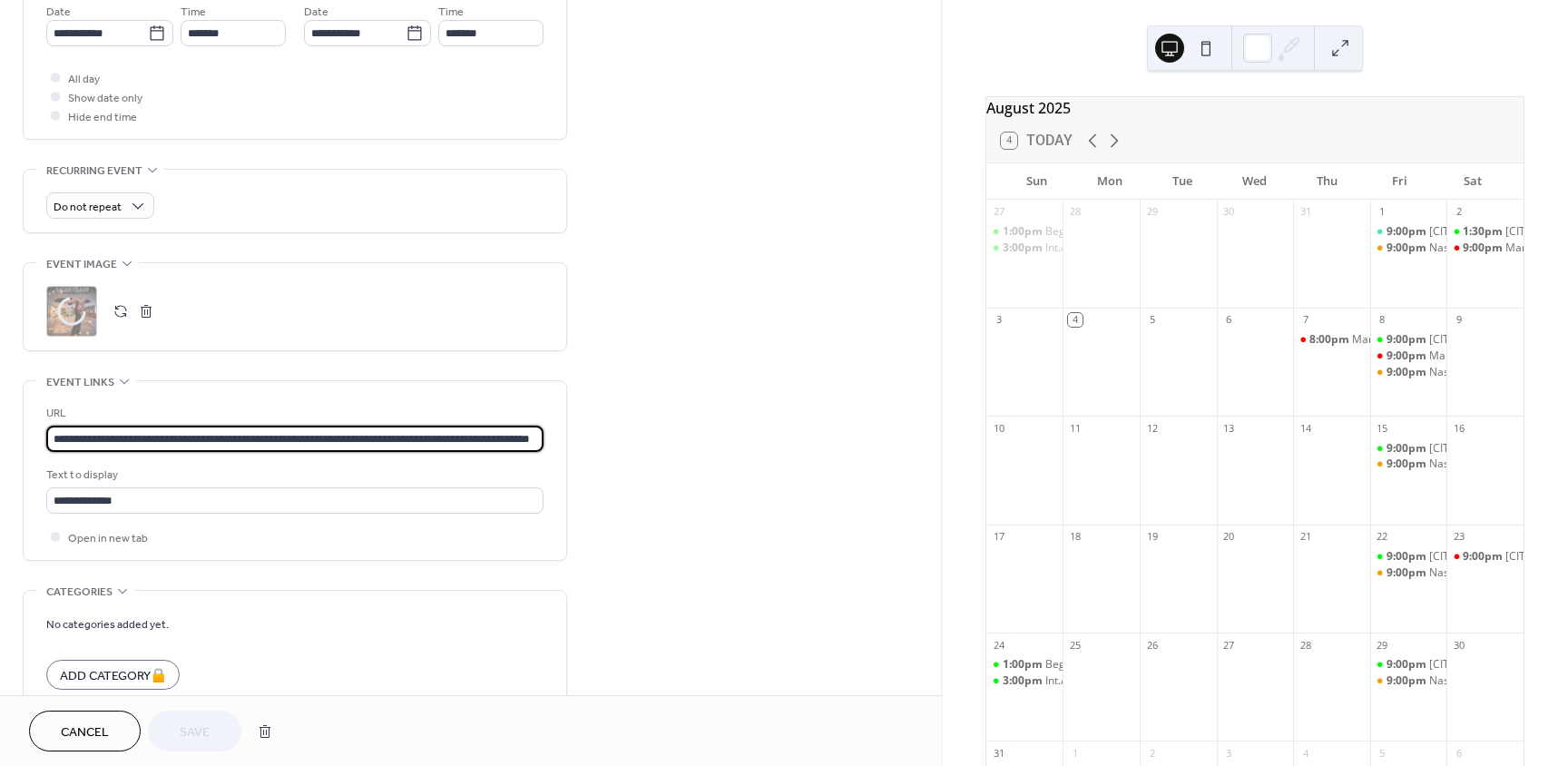 paste 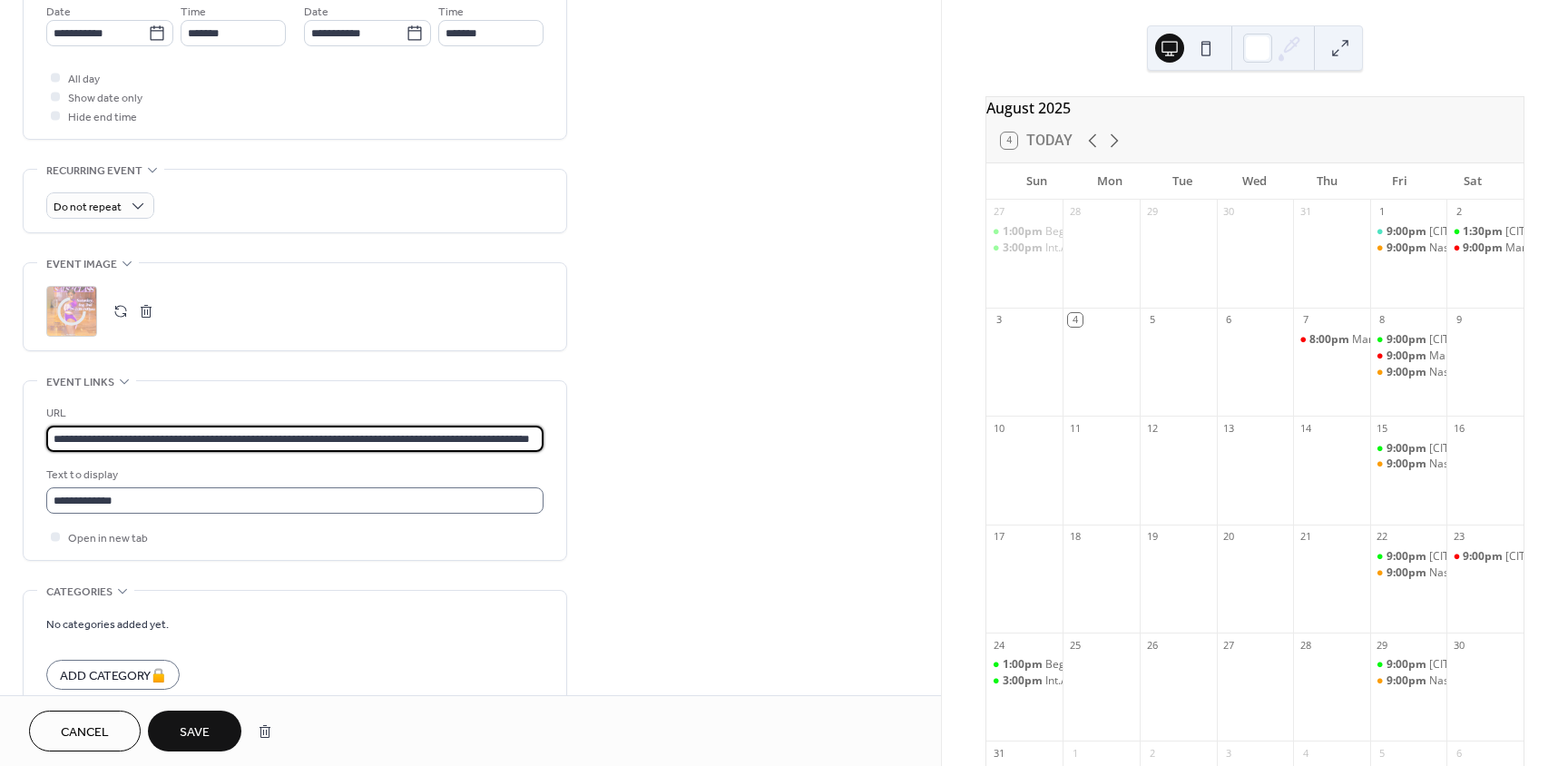 scroll, scrollTop: 0, scrollLeft: 96, axis: horizontal 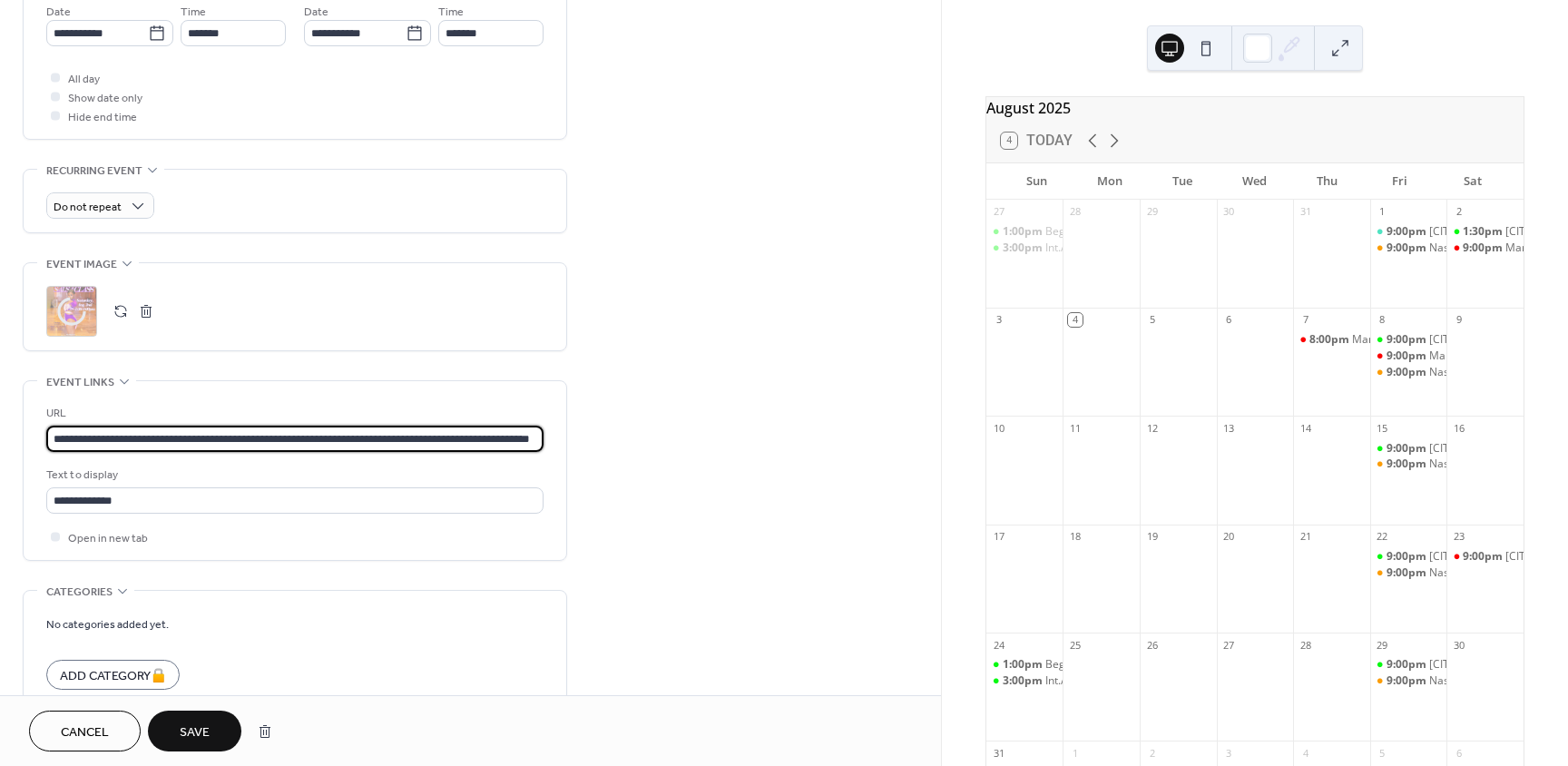 type on "**********" 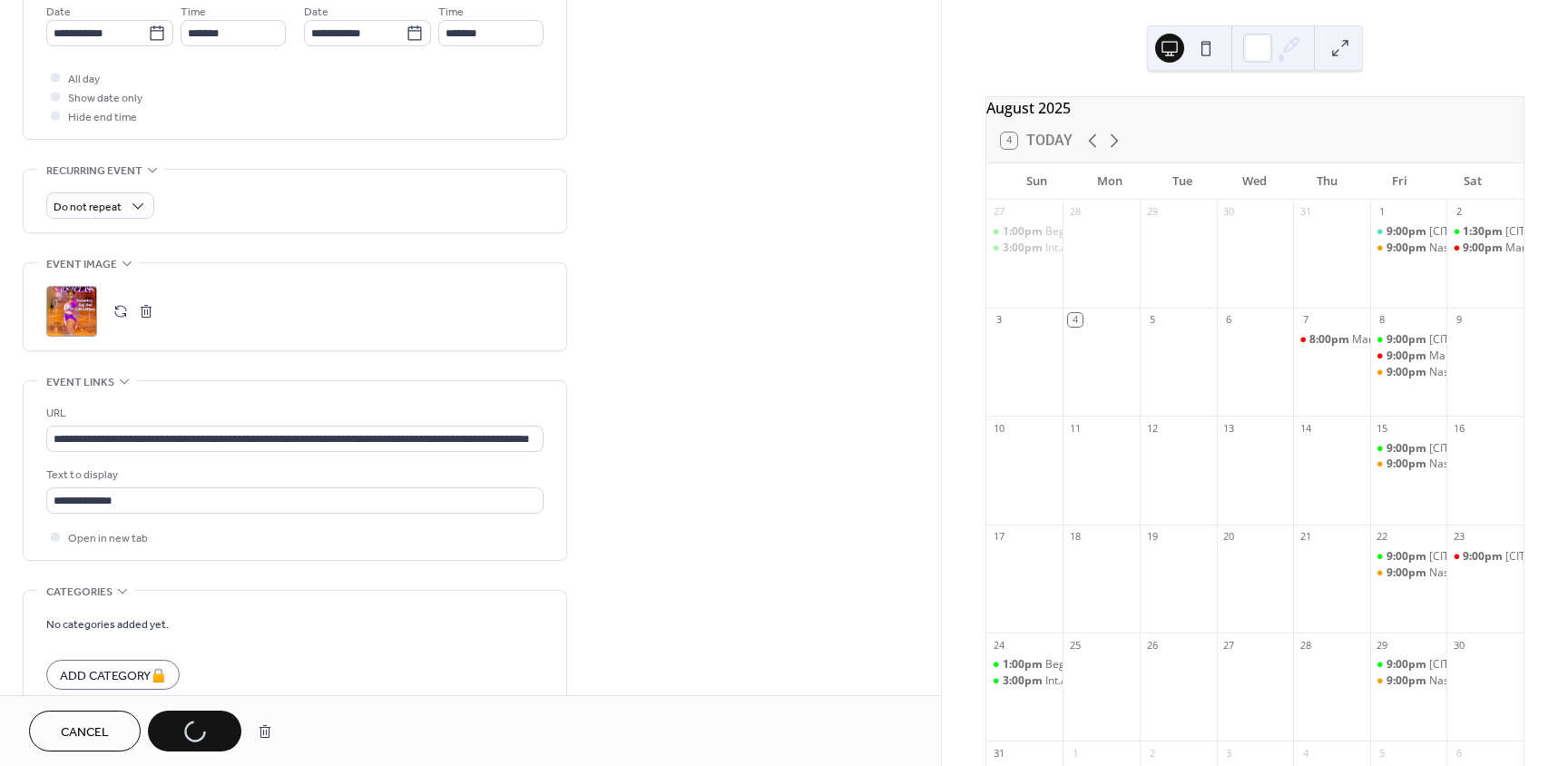 scroll, scrollTop: 0, scrollLeft: 0, axis: both 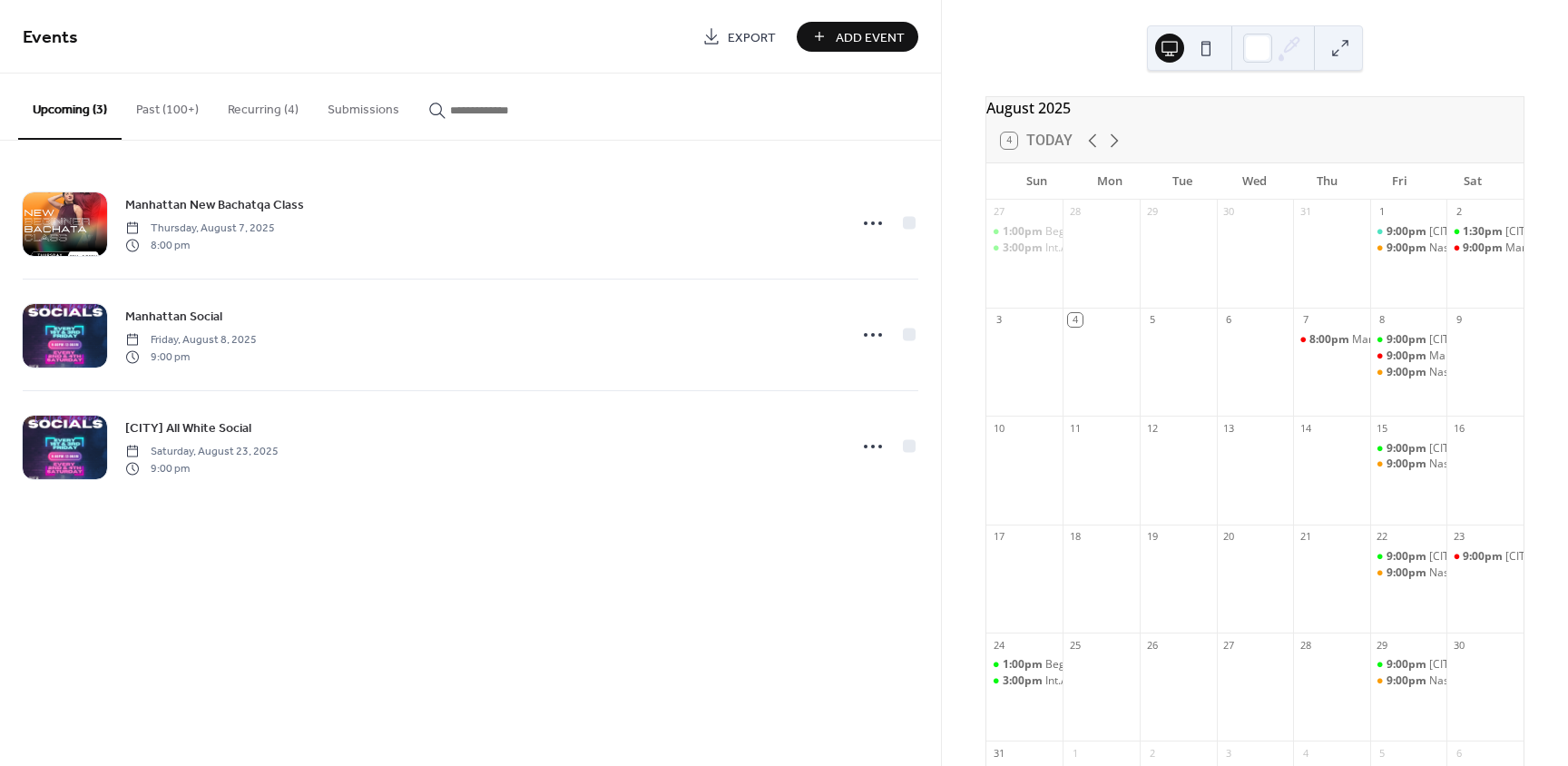 click on "Past (100+)" at bounding box center [167, 105] 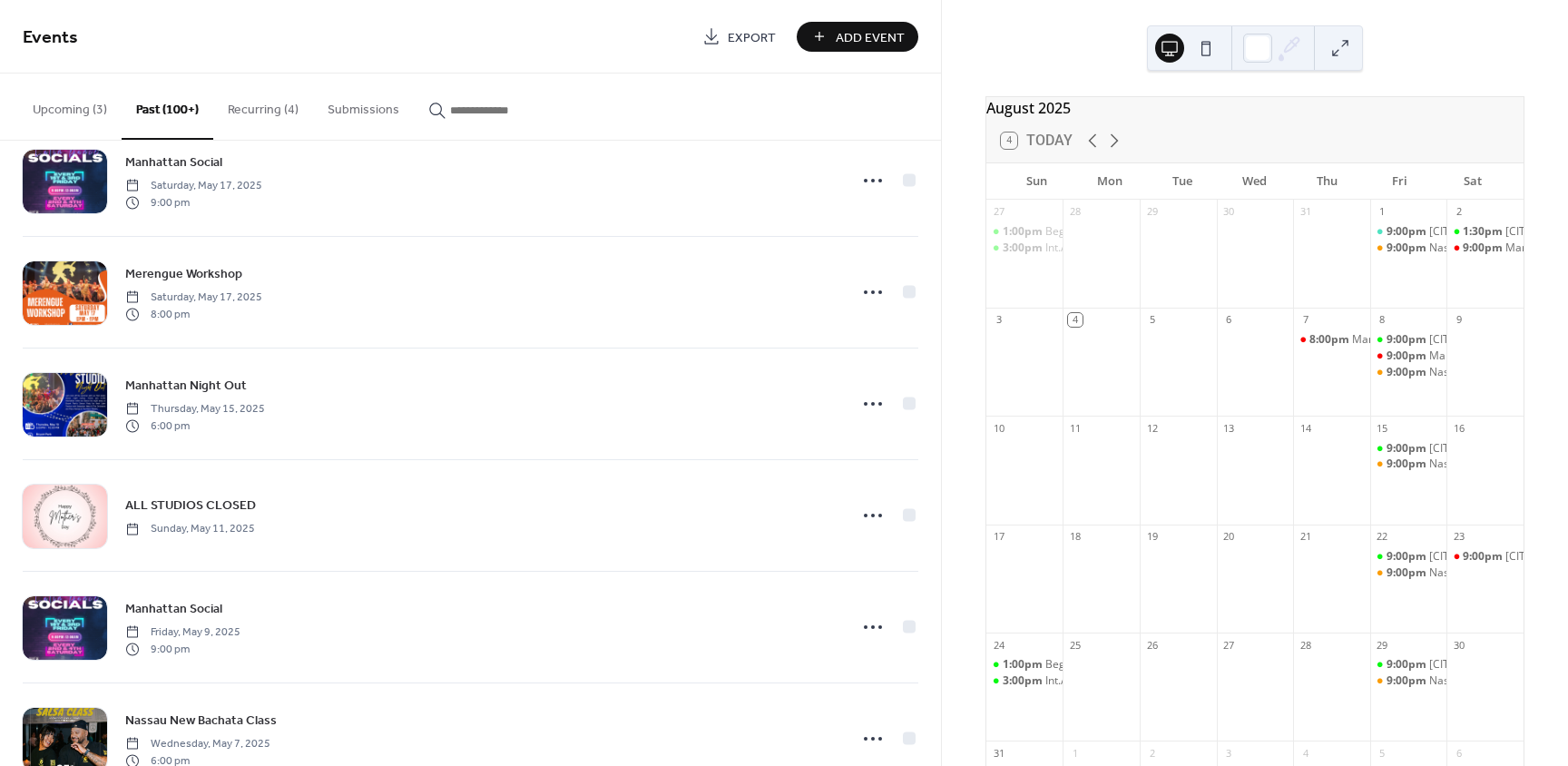 scroll, scrollTop: 3866, scrollLeft: 0, axis: vertical 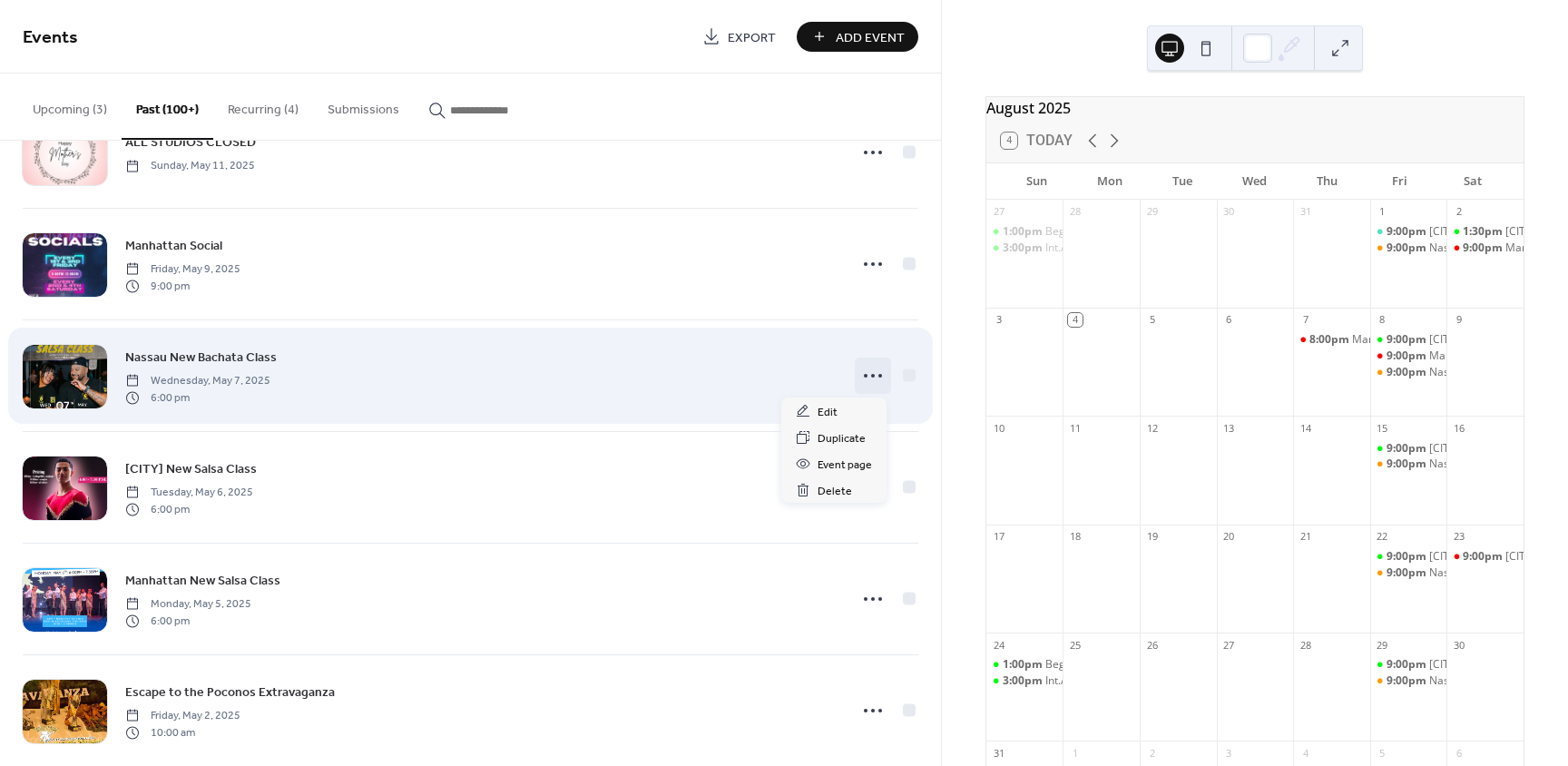 click 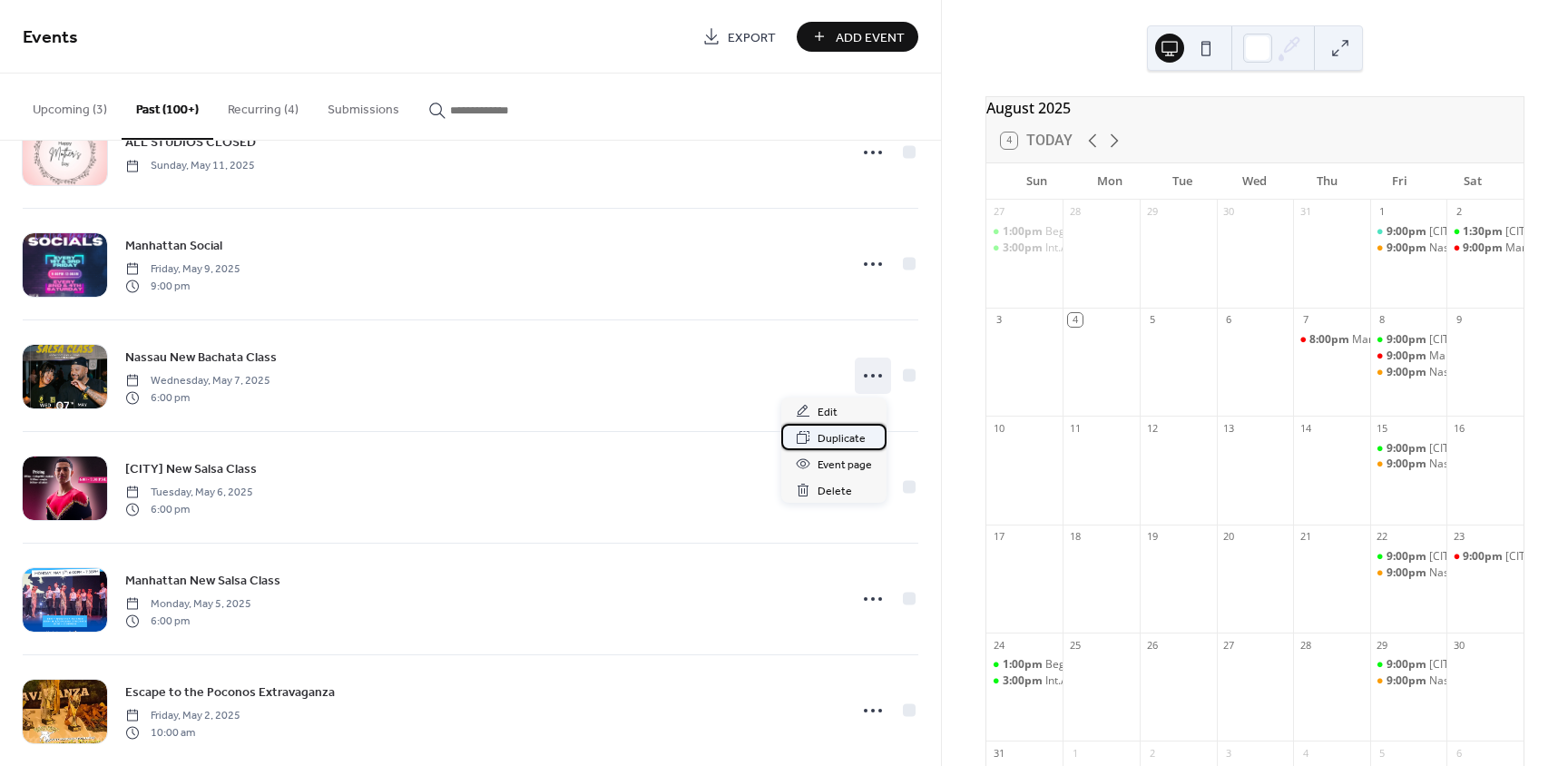 click on "Duplicate" at bounding box center (841, 438) 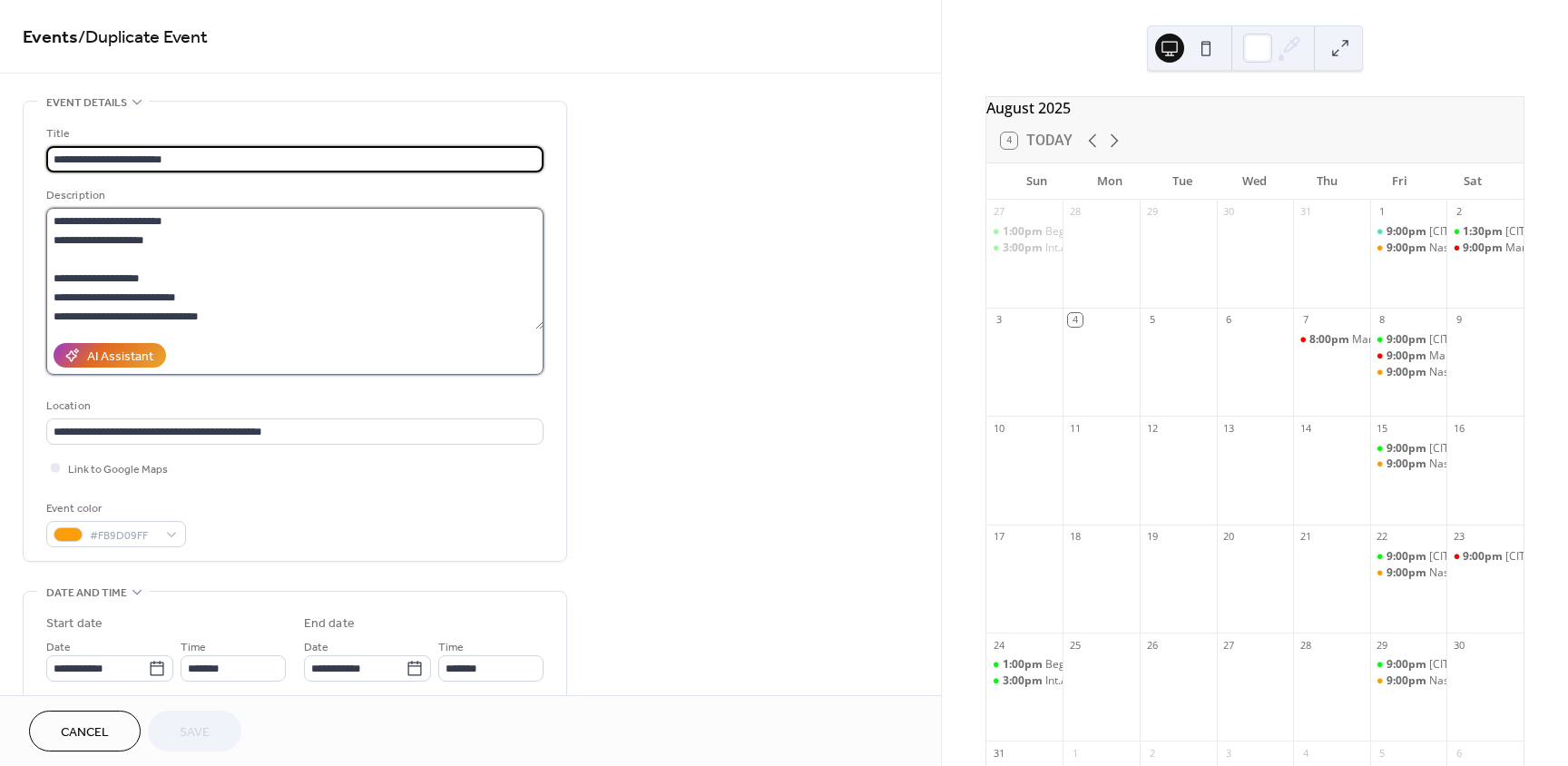 click on "**********" at bounding box center [295, 269] 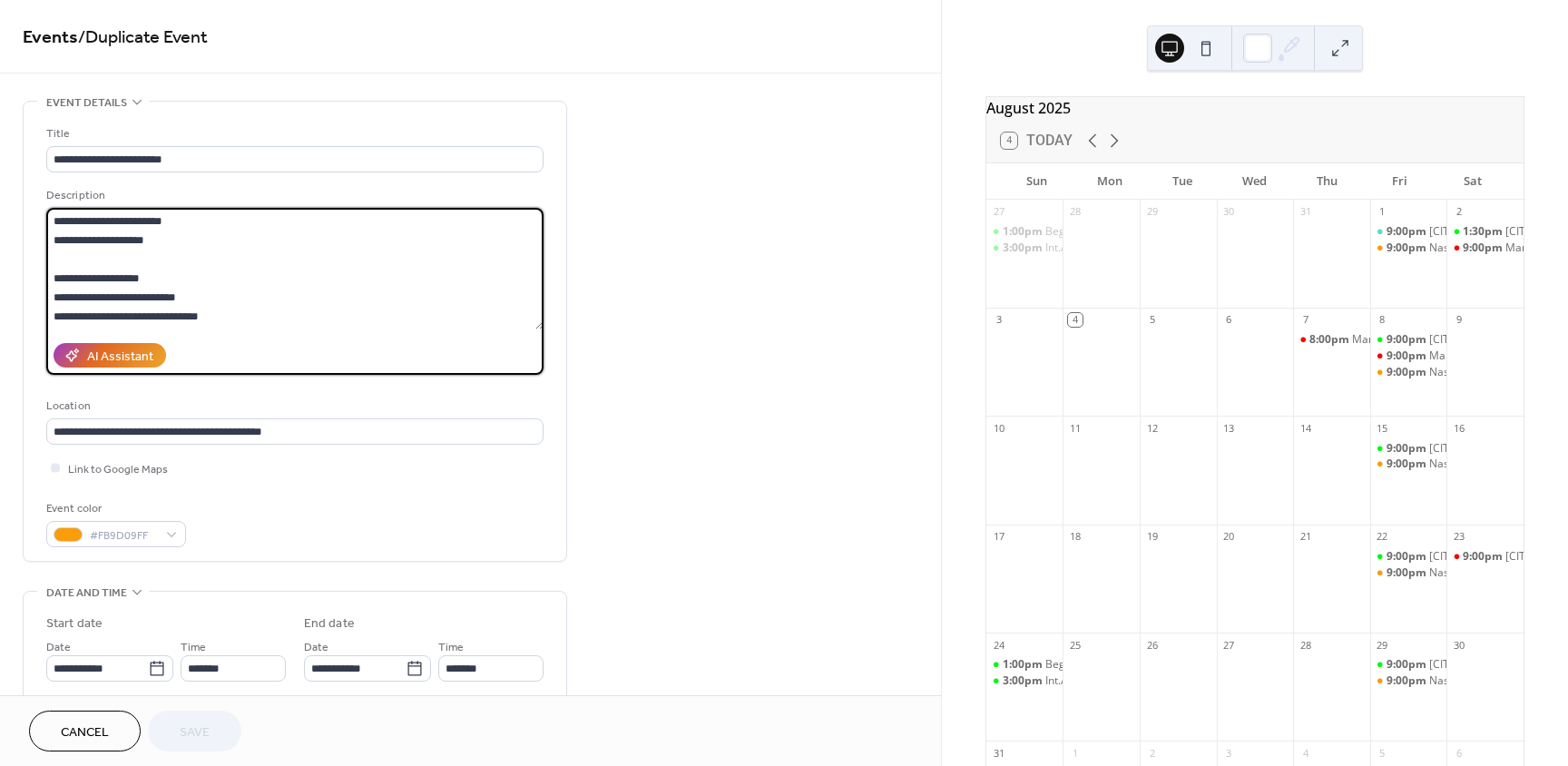 drag, startPoint x: 141, startPoint y: 221, endPoint x: -87, endPoint y: 212, distance: 228.17756 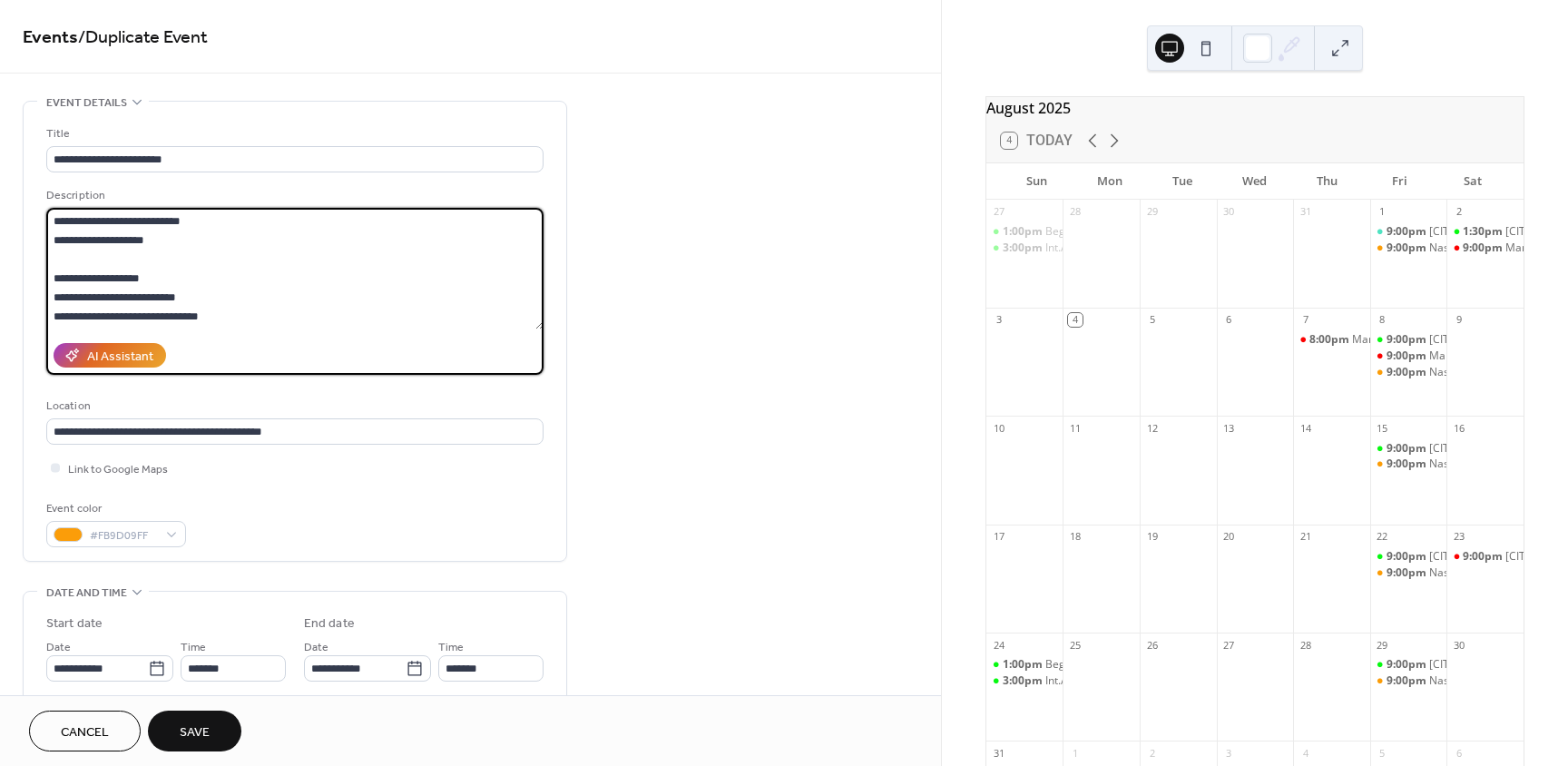 drag, startPoint x: 183, startPoint y: 242, endPoint x: 103, endPoint y: 238, distance: 80.099938 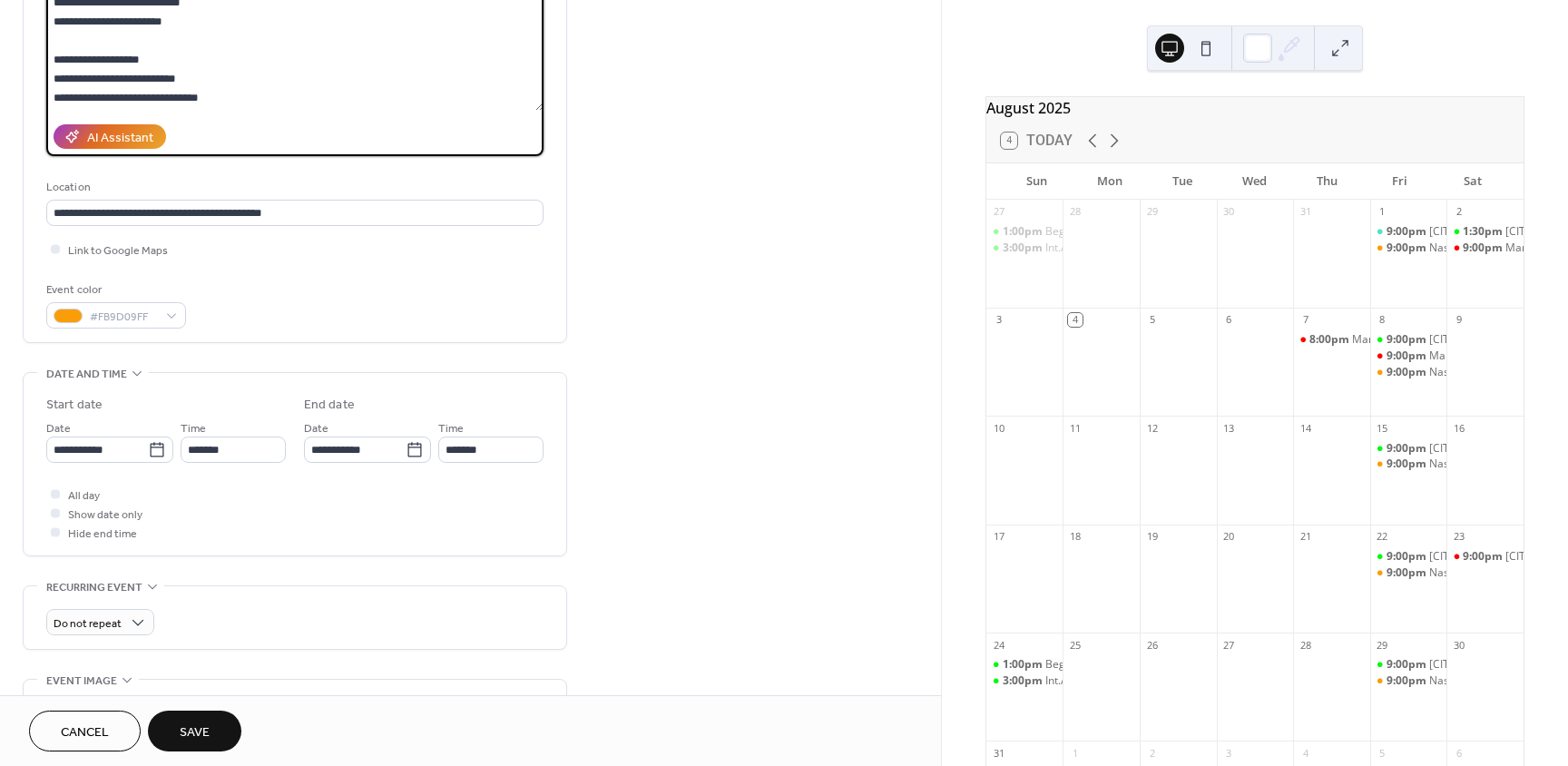 scroll, scrollTop: 272, scrollLeft: 0, axis: vertical 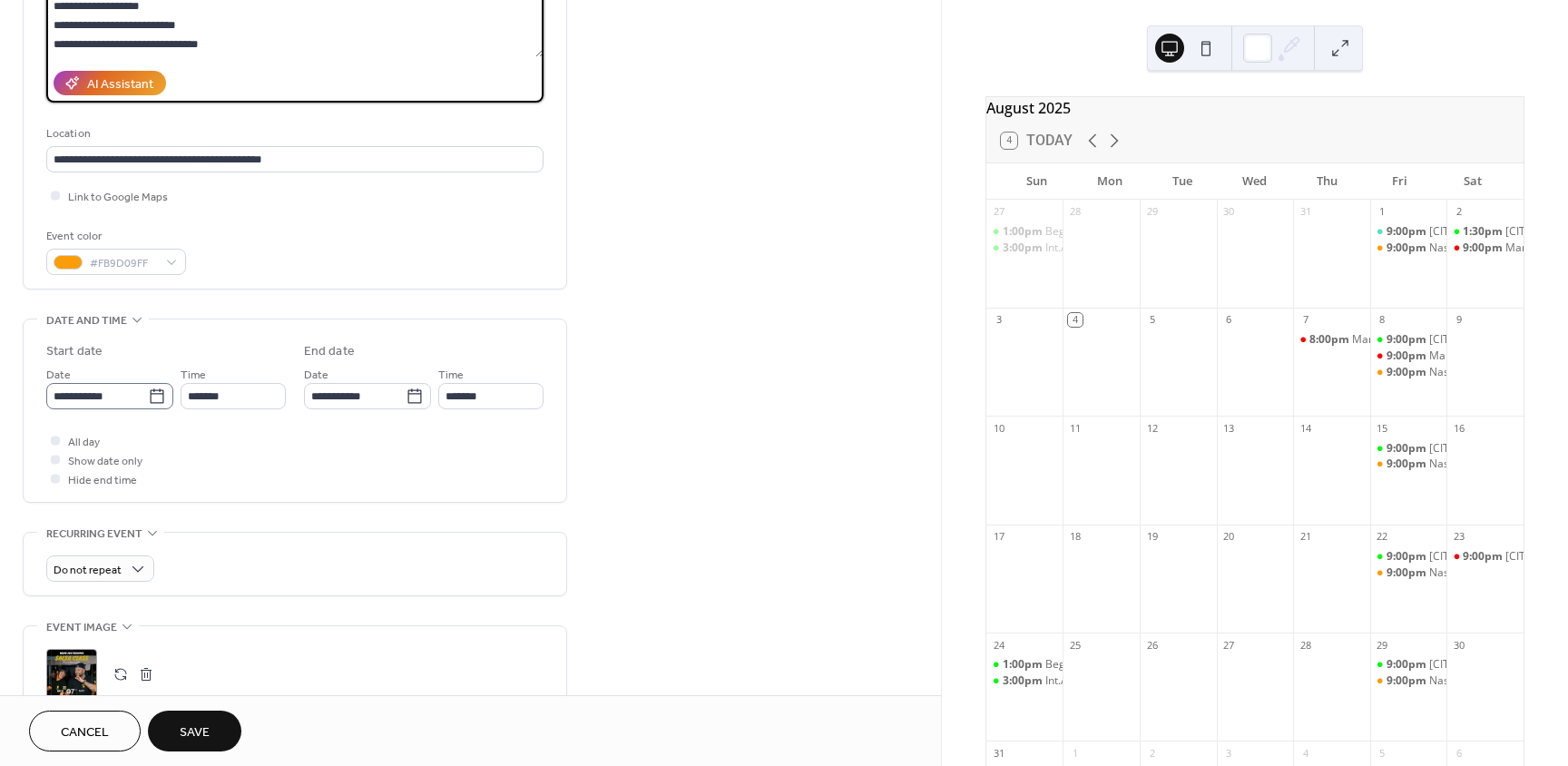 type on "**********" 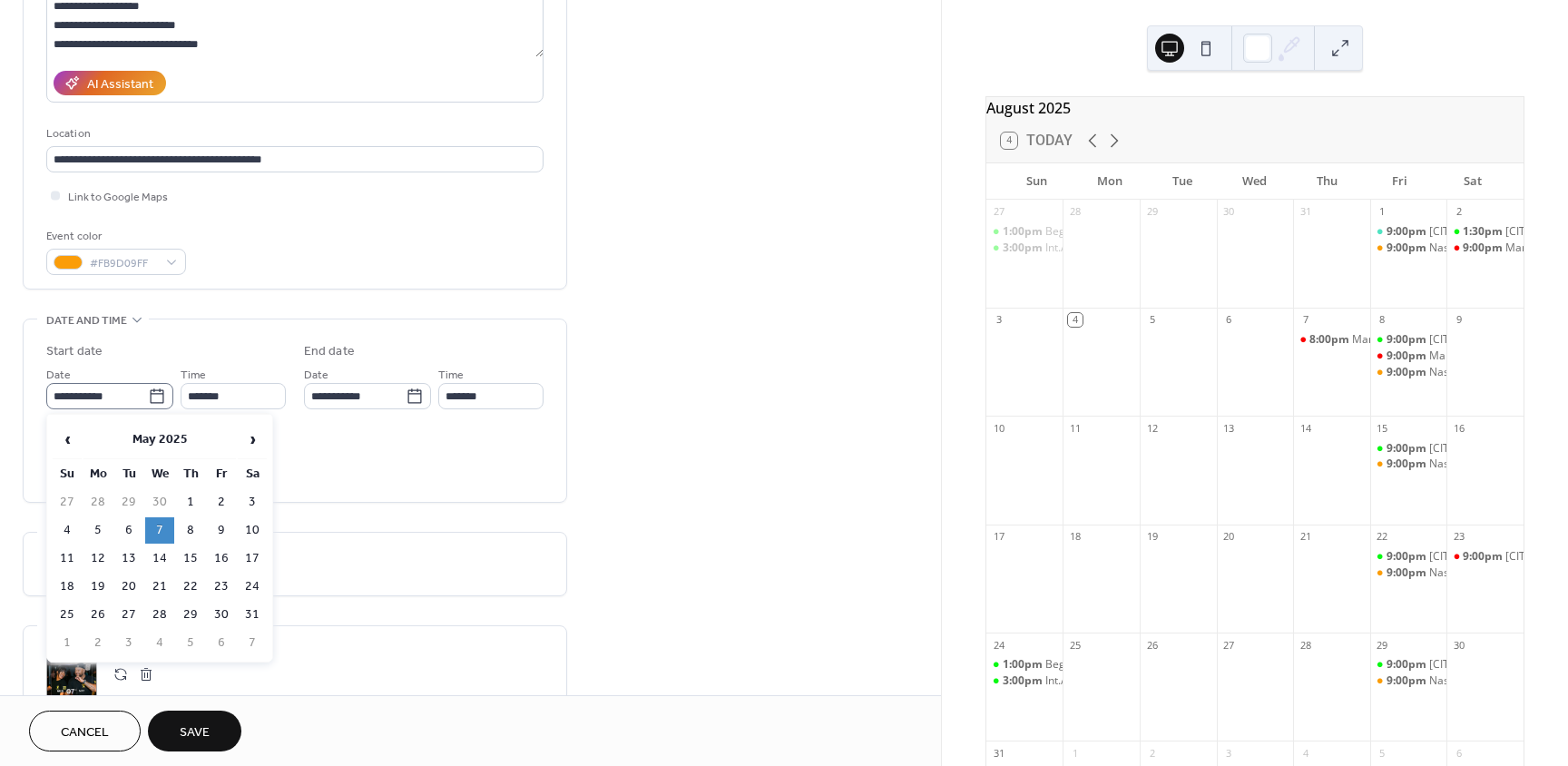 click 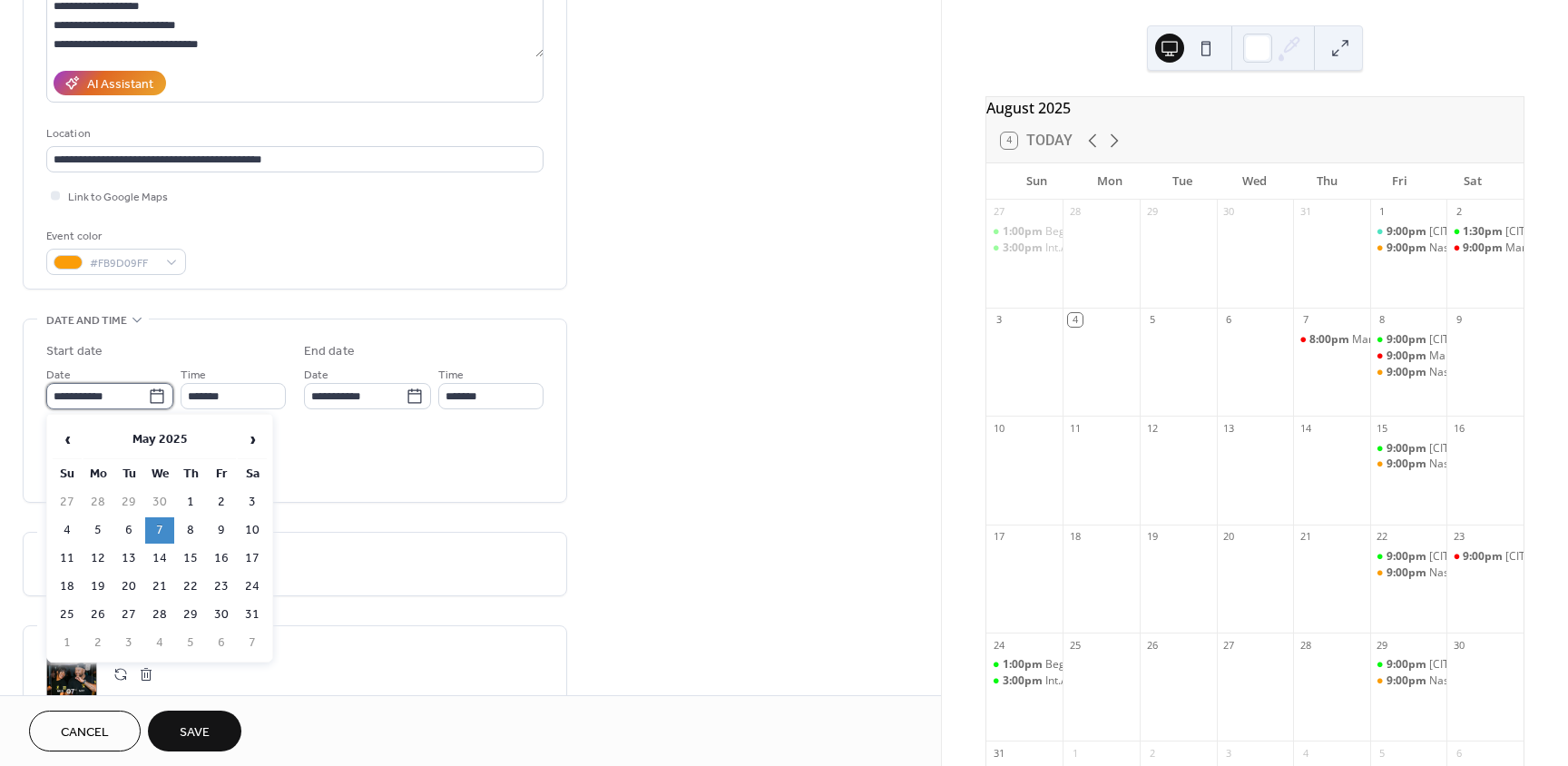 click on "**********" at bounding box center (97, 396) 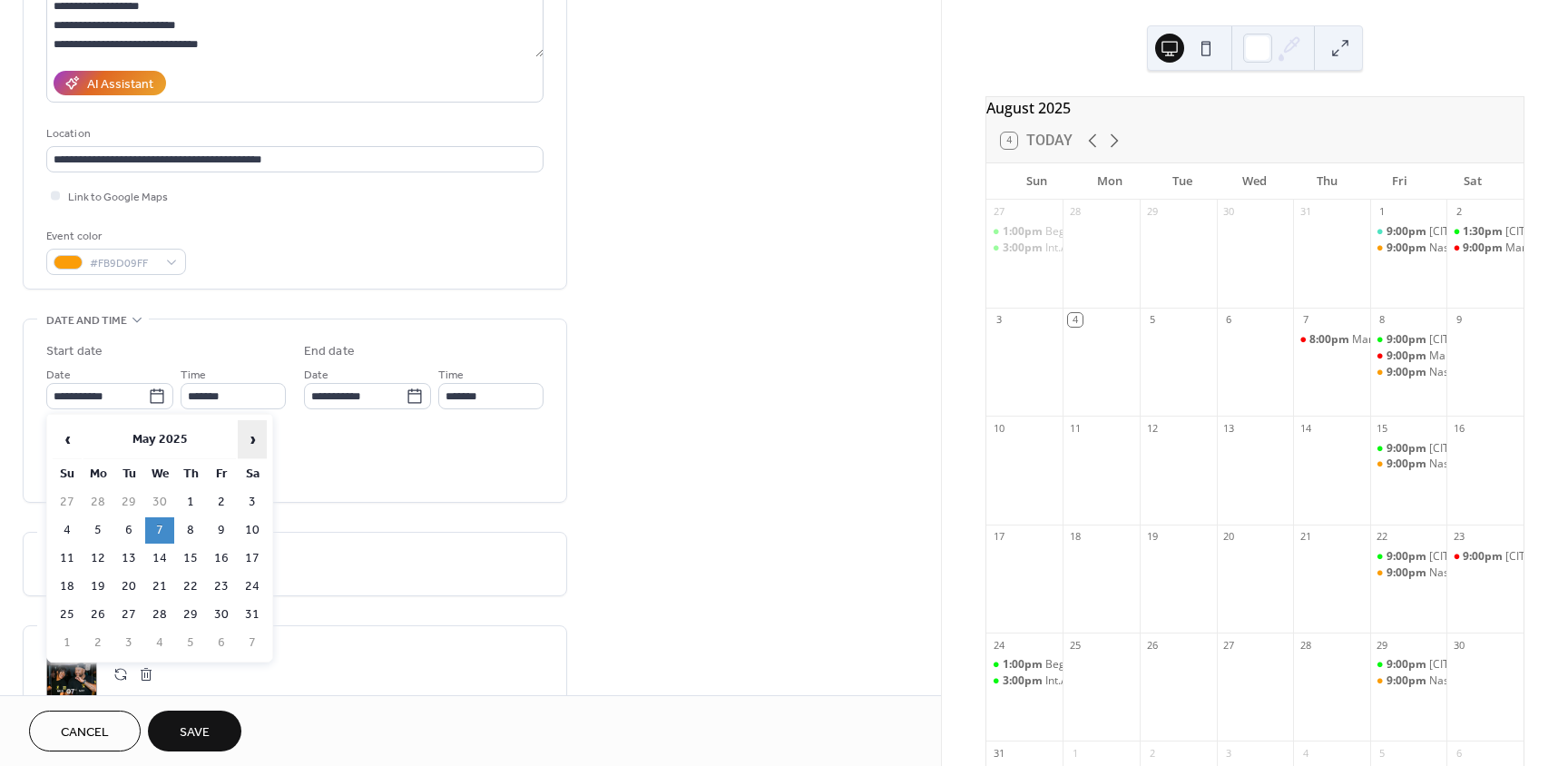 click on "›" at bounding box center (252, 439) 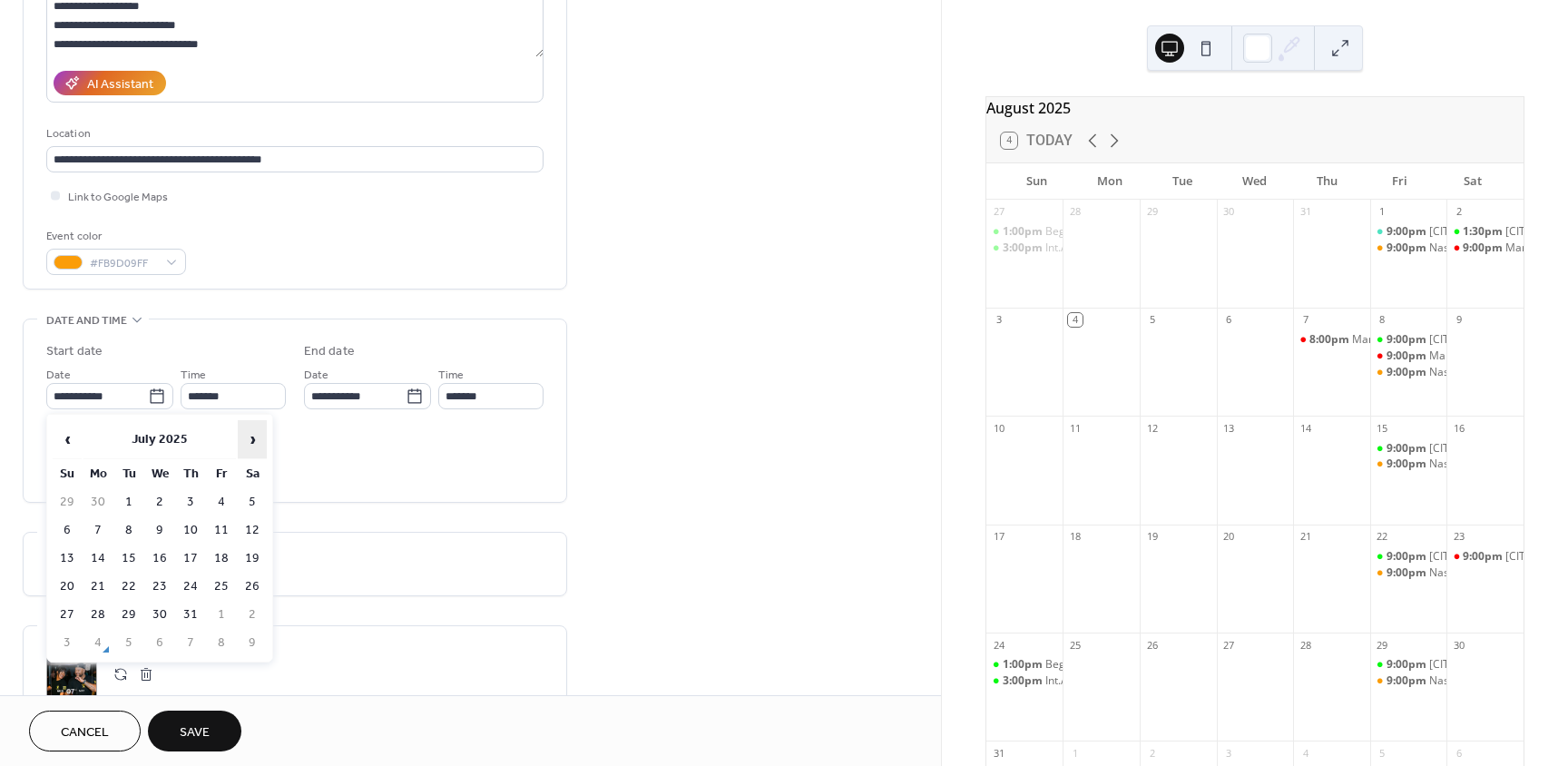 click on "›" at bounding box center [252, 439] 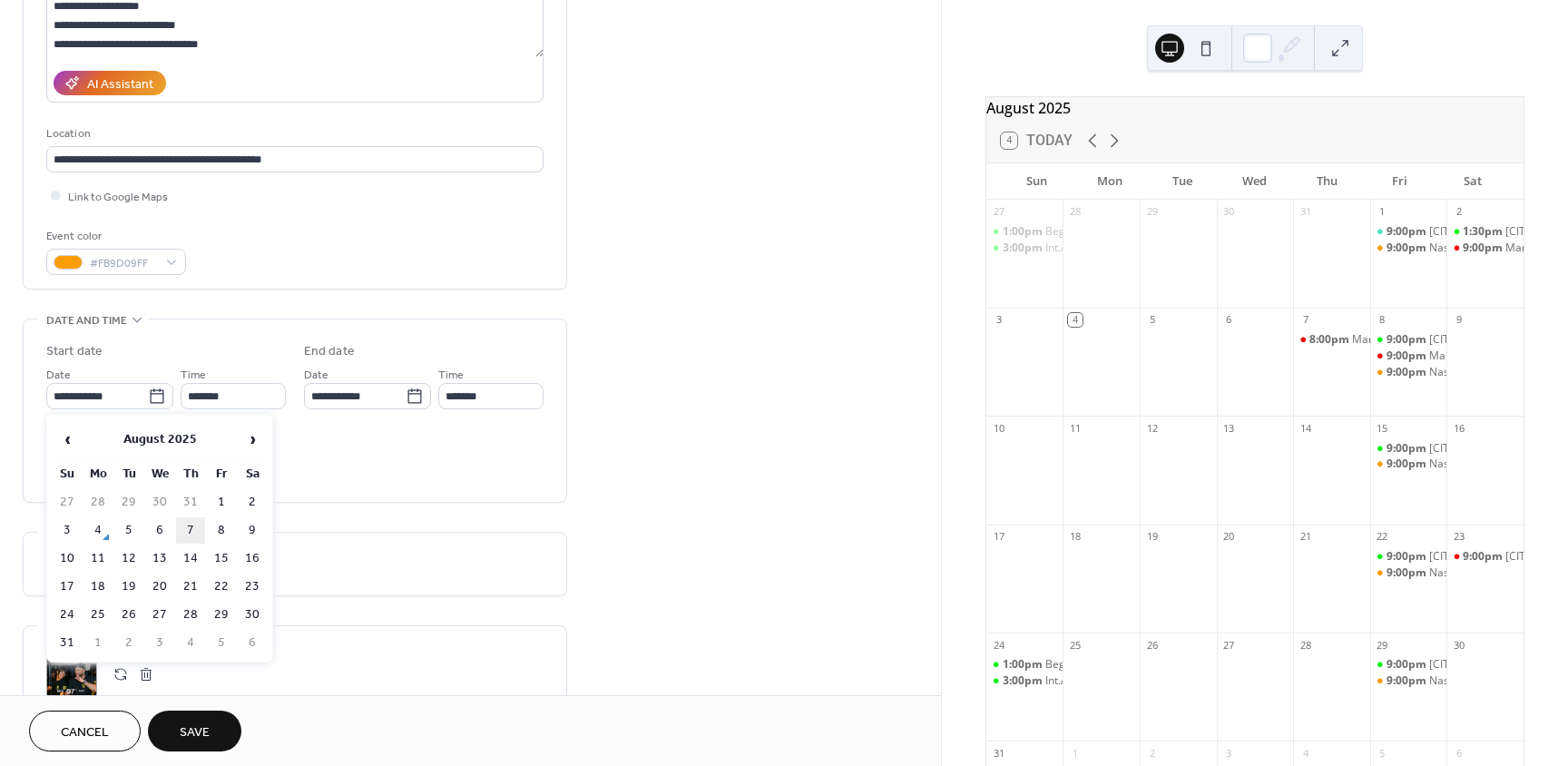 click on "7" at bounding box center (191, 530) 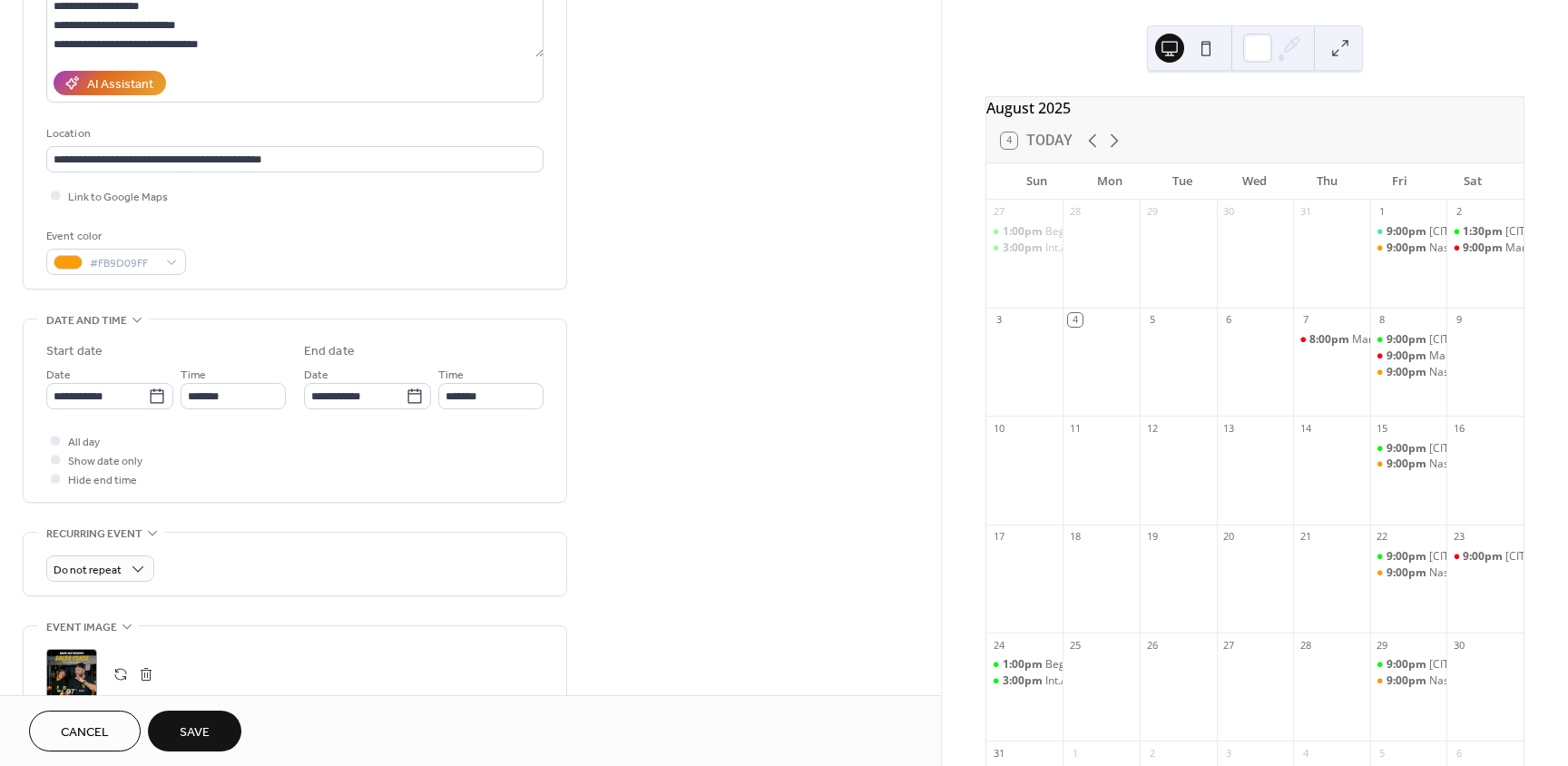 type on "**********" 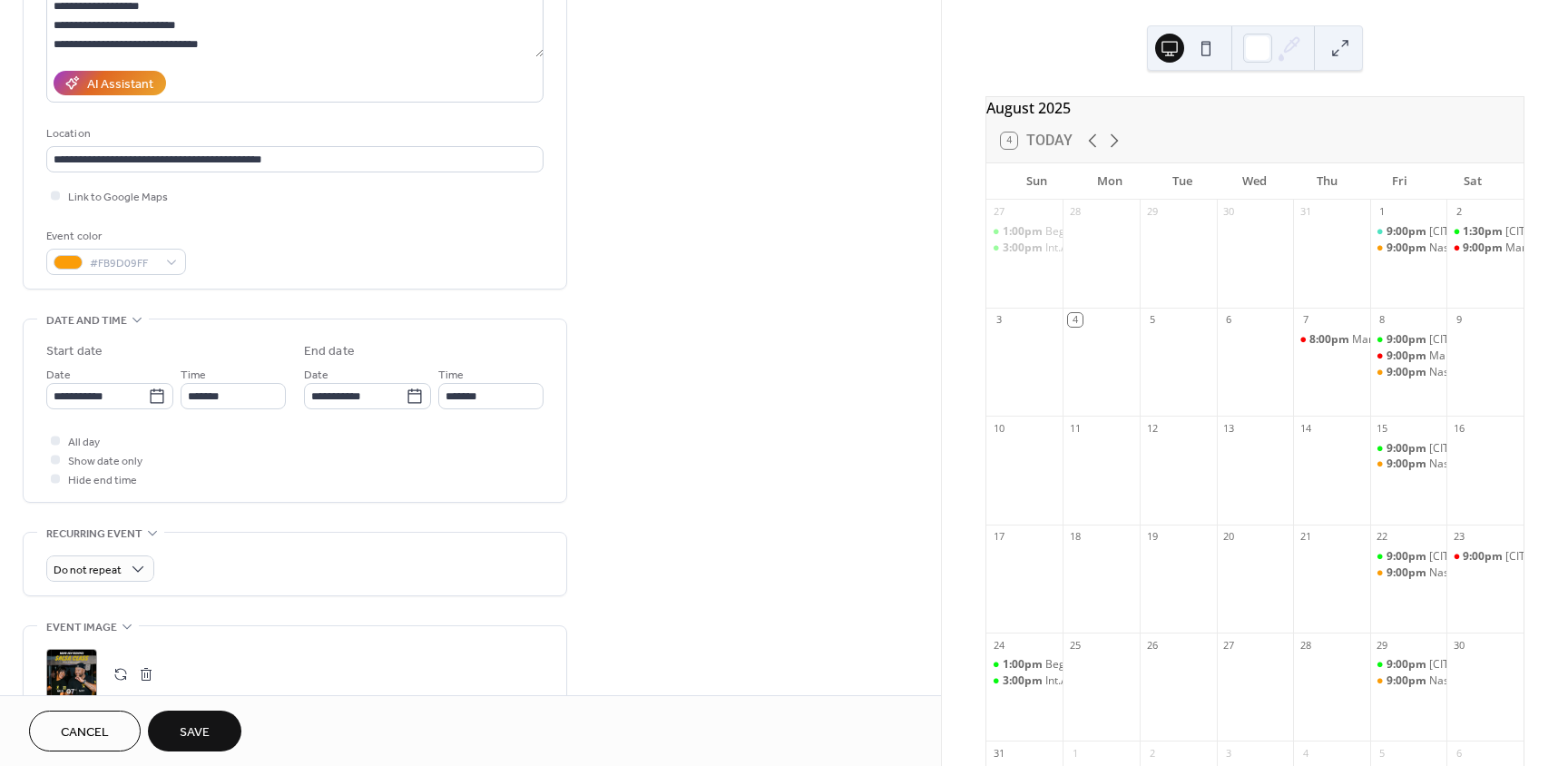 type on "**********" 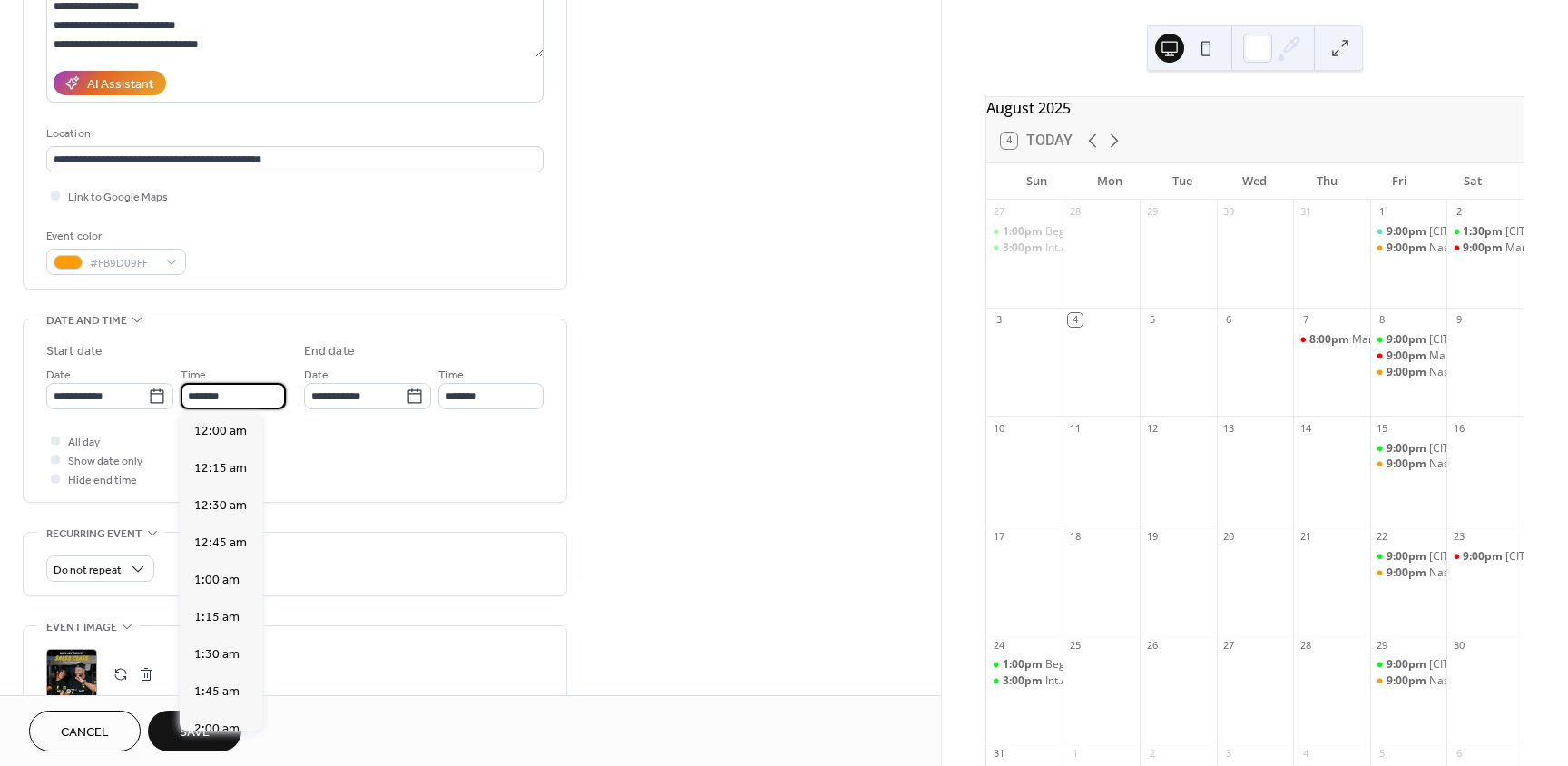 click on "*******" at bounding box center [233, 396] 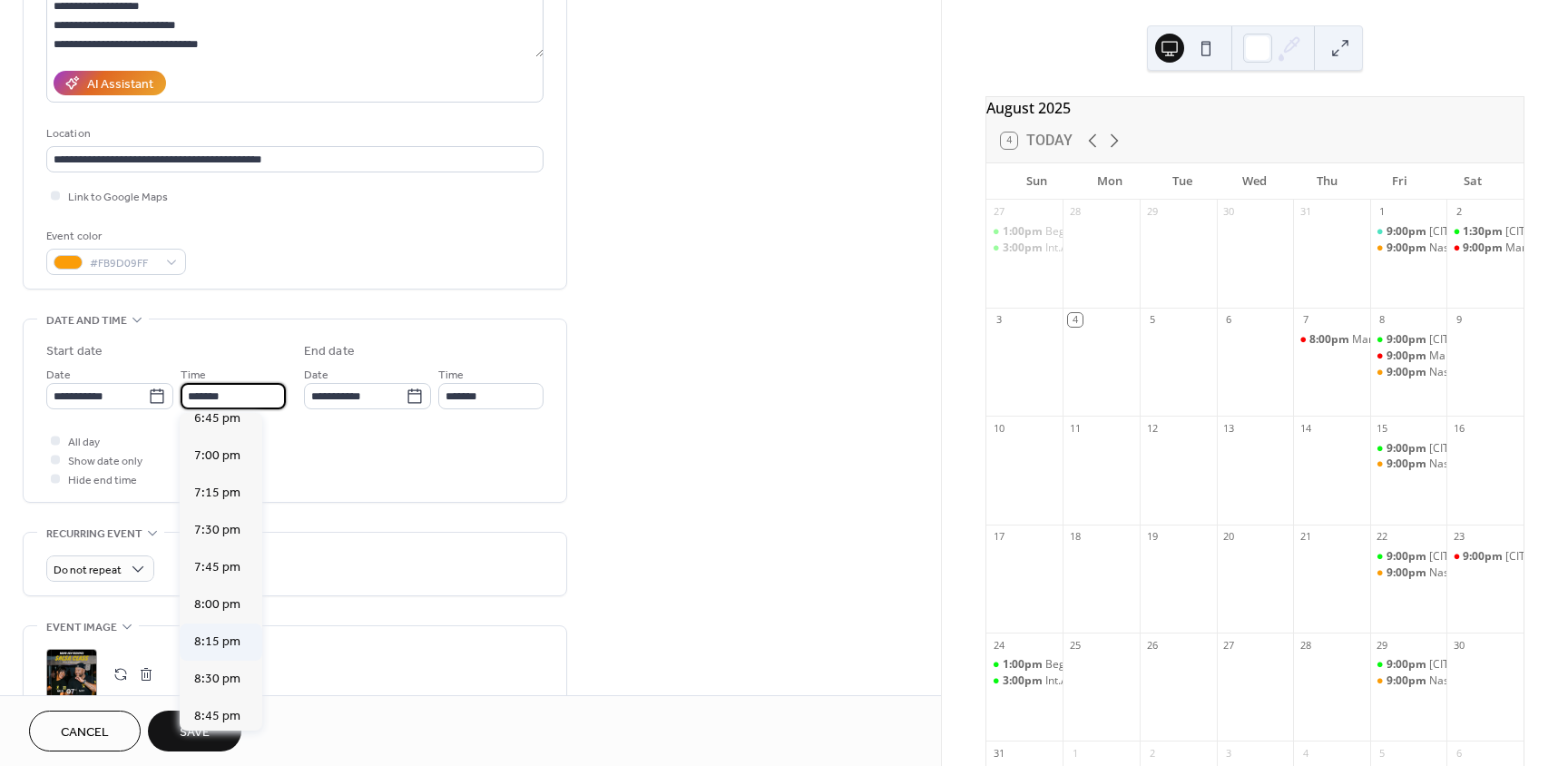 scroll, scrollTop: 2861, scrollLeft: 0, axis: vertical 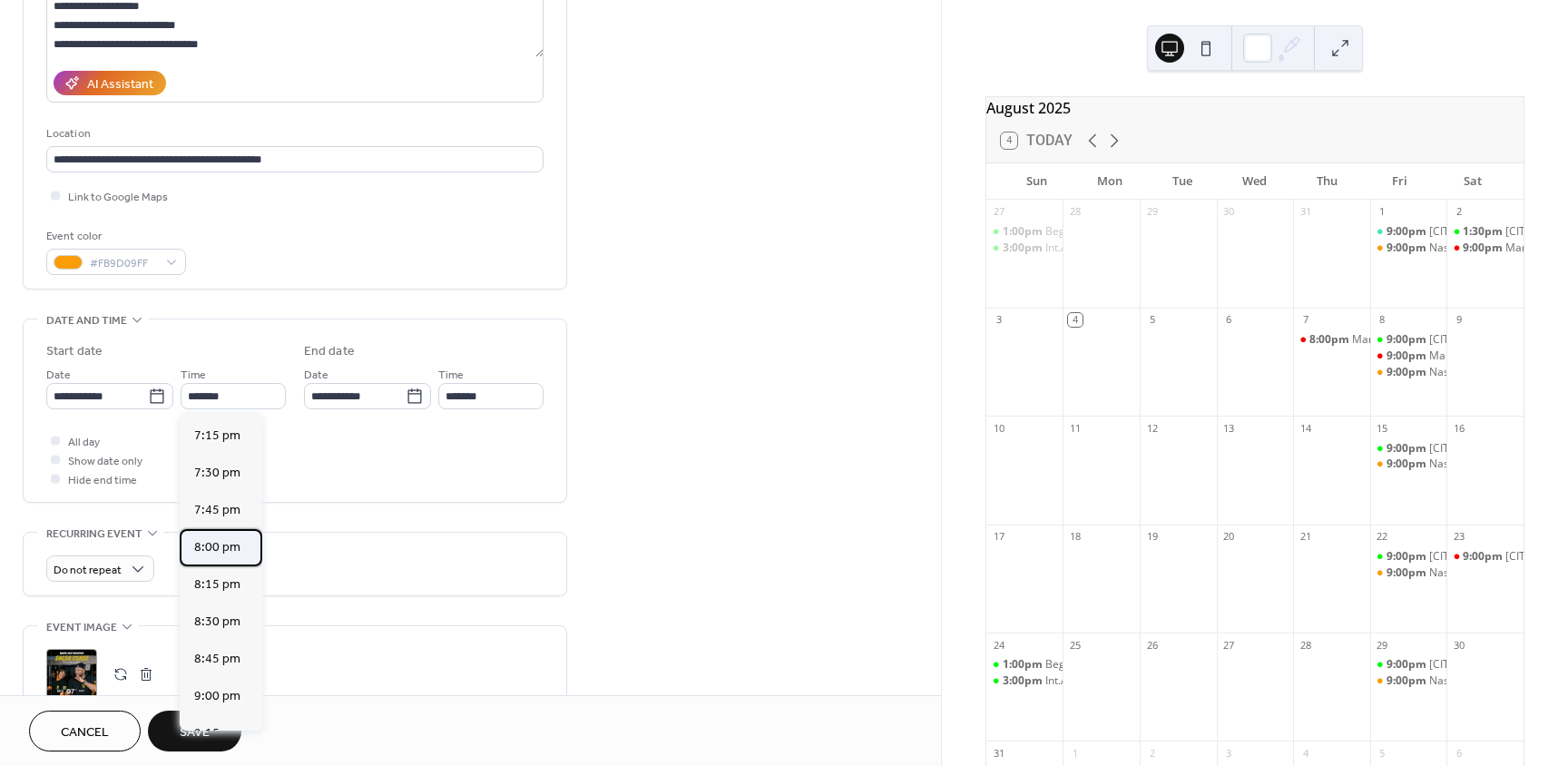 click on "8:00 pm" at bounding box center [217, 547] 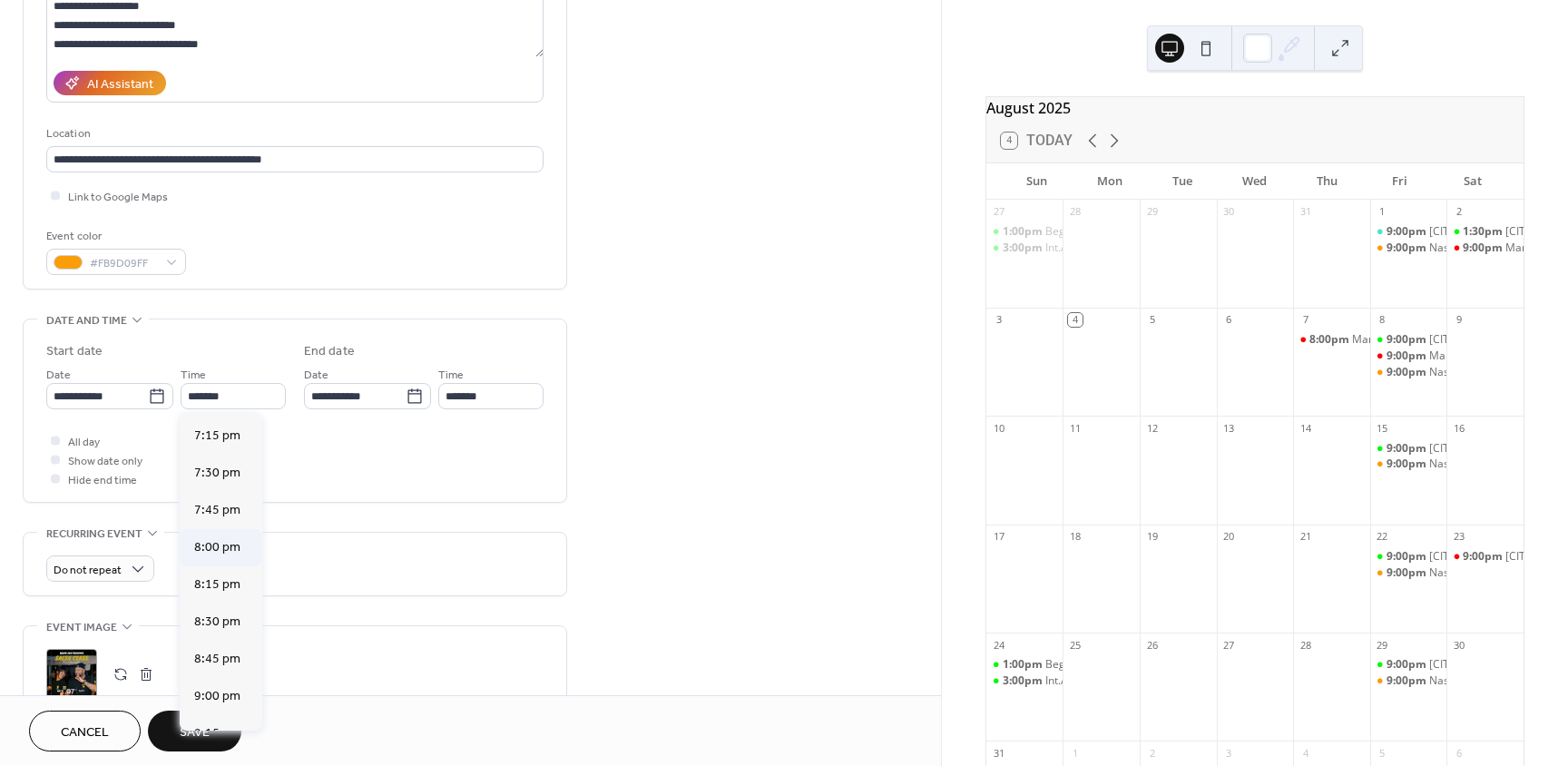 type on "*******" 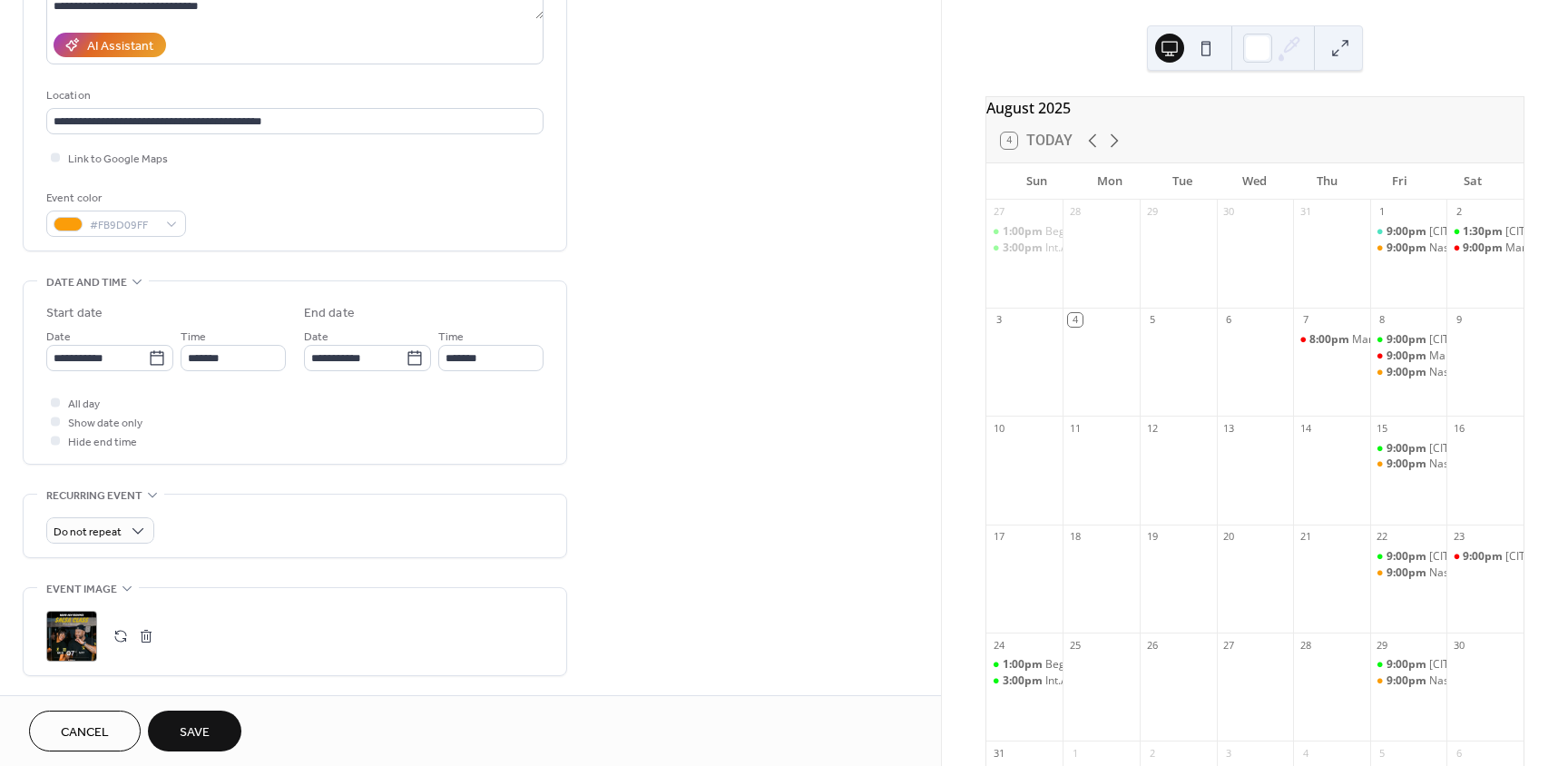 scroll, scrollTop: 545, scrollLeft: 0, axis: vertical 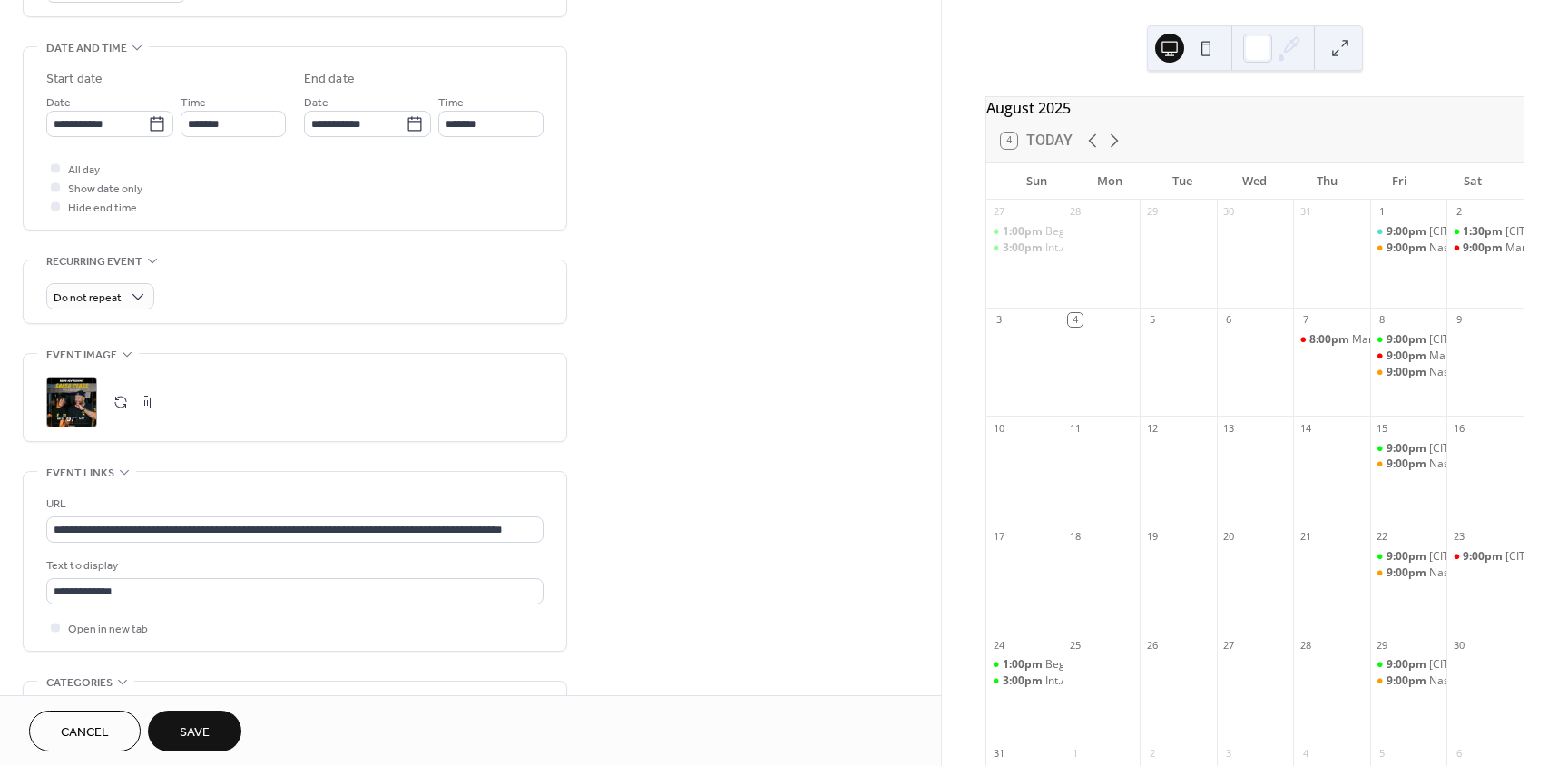 click on ";" at bounding box center (72, 402) 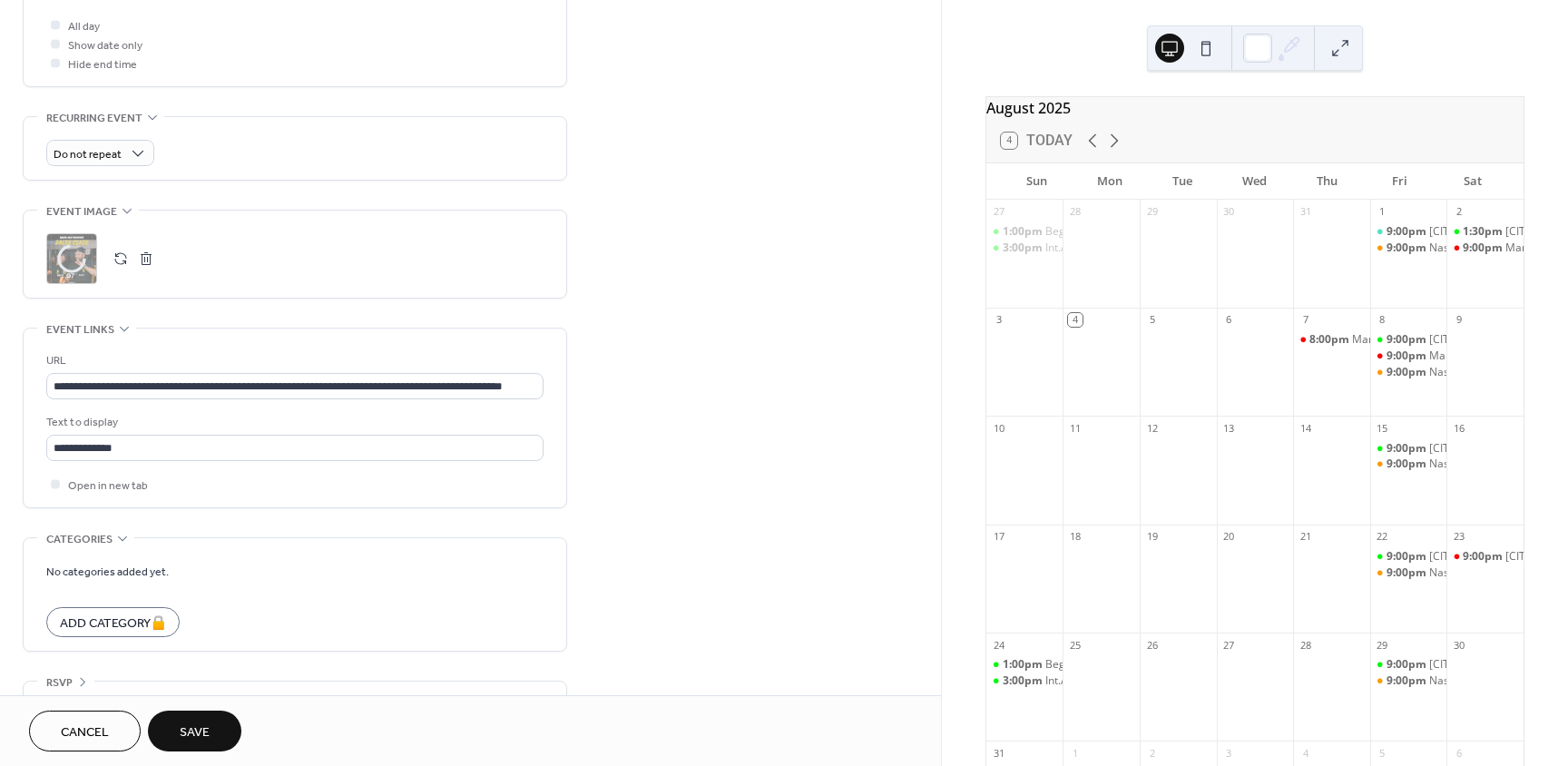 scroll, scrollTop: 730, scrollLeft: 0, axis: vertical 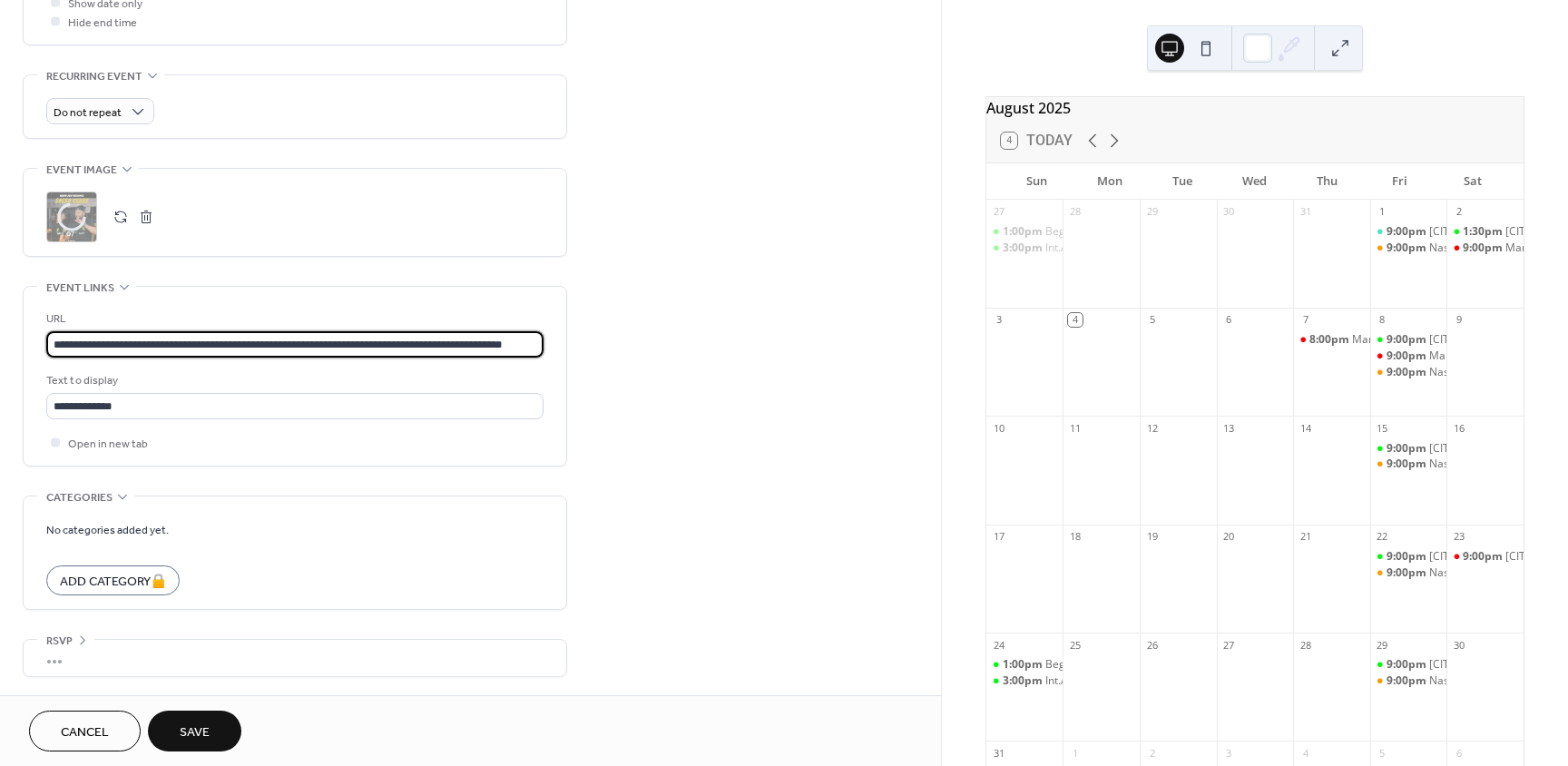 click on "**********" at bounding box center (295, 344) 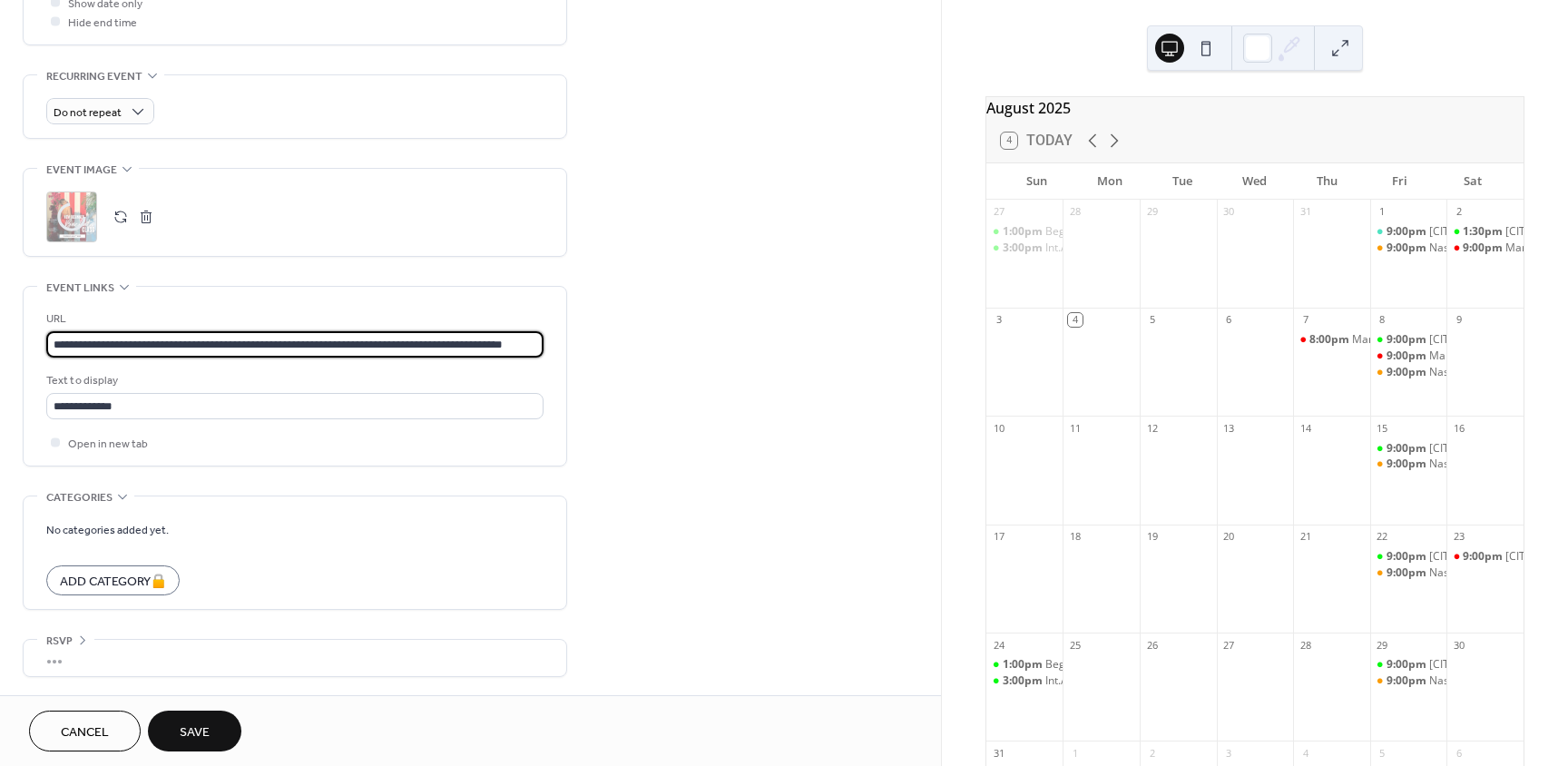 scroll, scrollTop: 0, scrollLeft: 90, axis: horizontal 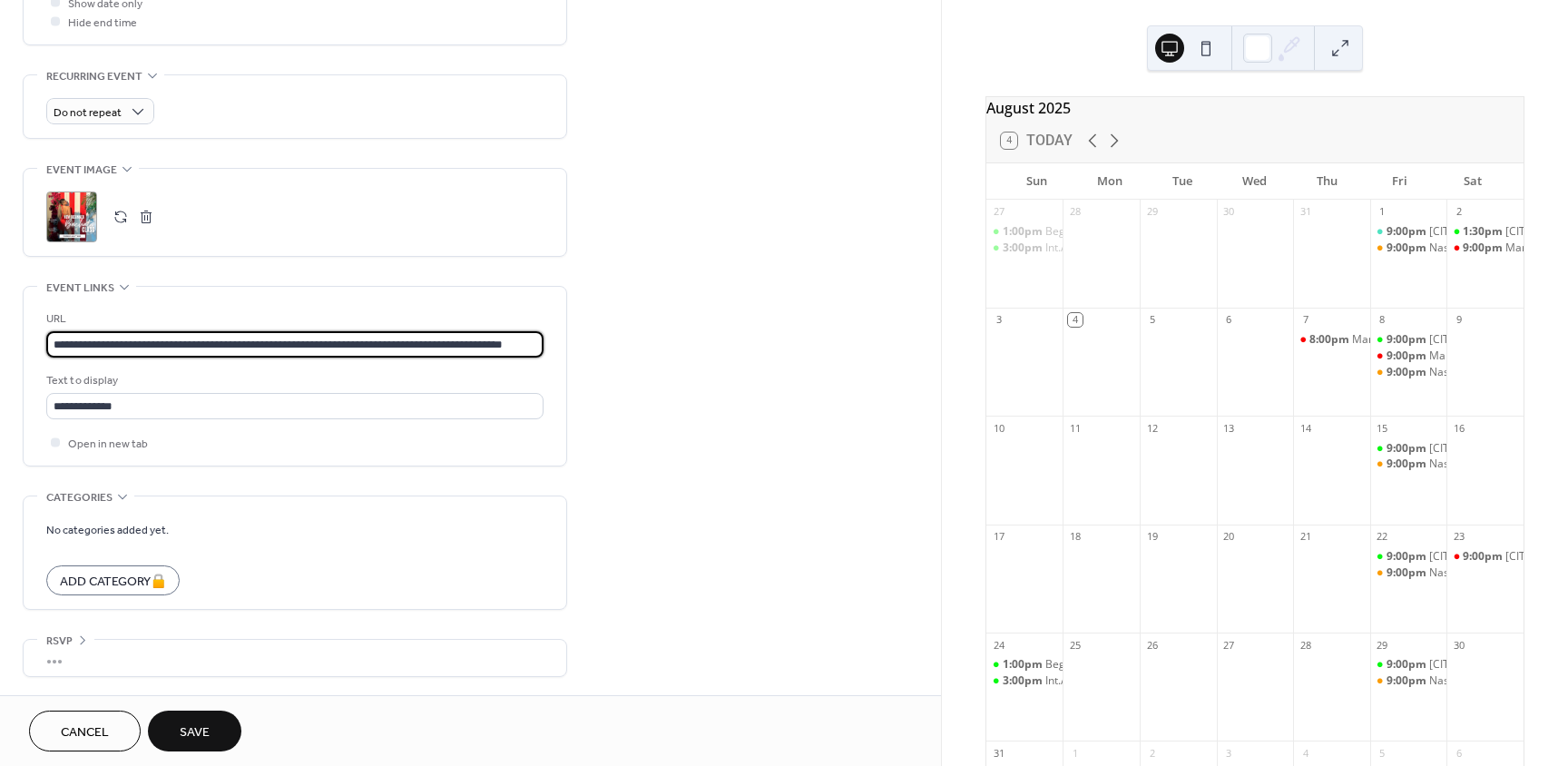 click on "Save" at bounding box center [194, 731] 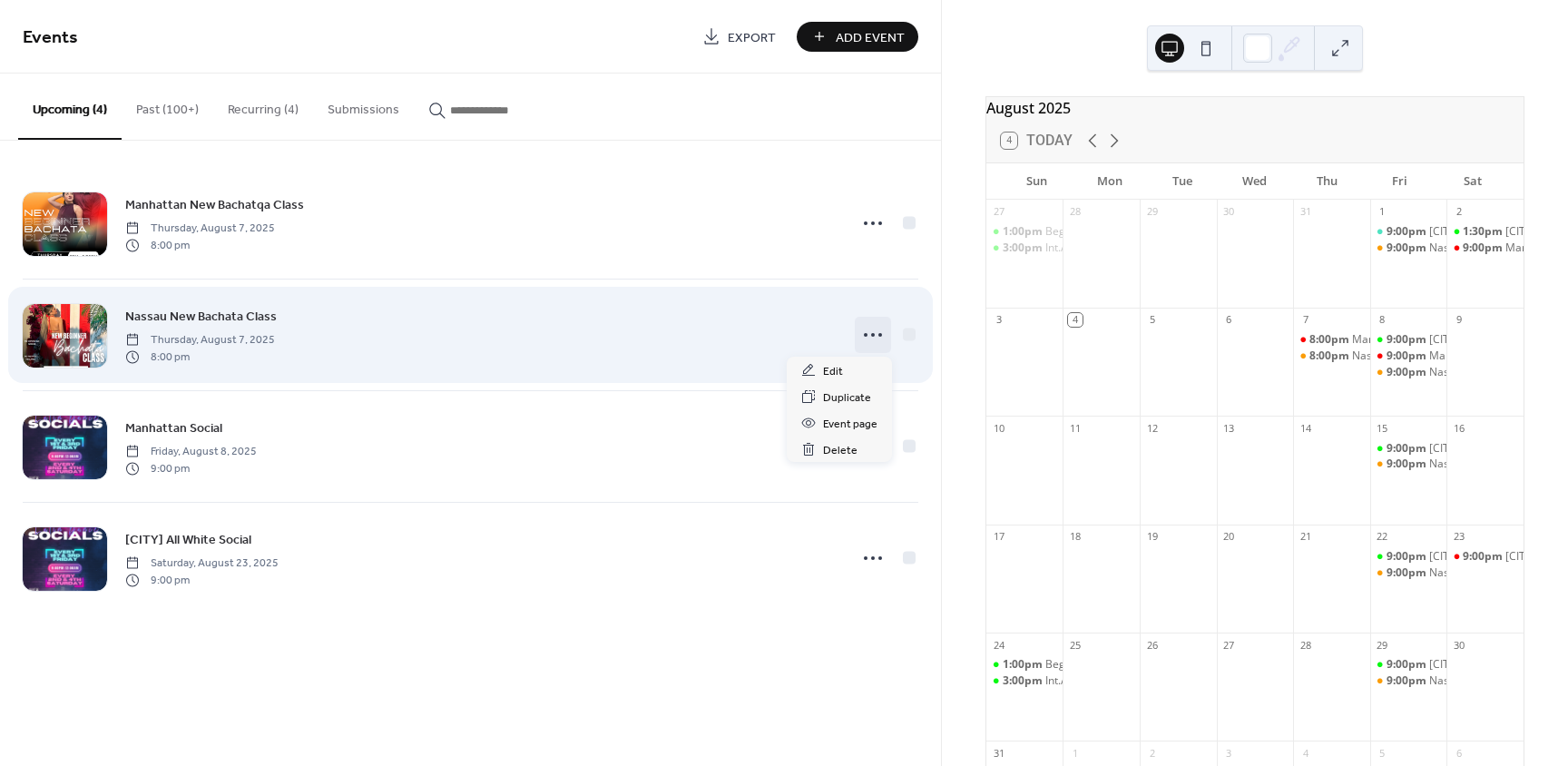 click 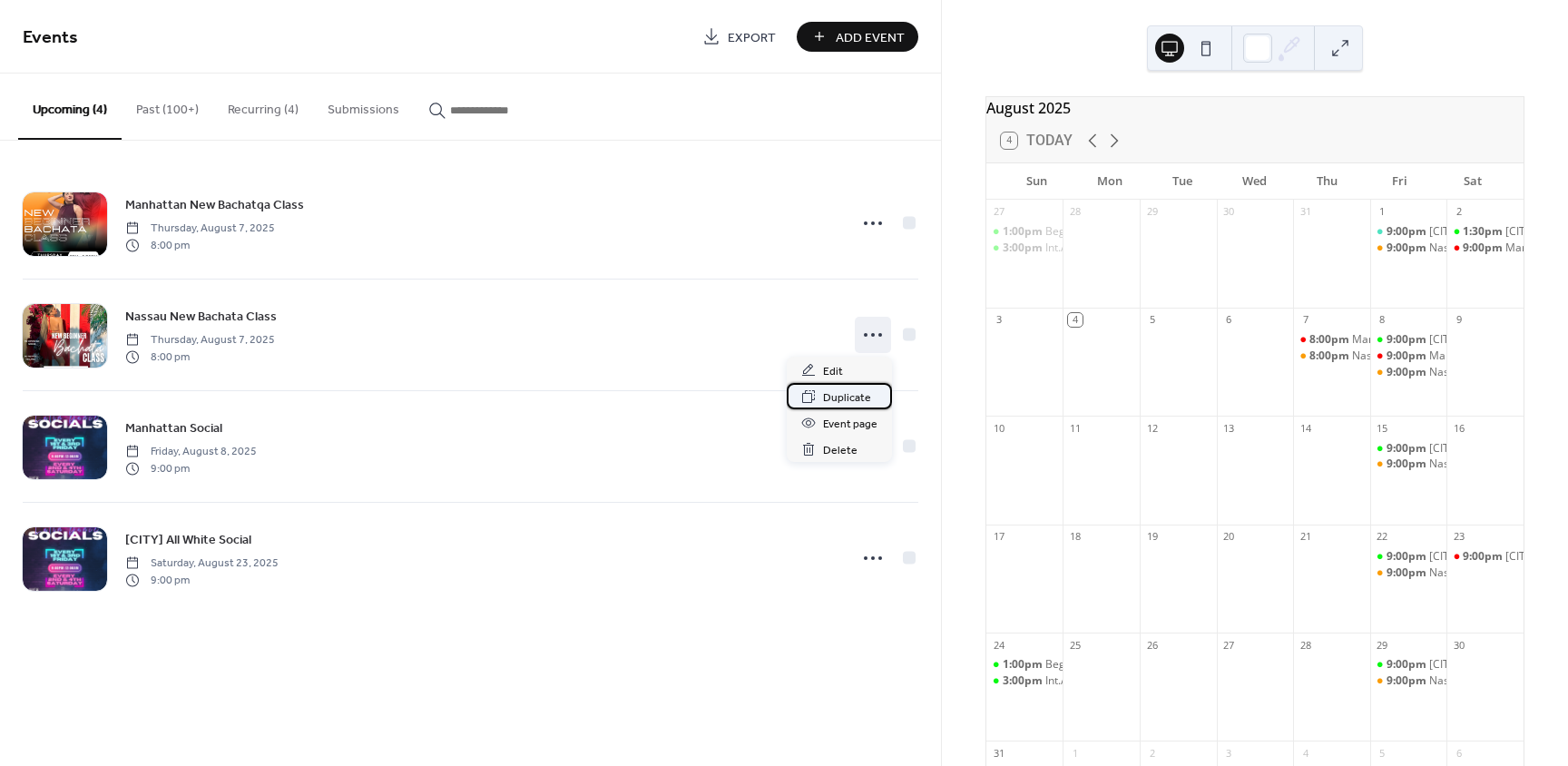 click on "Duplicate" at bounding box center [847, 398] 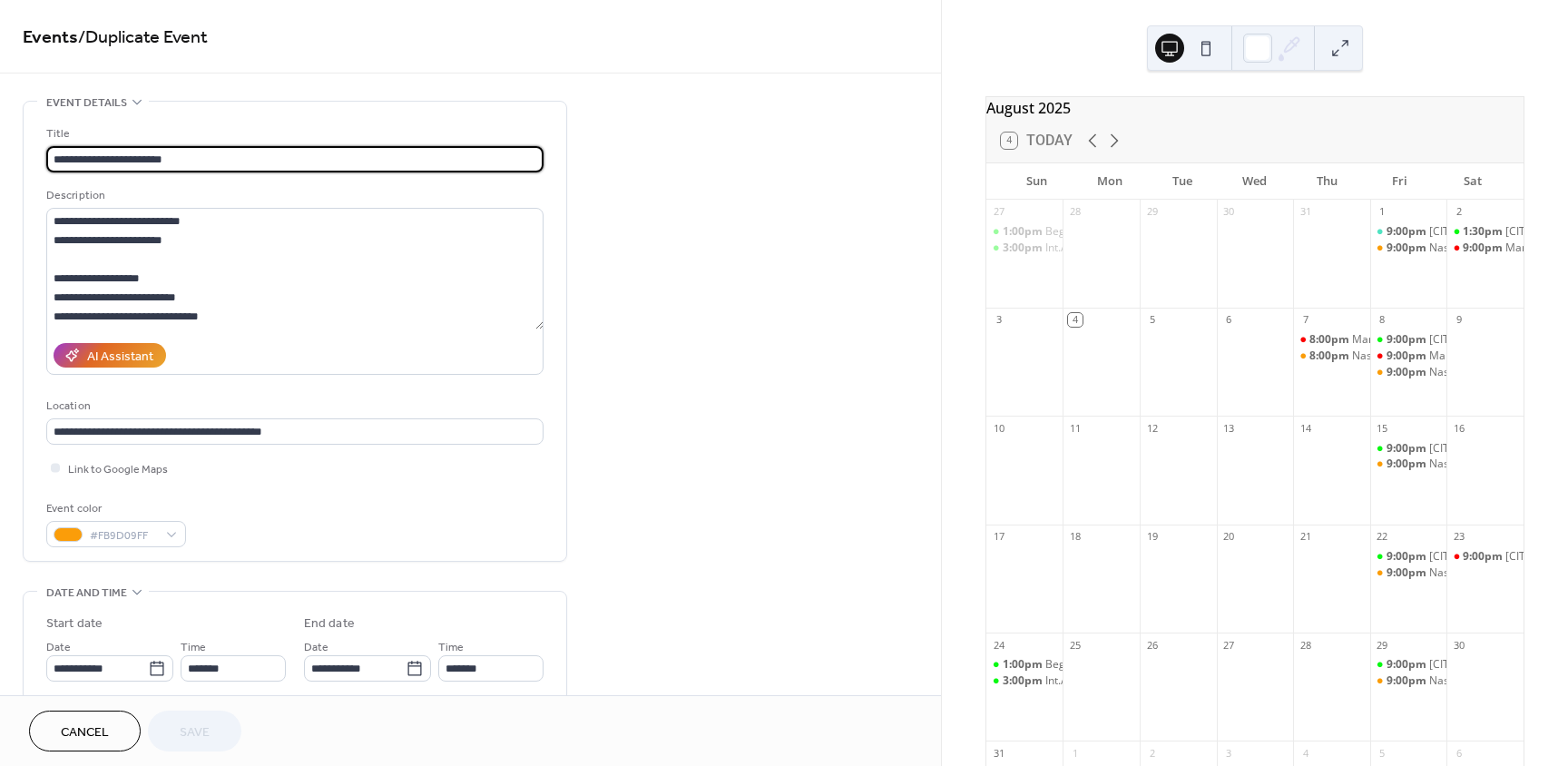 drag, startPoint x: 155, startPoint y: 154, endPoint x: 124, endPoint y: 159, distance: 31.40064 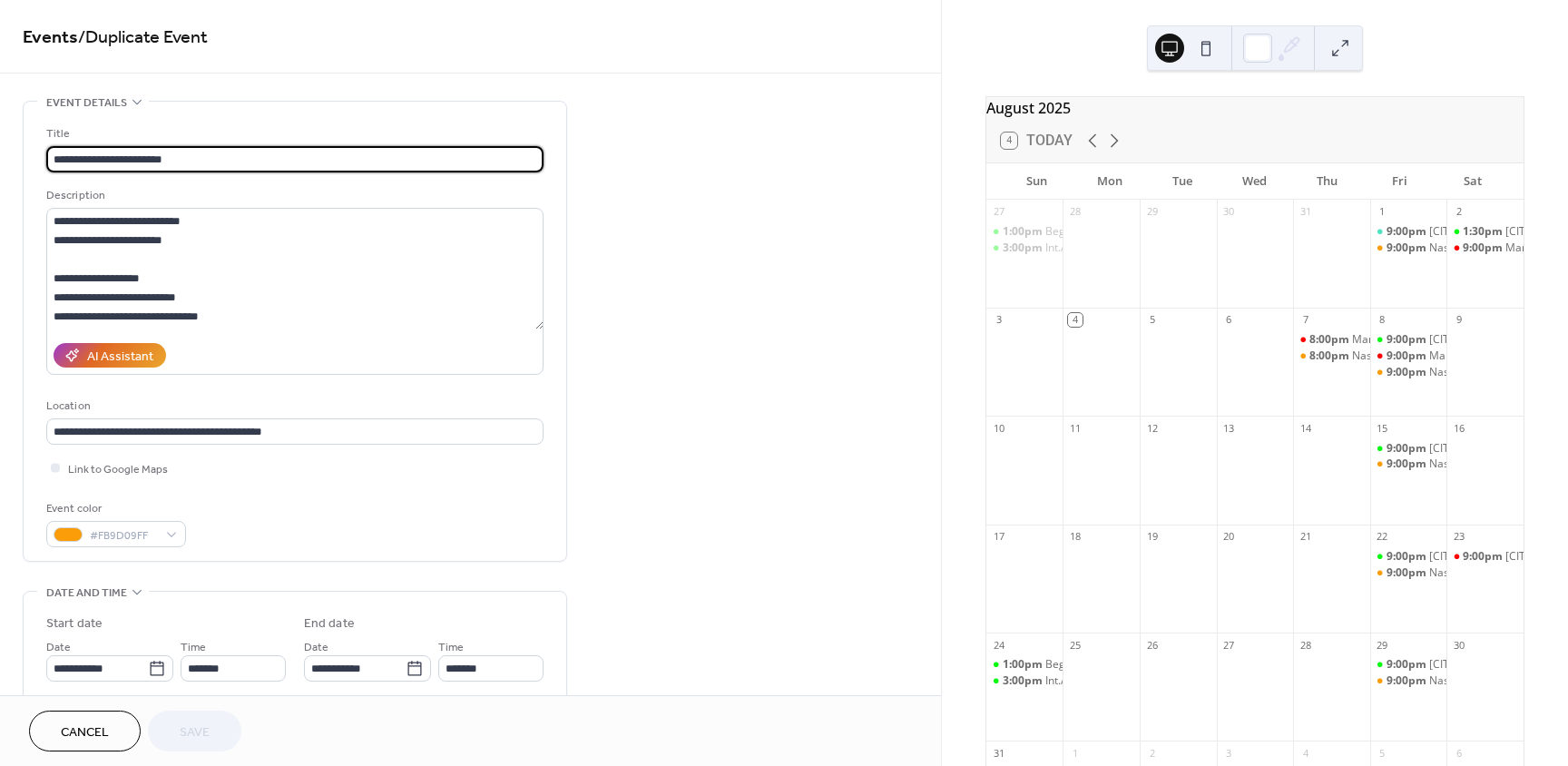 click on "**********" at bounding box center [295, 159] 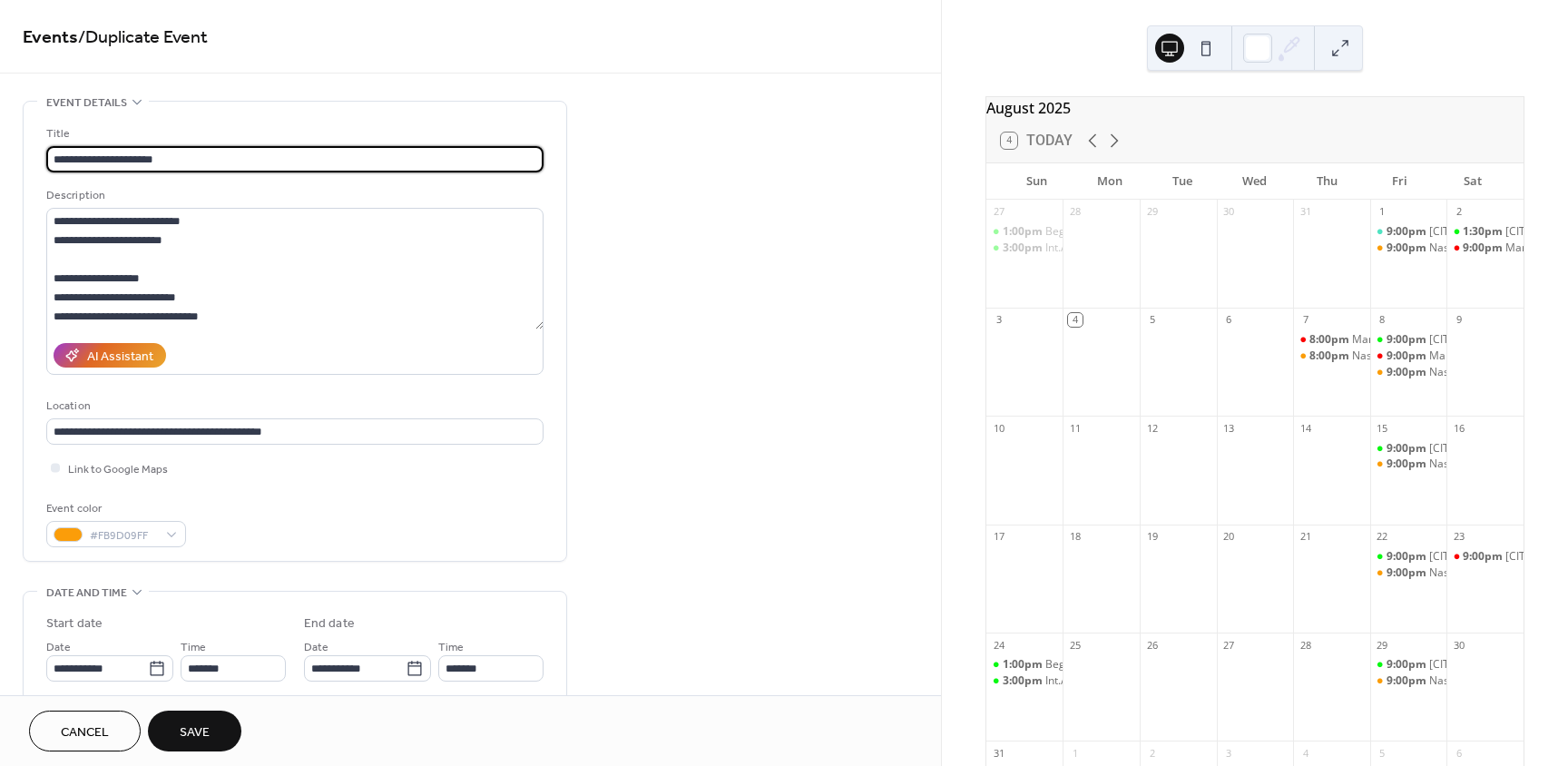 type on "**********" 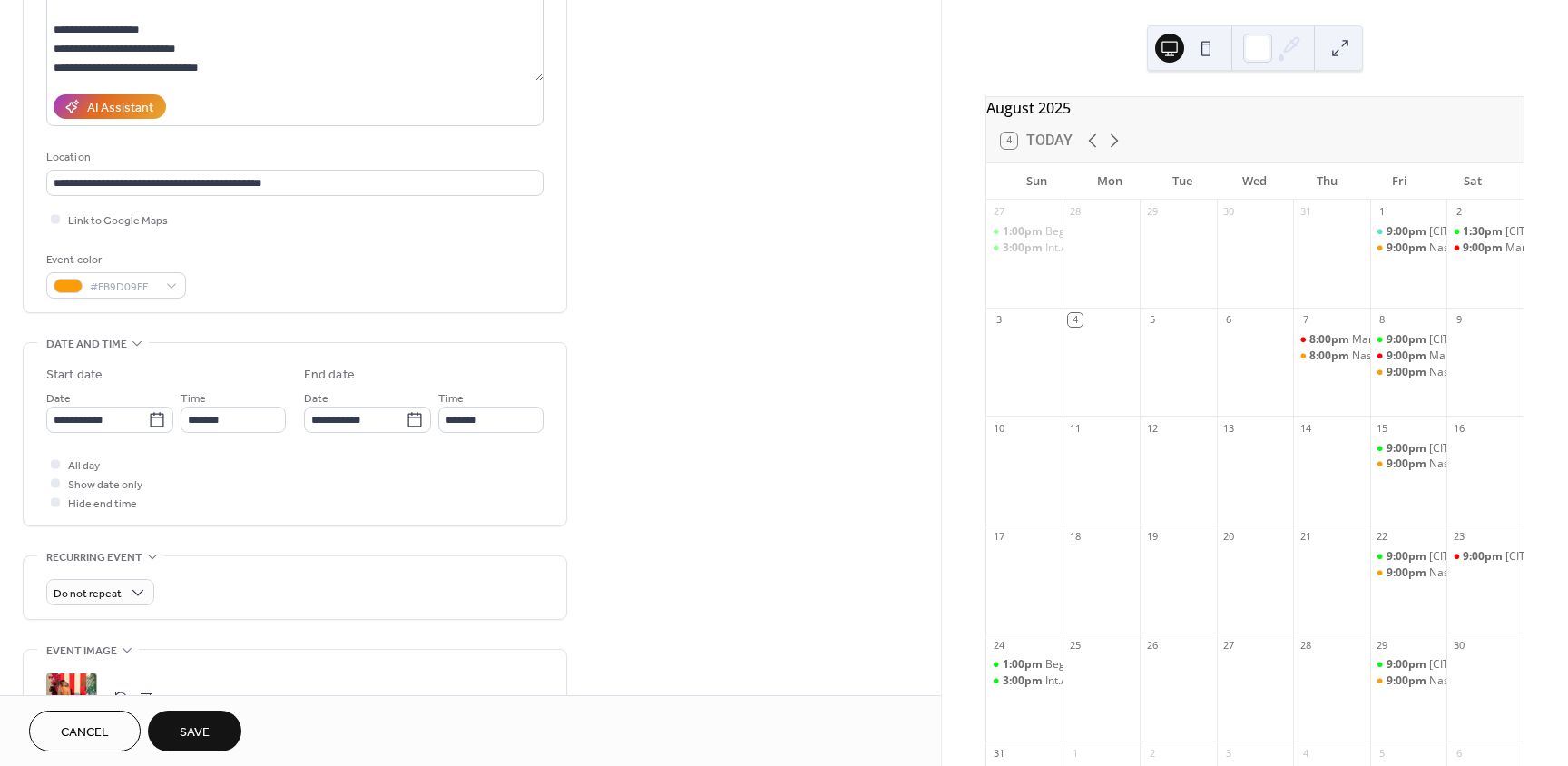 scroll, scrollTop: 272, scrollLeft: 0, axis: vertical 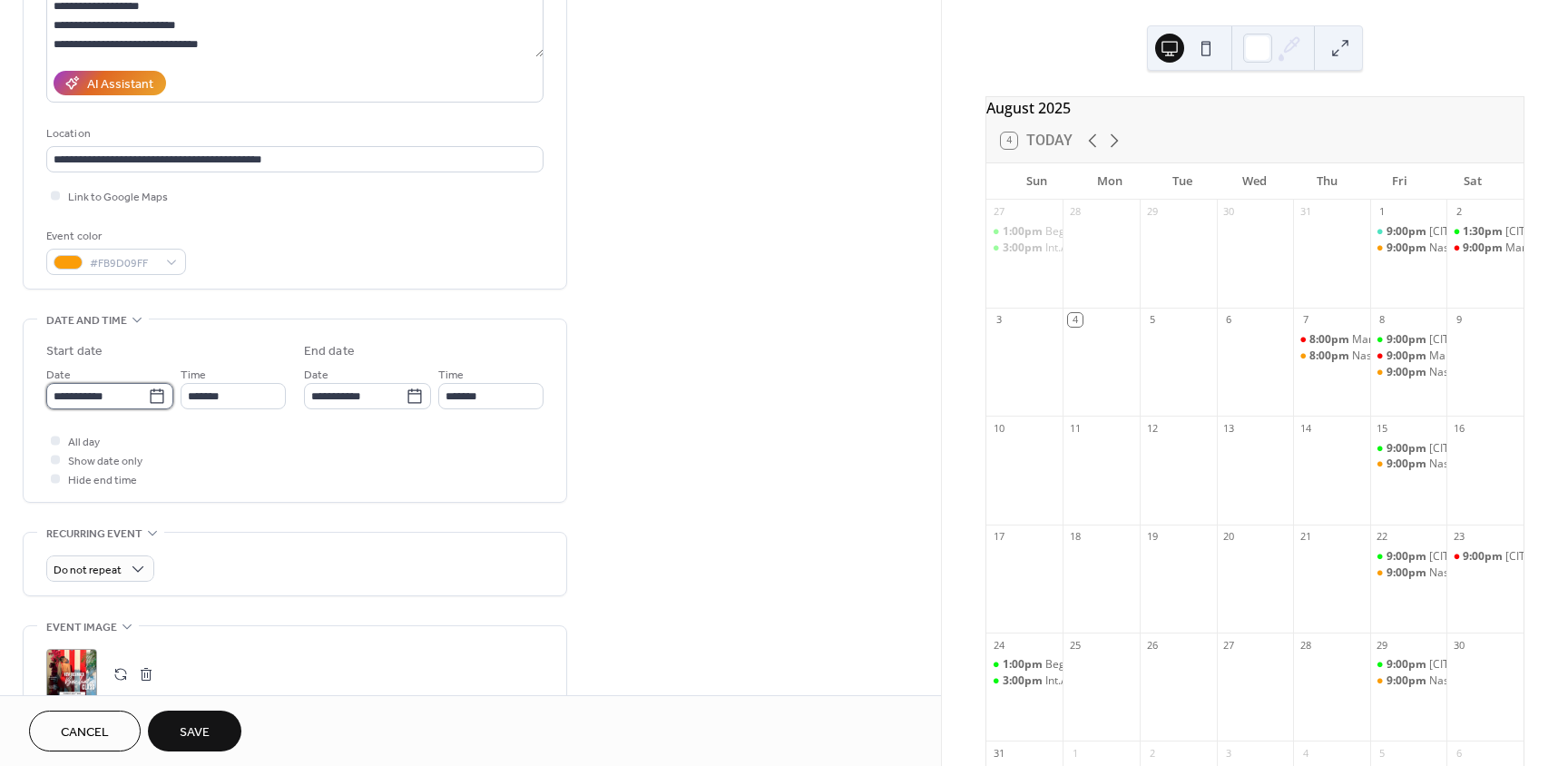 click on "**********" at bounding box center [97, 396] 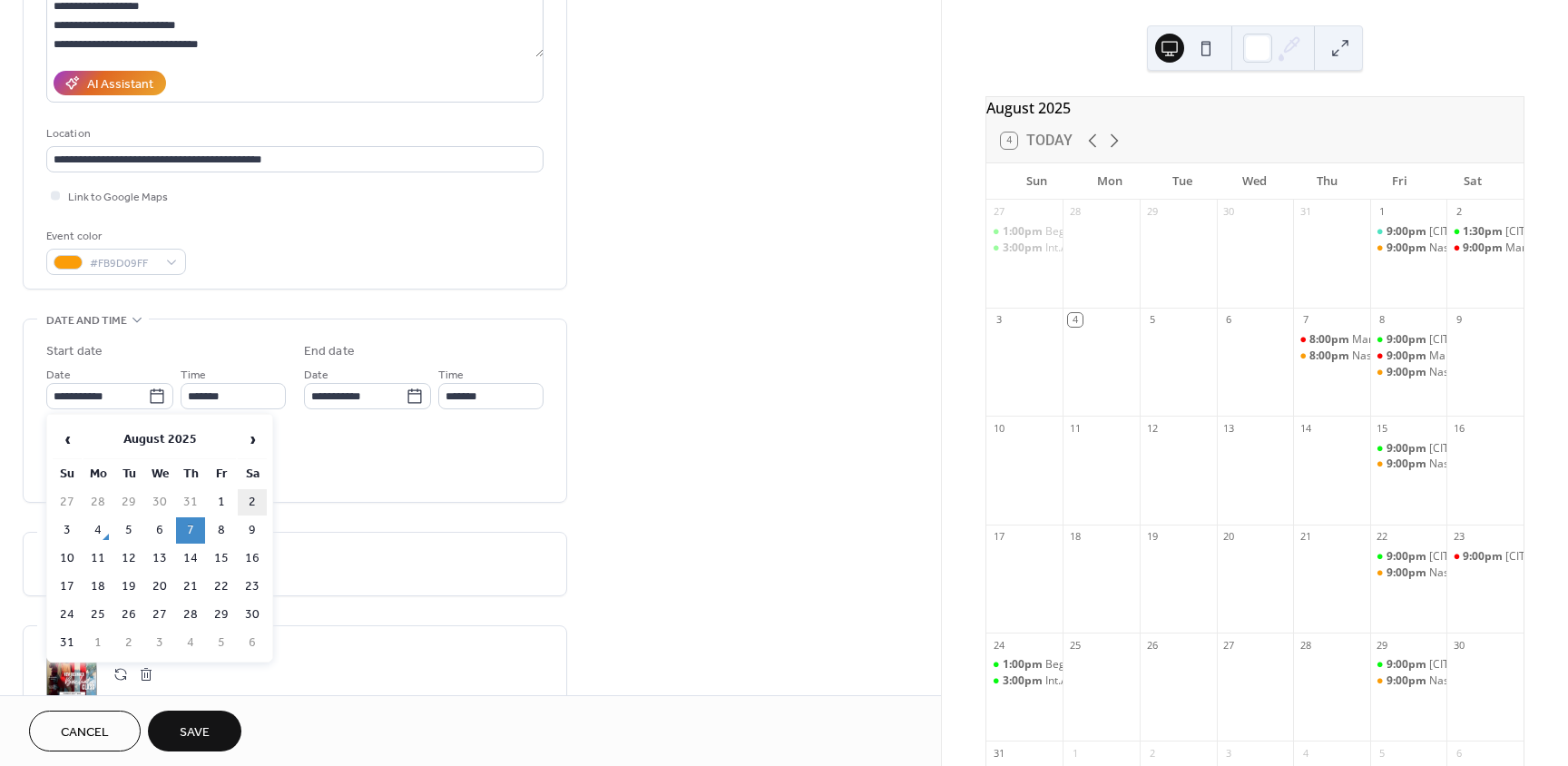 click on "2" at bounding box center (252, 502) 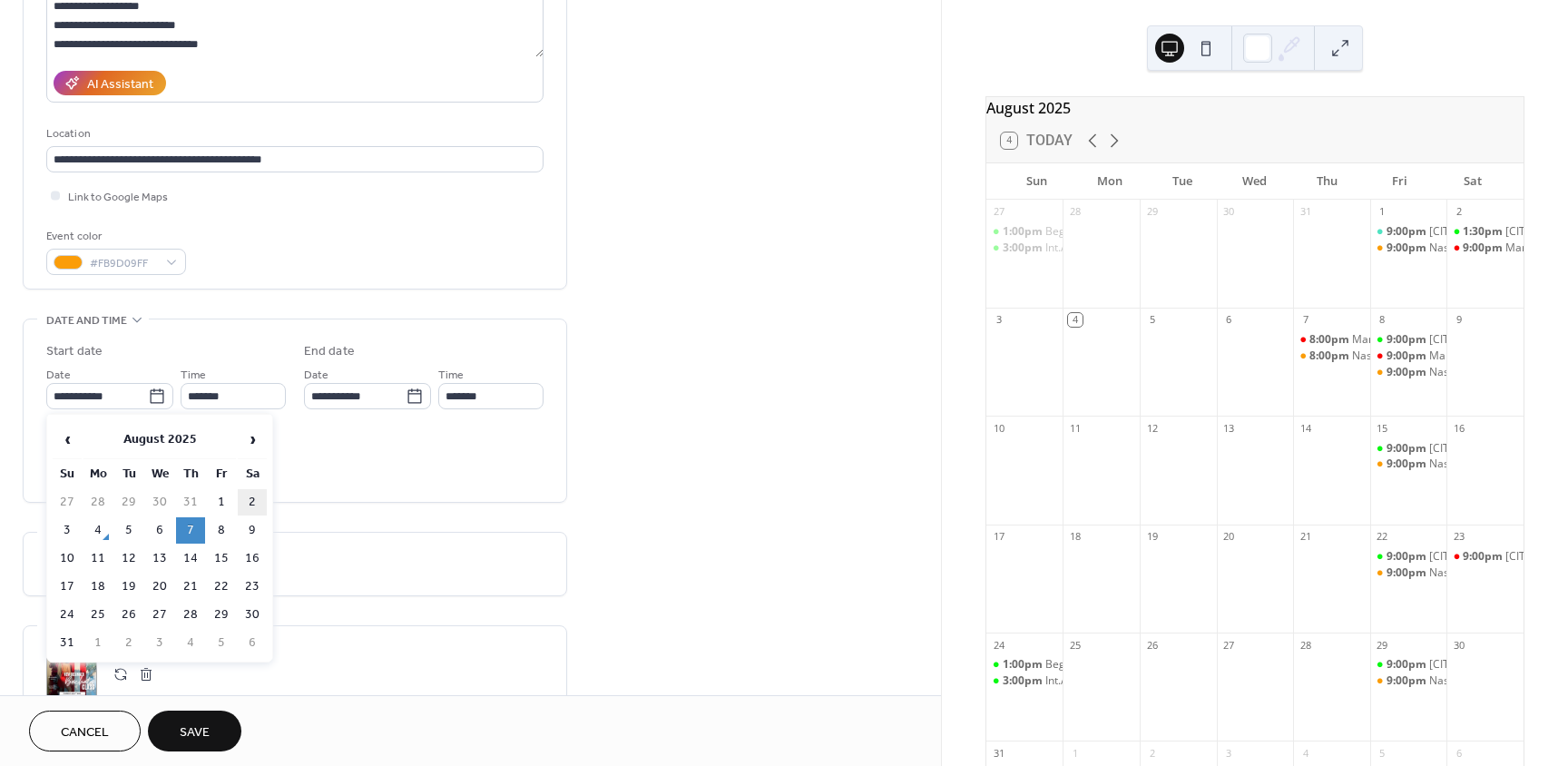 type on "**********" 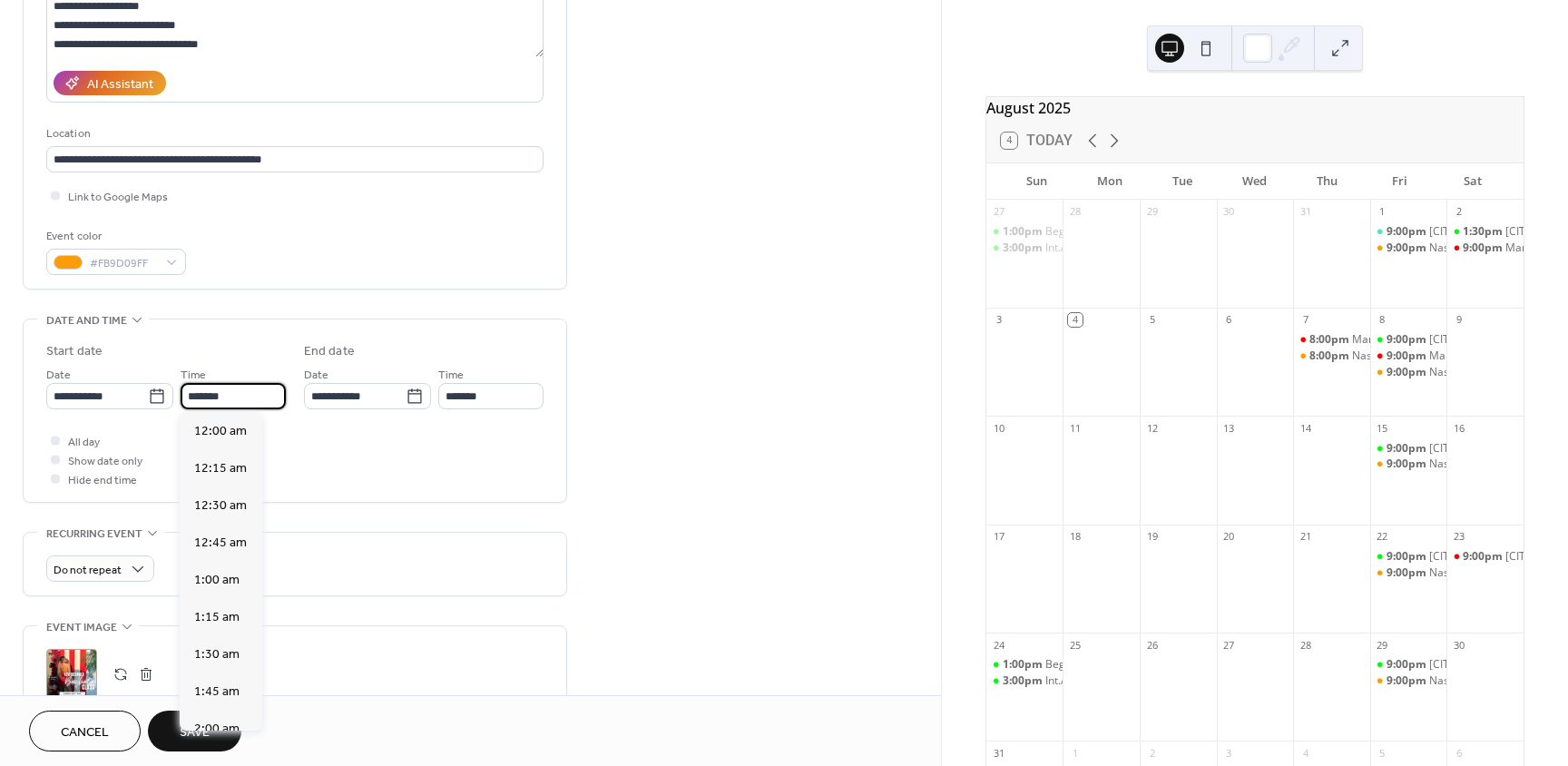 click on "*******" at bounding box center [233, 396] 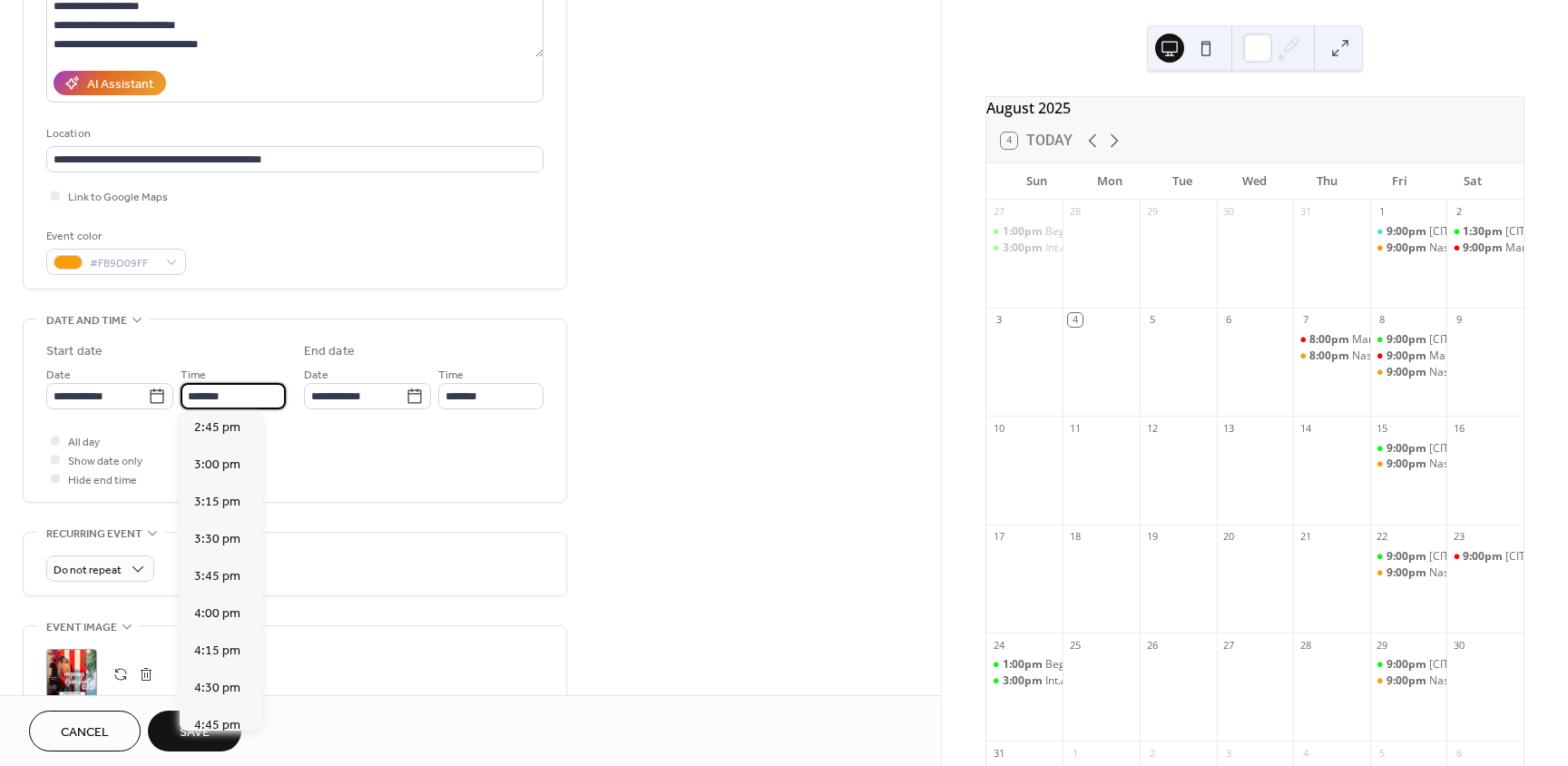 scroll, scrollTop: 2069, scrollLeft: 0, axis: vertical 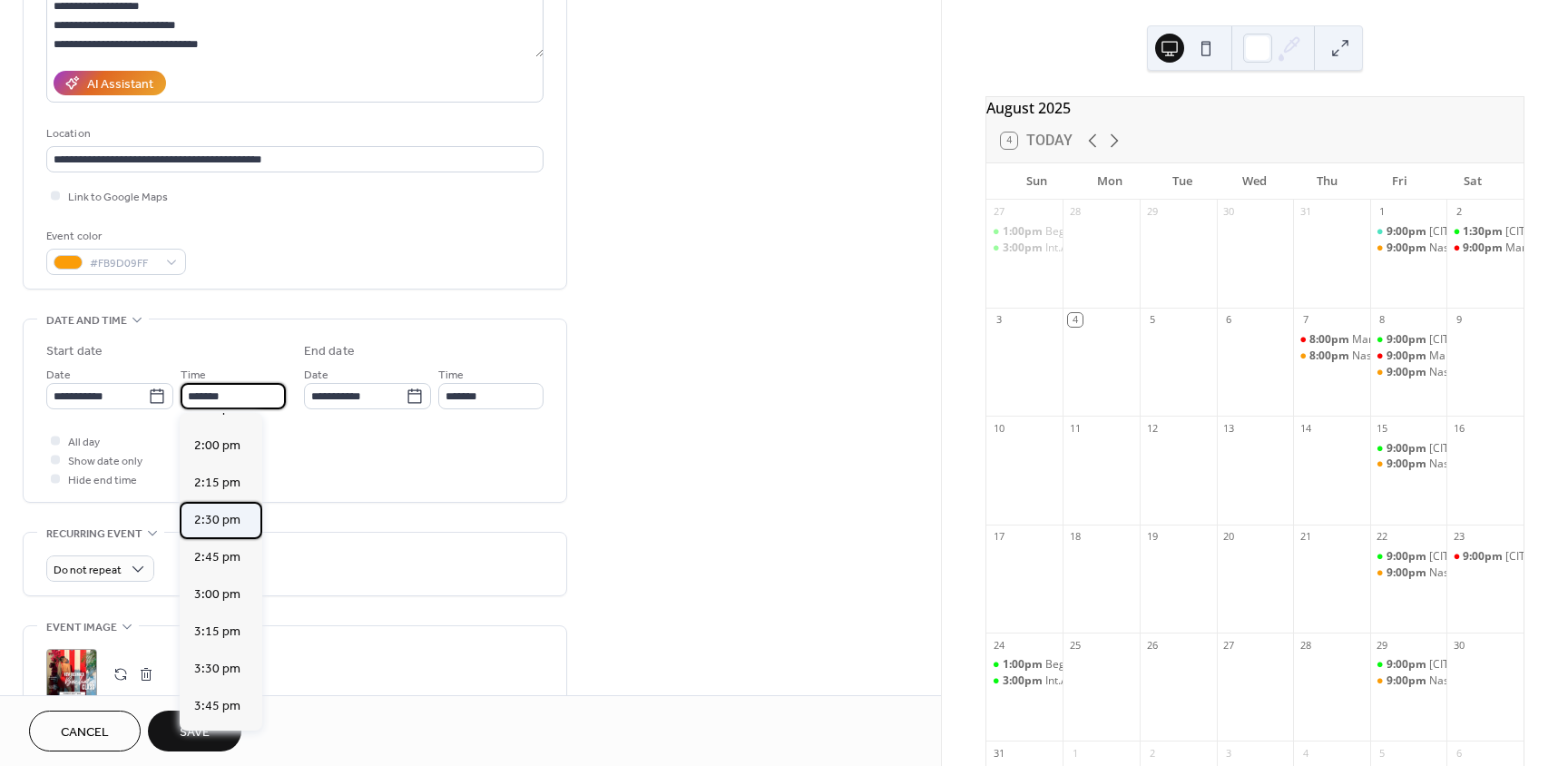 click on "2:30 pm" at bounding box center [217, 520] 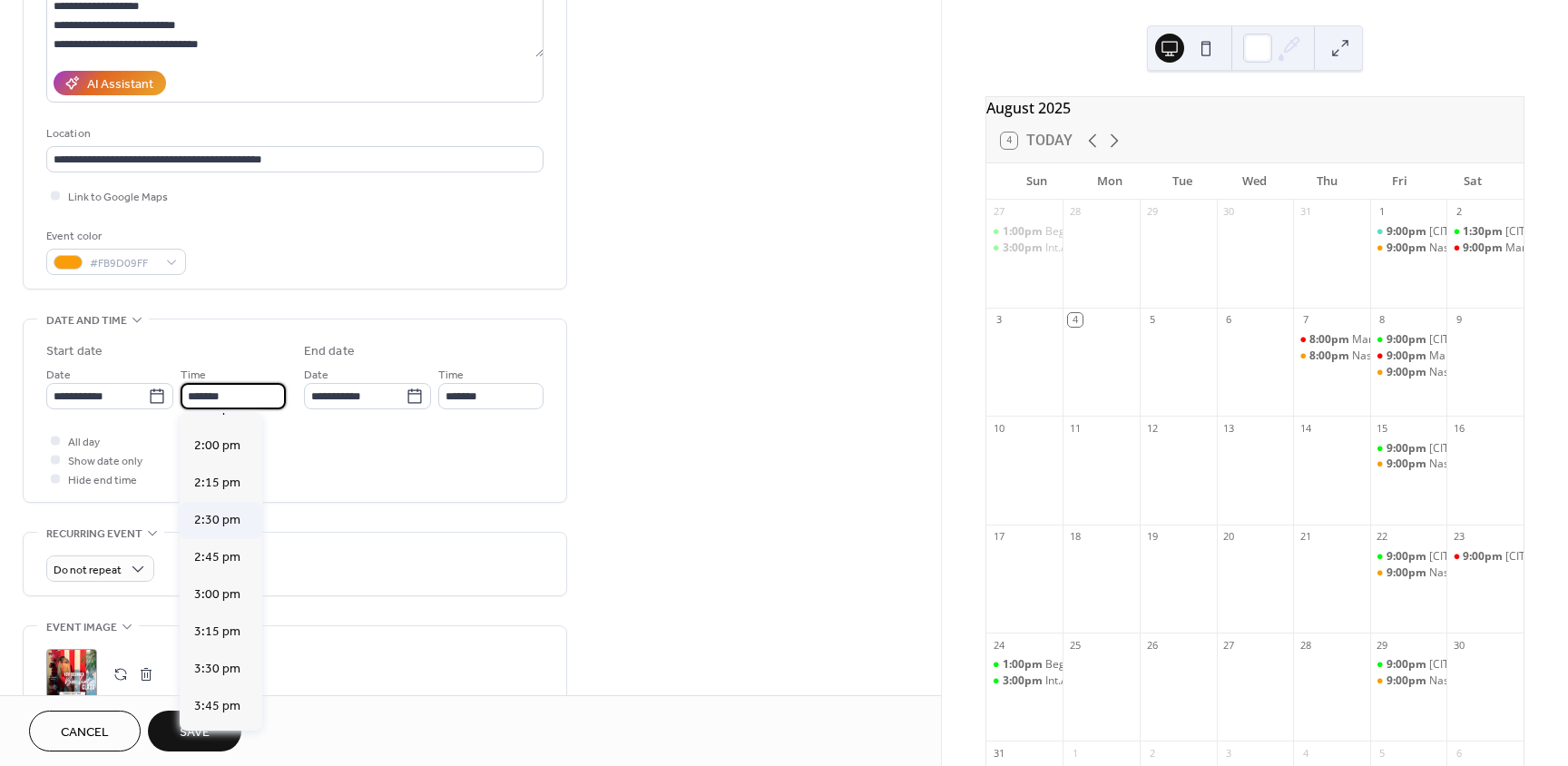 type on "*******" 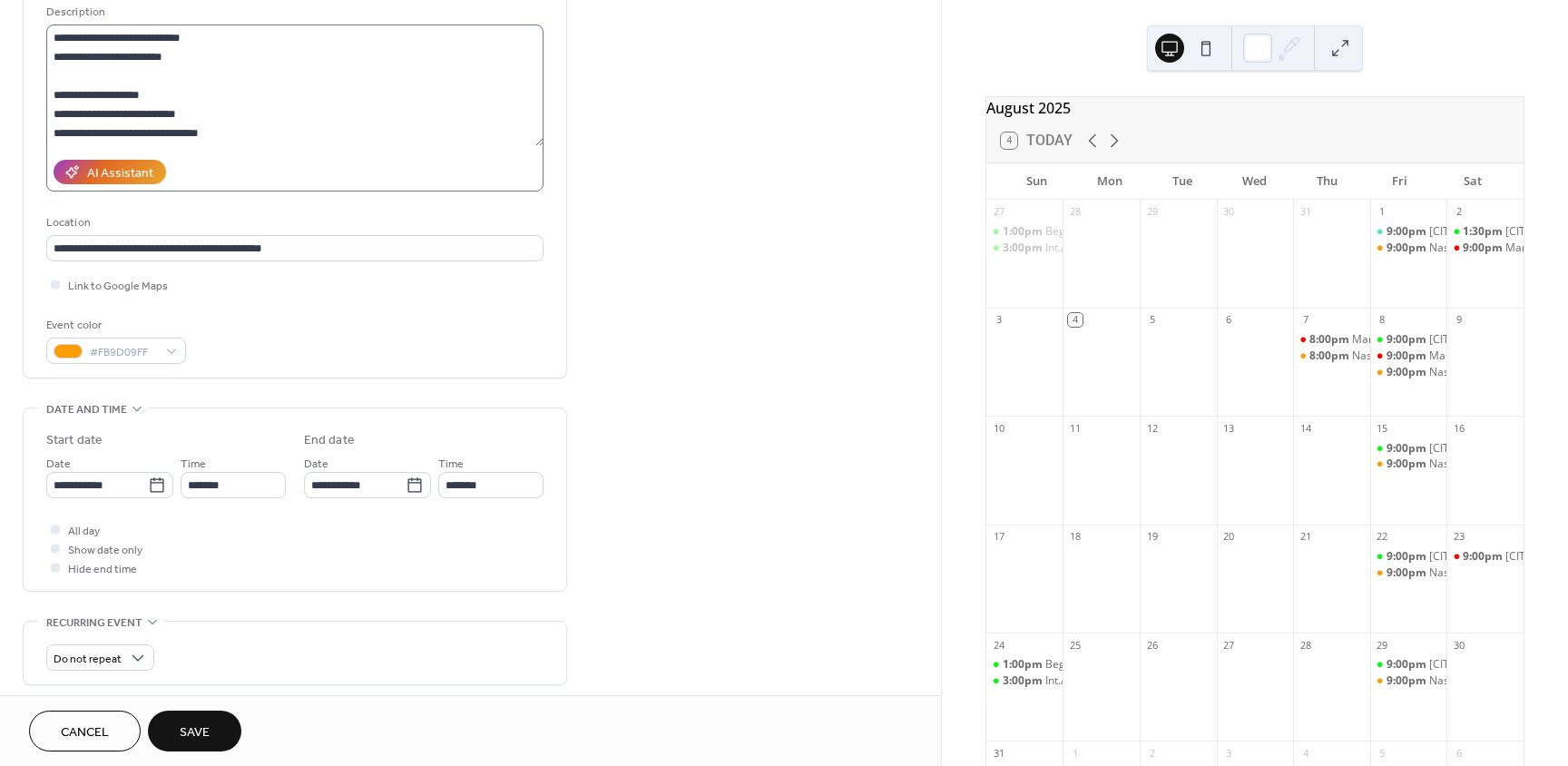 scroll, scrollTop: 182, scrollLeft: 0, axis: vertical 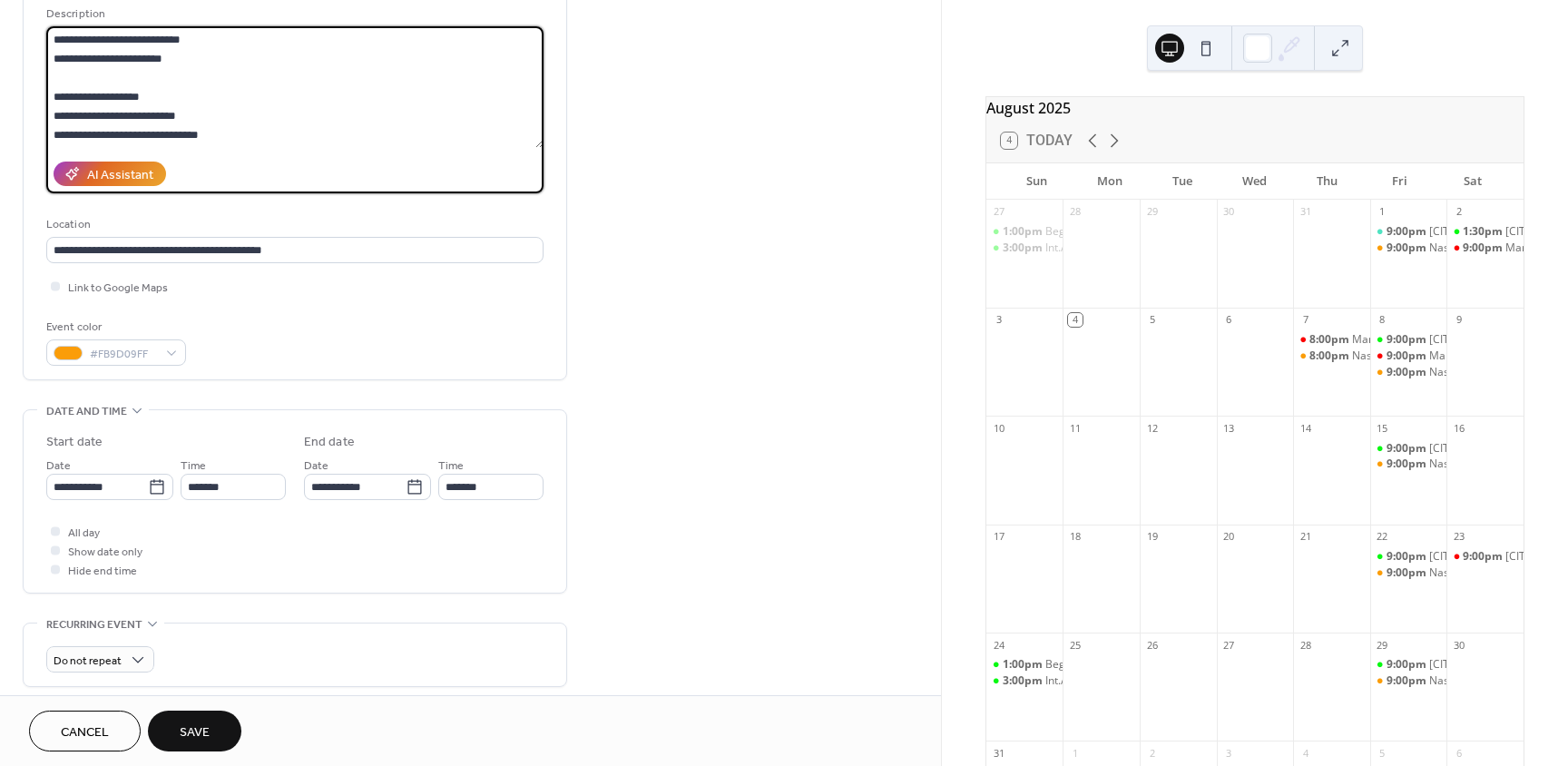 drag, startPoint x: 223, startPoint y: 42, endPoint x: -87, endPoint y: 54, distance: 310.23217 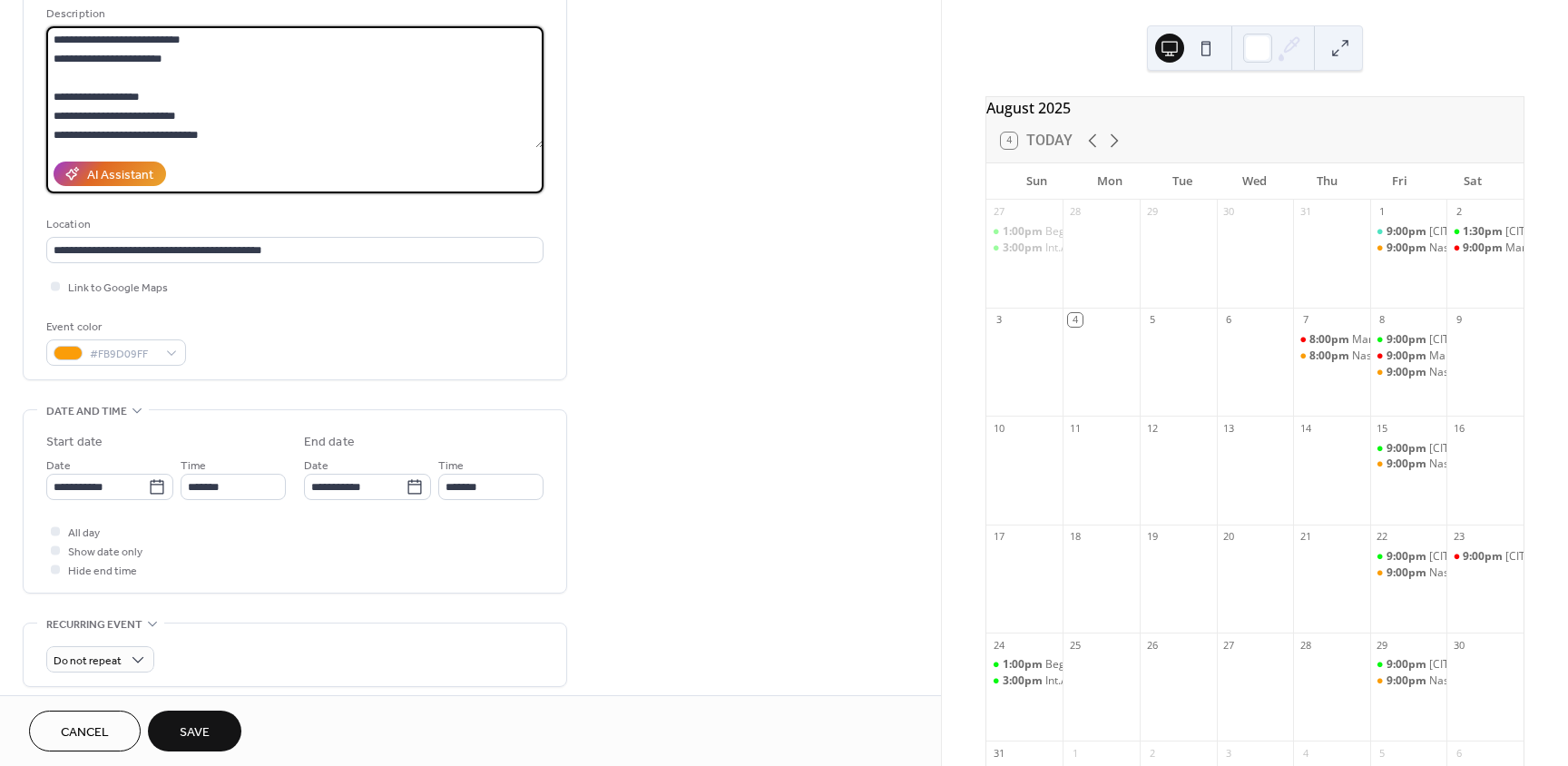 click on "**********" at bounding box center (295, 87) 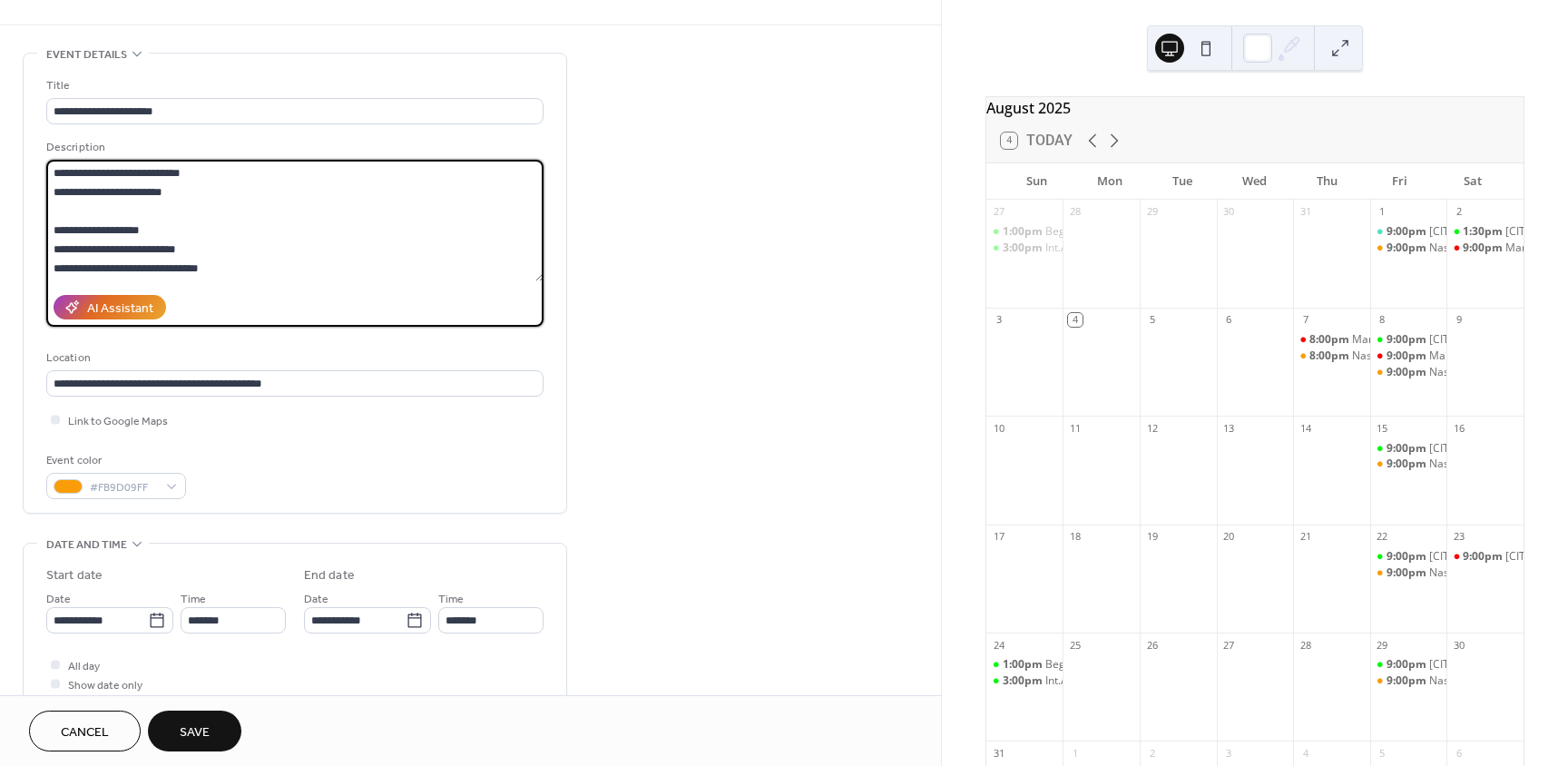 scroll, scrollTop: 0, scrollLeft: 0, axis: both 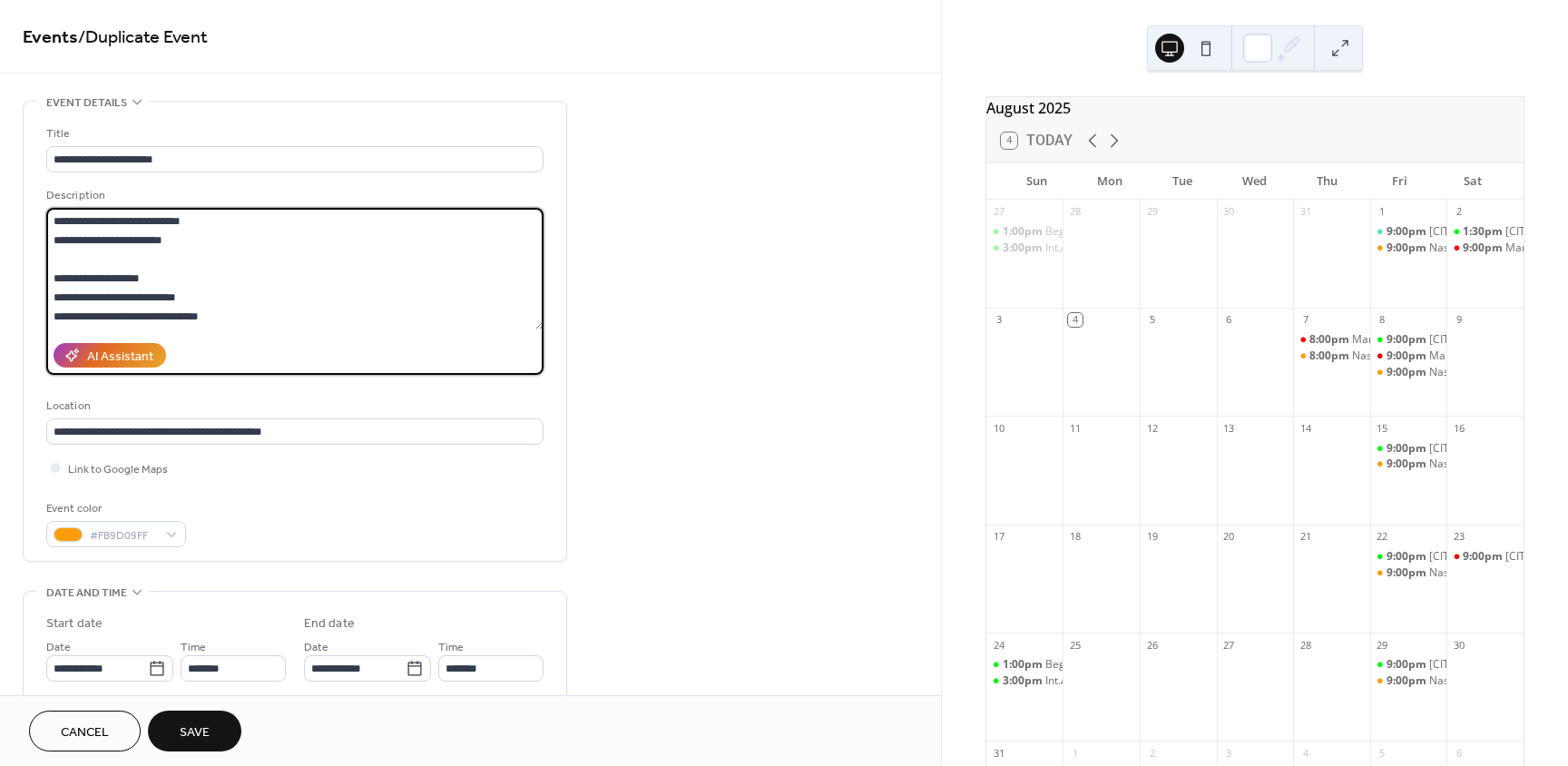 click on "**********" at bounding box center (295, 269) 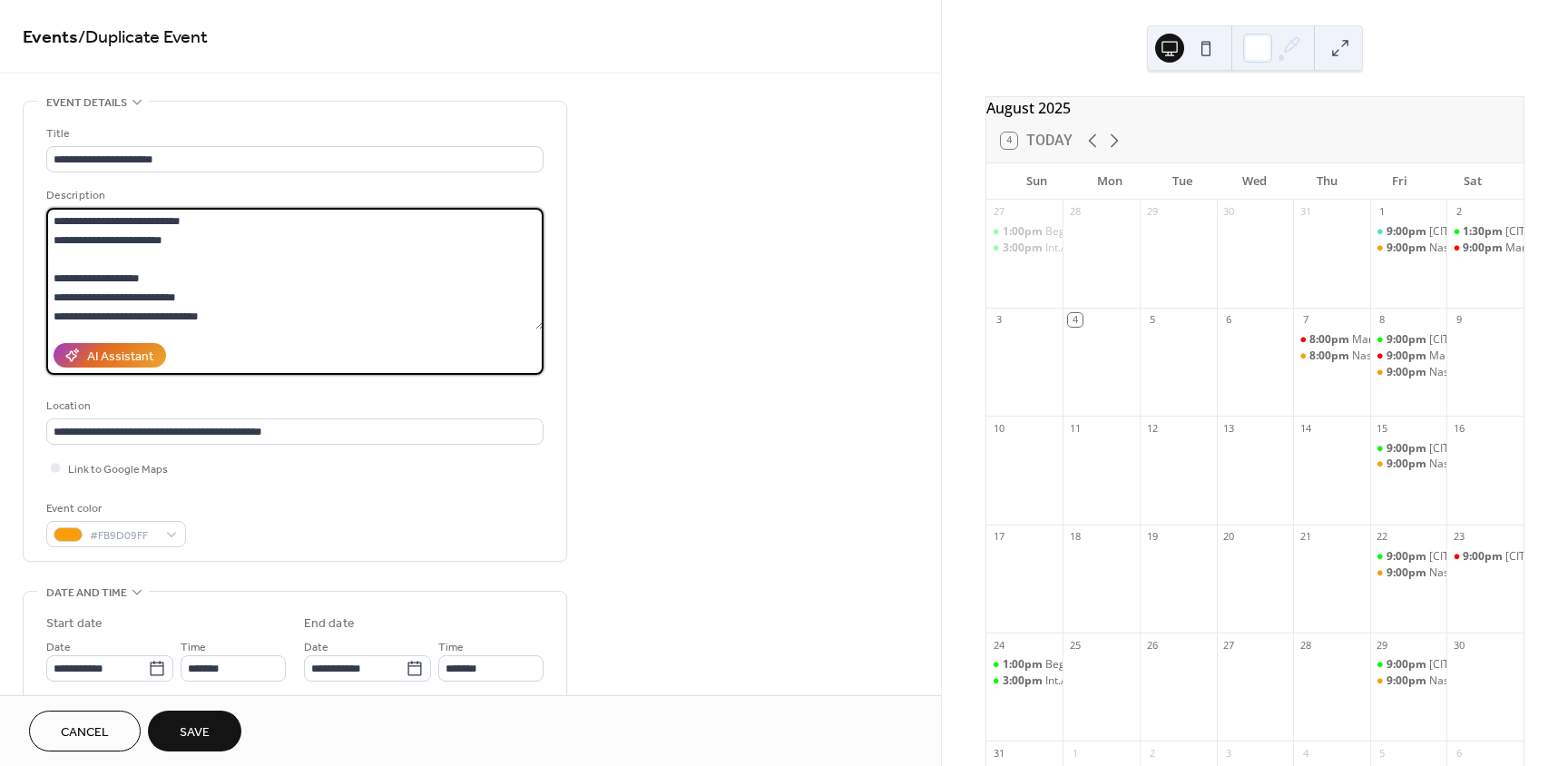 drag, startPoint x: 225, startPoint y: 223, endPoint x: 182, endPoint y: 219, distance: 43.18565 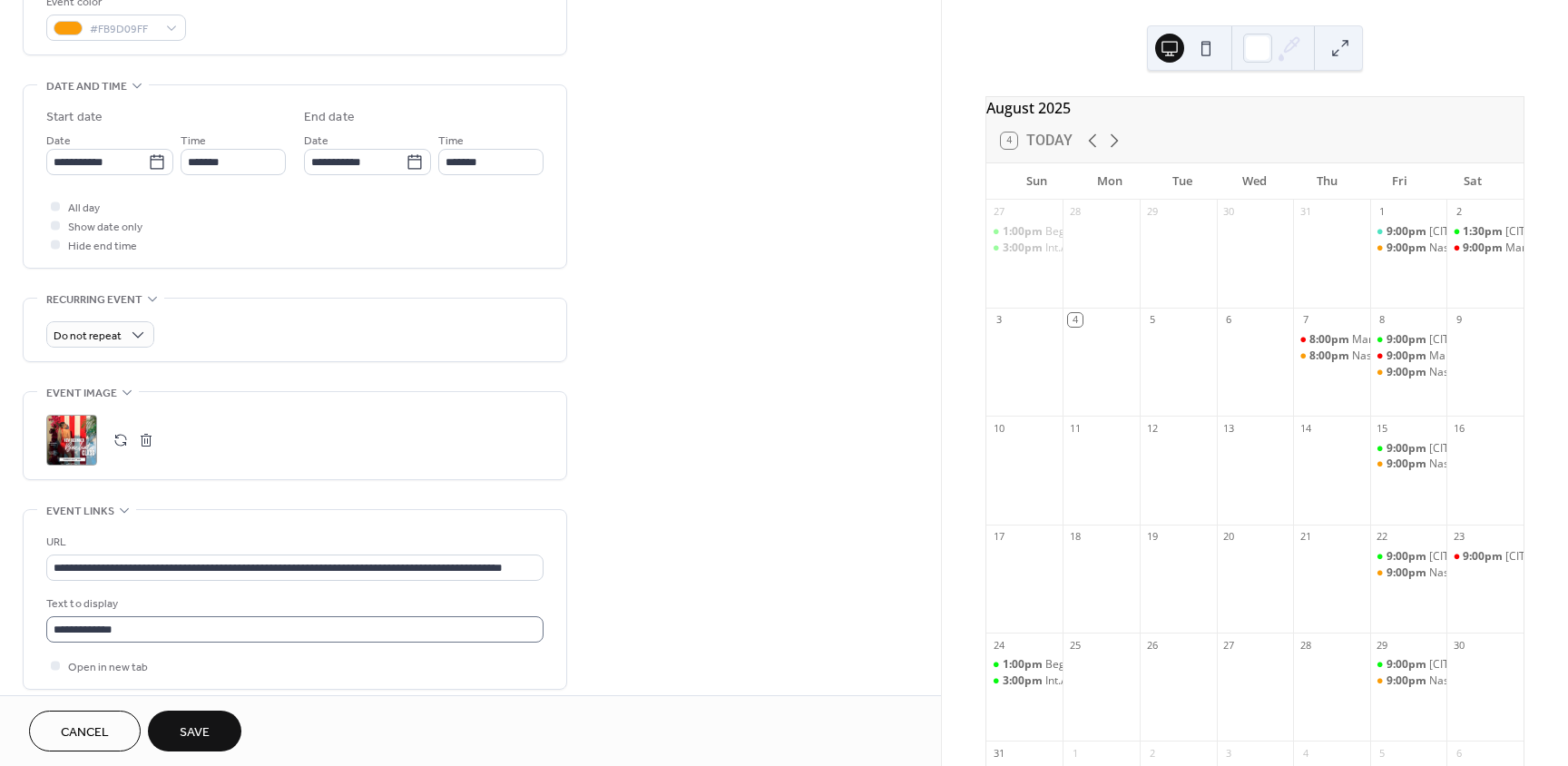 scroll, scrollTop: 635, scrollLeft: 0, axis: vertical 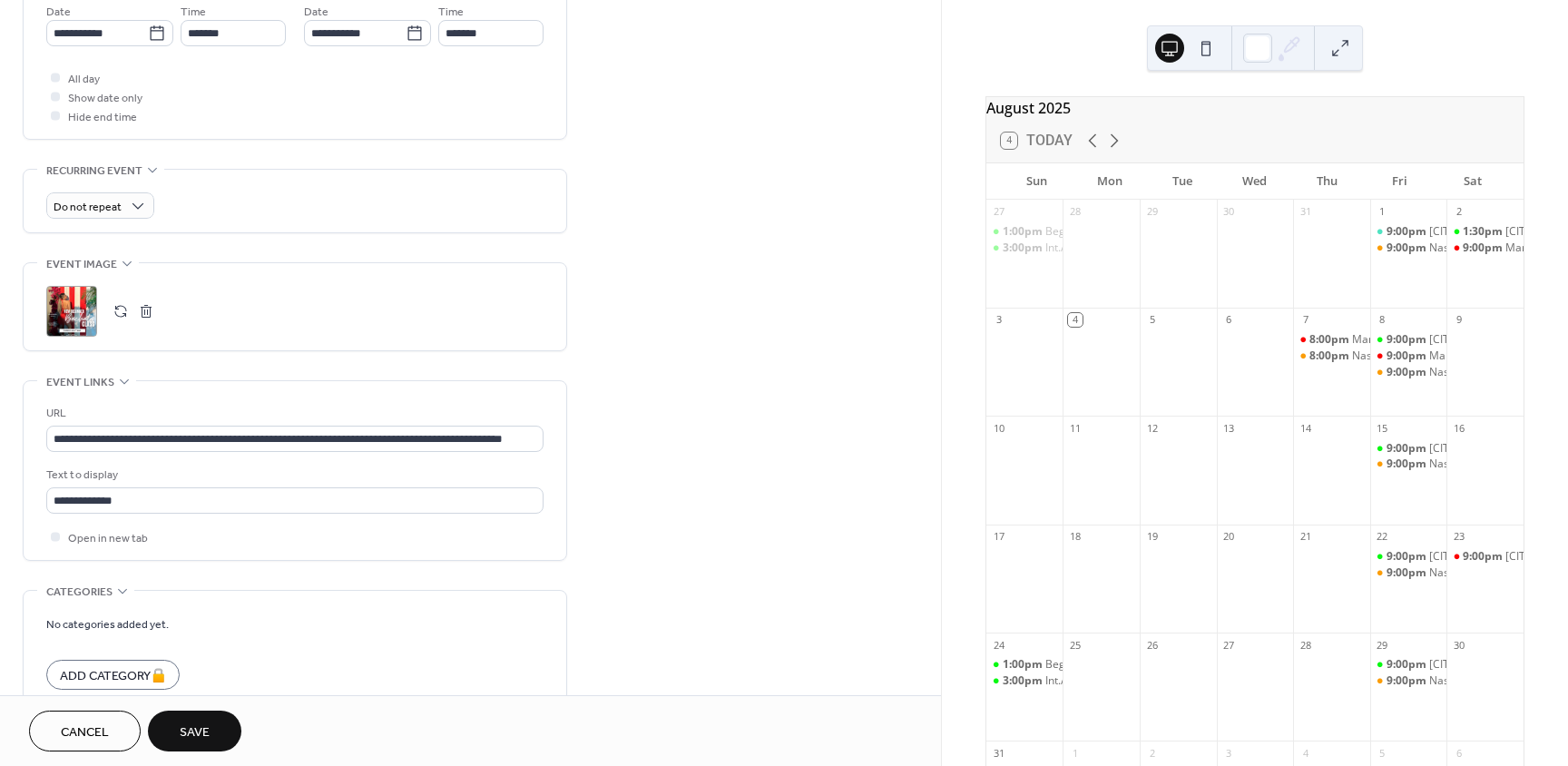 type on "**********" 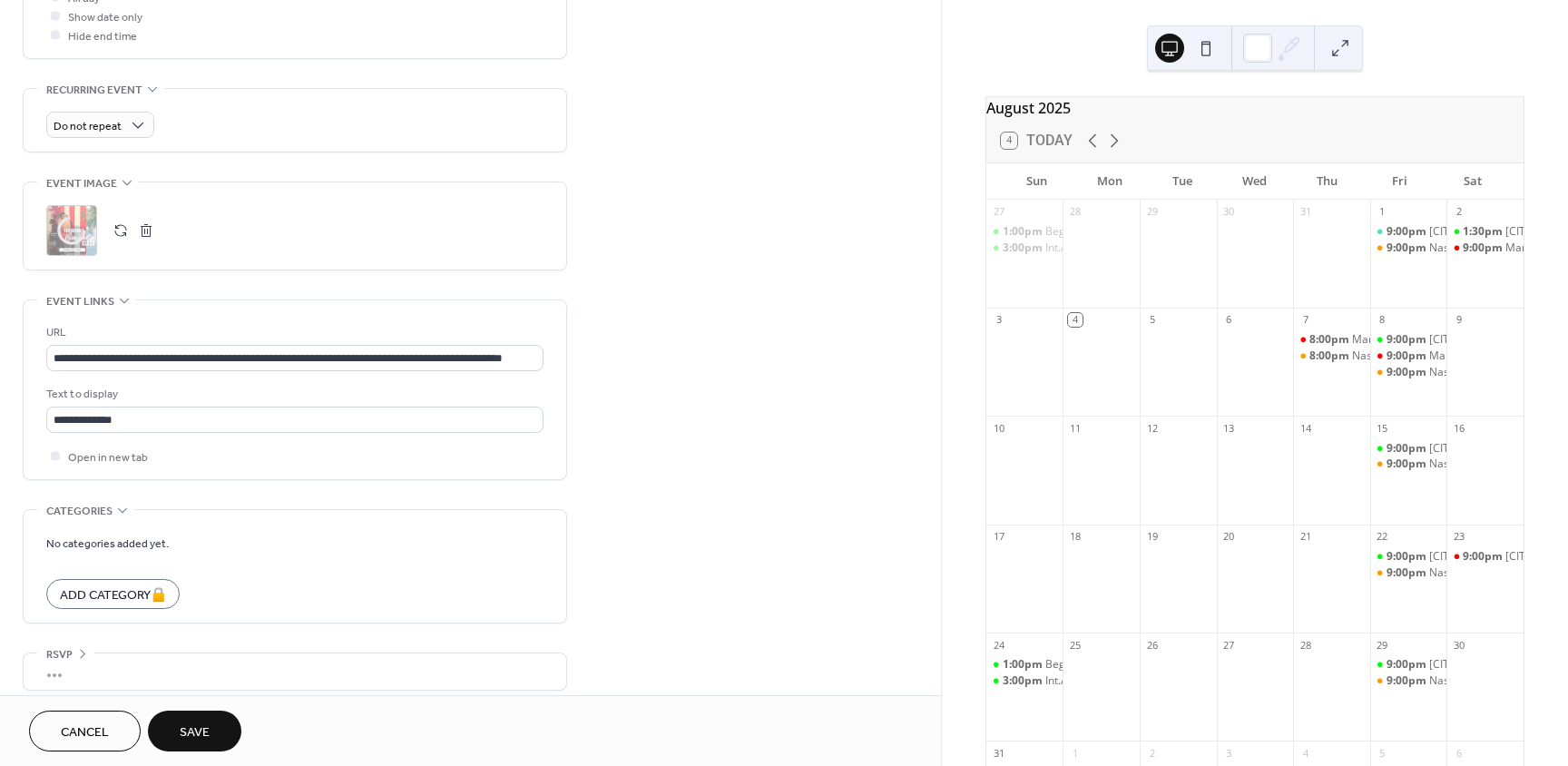 scroll, scrollTop: 730, scrollLeft: 0, axis: vertical 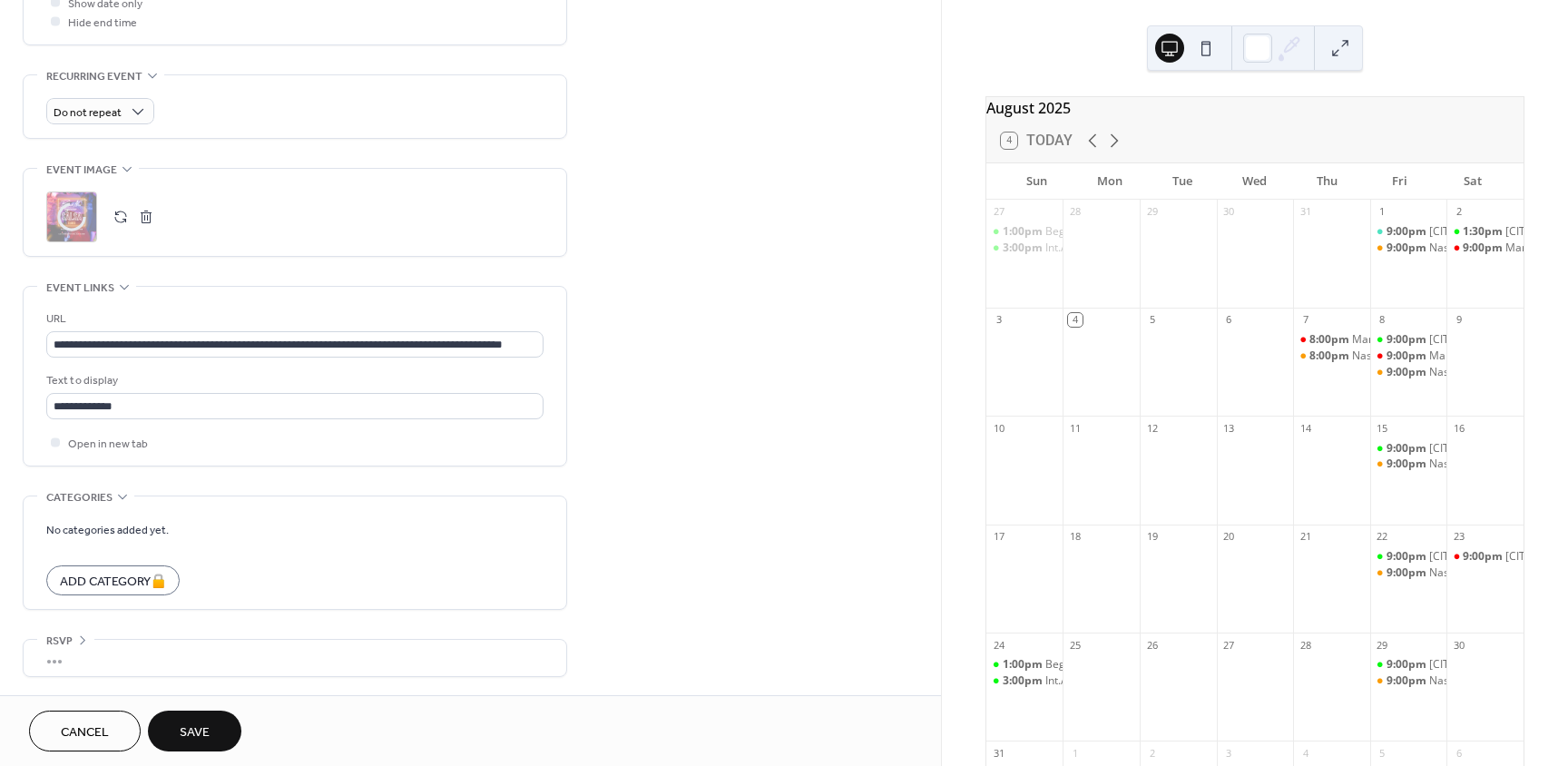 click on "Save" at bounding box center [194, 731] 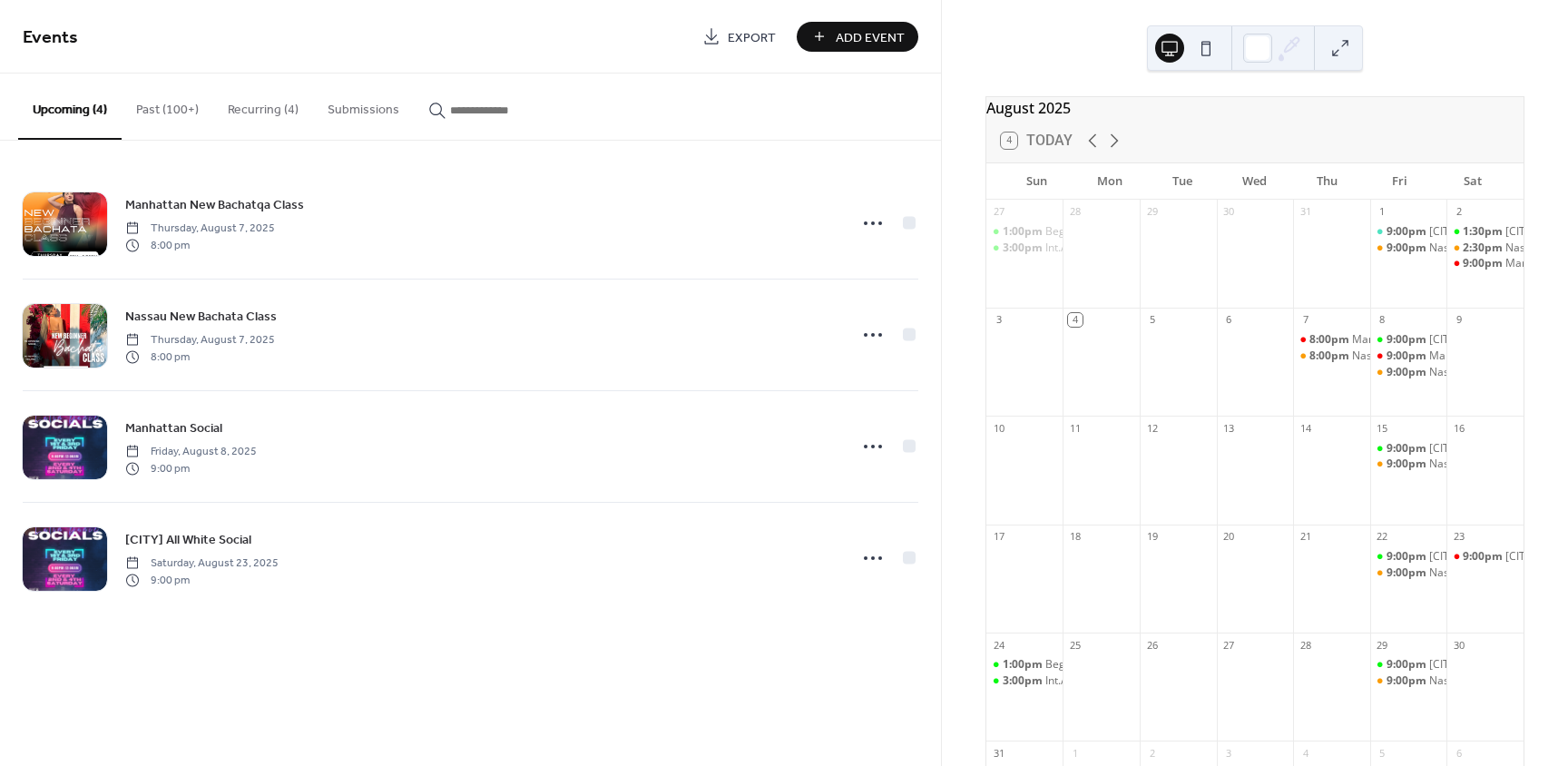 click on "Past (100+)" at bounding box center (167, 105) 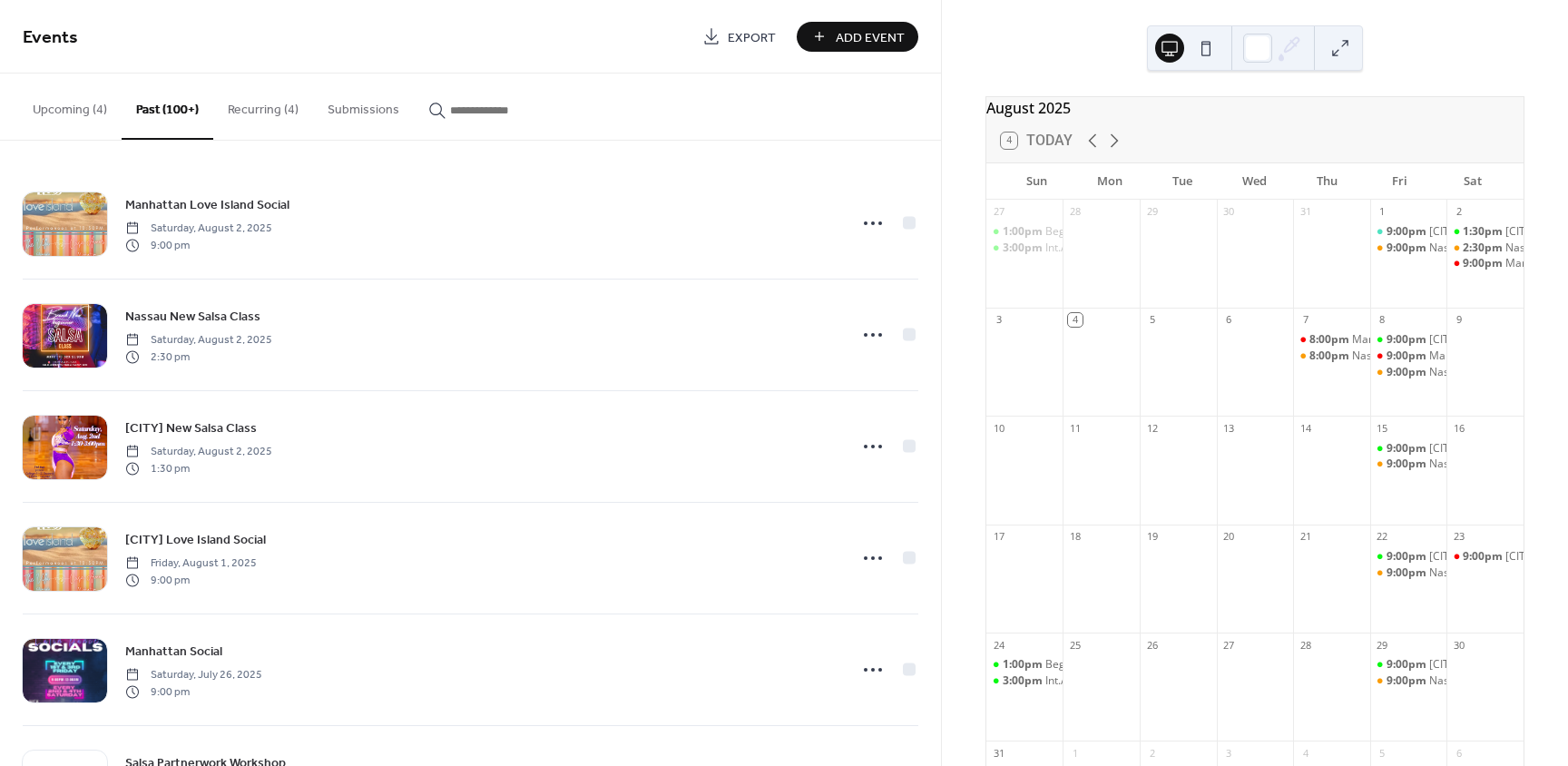 click at bounding box center [505, 110] 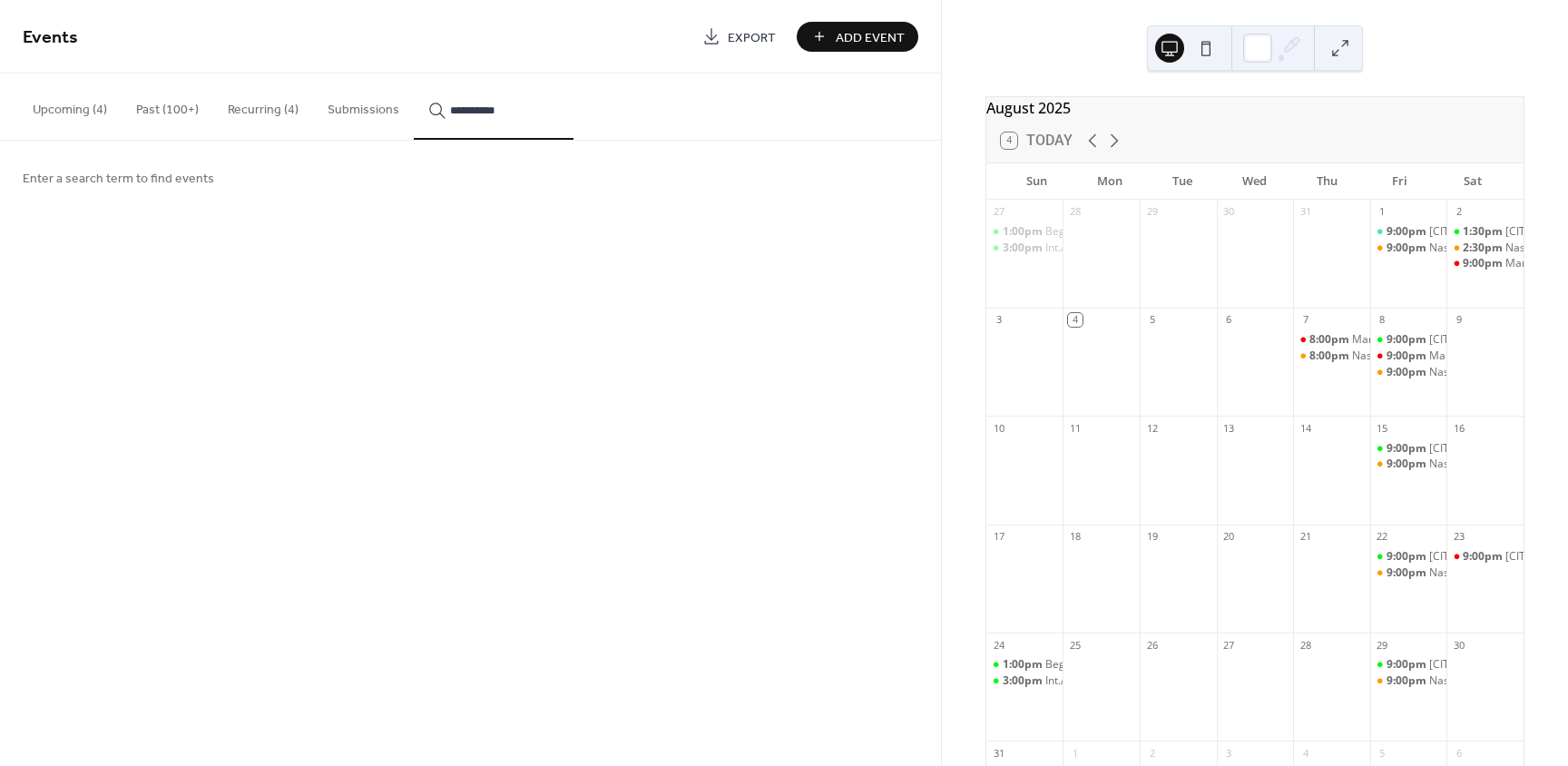 click on "*********" at bounding box center [494, 106] 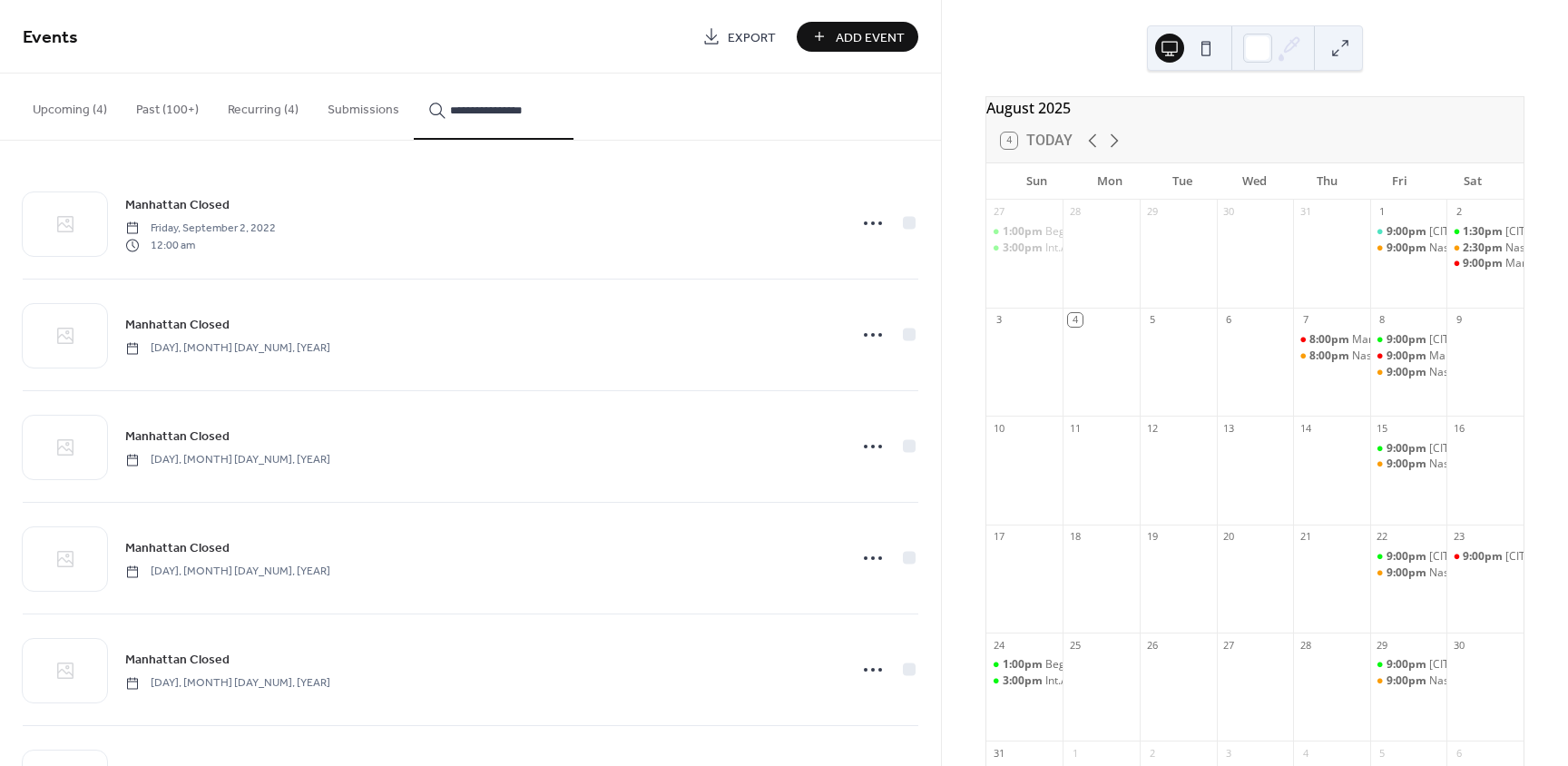 type on "**********" 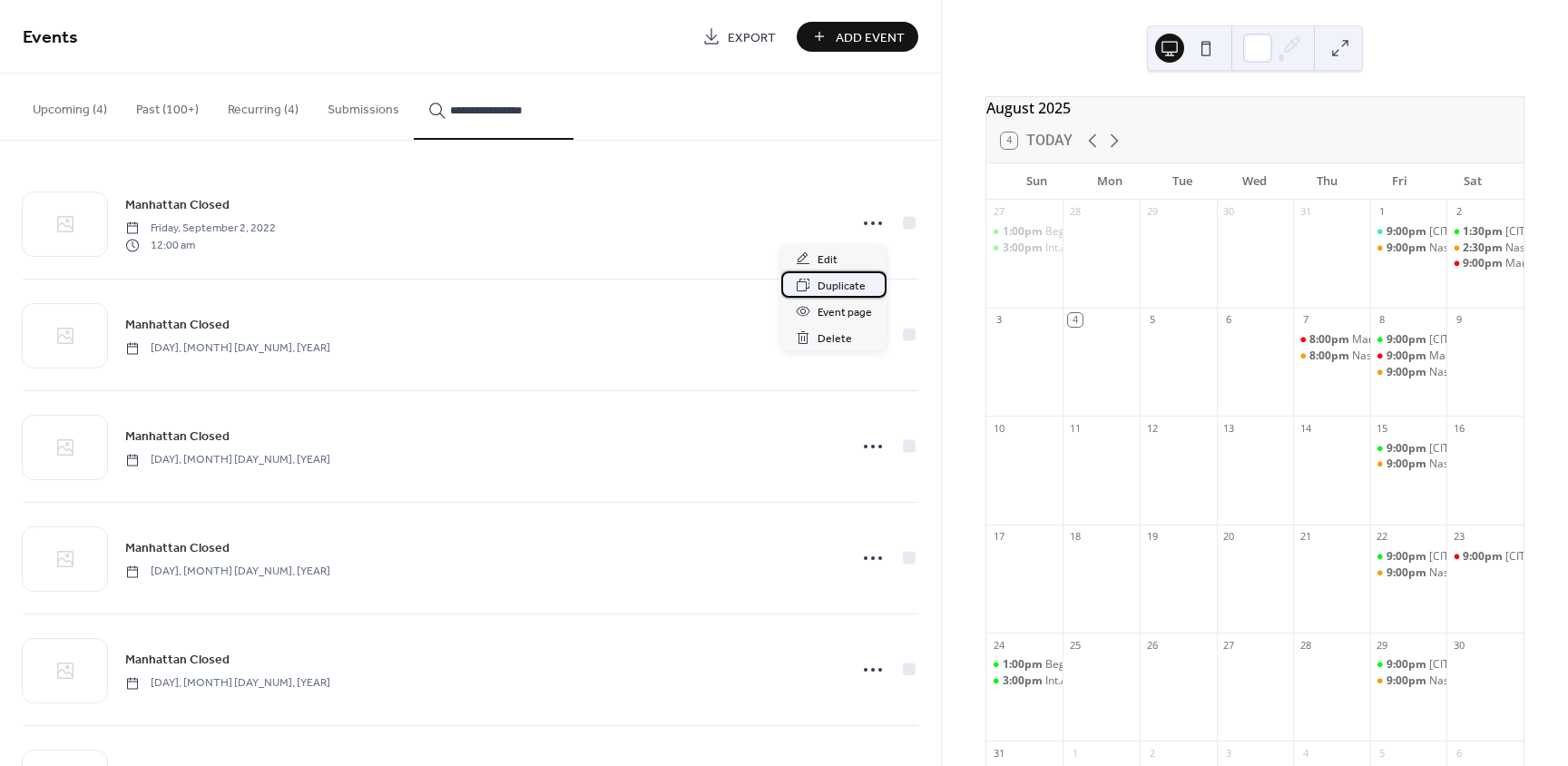 click on "Duplicate" at bounding box center [841, 286] 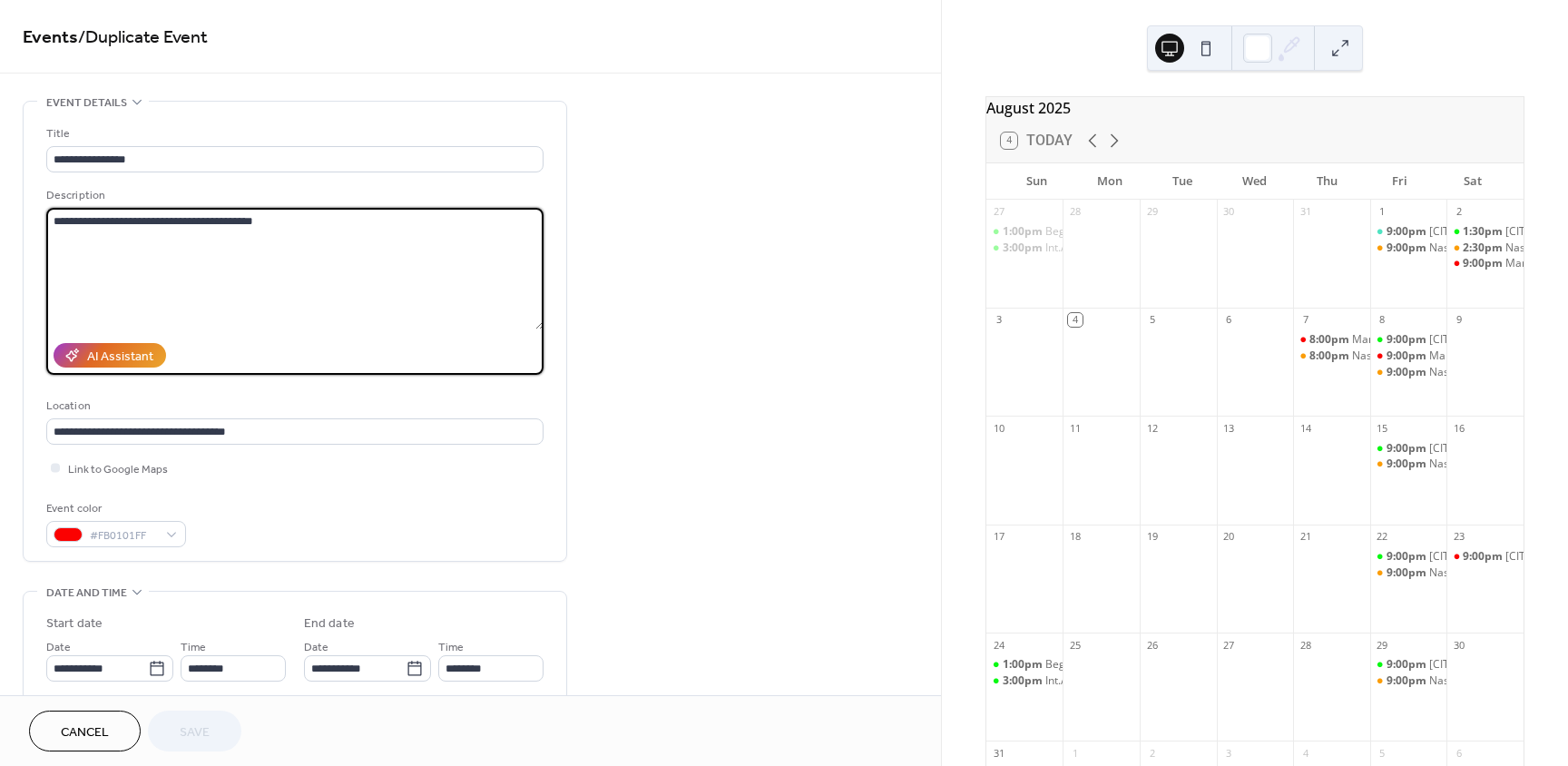 drag, startPoint x: 344, startPoint y: 231, endPoint x: 26, endPoint y: 255, distance: 318.9044 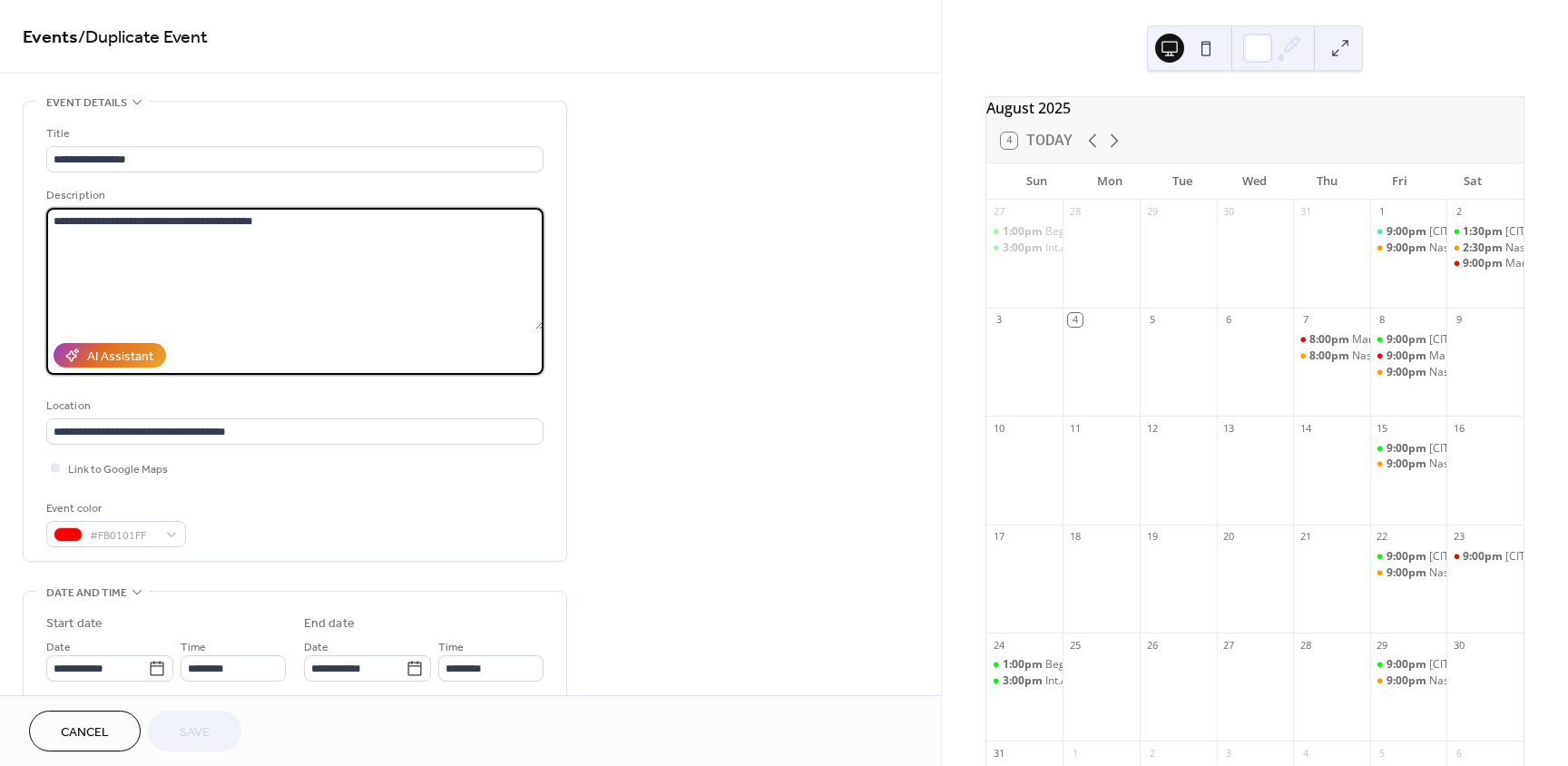click on "**********" at bounding box center [295, 331] 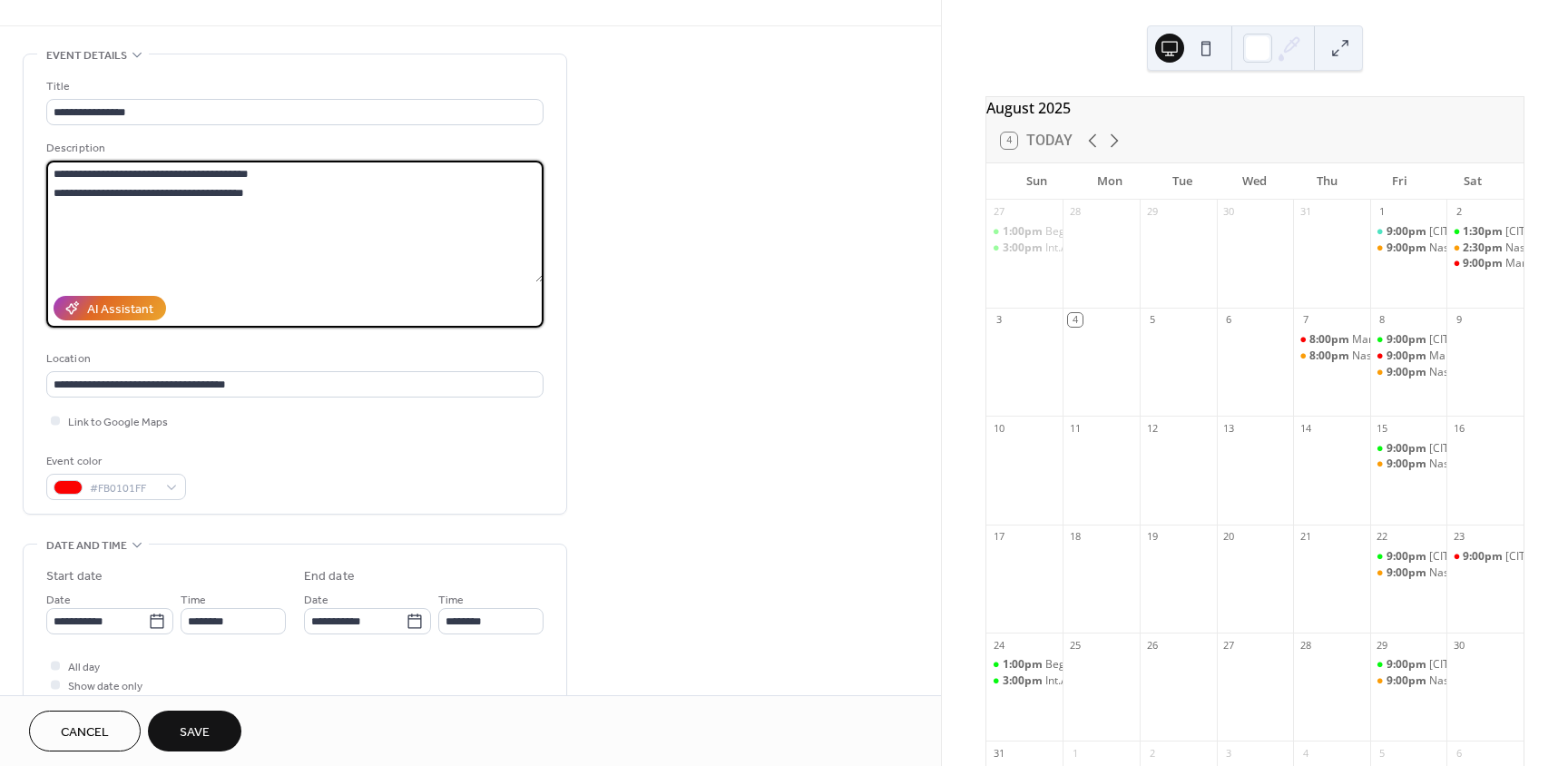 scroll, scrollTop: 272, scrollLeft: 0, axis: vertical 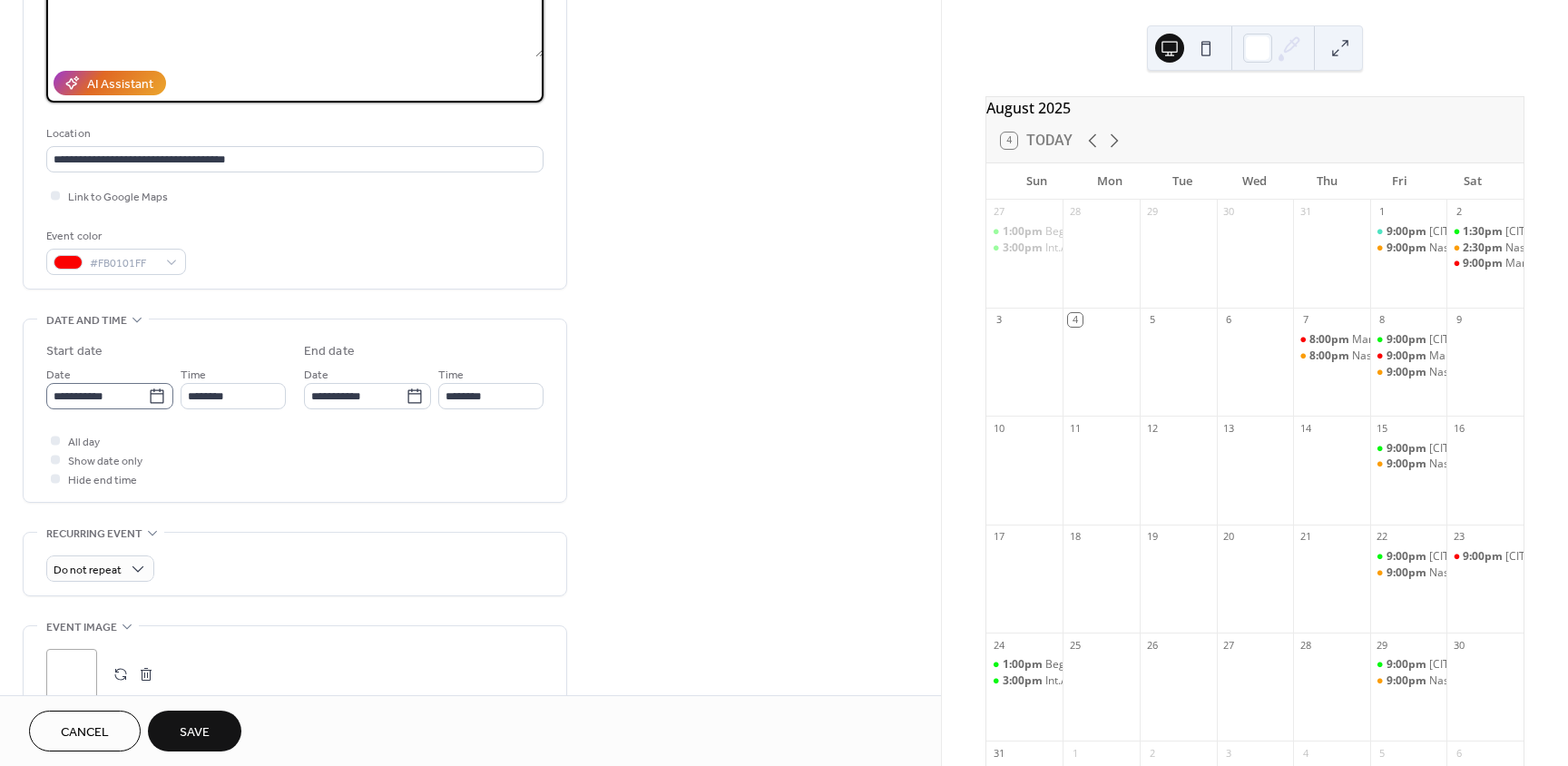 type on "**********" 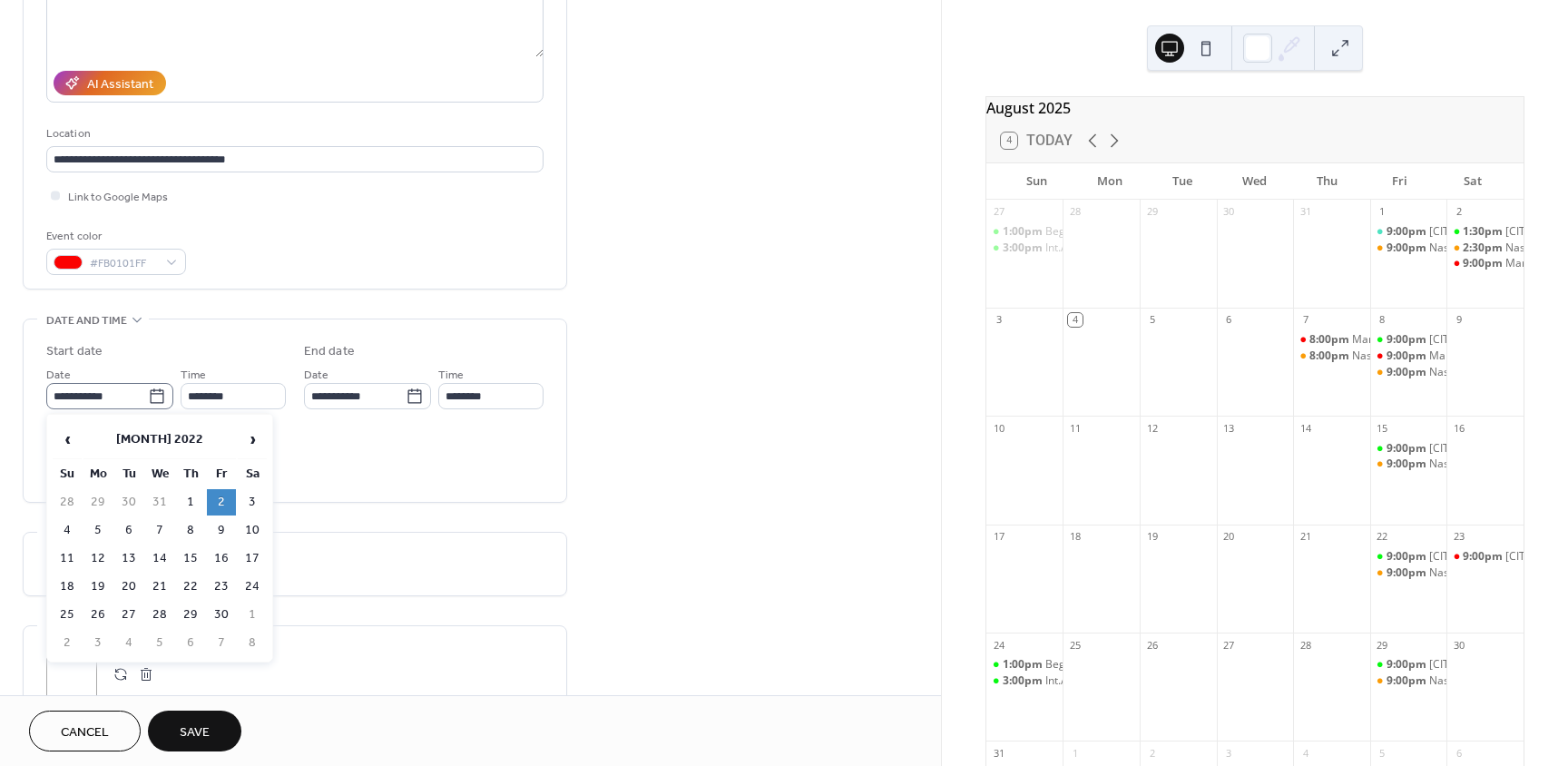 click 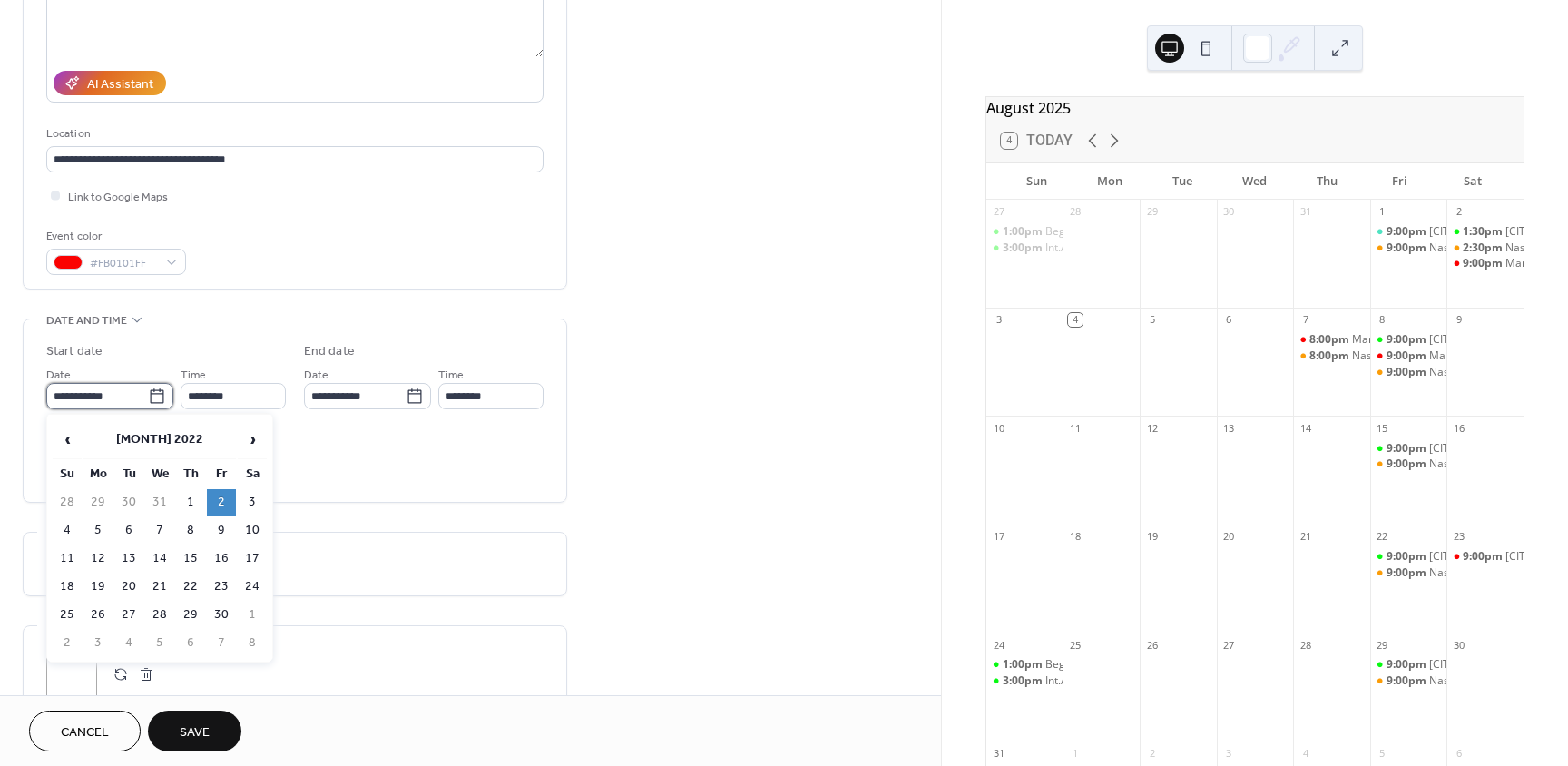 click on "**********" at bounding box center [97, 396] 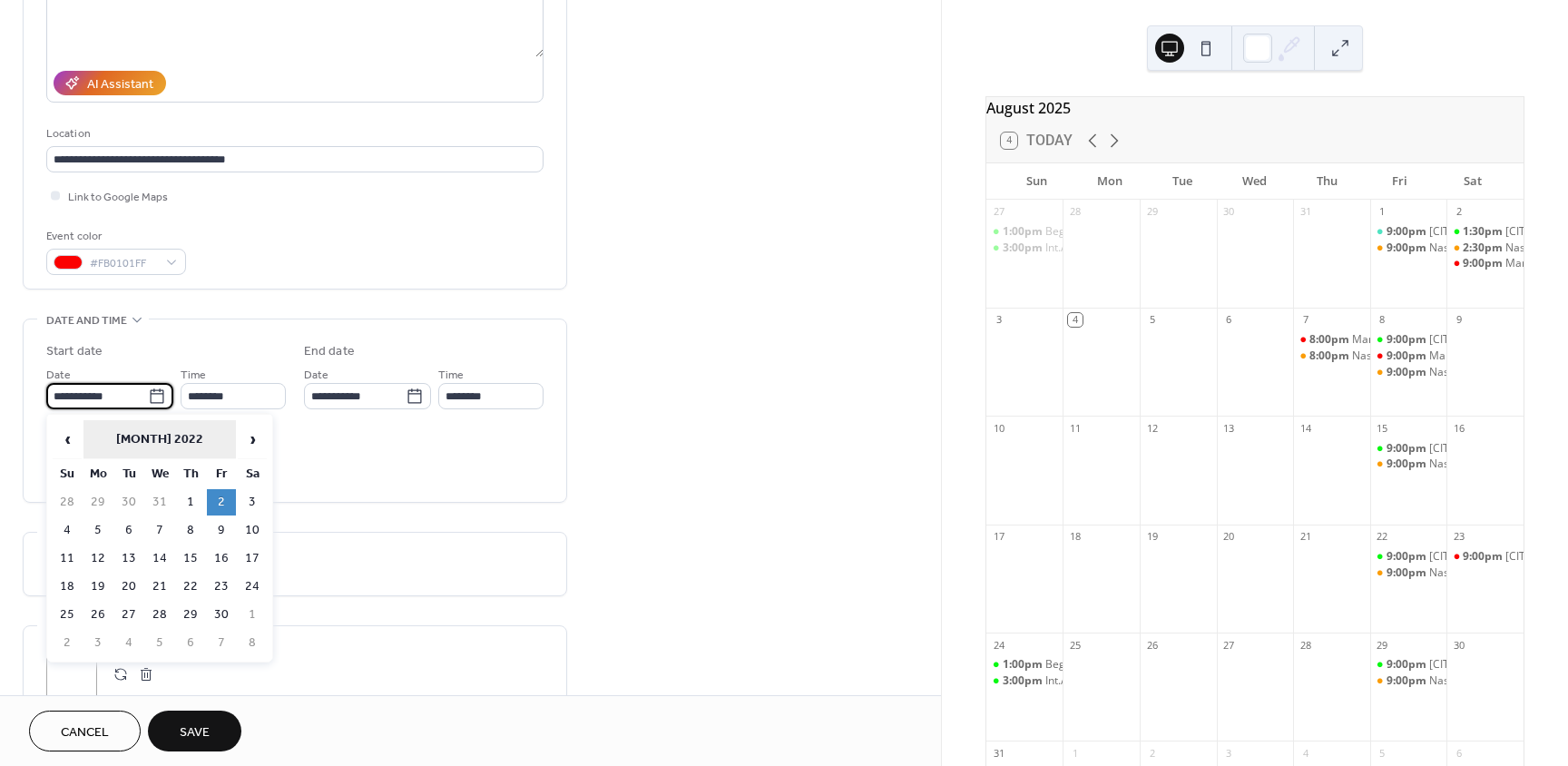 click on "[MONTH] 2022" at bounding box center (160, 439) 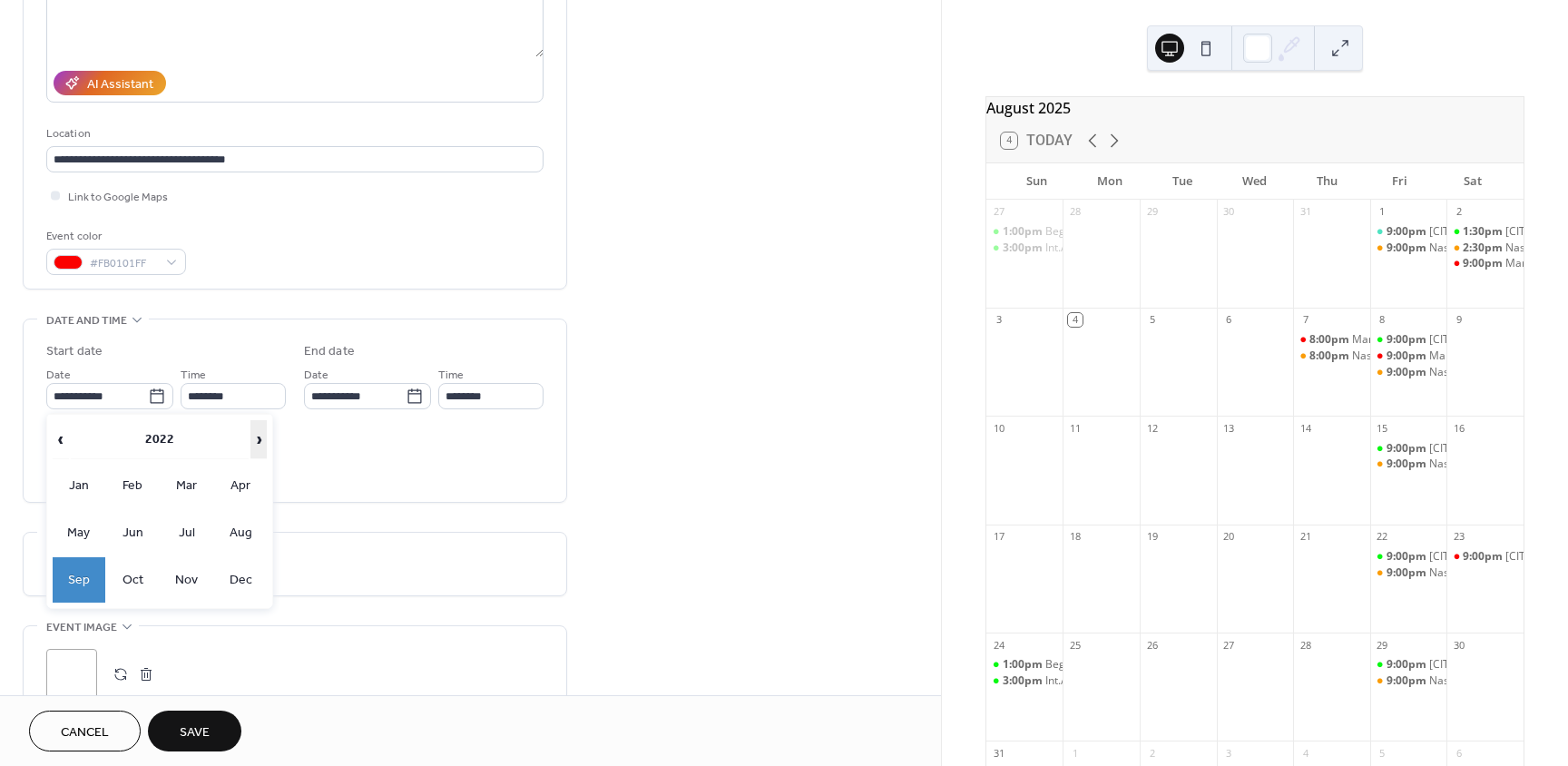 click on "›" at bounding box center [259, 439] 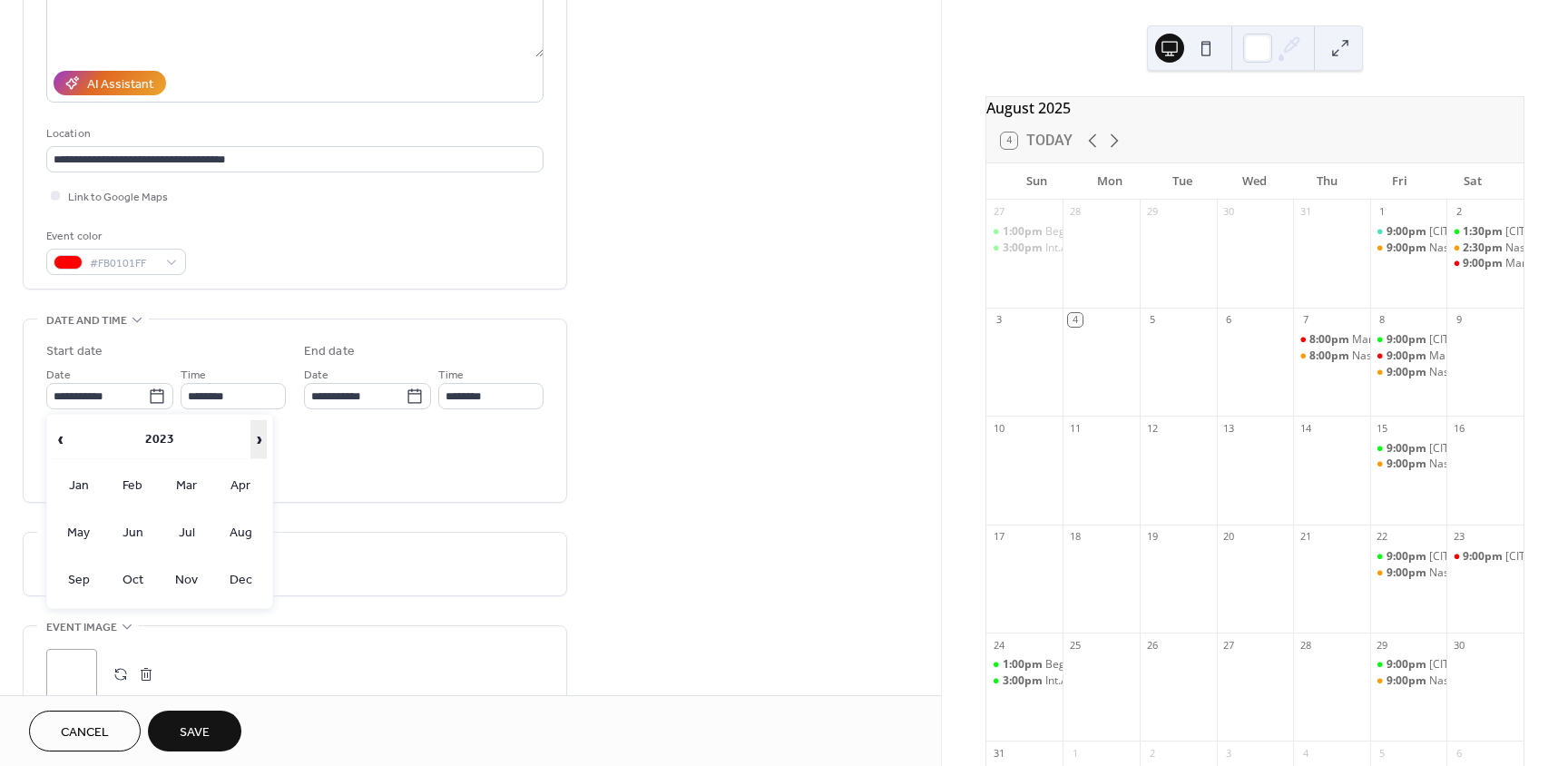 click on "›" at bounding box center (259, 439) 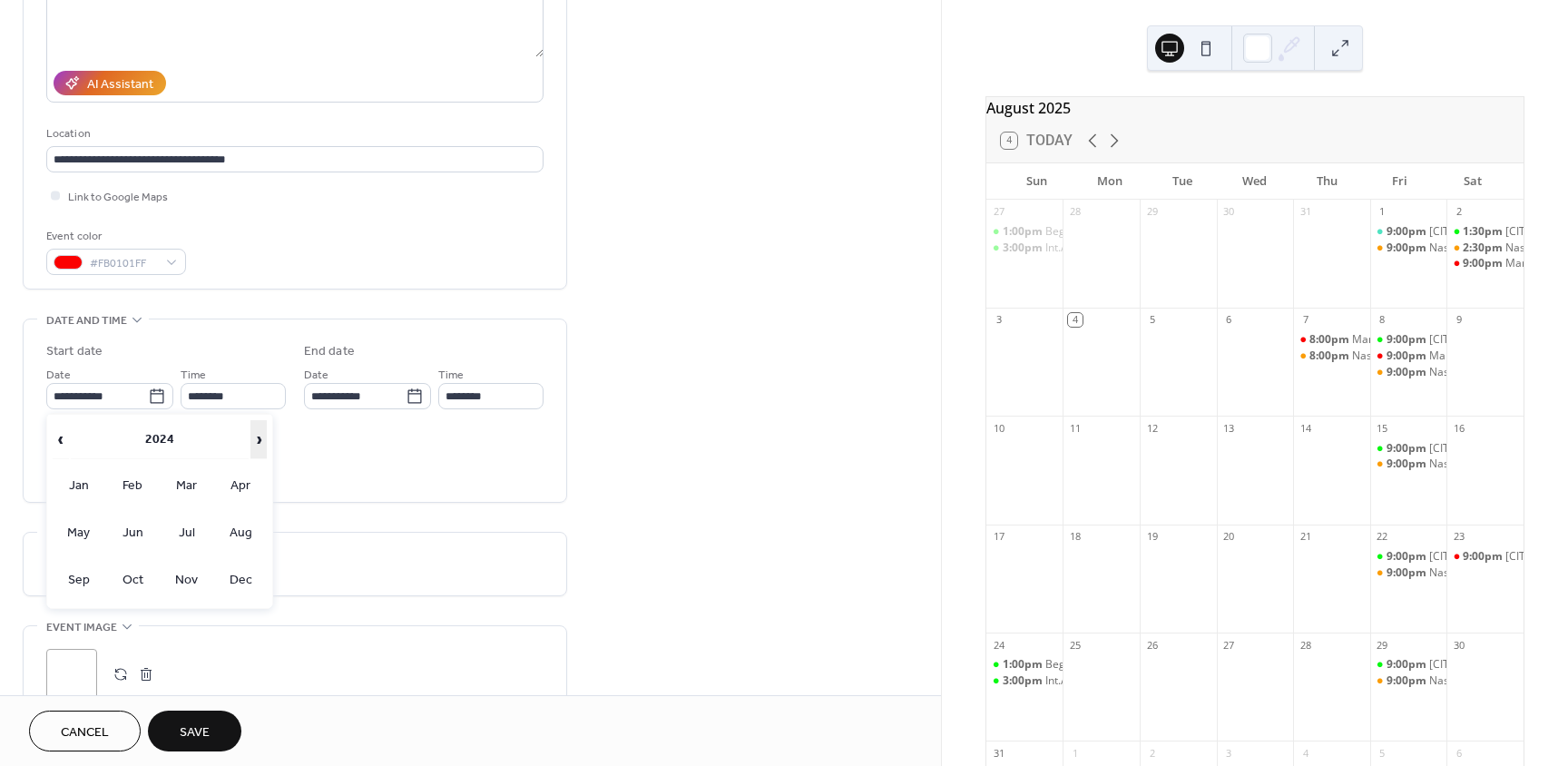 click on "›" at bounding box center [259, 439] 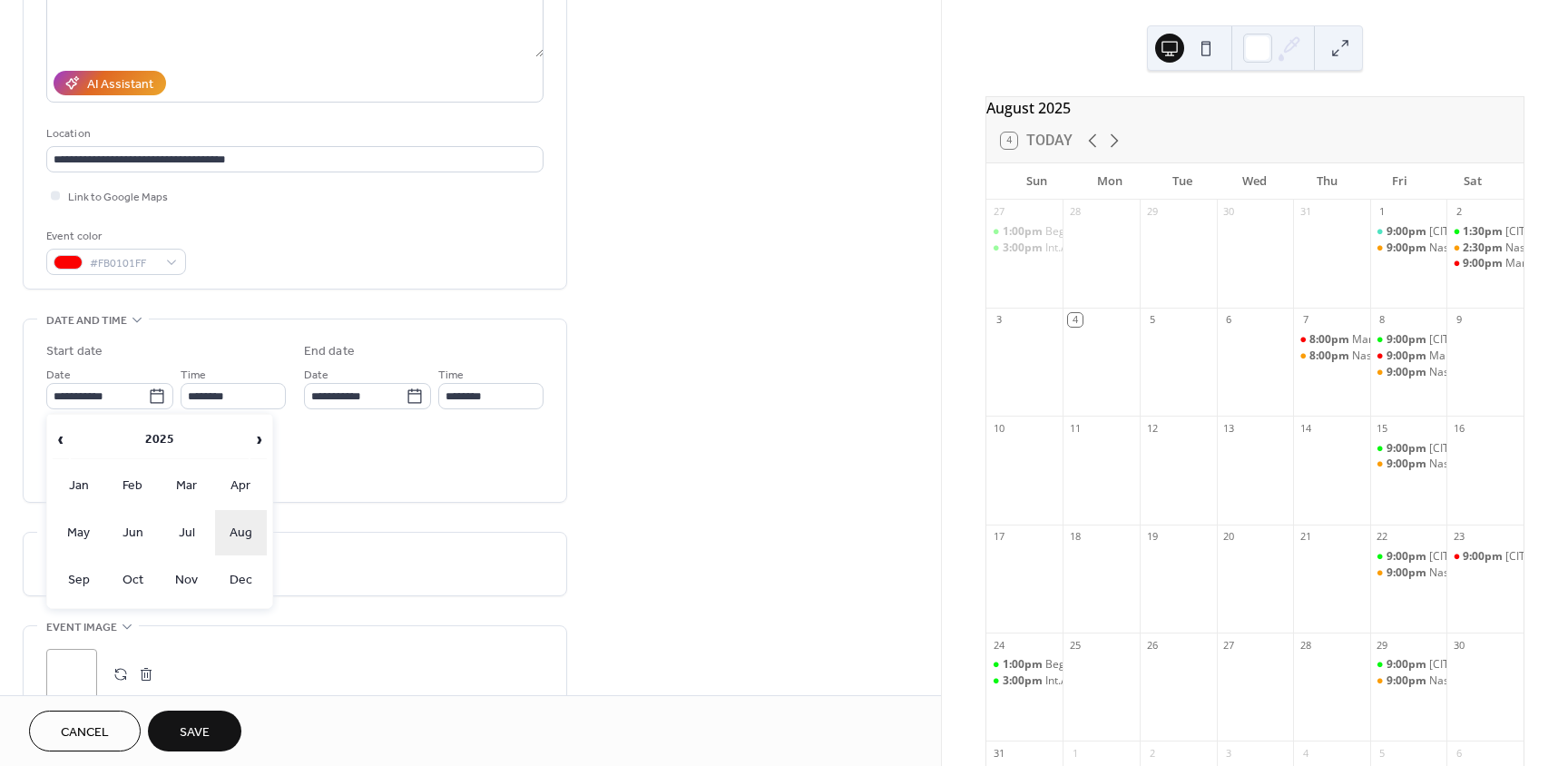 click on "Aug" at bounding box center (241, 533) 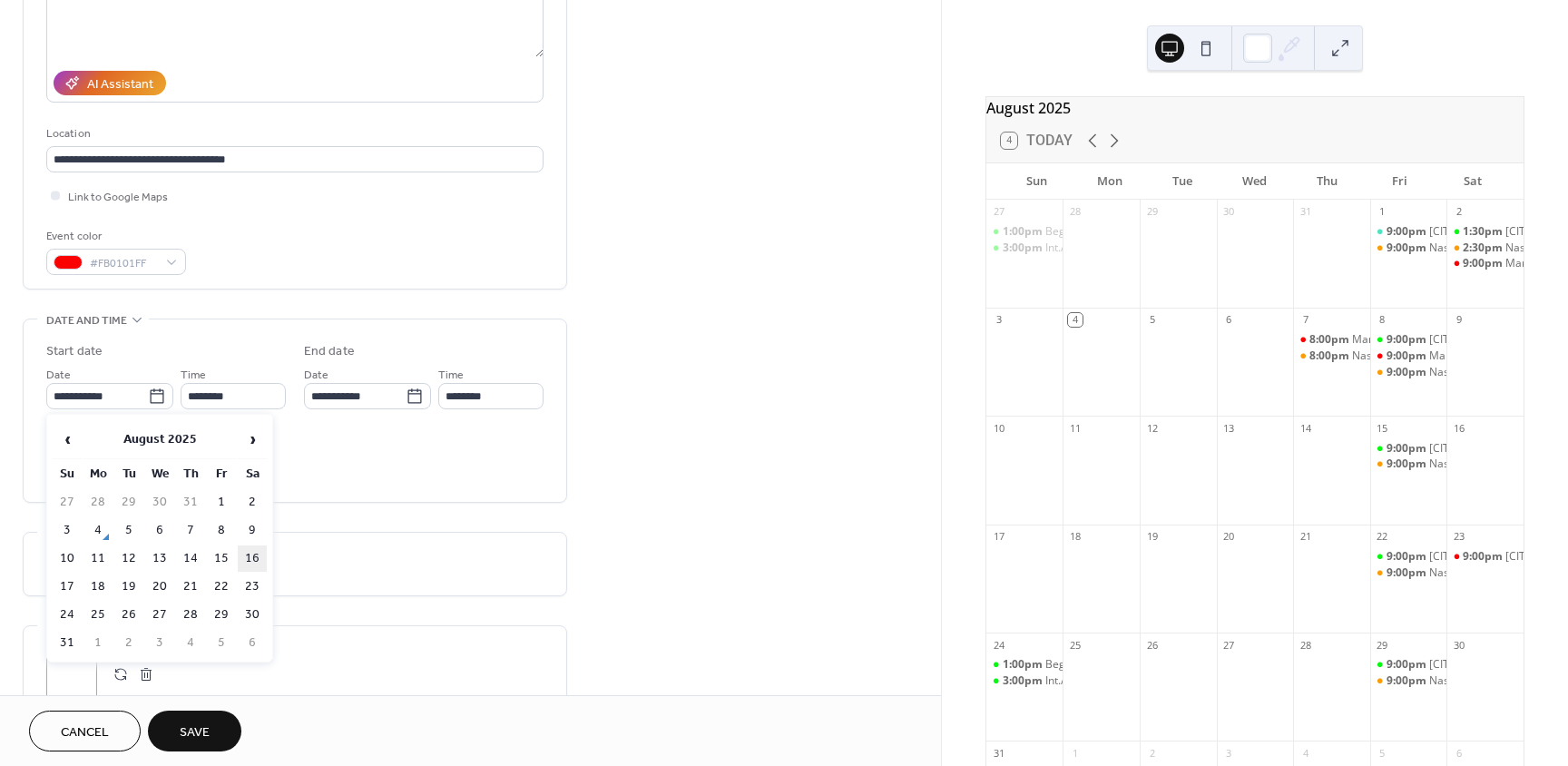 click on "16" at bounding box center [252, 558] 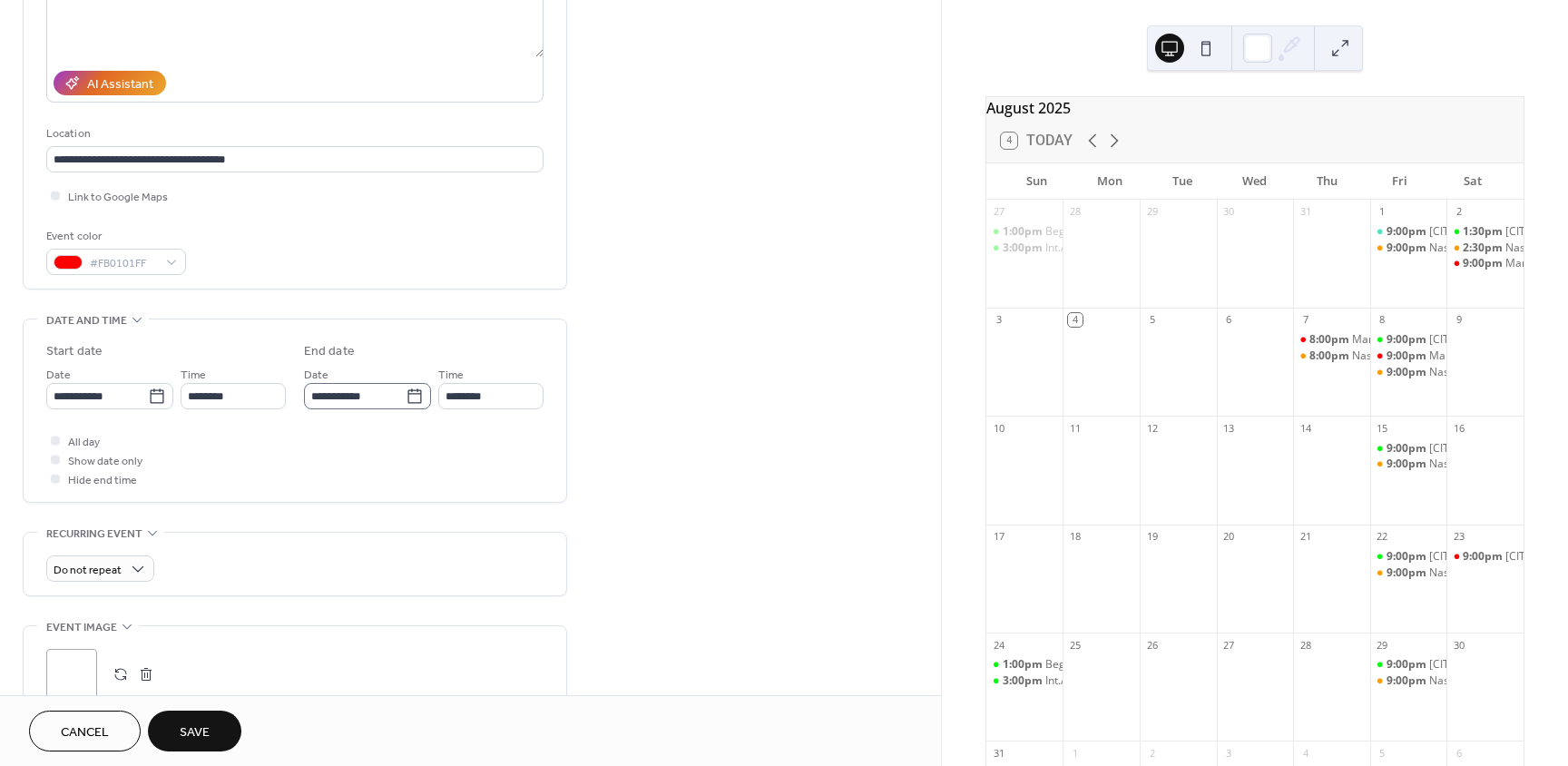 click 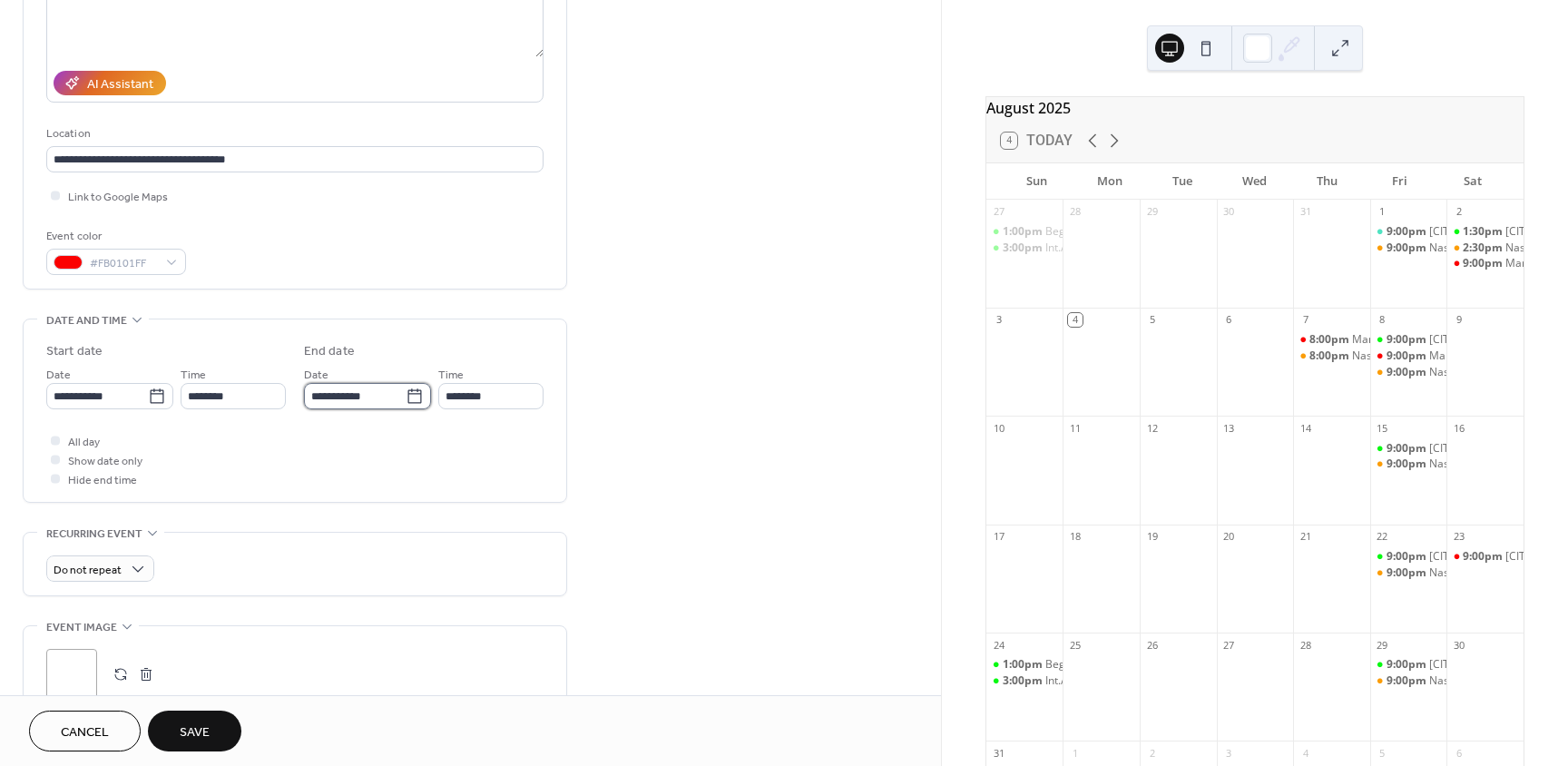 click on "**********" at bounding box center (355, 396) 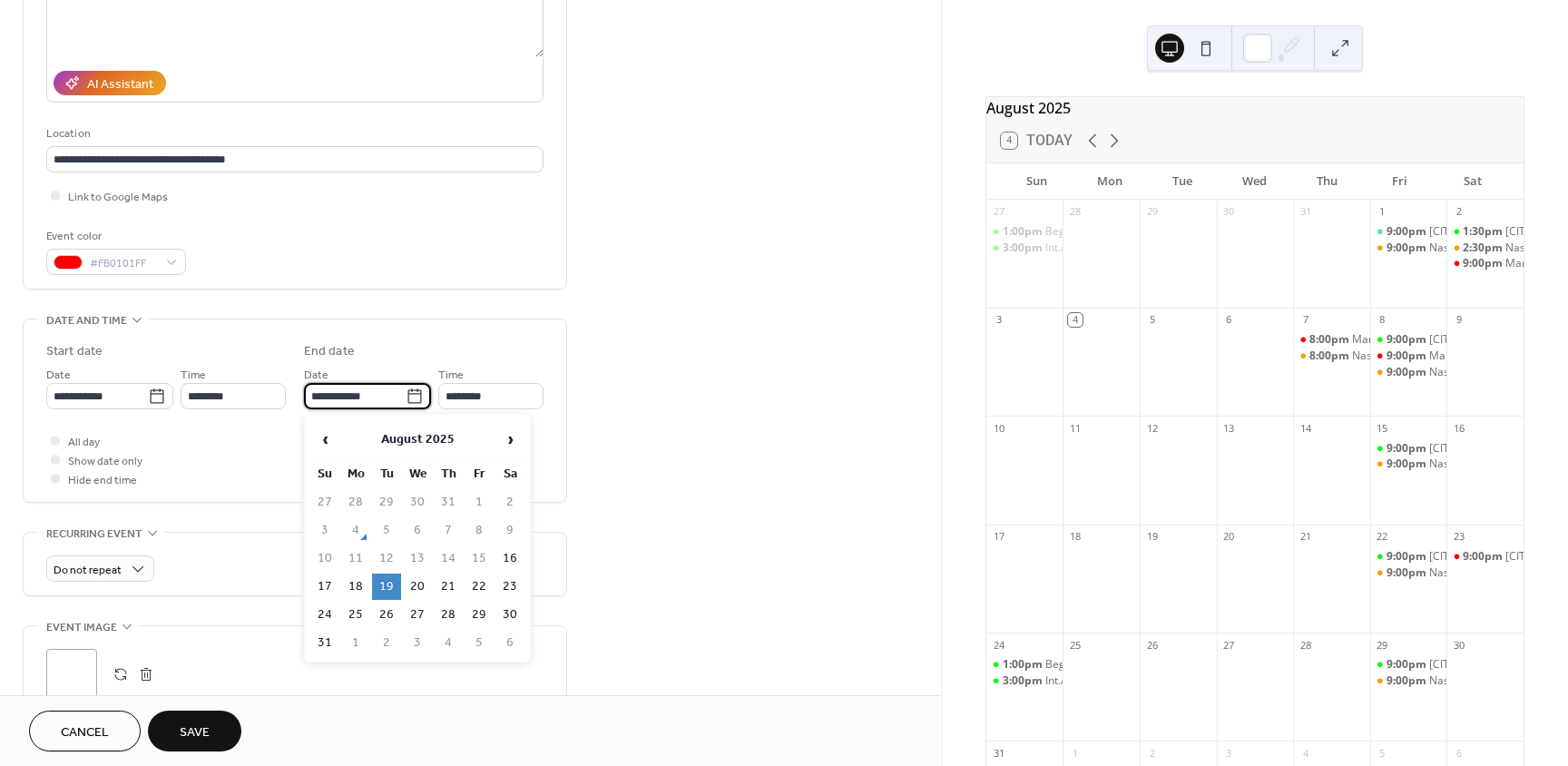 click on "17" at bounding box center (325, 586) 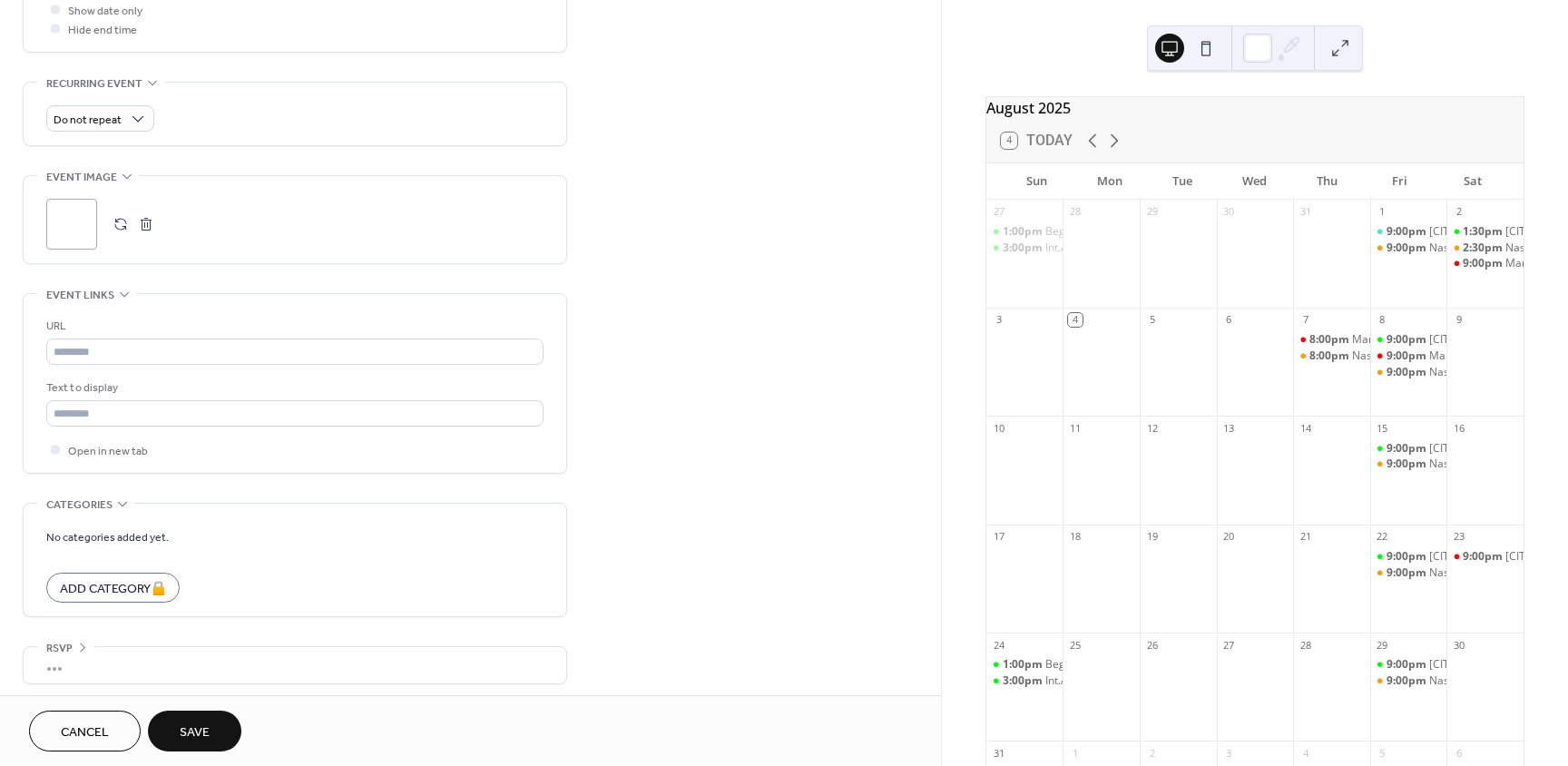 scroll, scrollTop: 730, scrollLeft: 0, axis: vertical 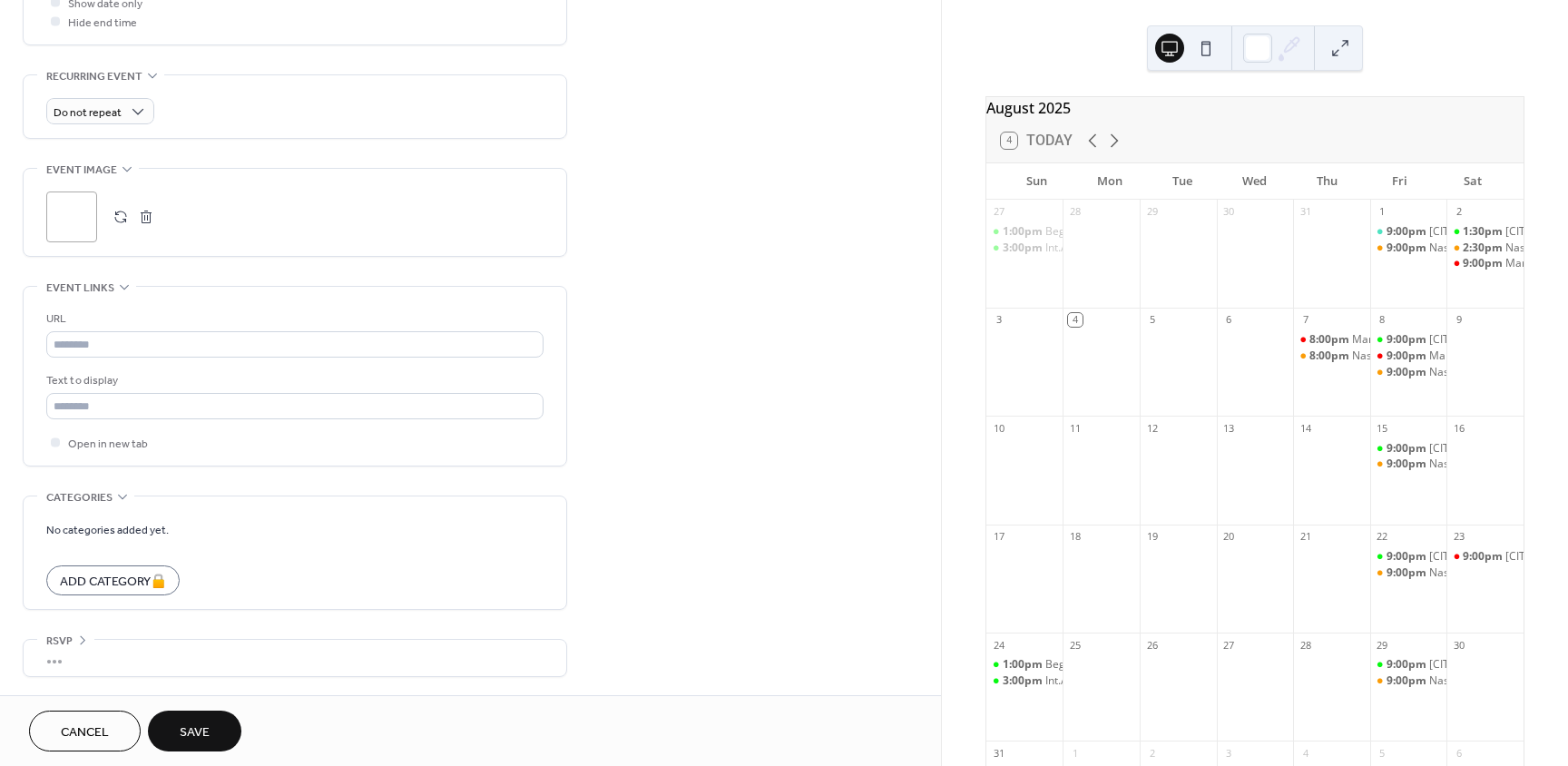 click on "Save" at bounding box center (194, 731) 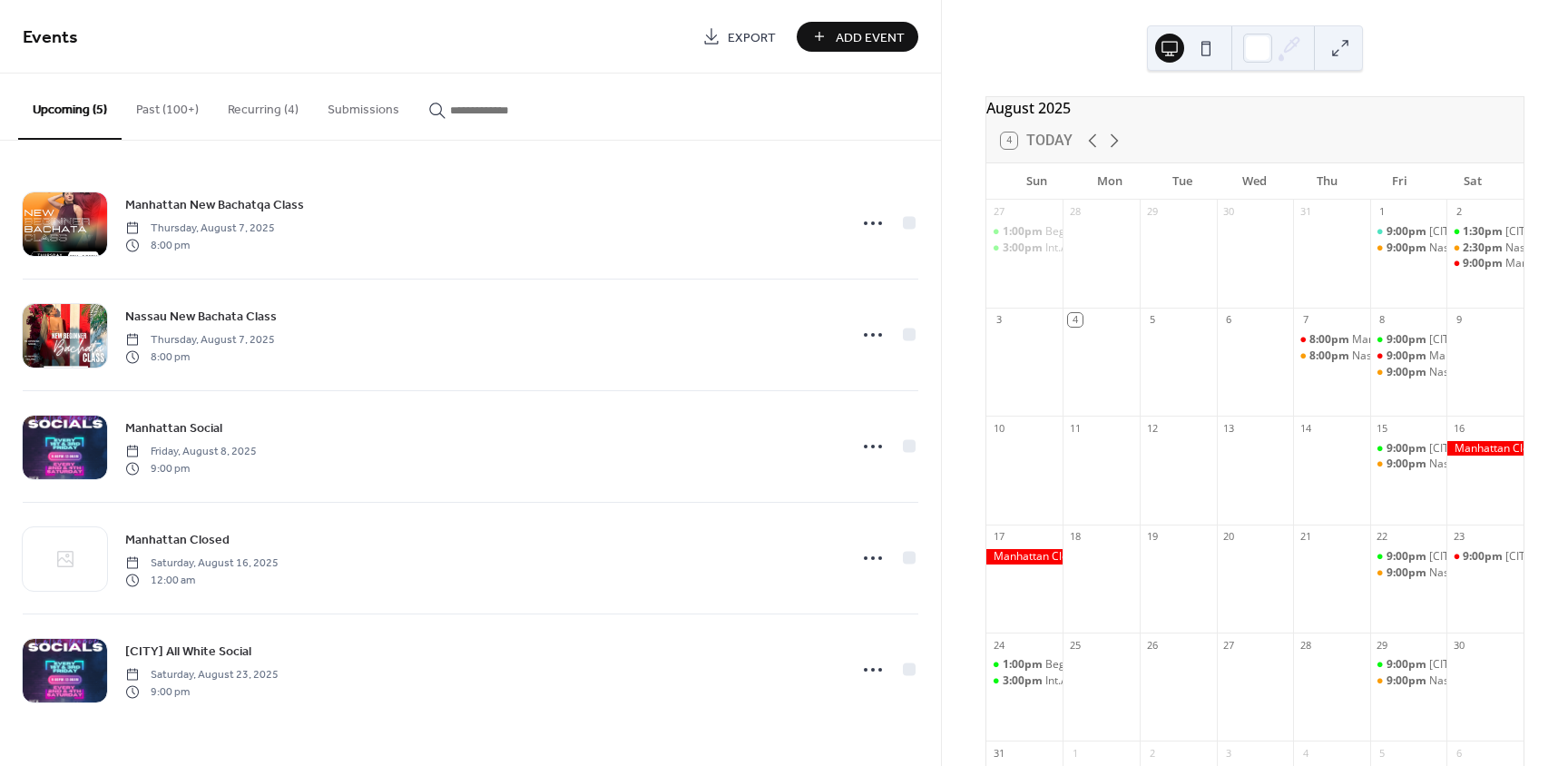 click at bounding box center (505, 110) 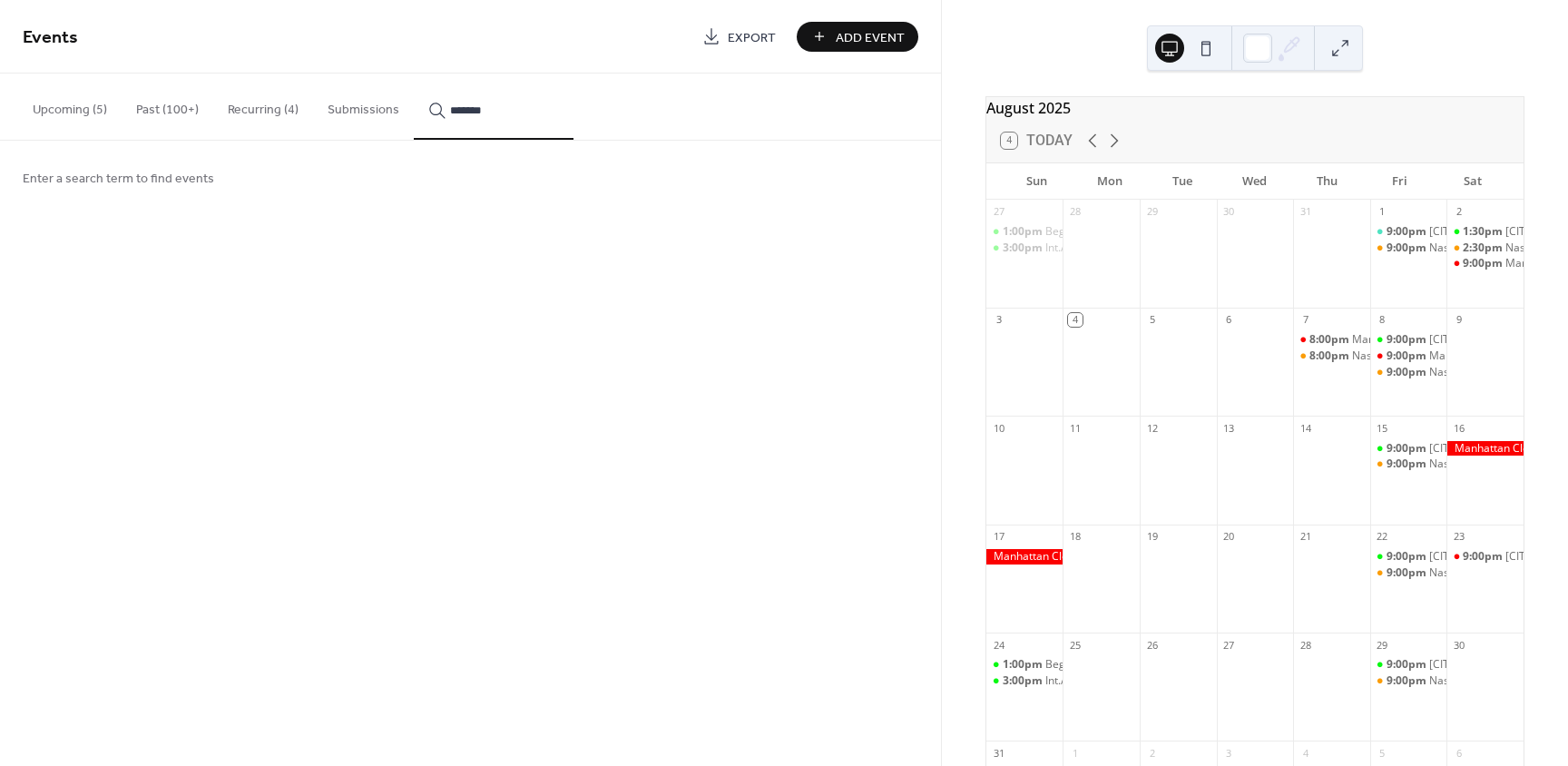 click on "******" at bounding box center [494, 106] 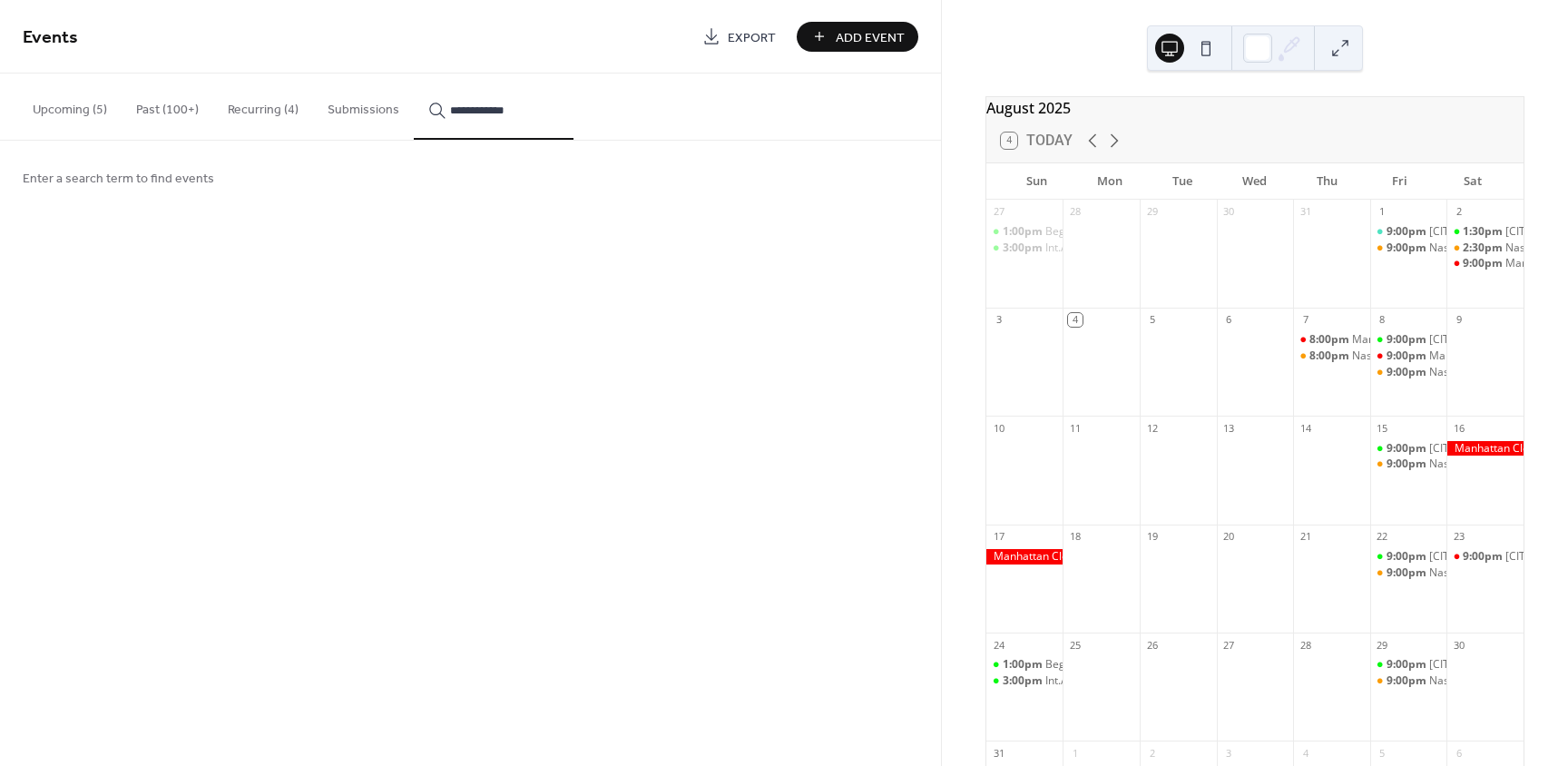 type on "**********" 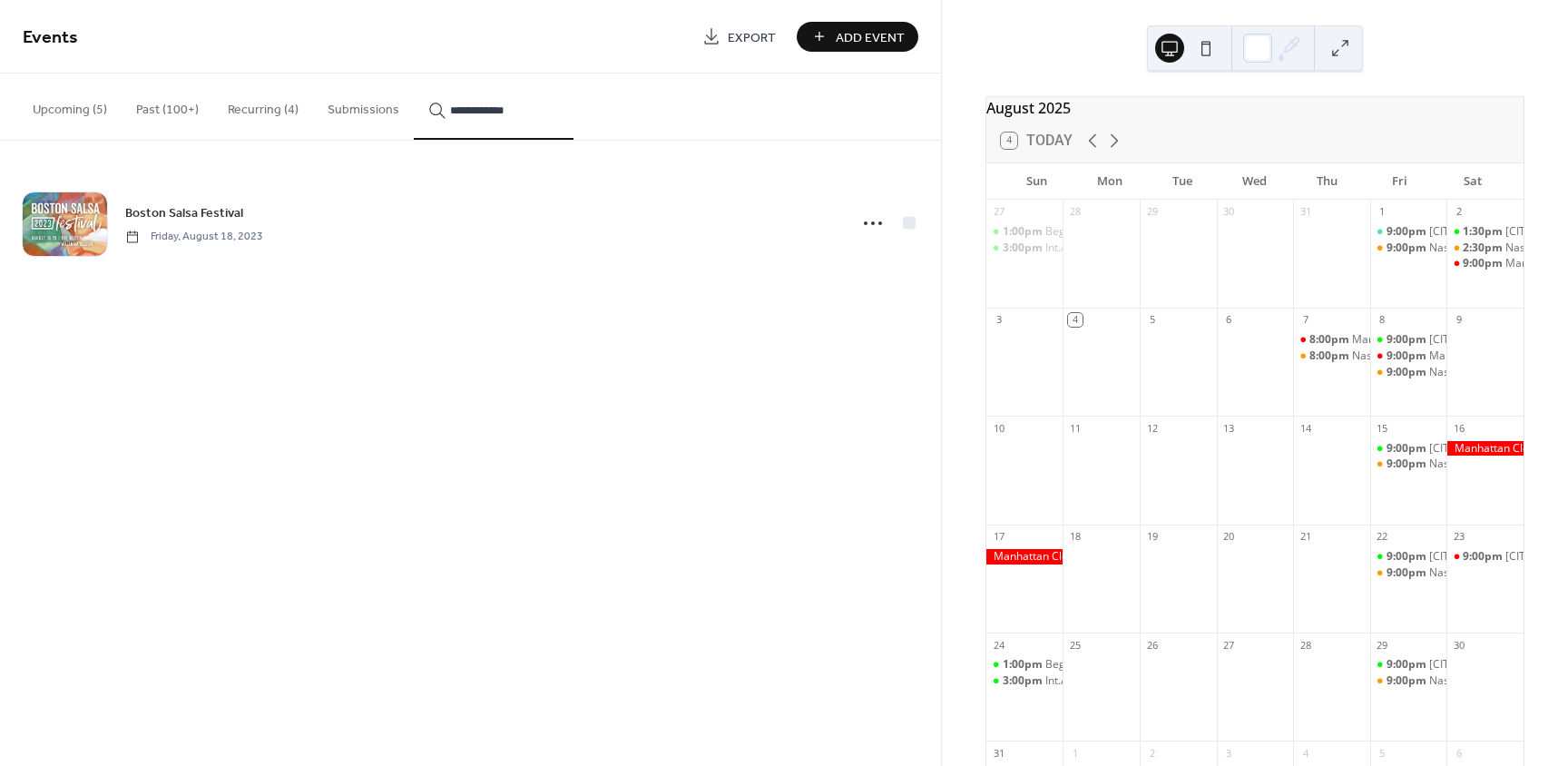 click 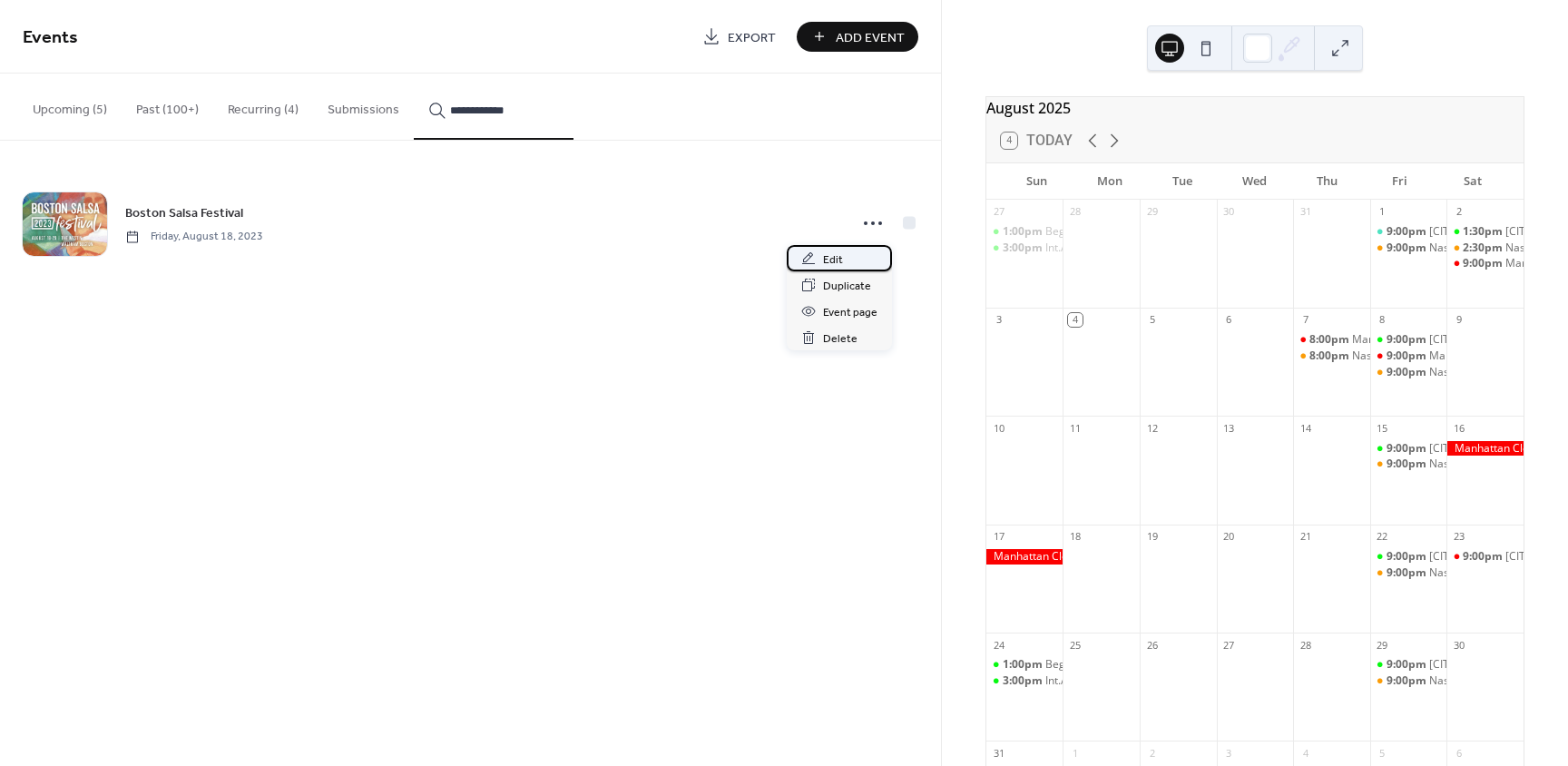 click on "Edit" at bounding box center (833, 260) 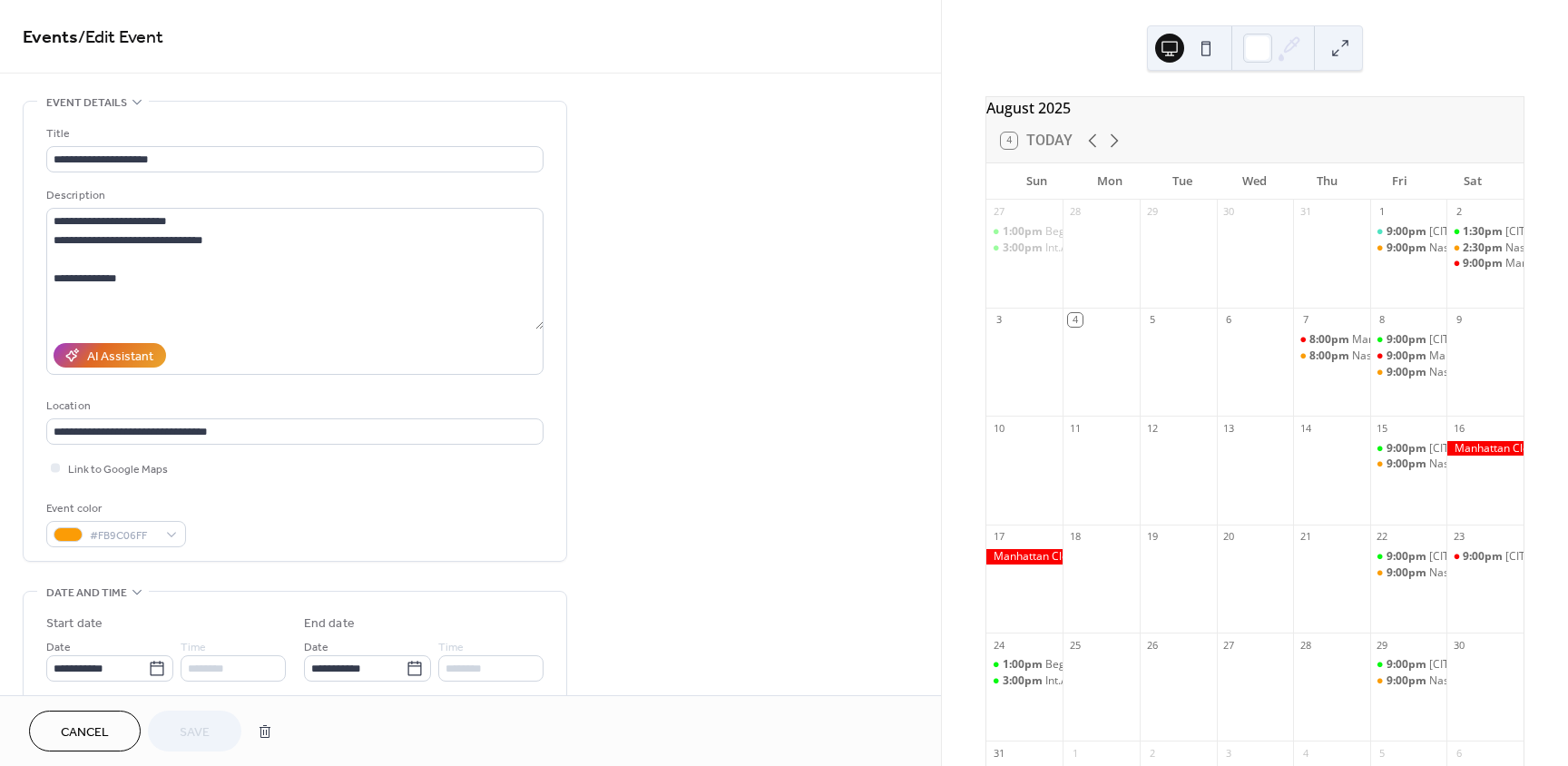 click on "Cancel" at bounding box center [84, 732] 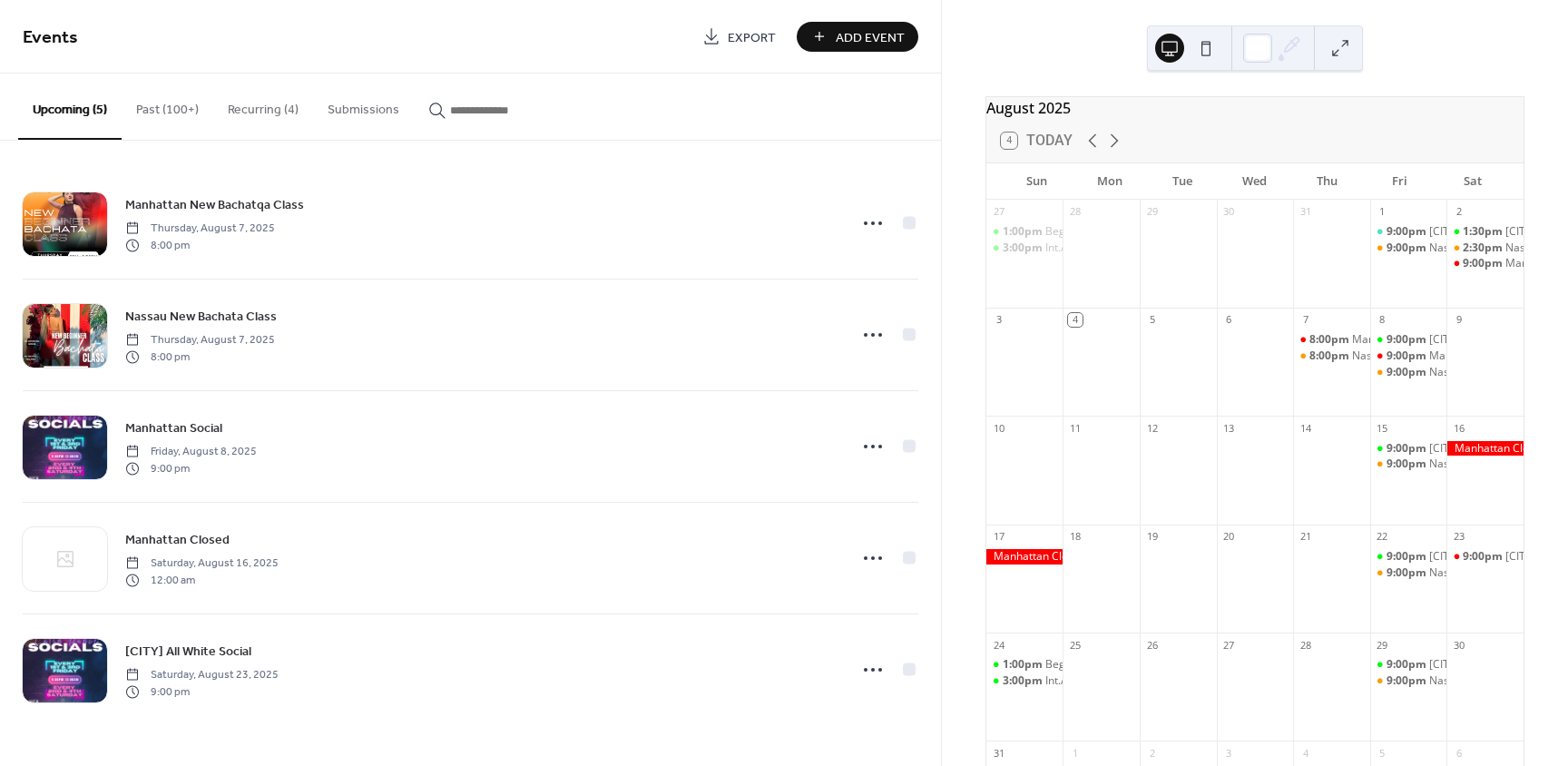 click at bounding box center (494, 110) 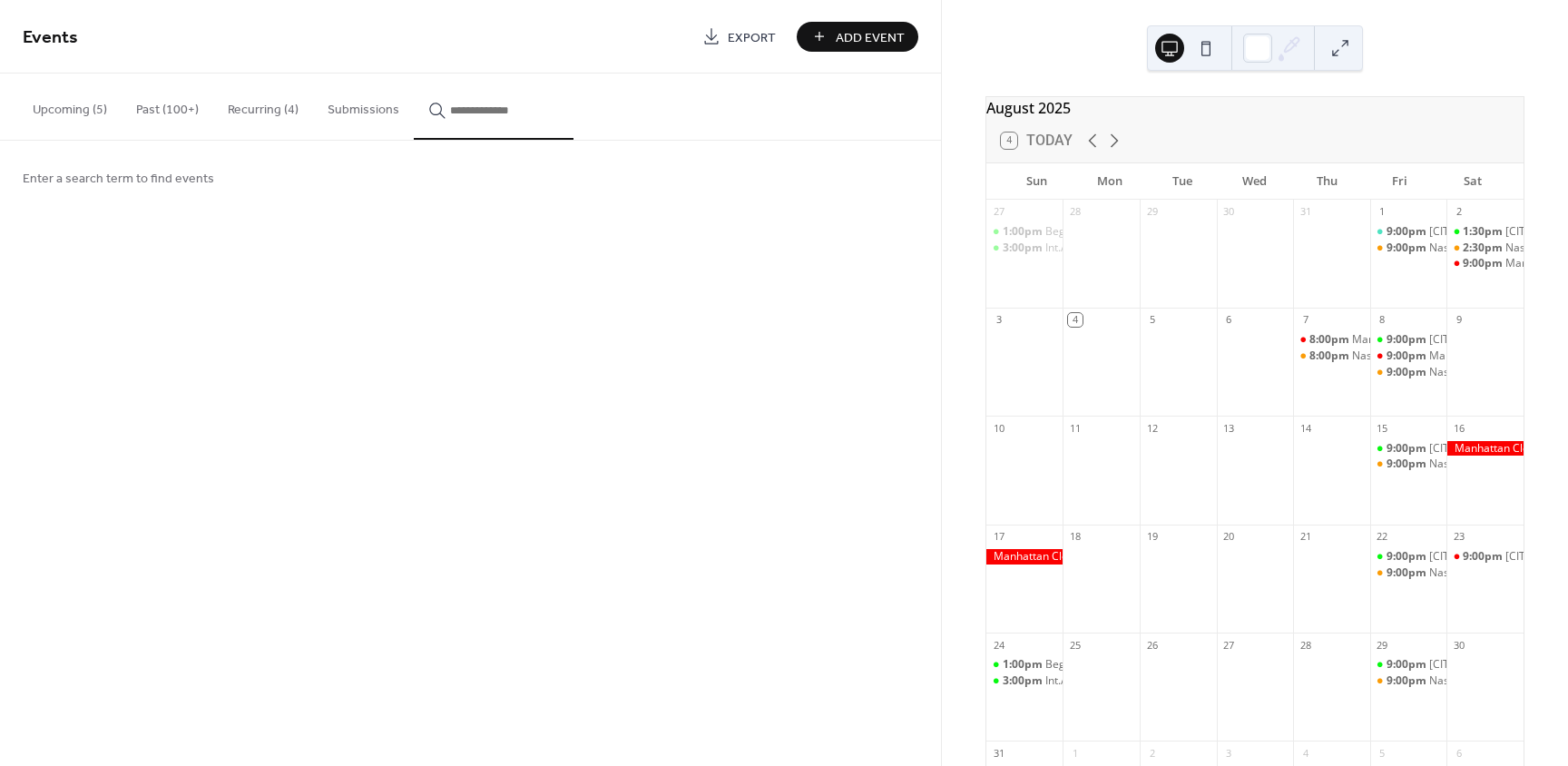 type 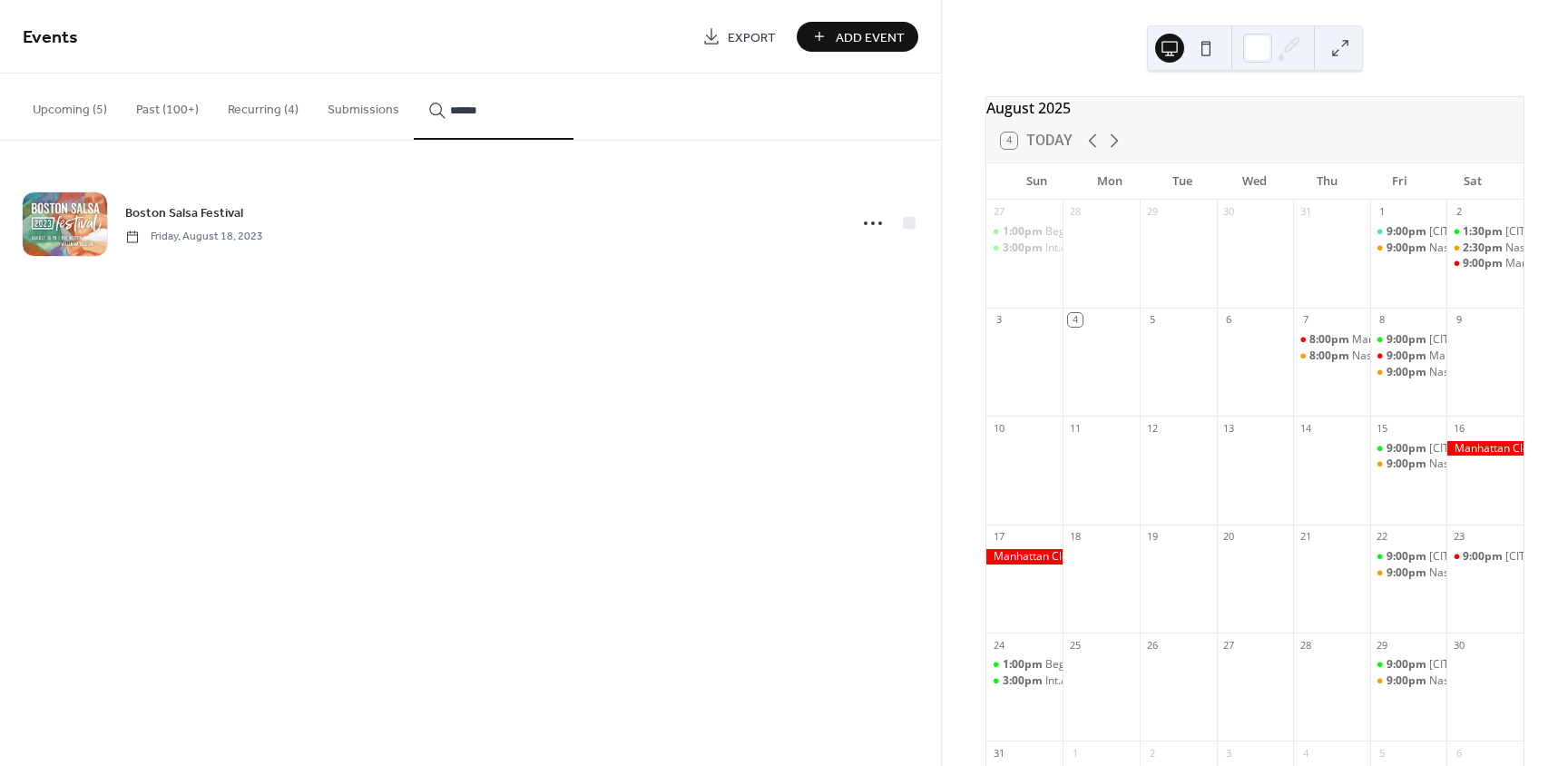 type on "******" 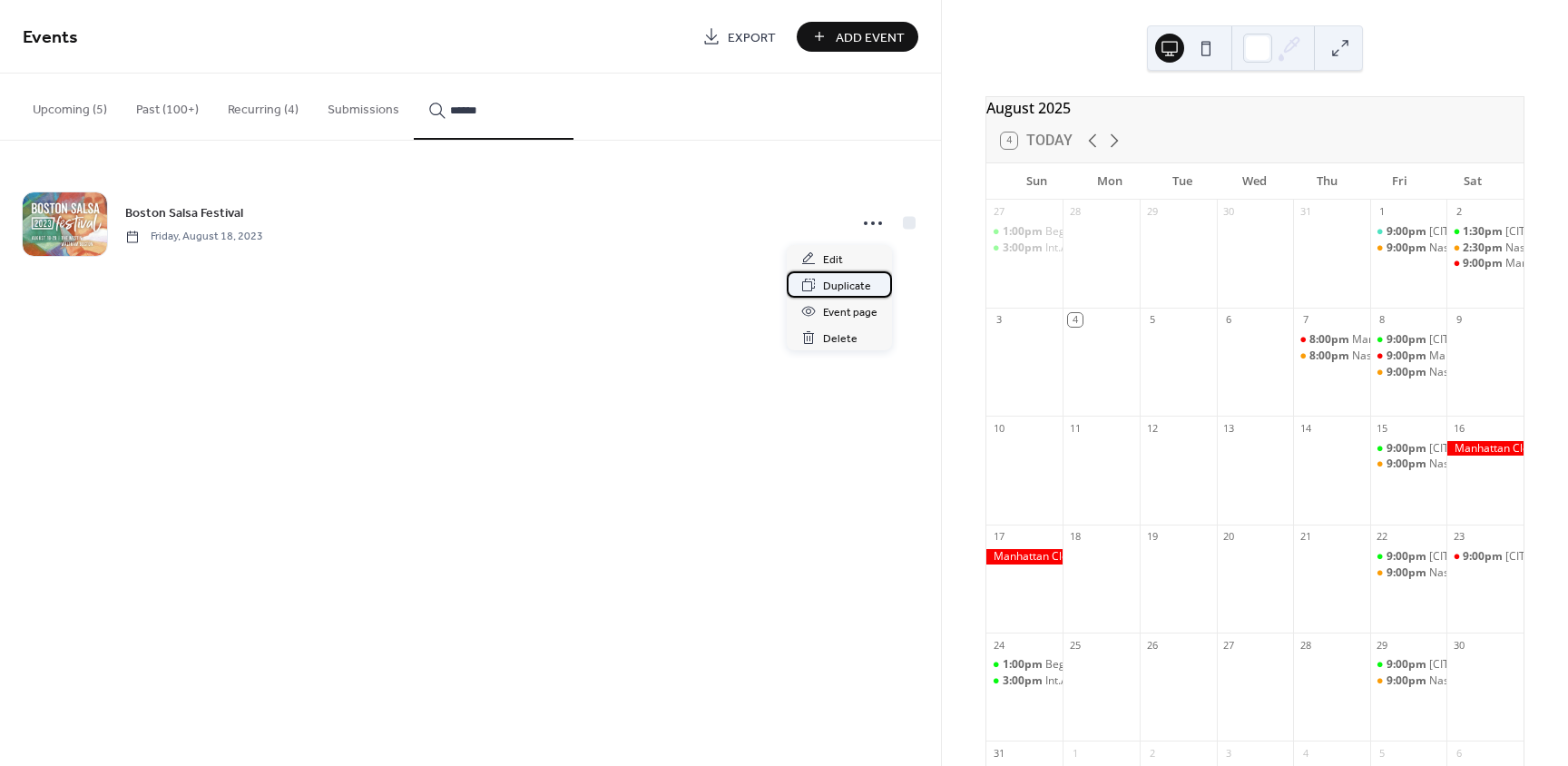 click on "Duplicate" at bounding box center [847, 286] 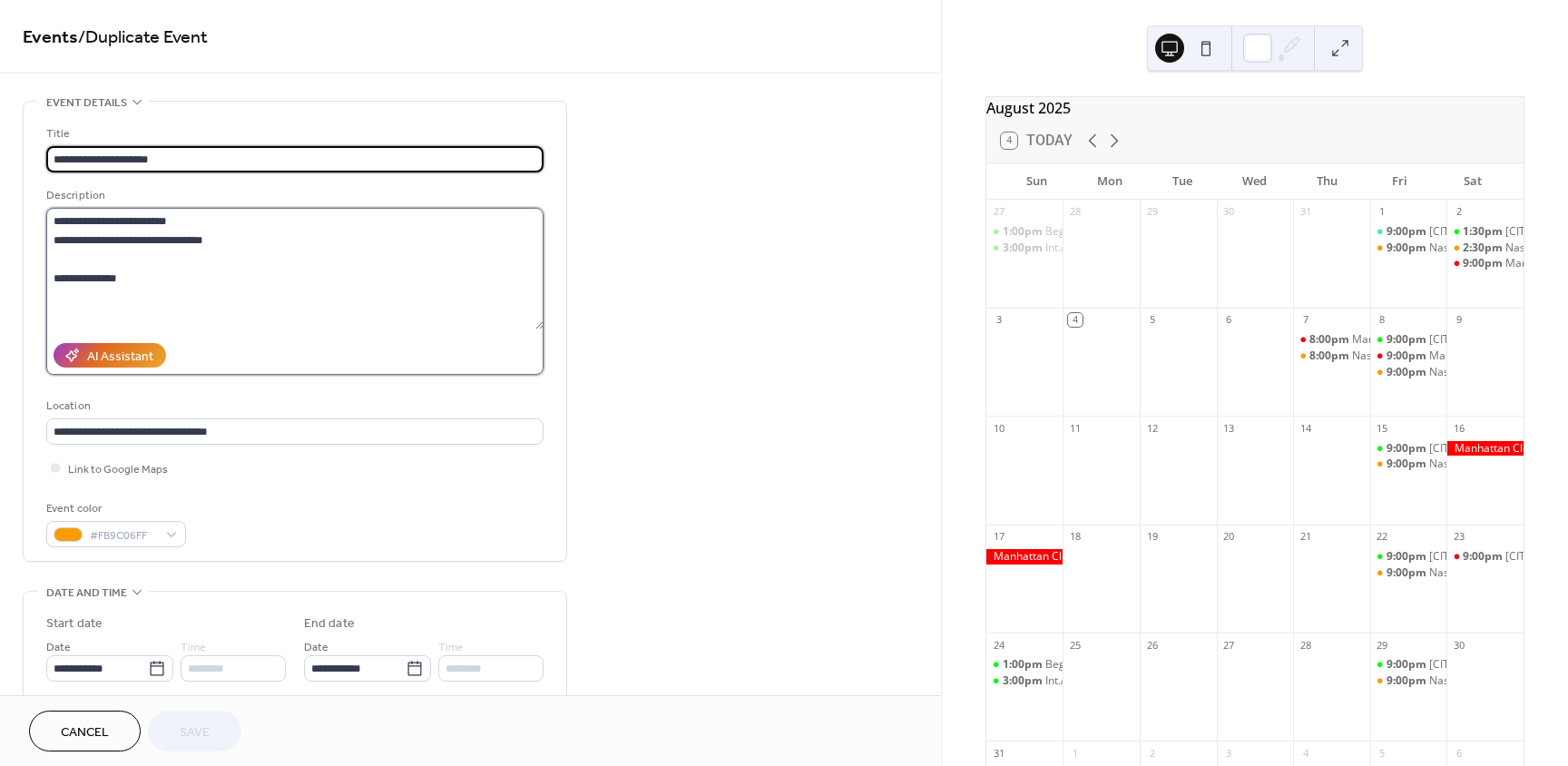 click on "**********" at bounding box center [295, 269] 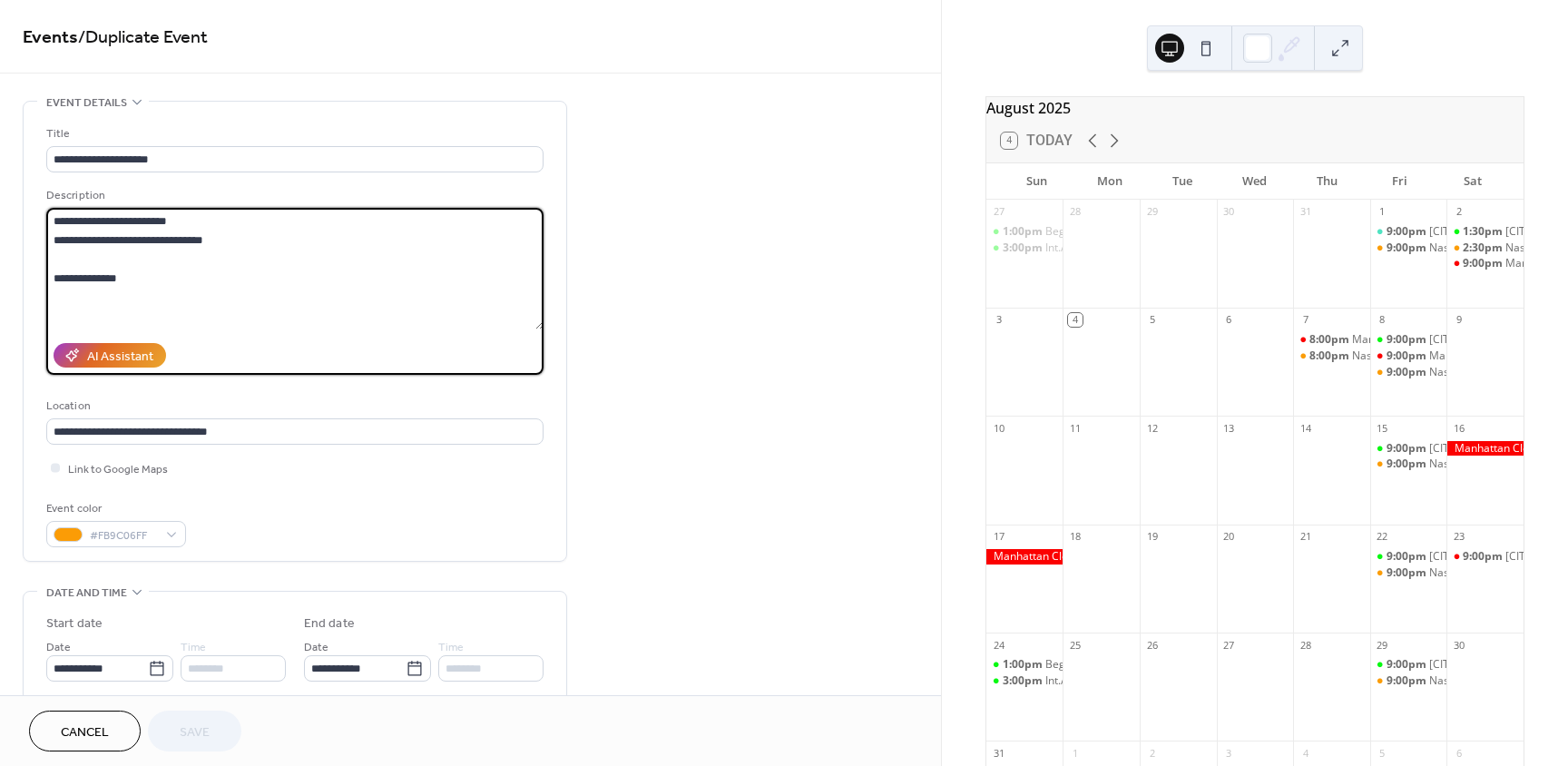 click on "**********" at bounding box center [295, 269] 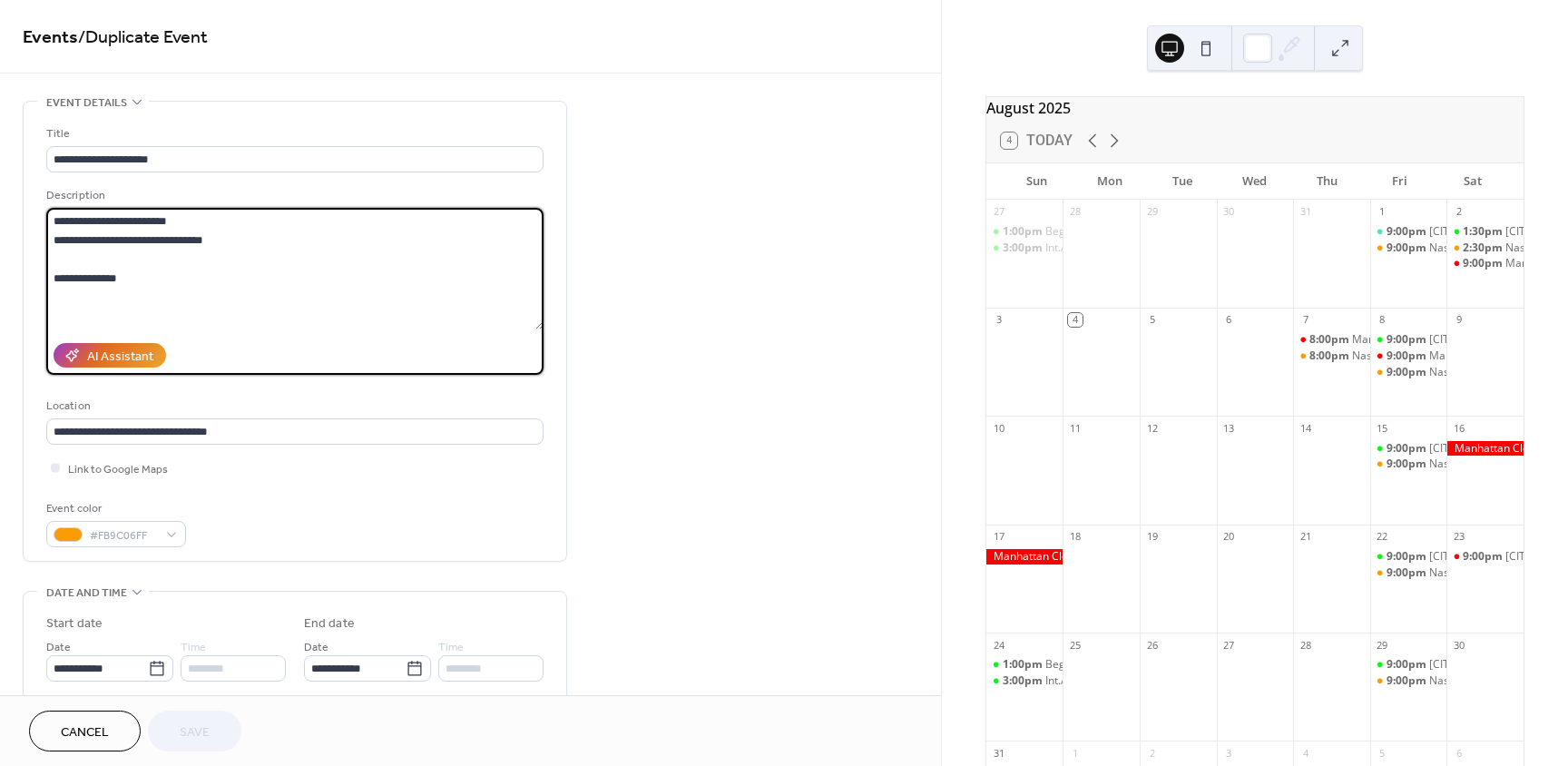 click on "**********" at bounding box center (295, 331) 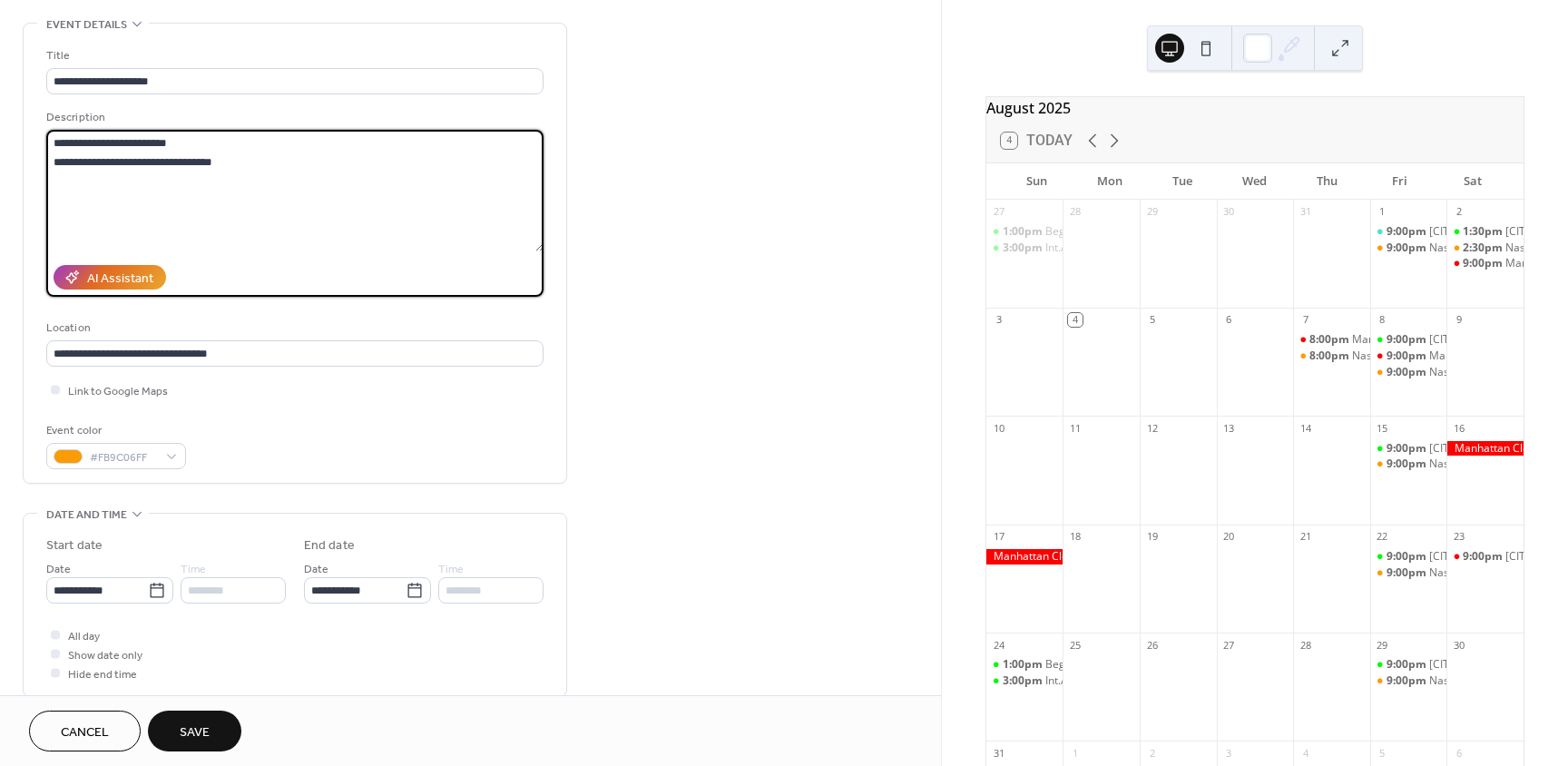 scroll, scrollTop: 363, scrollLeft: 0, axis: vertical 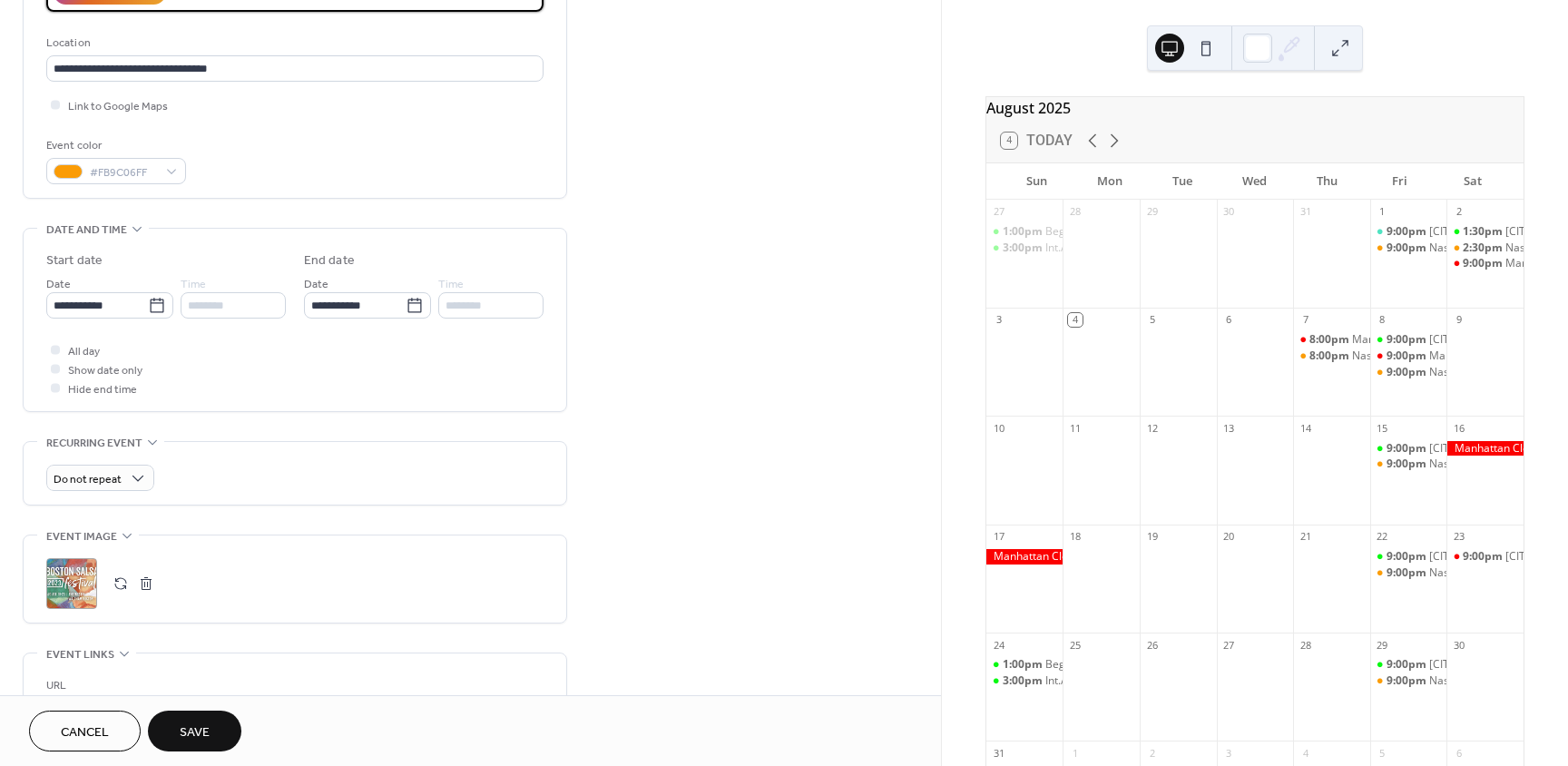 type on "**********" 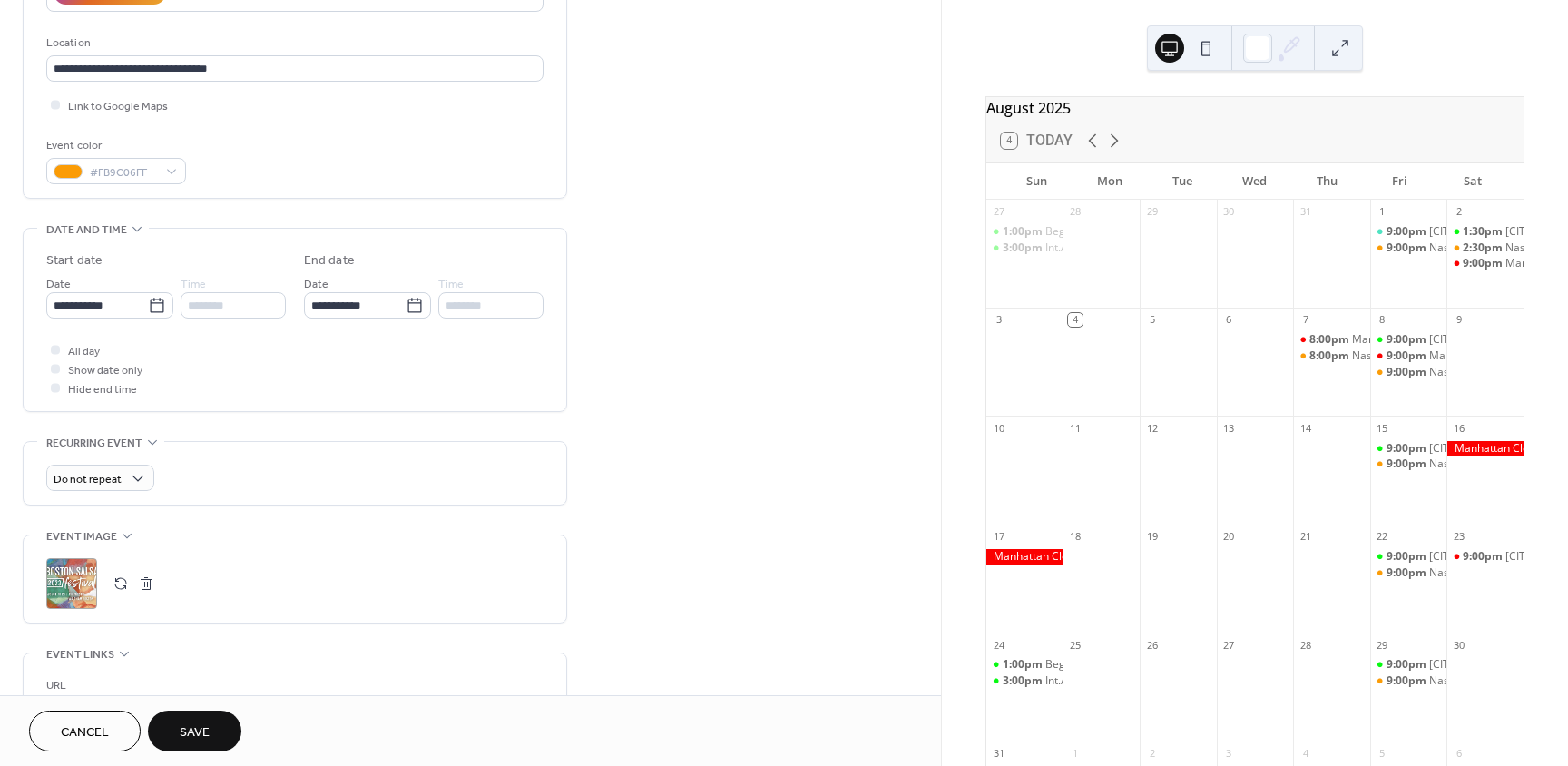 click on ";" at bounding box center [72, 584] 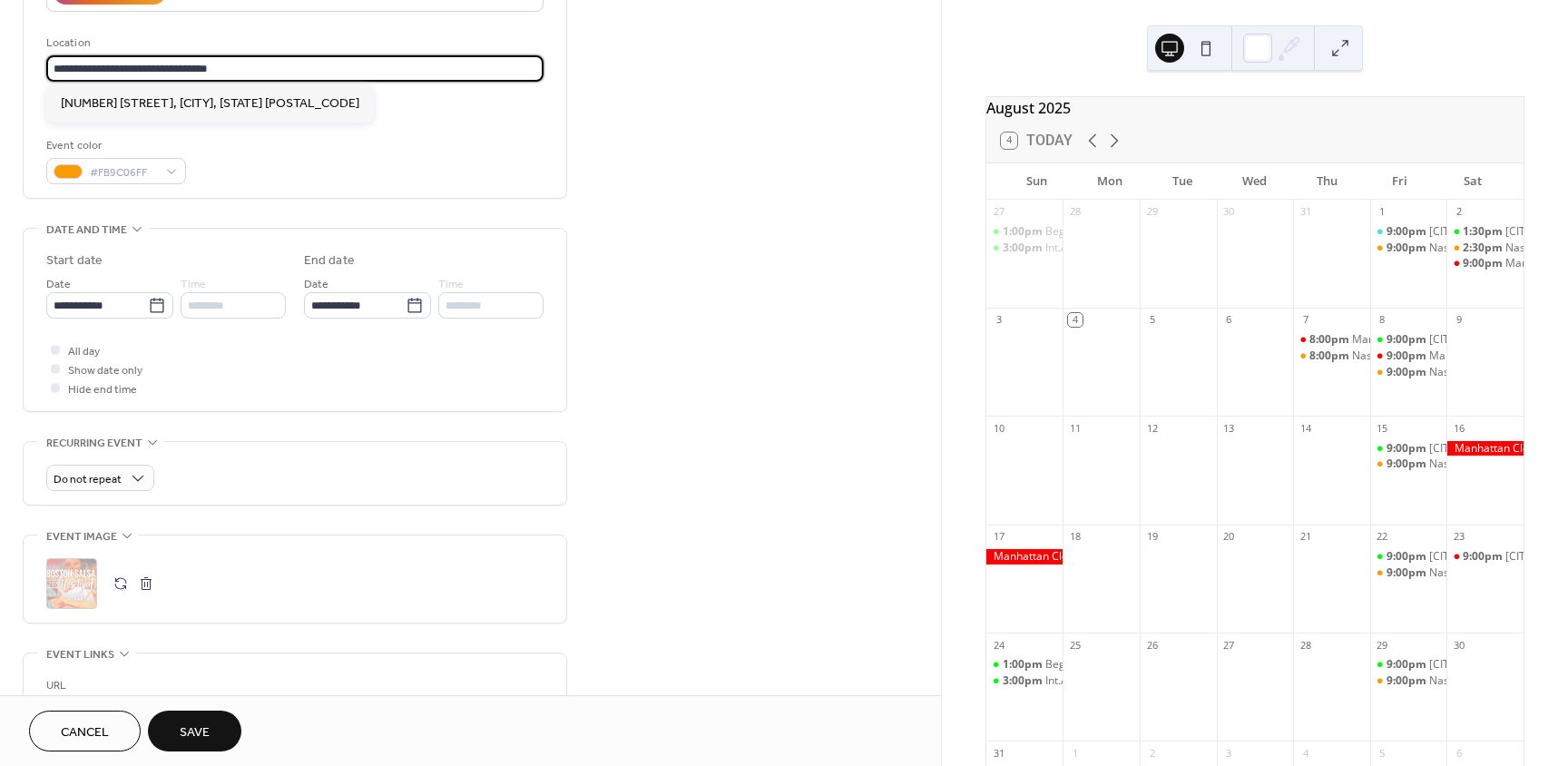 drag, startPoint x: 260, startPoint y: 62, endPoint x: -80, endPoint y: 64, distance: 340.00588 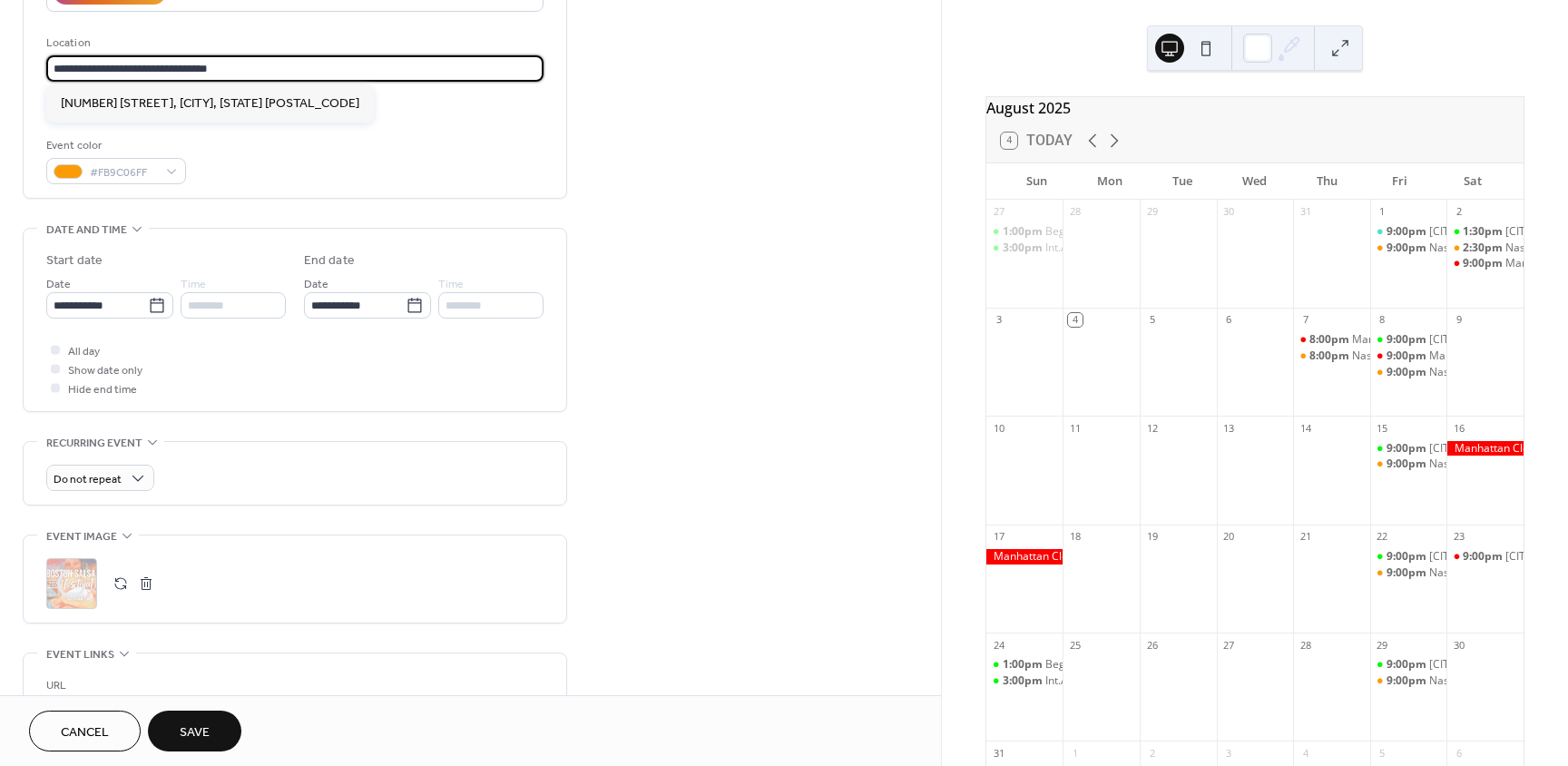 click on "**********" at bounding box center [784, 383] 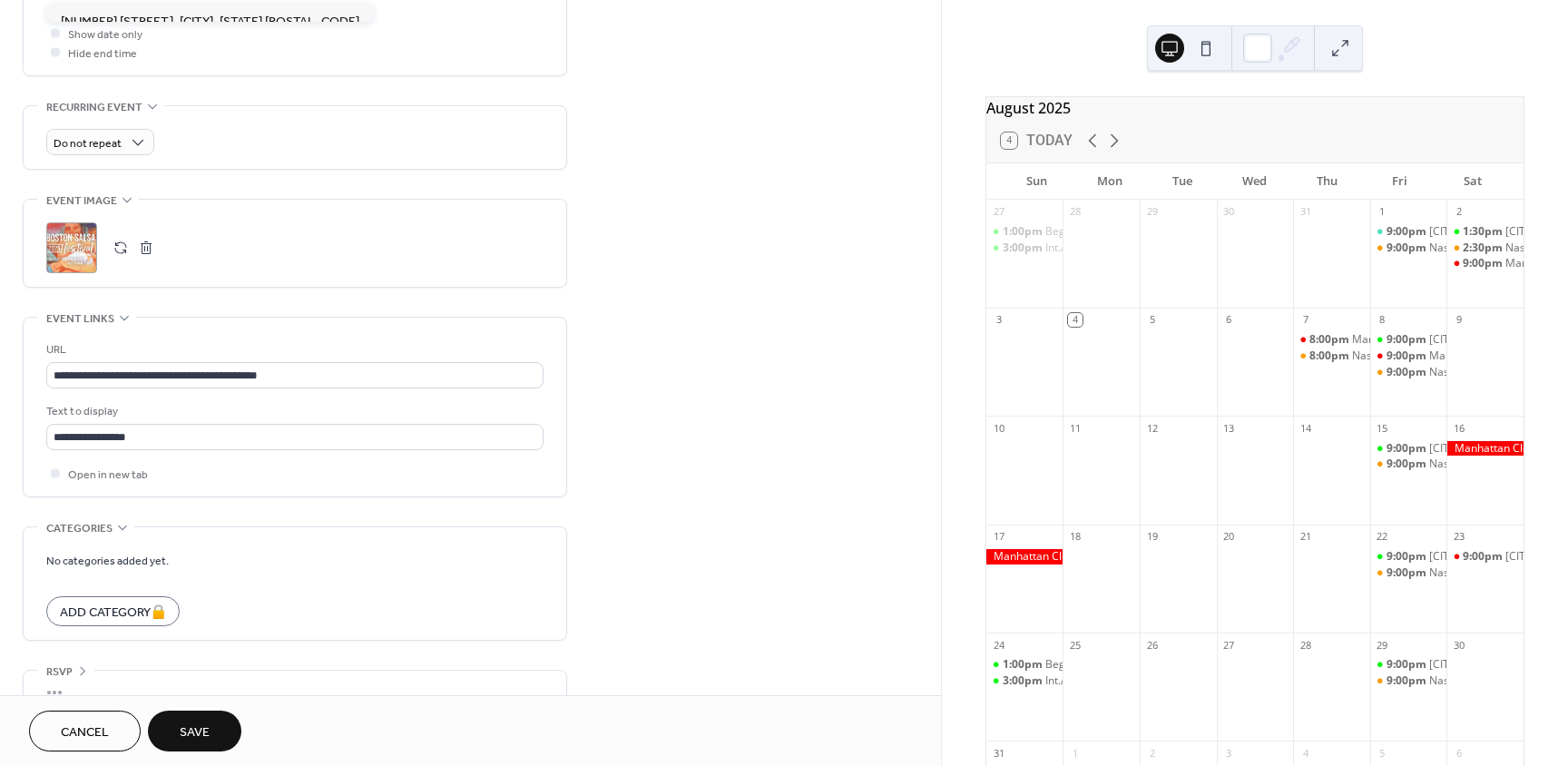 scroll, scrollTop: 730, scrollLeft: 0, axis: vertical 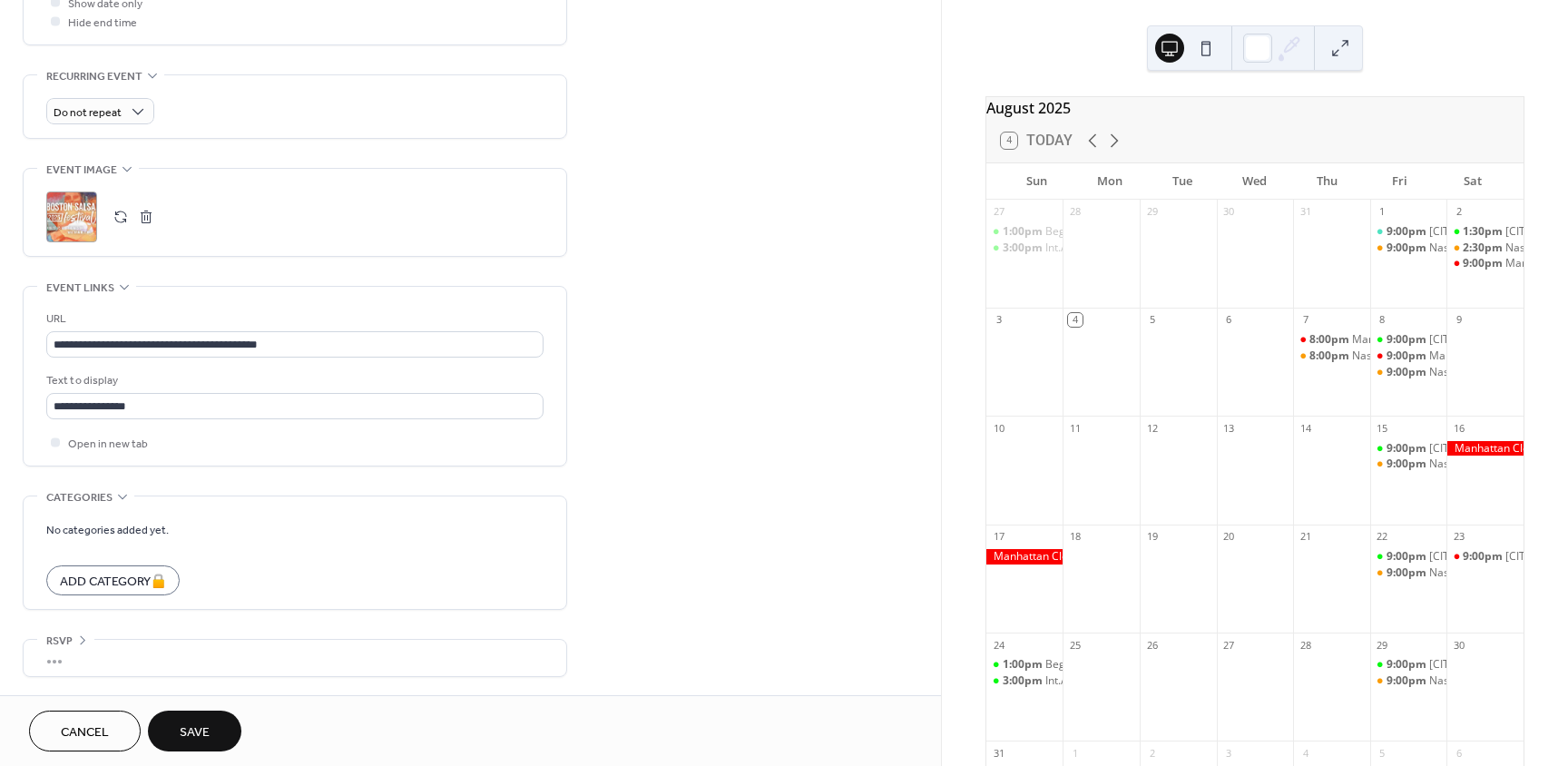 type 